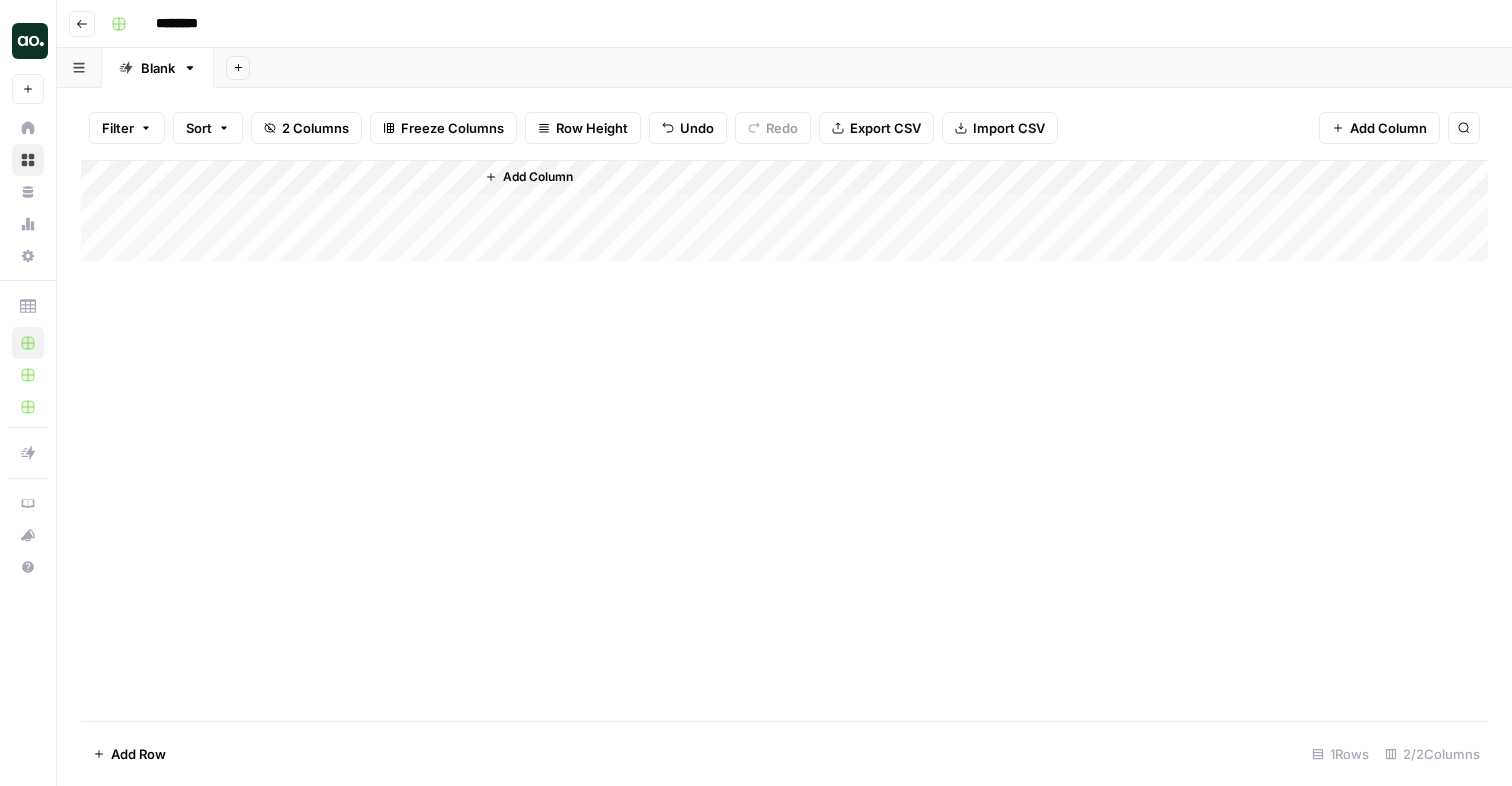 scroll, scrollTop: 0, scrollLeft: 0, axis: both 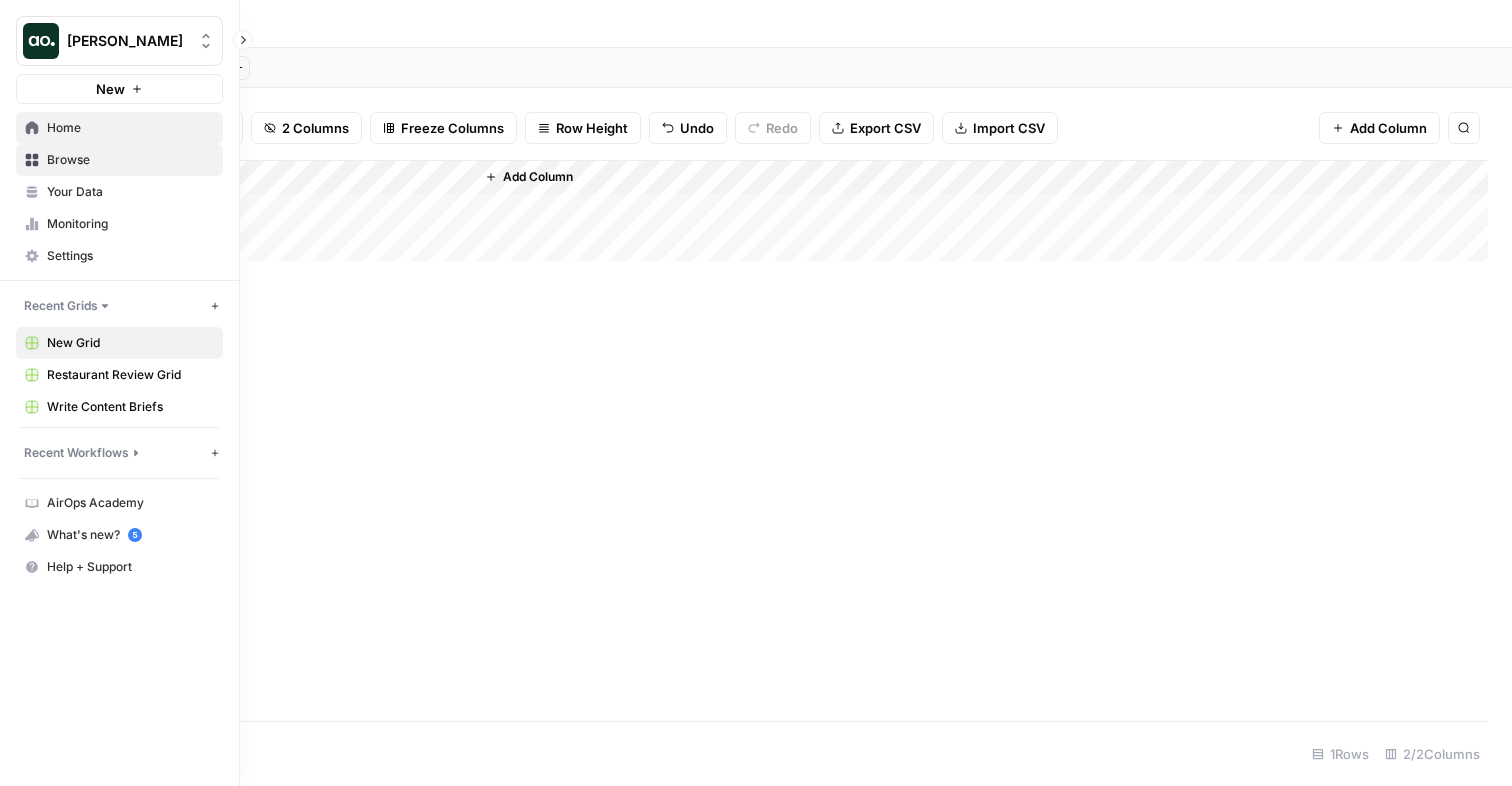 click 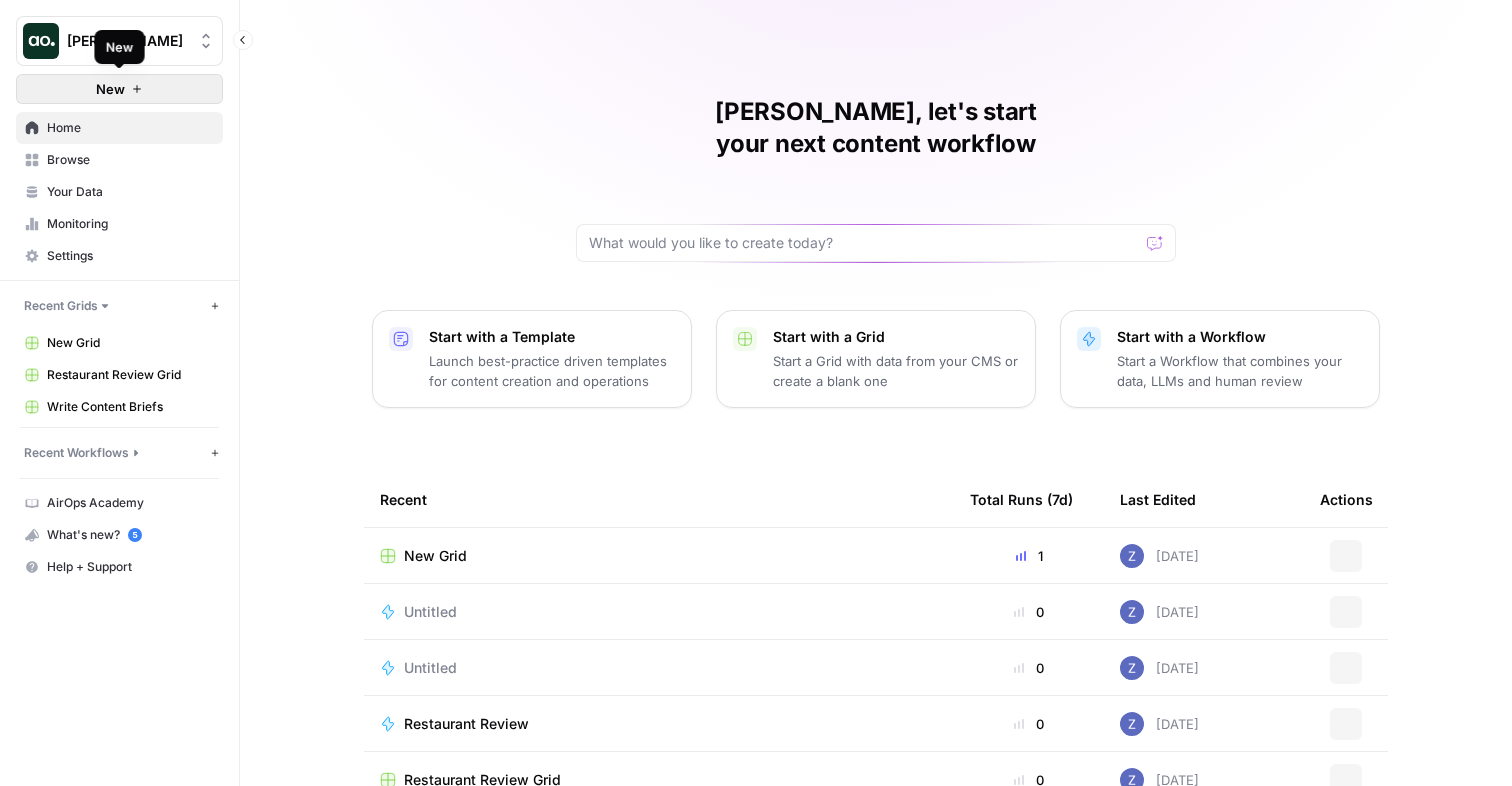 click 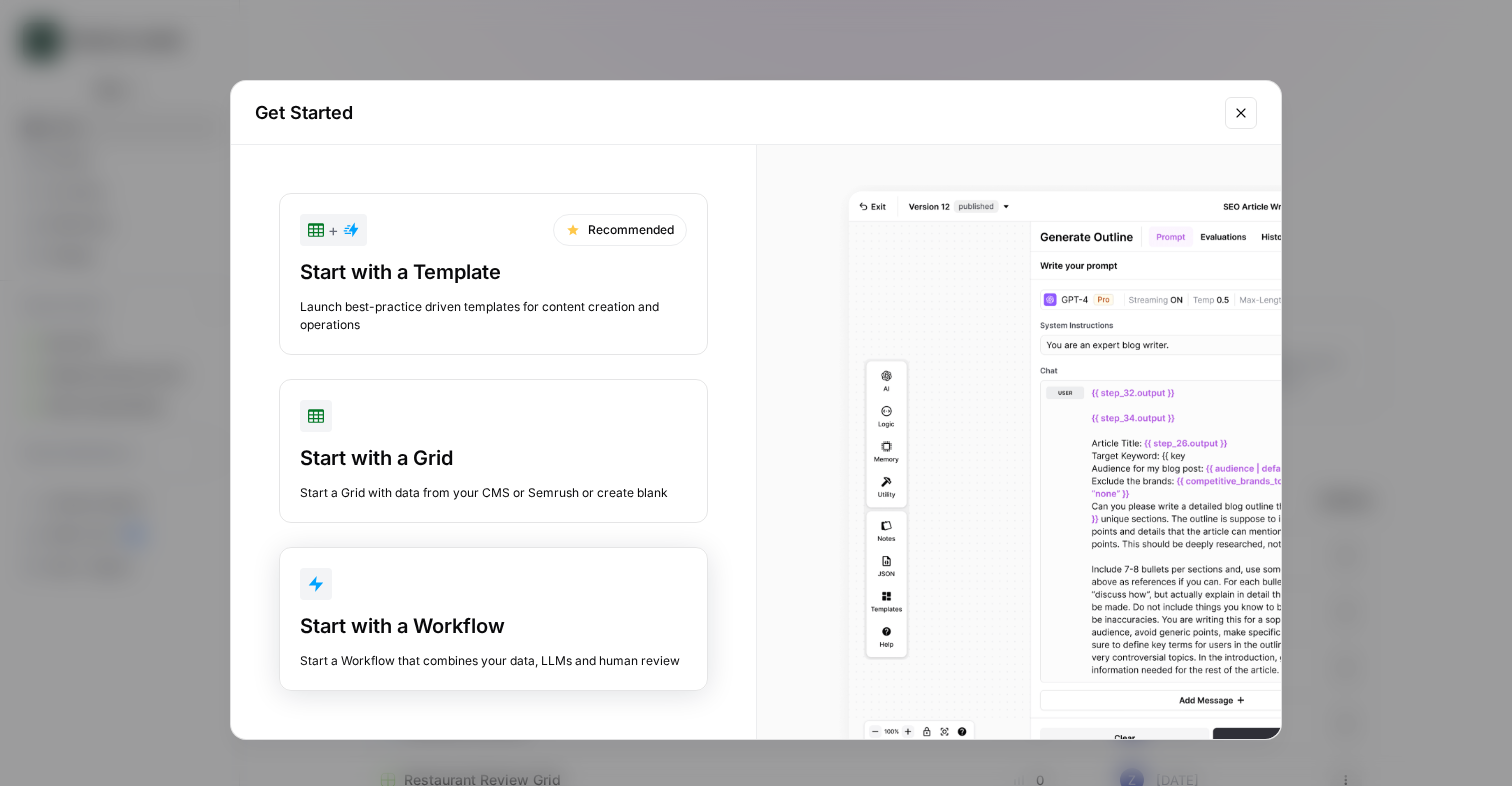 click on "Start with a Workflow Start a Workflow that combines your data, LLMs and human review" at bounding box center (493, 619) 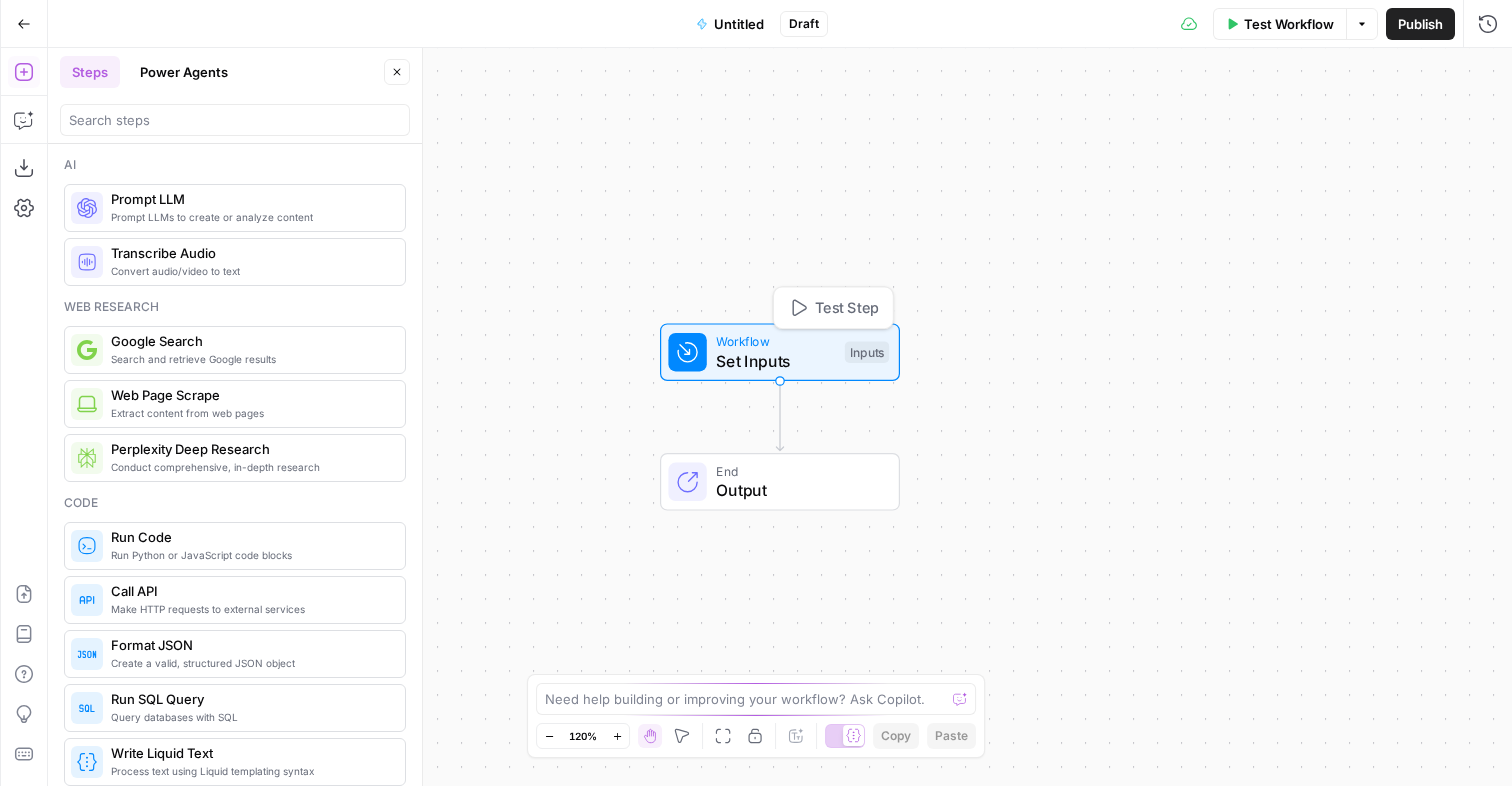click on "Set Inputs" at bounding box center [775, 361] 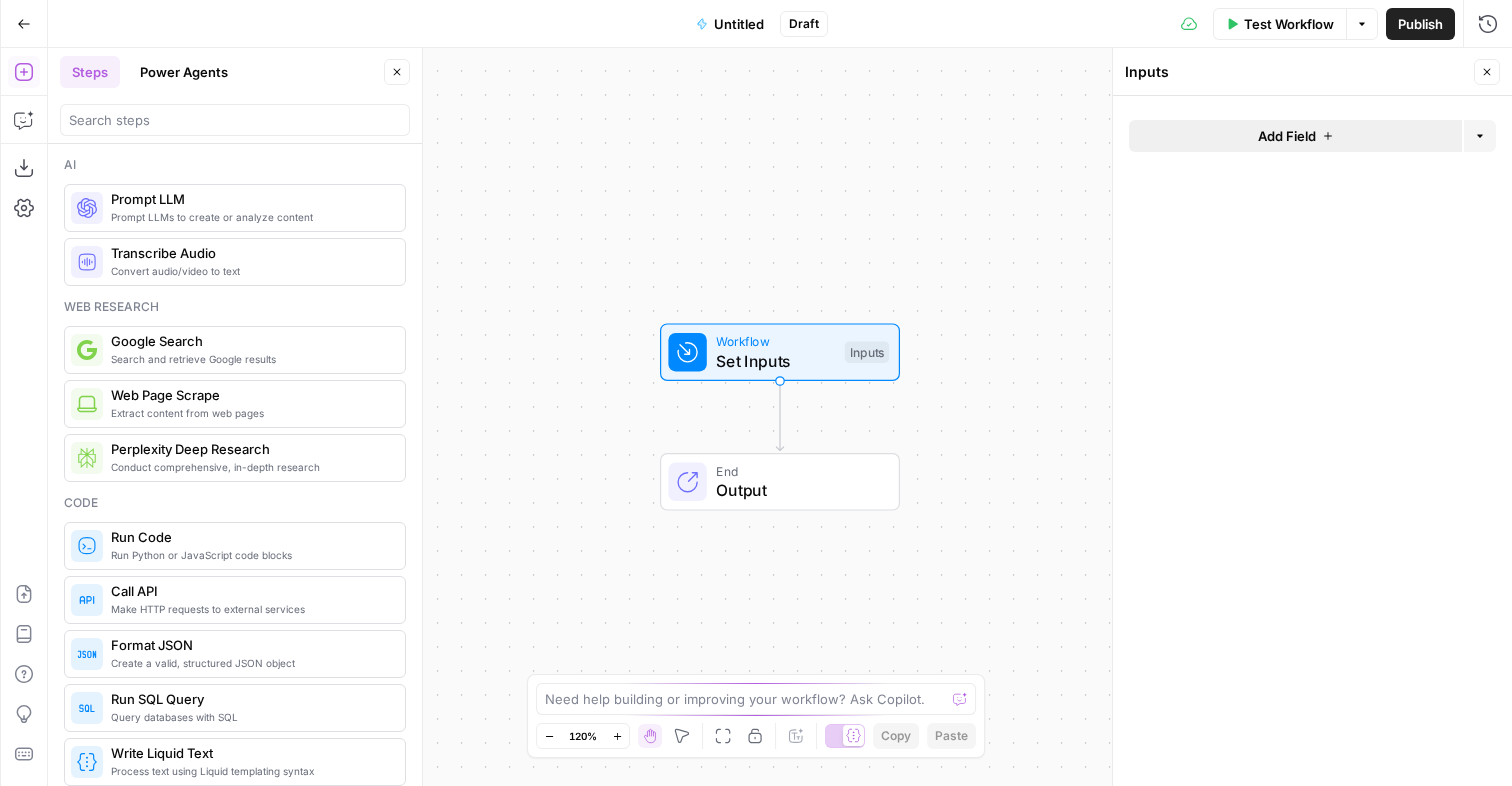 click on "Add Field" at bounding box center [1287, 136] 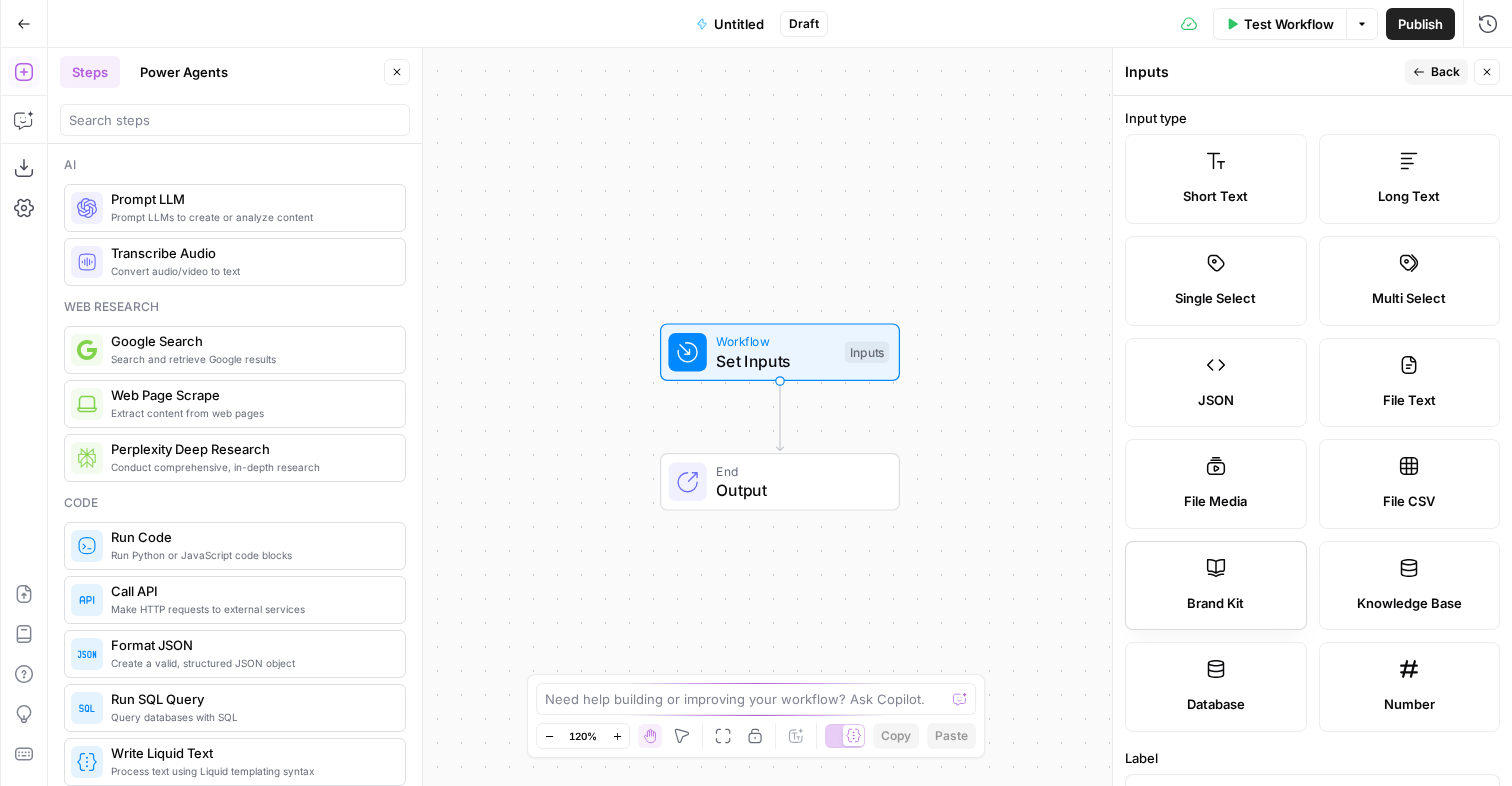 click on "Brand Kit" at bounding box center [1215, 604] 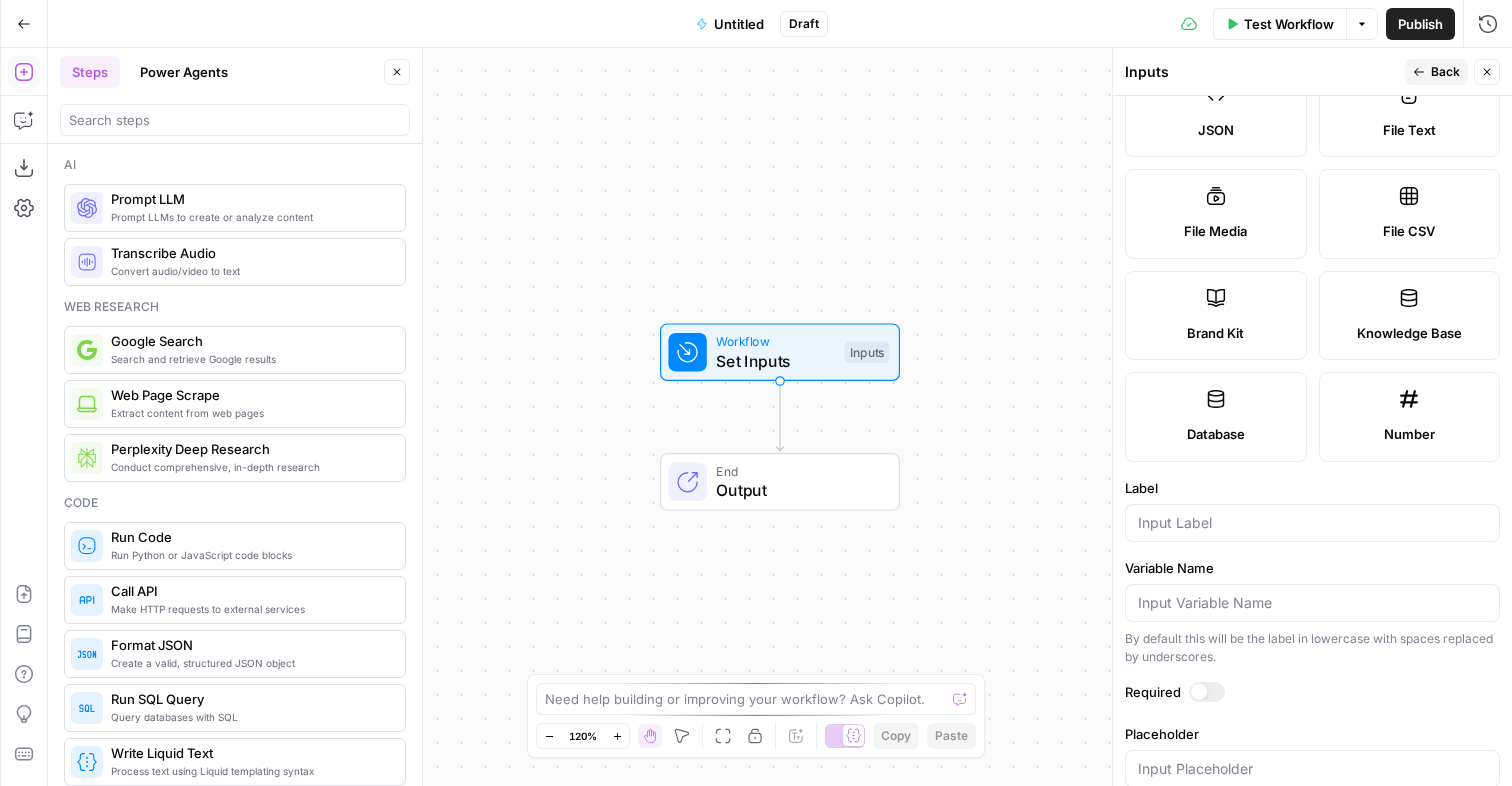 scroll, scrollTop: 309, scrollLeft: 0, axis: vertical 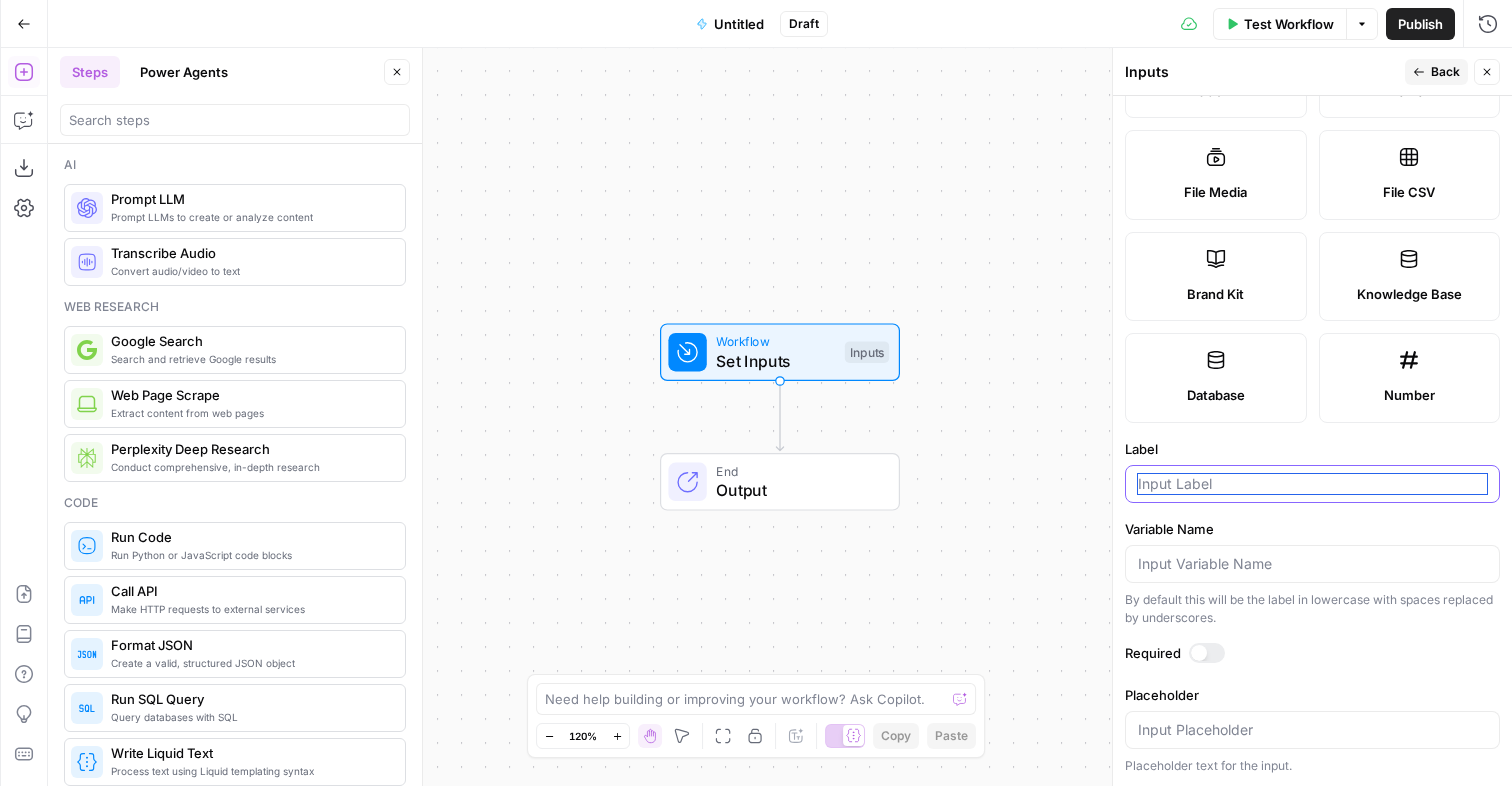 click on "Label" at bounding box center (1312, 484) 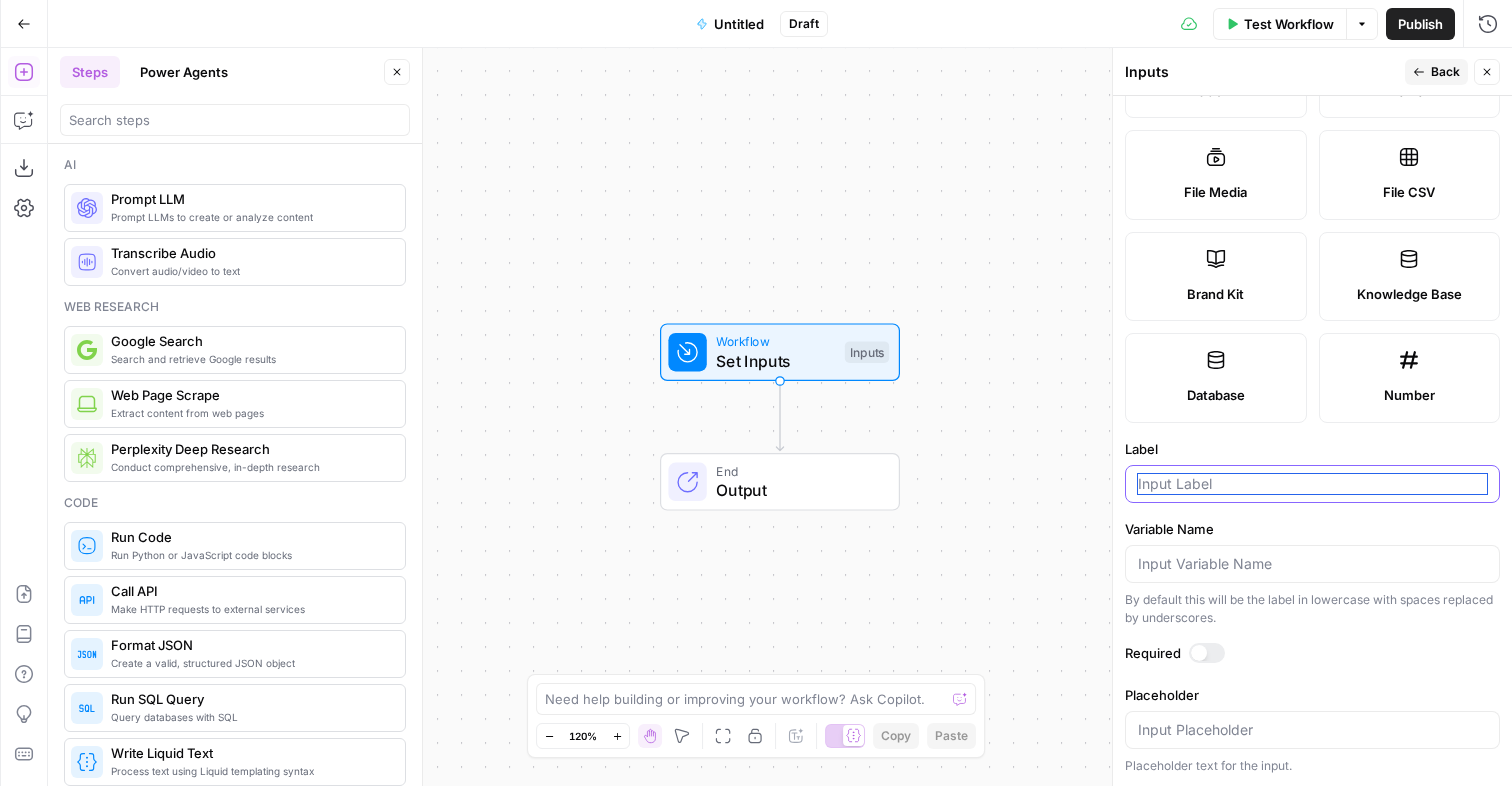scroll, scrollTop: 0, scrollLeft: 0, axis: both 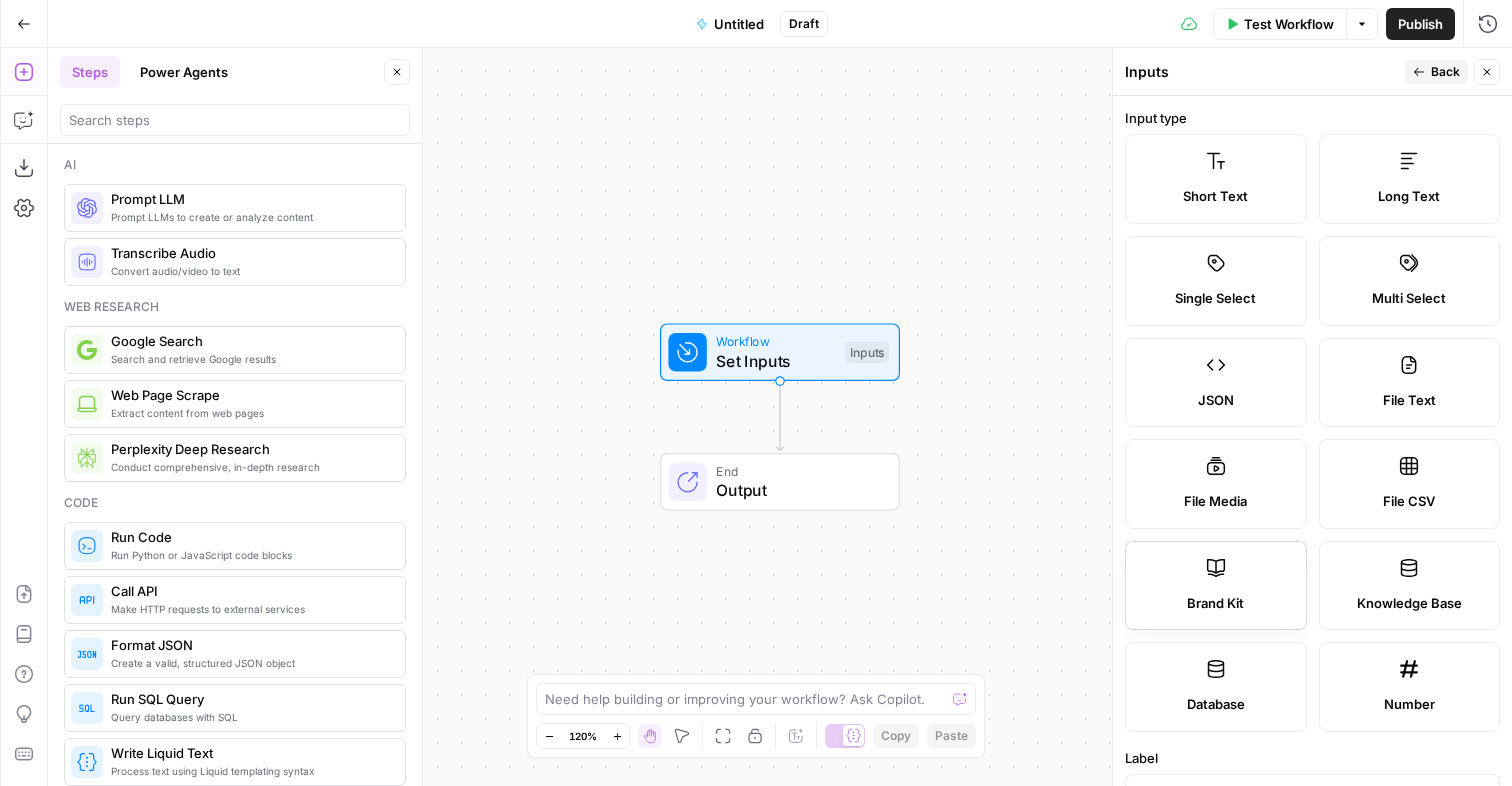 click on "Brand Kit" at bounding box center [1216, 586] 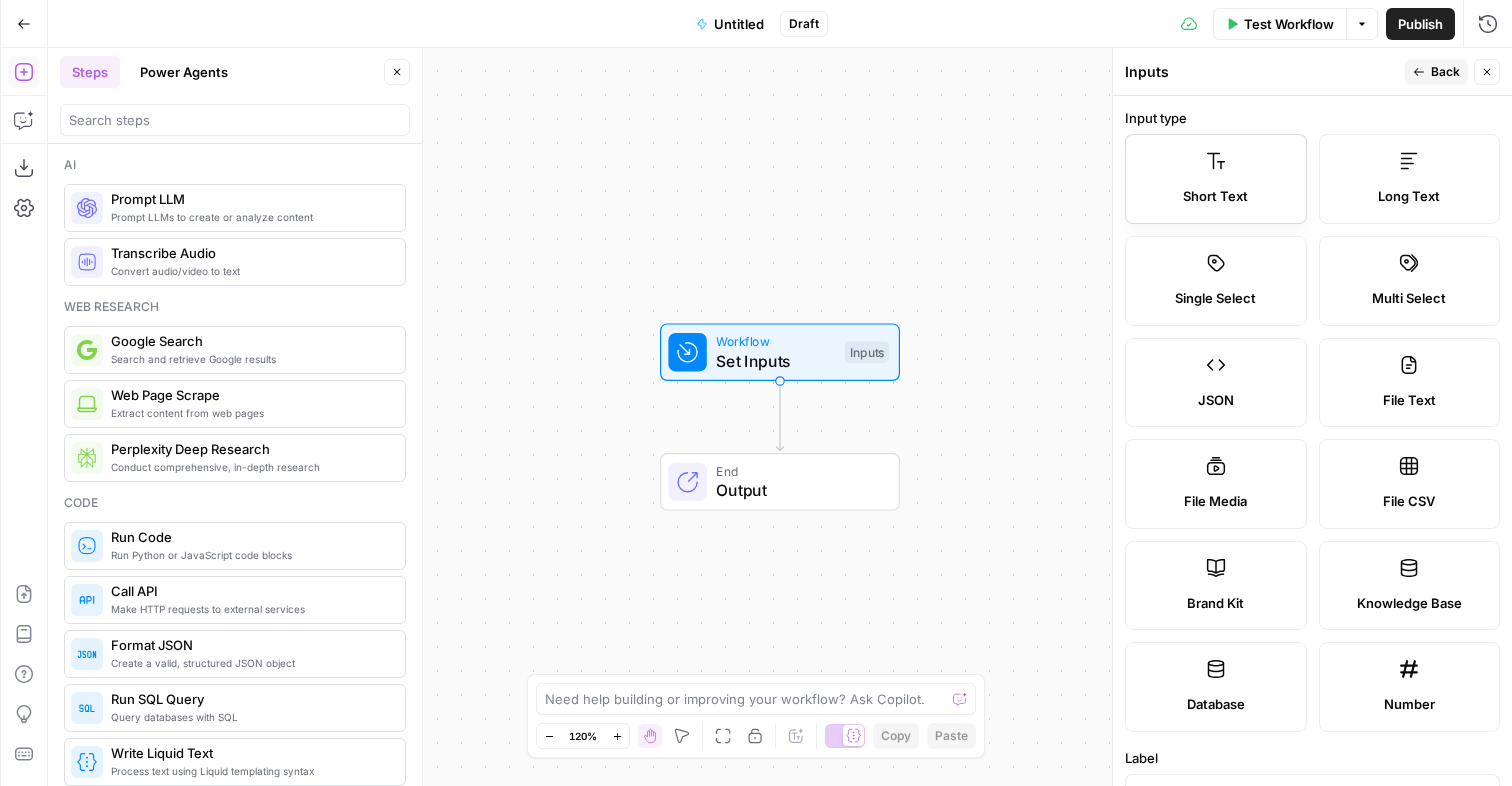 click on "Short Text" at bounding box center [1216, 179] 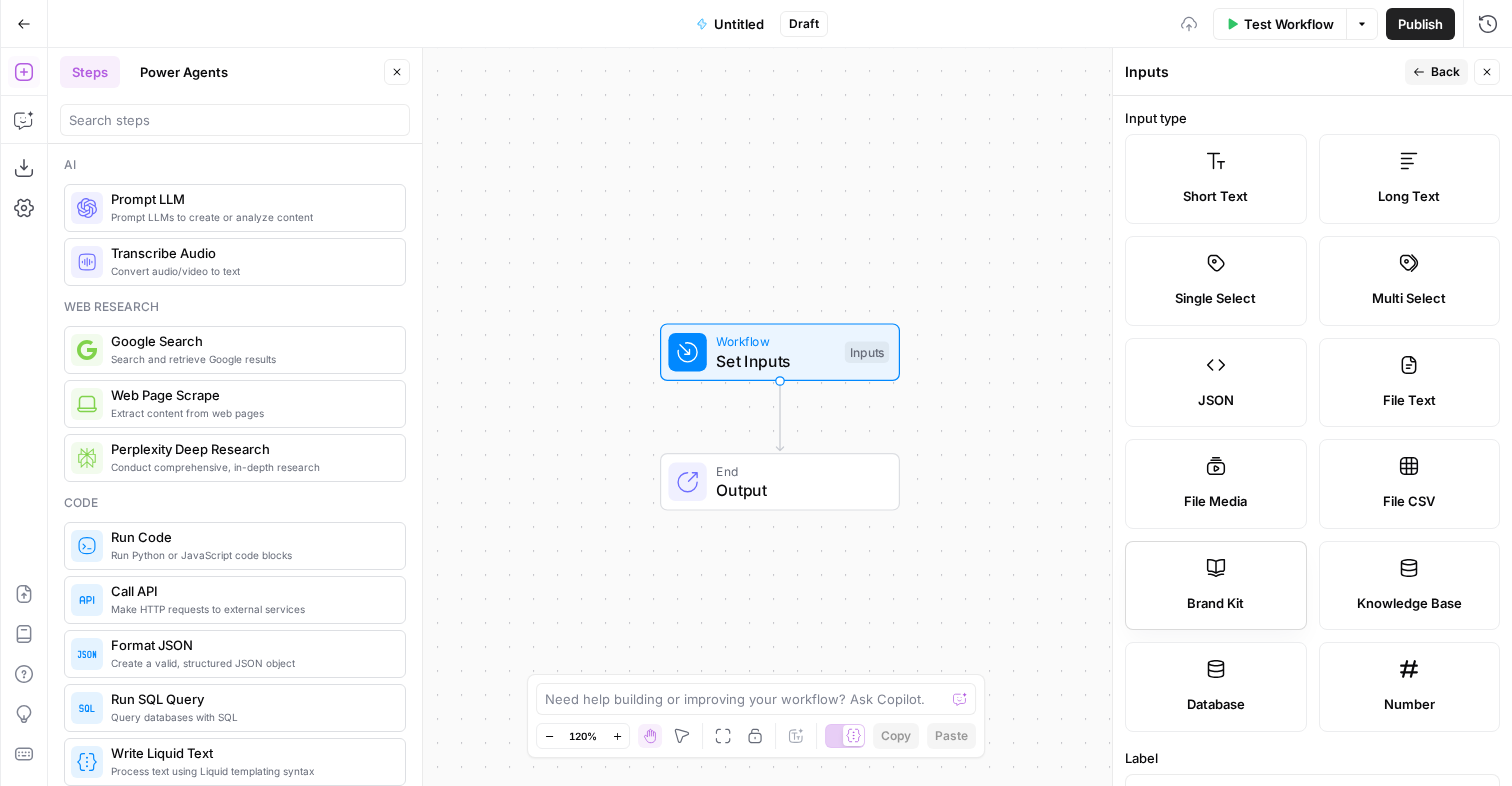 click on "Brand Kit" at bounding box center (1216, 586) 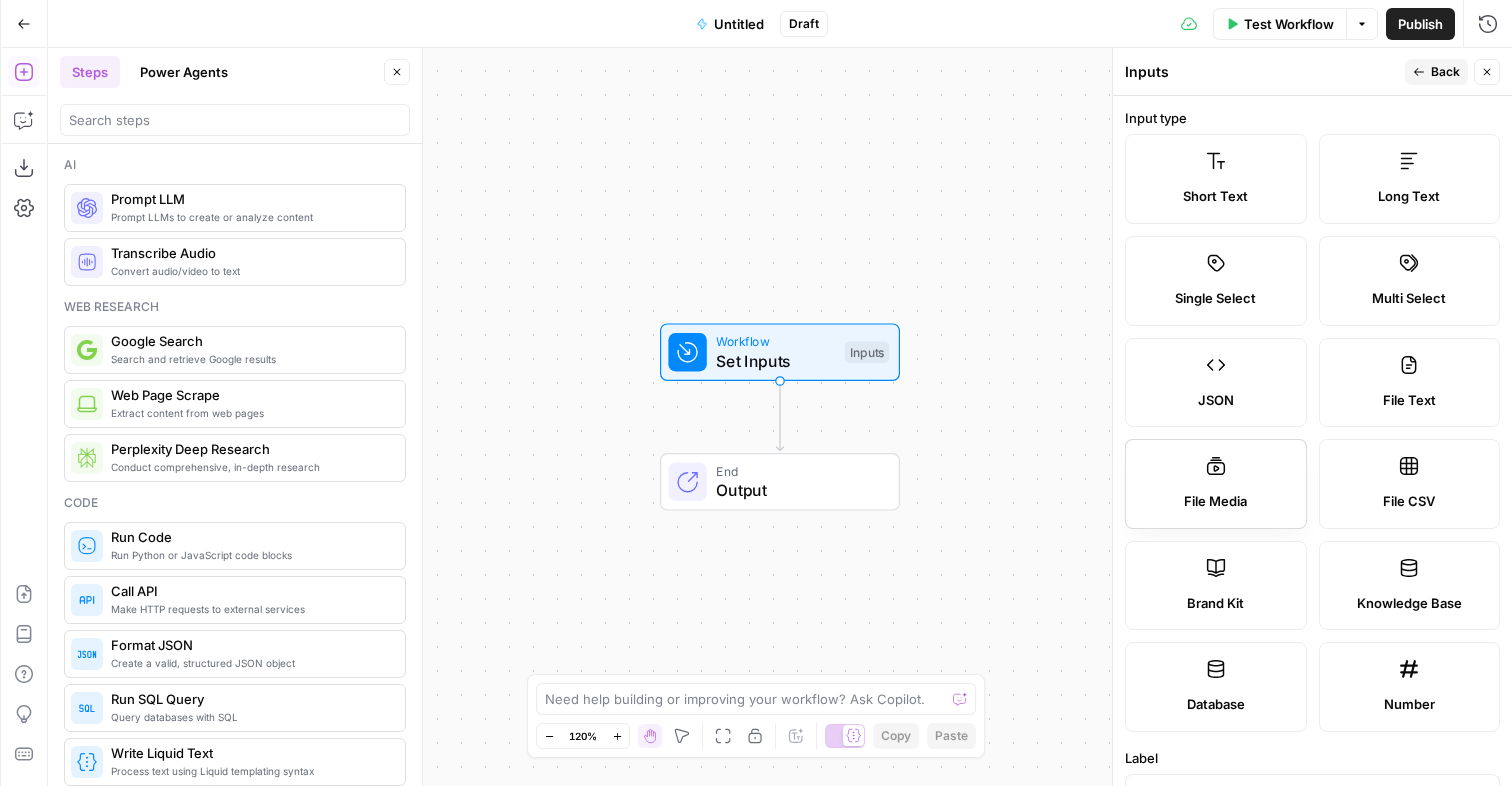 scroll, scrollTop: 309, scrollLeft: 0, axis: vertical 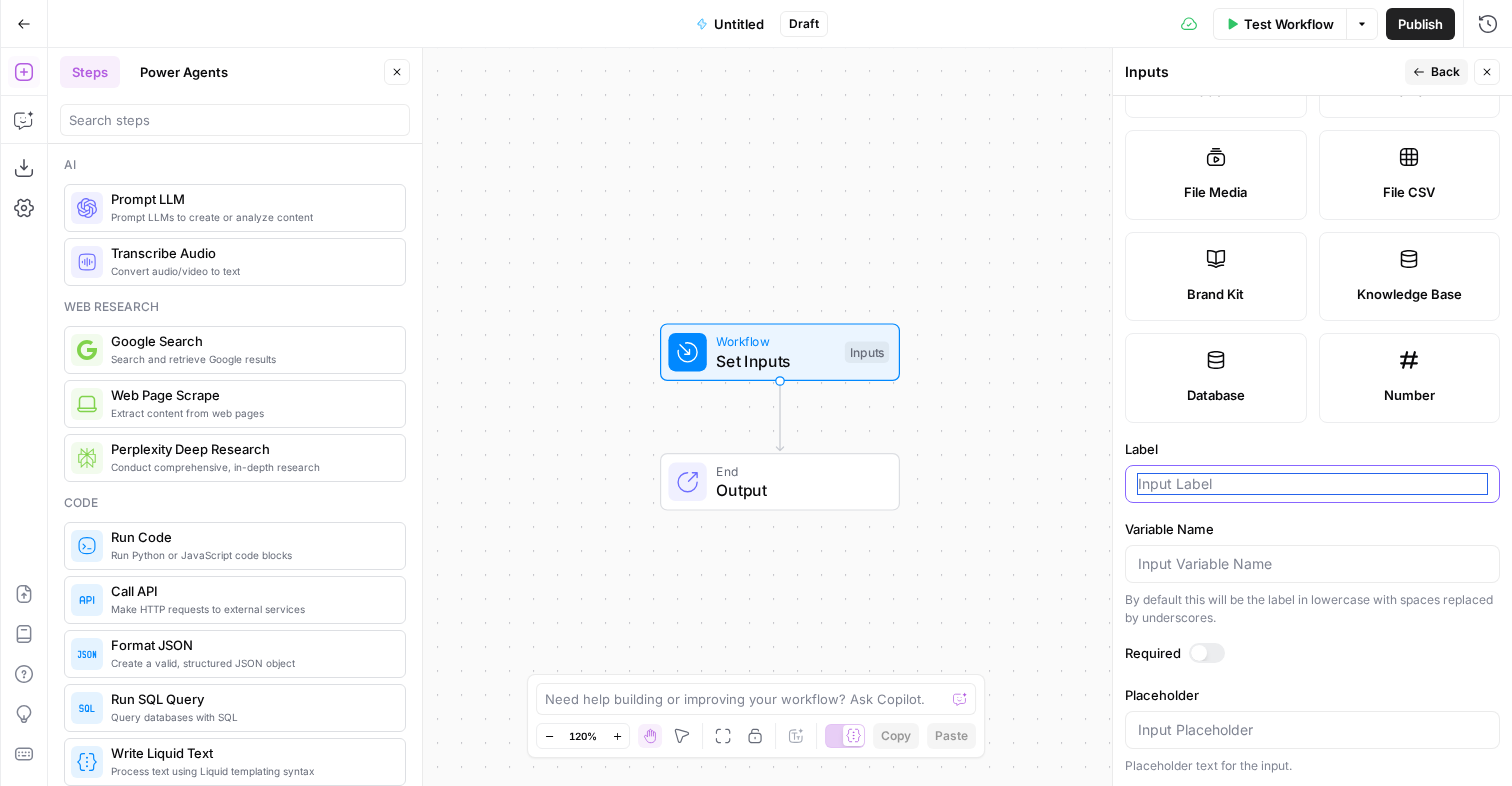 click on "Label" at bounding box center [1312, 484] 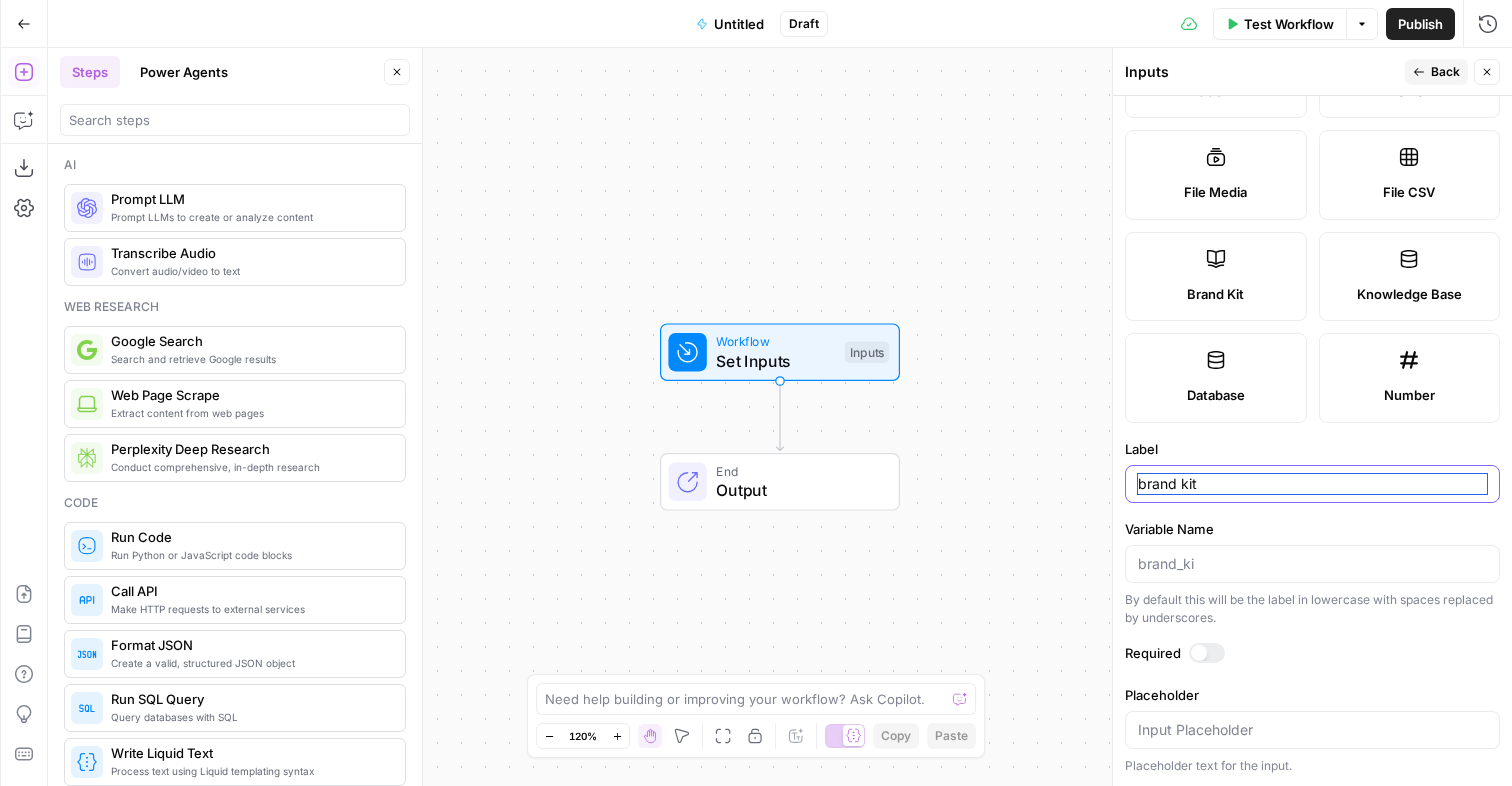 type on "brand kit" 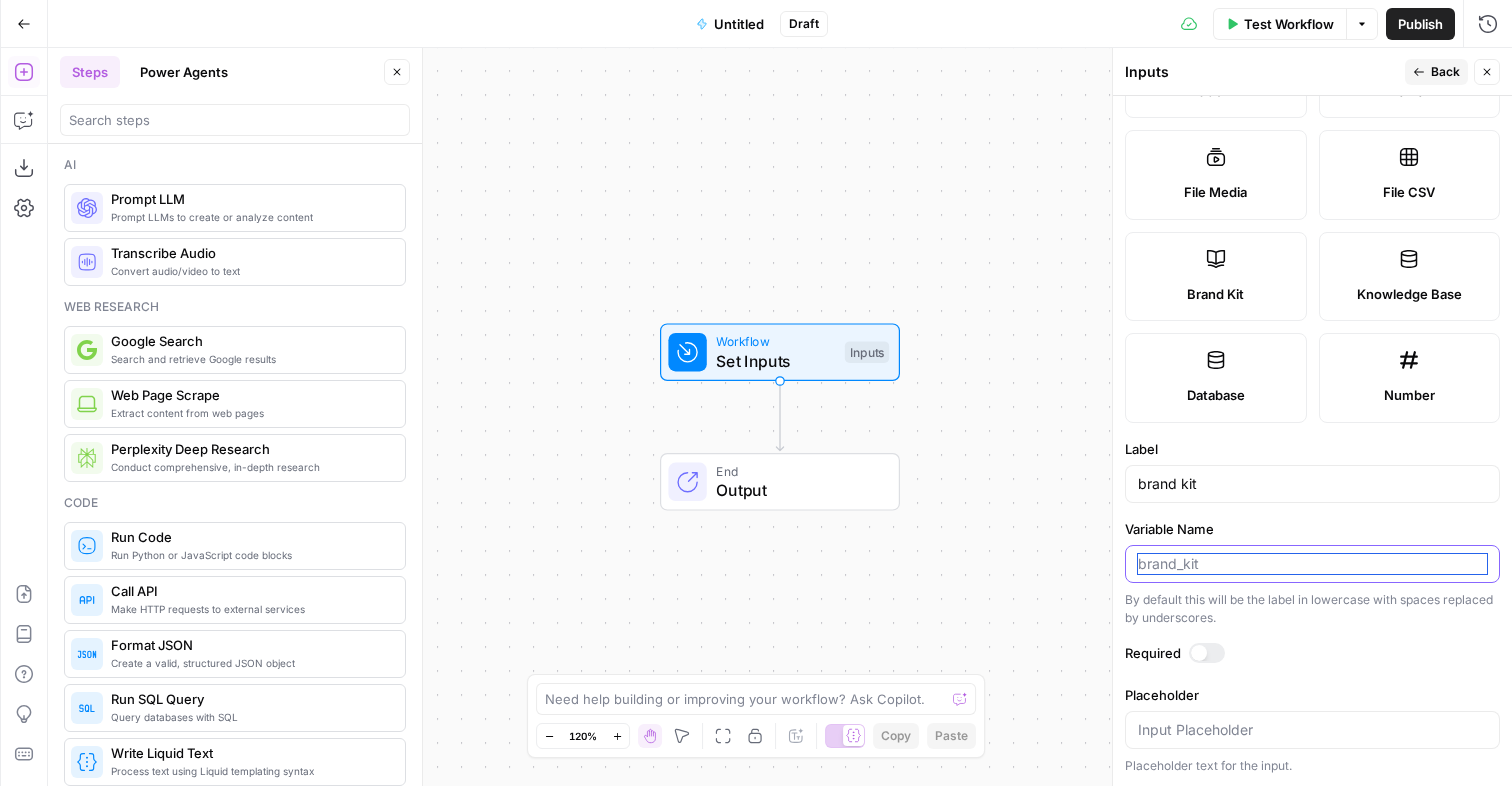 click on "Variable Name" at bounding box center [1312, 564] 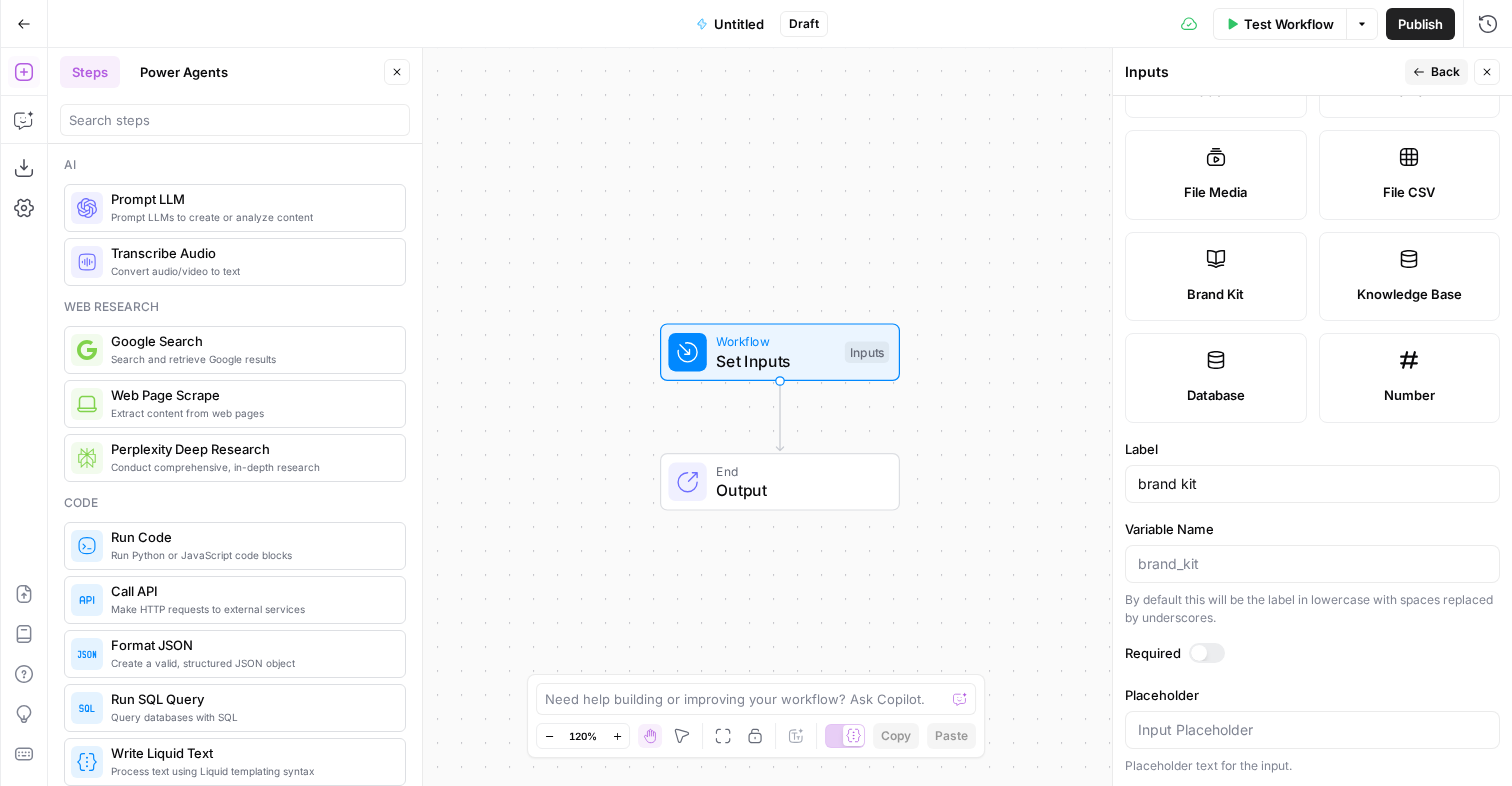 click on "Workflow Set Inputs Inputs End Output" at bounding box center [780, 417] 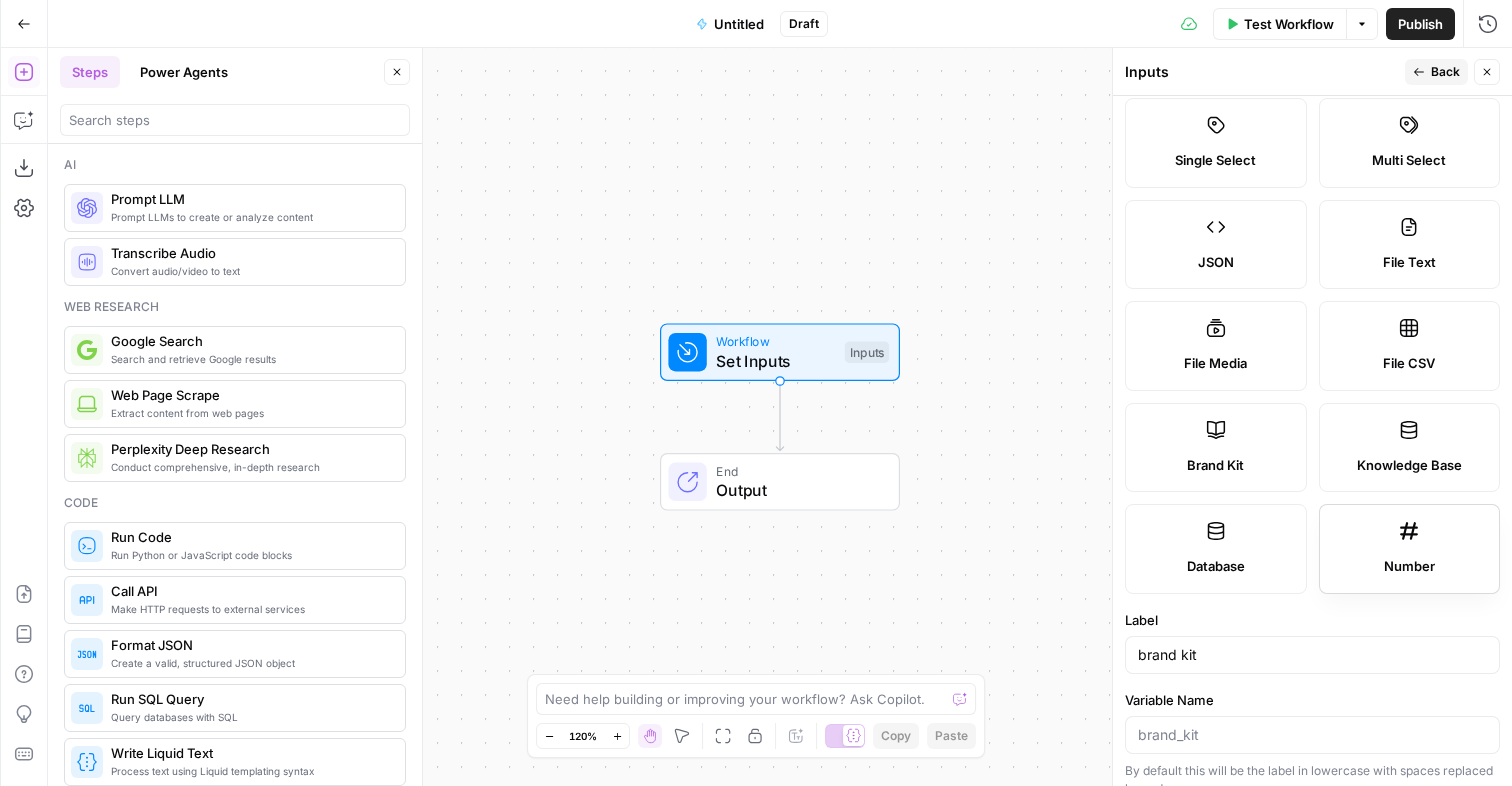 scroll, scrollTop: 0, scrollLeft: 0, axis: both 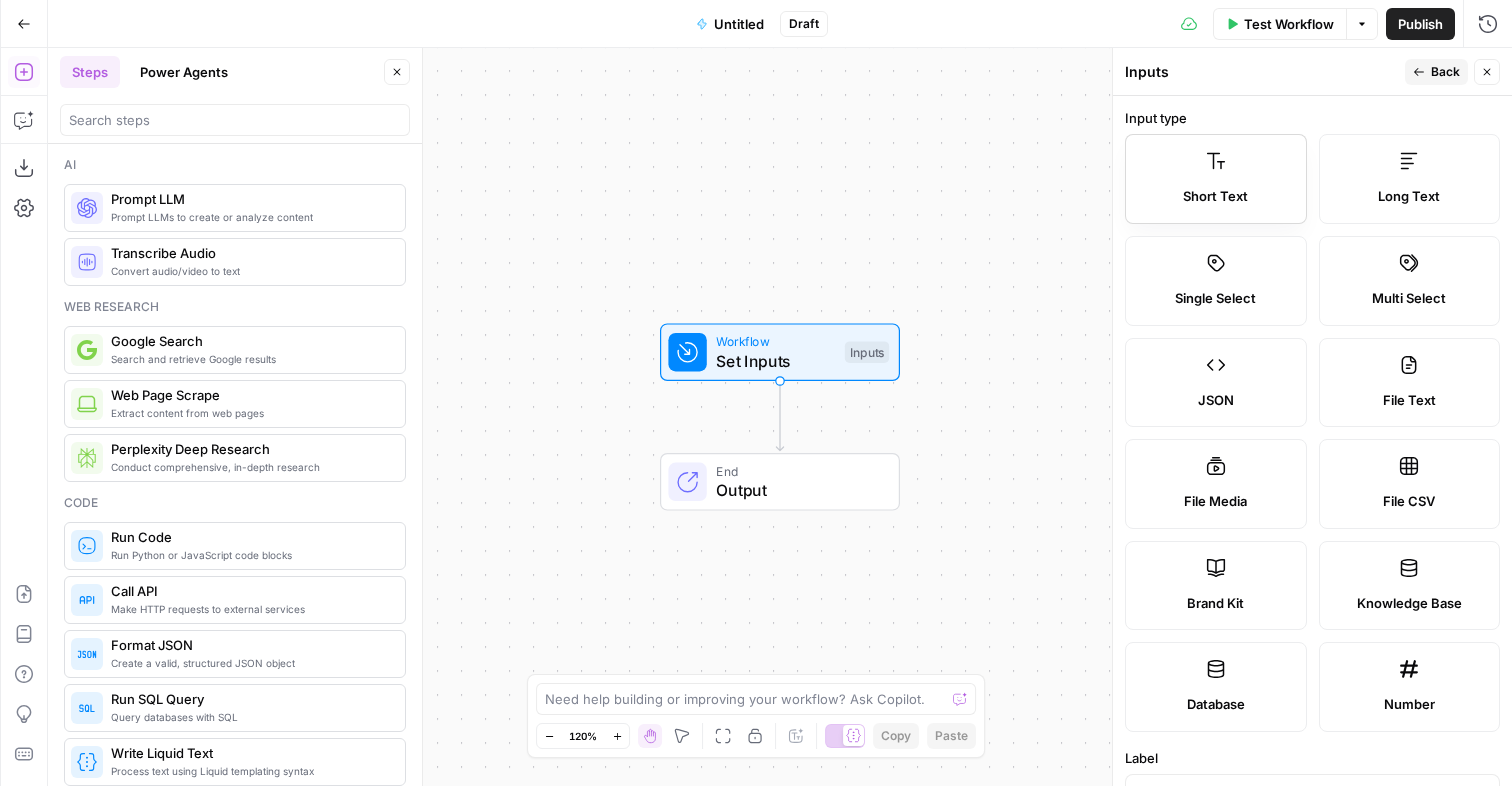 click on "Short Text" at bounding box center (1215, 197) 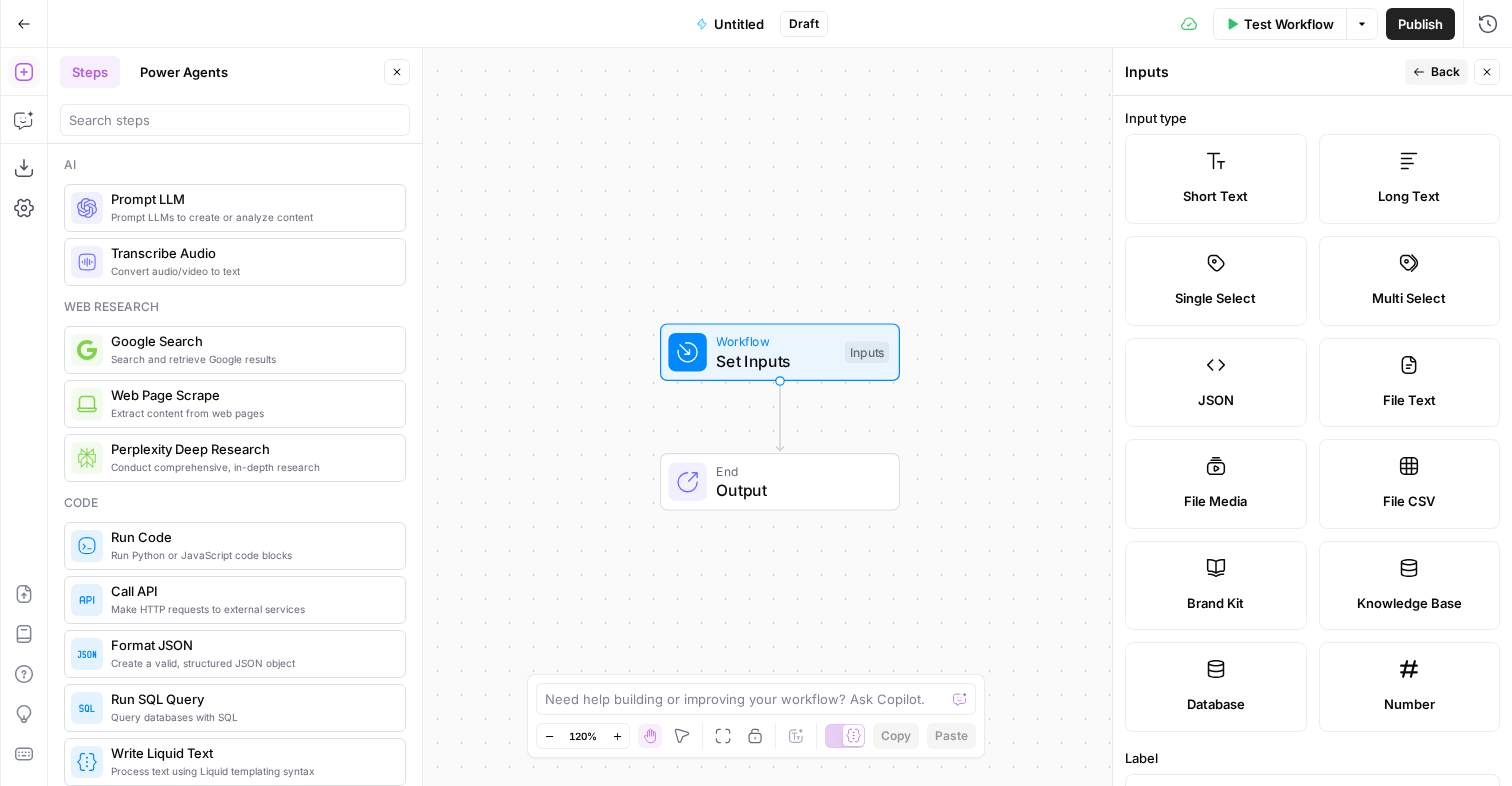 click on "Workflow Set Inputs Inputs End Output" at bounding box center [780, 417] 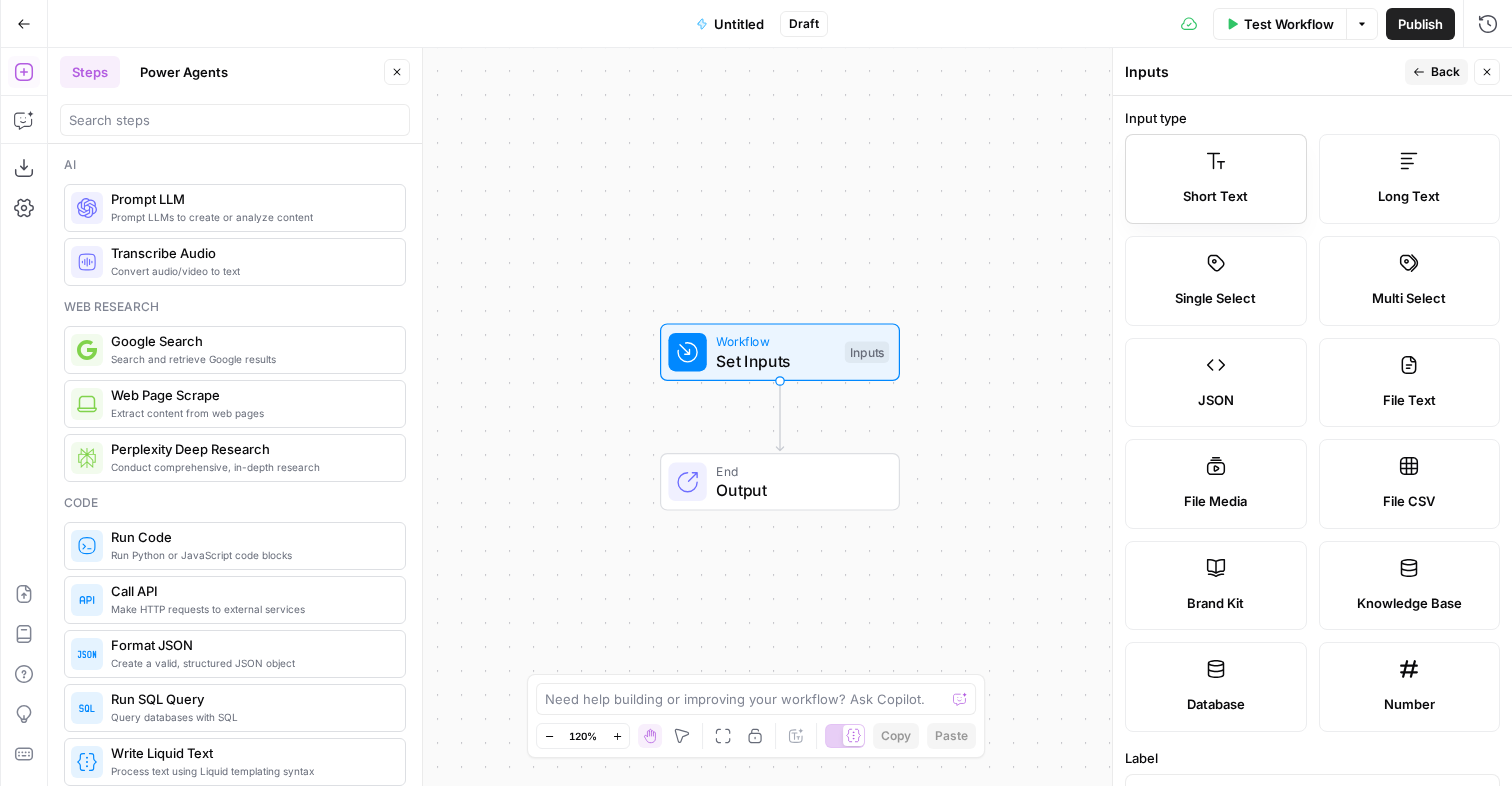 click on "Short Text" at bounding box center [1216, 197] 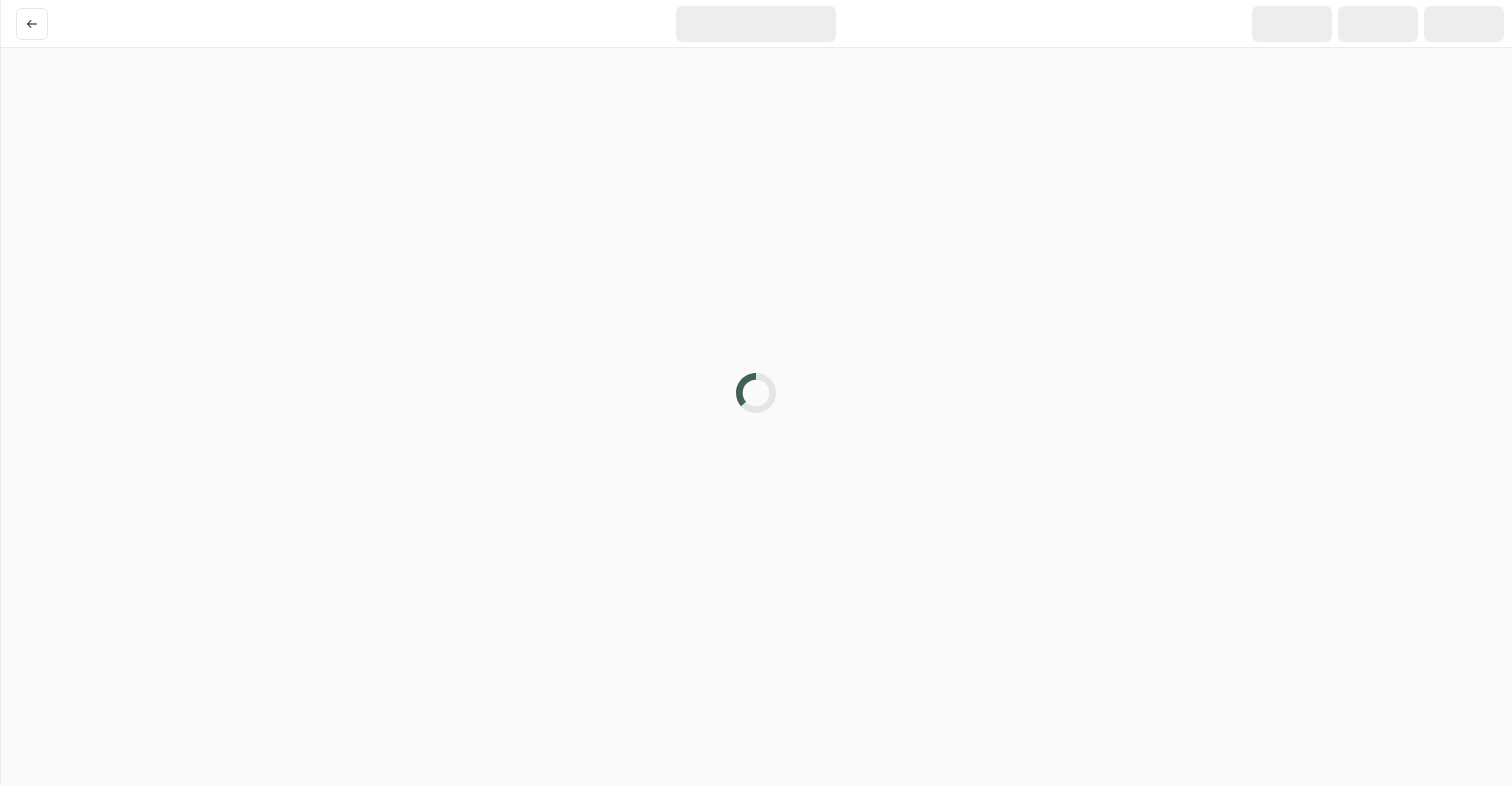 scroll, scrollTop: 0, scrollLeft: 0, axis: both 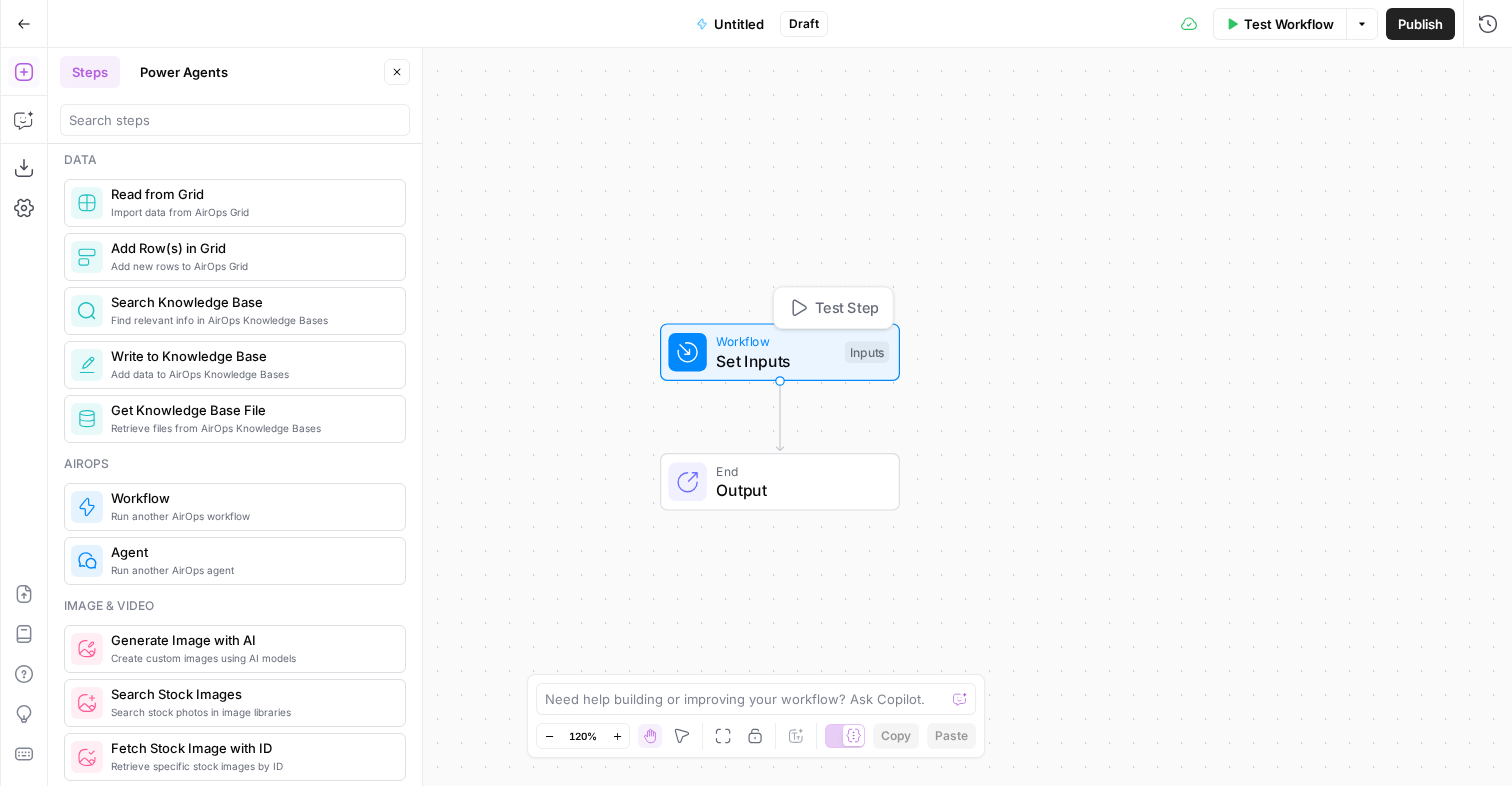 click on "Set Inputs" at bounding box center [775, 361] 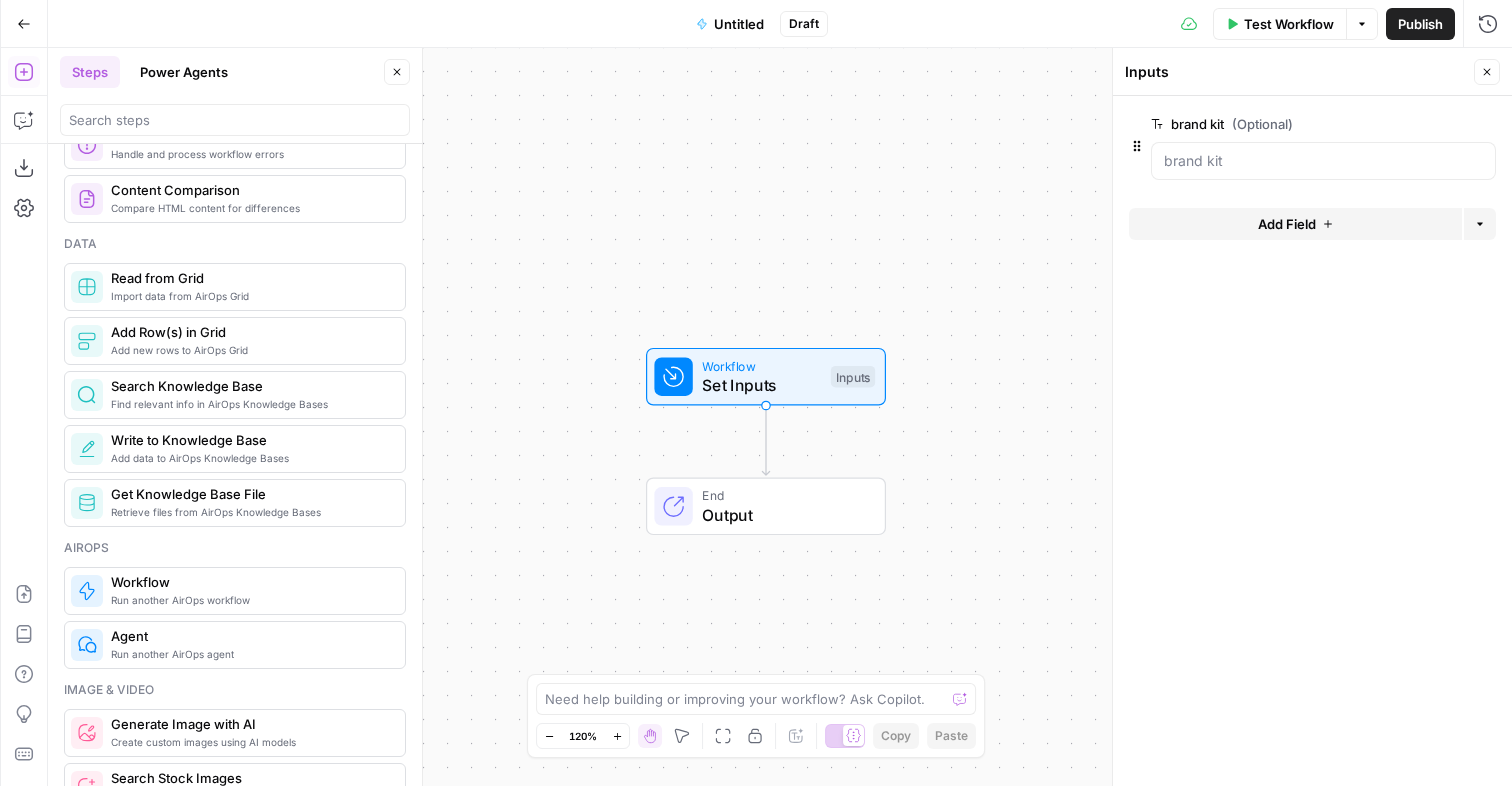 scroll, scrollTop: 857, scrollLeft: 0, axis: vertical 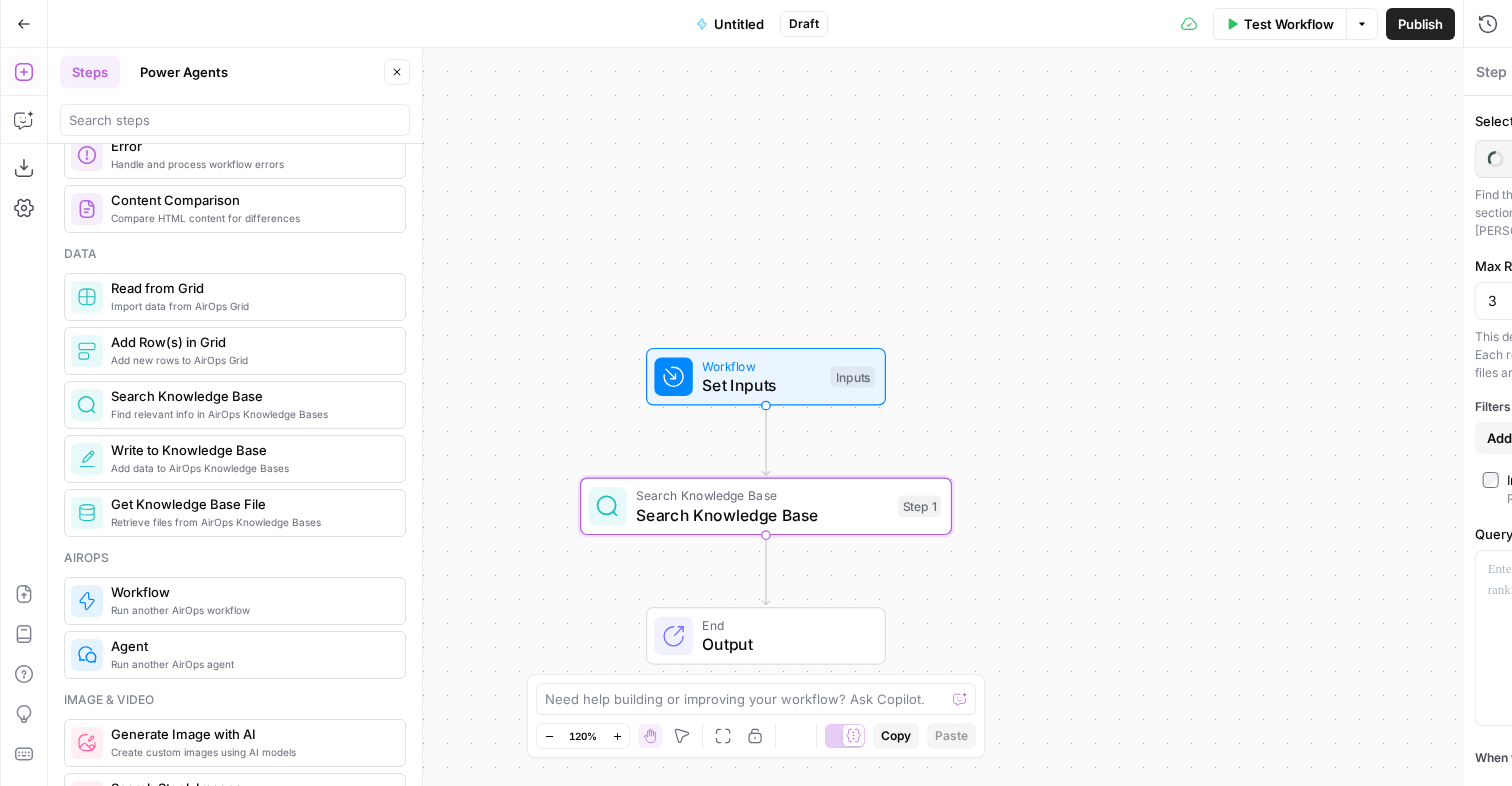type on "Search Knowledge Base" 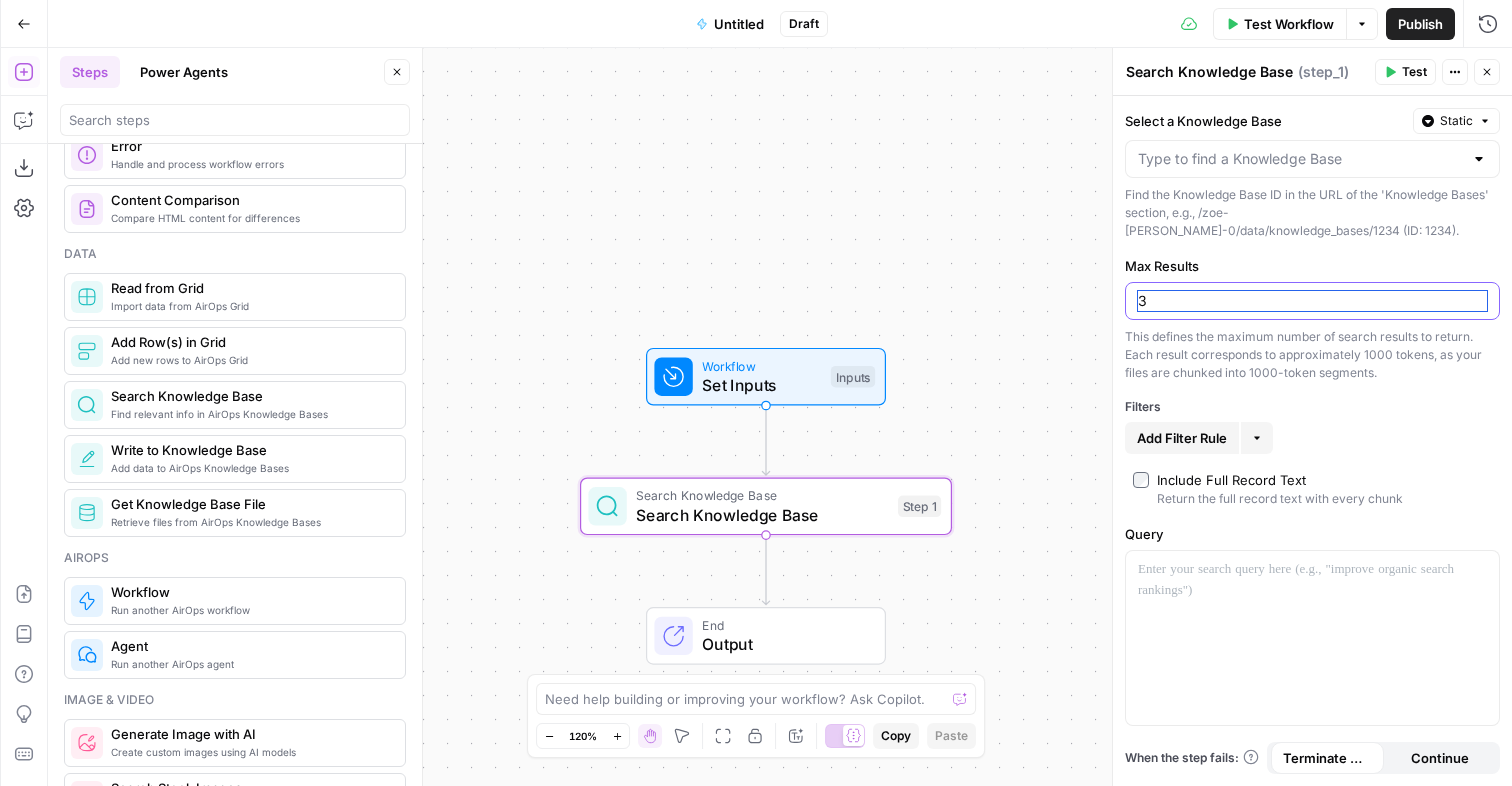 click on "3" at bounding box center (1312, 301) 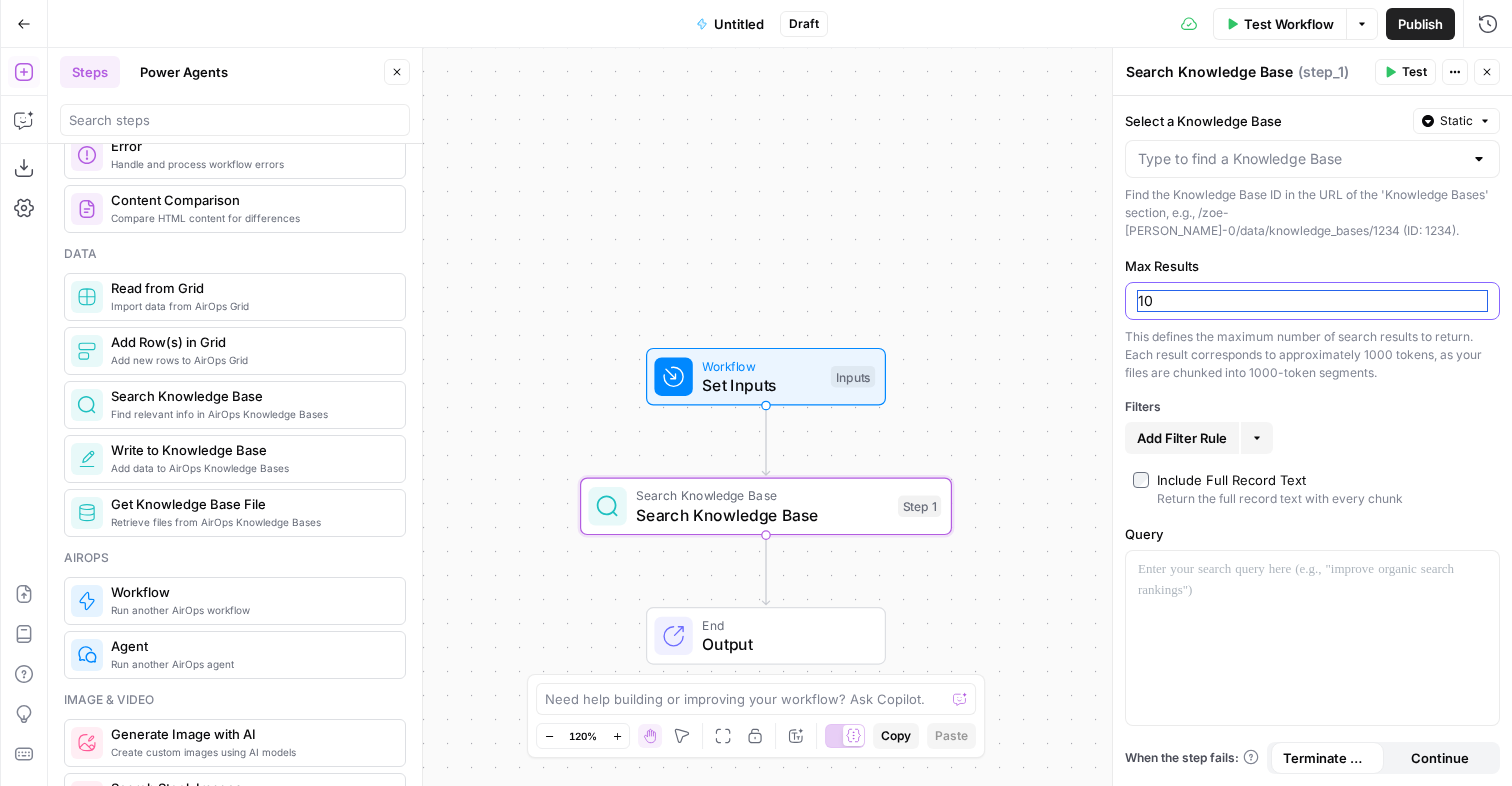 type on "10" 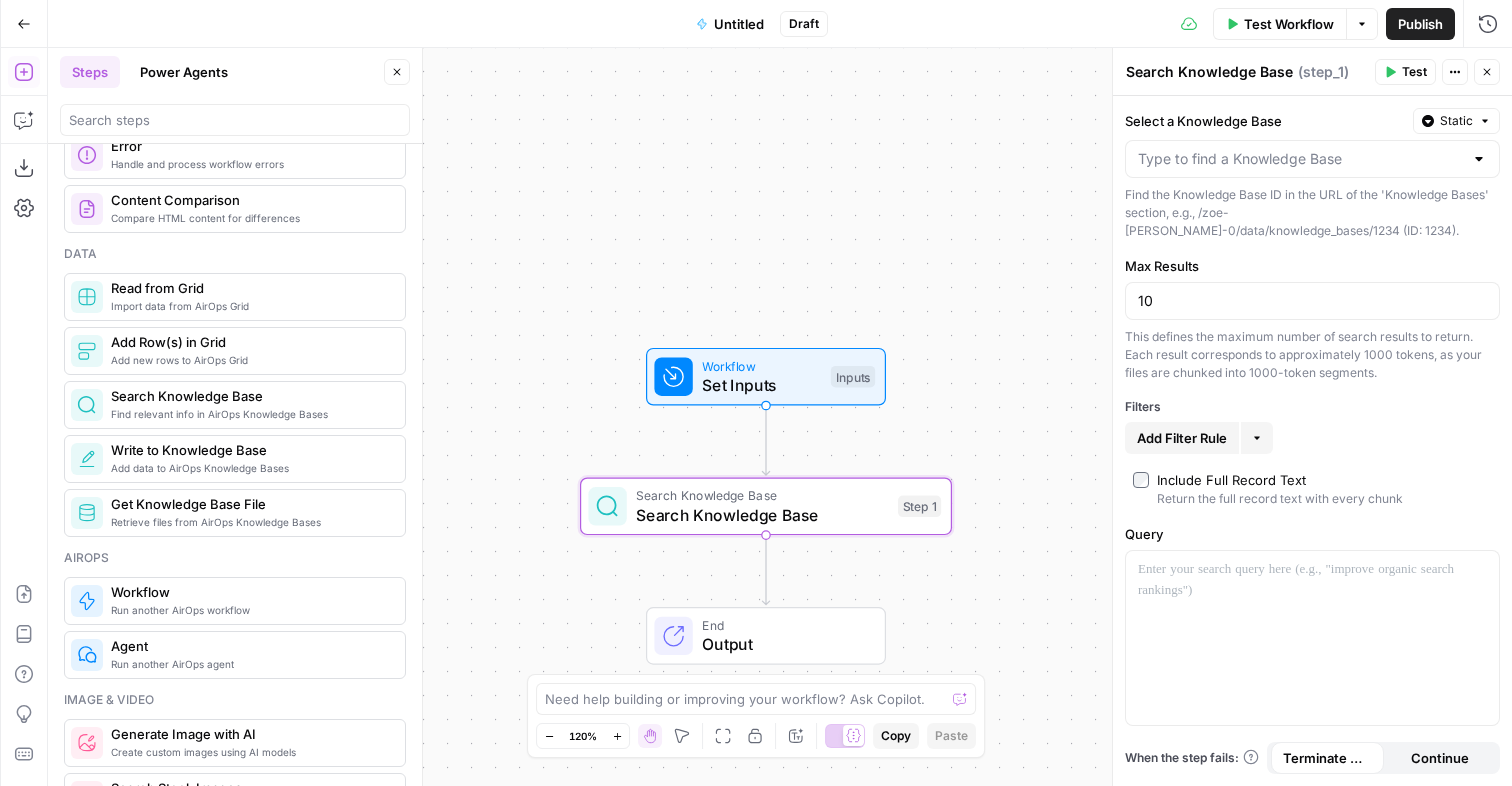 click on "Max Results" at bounding box center [1312, 266] 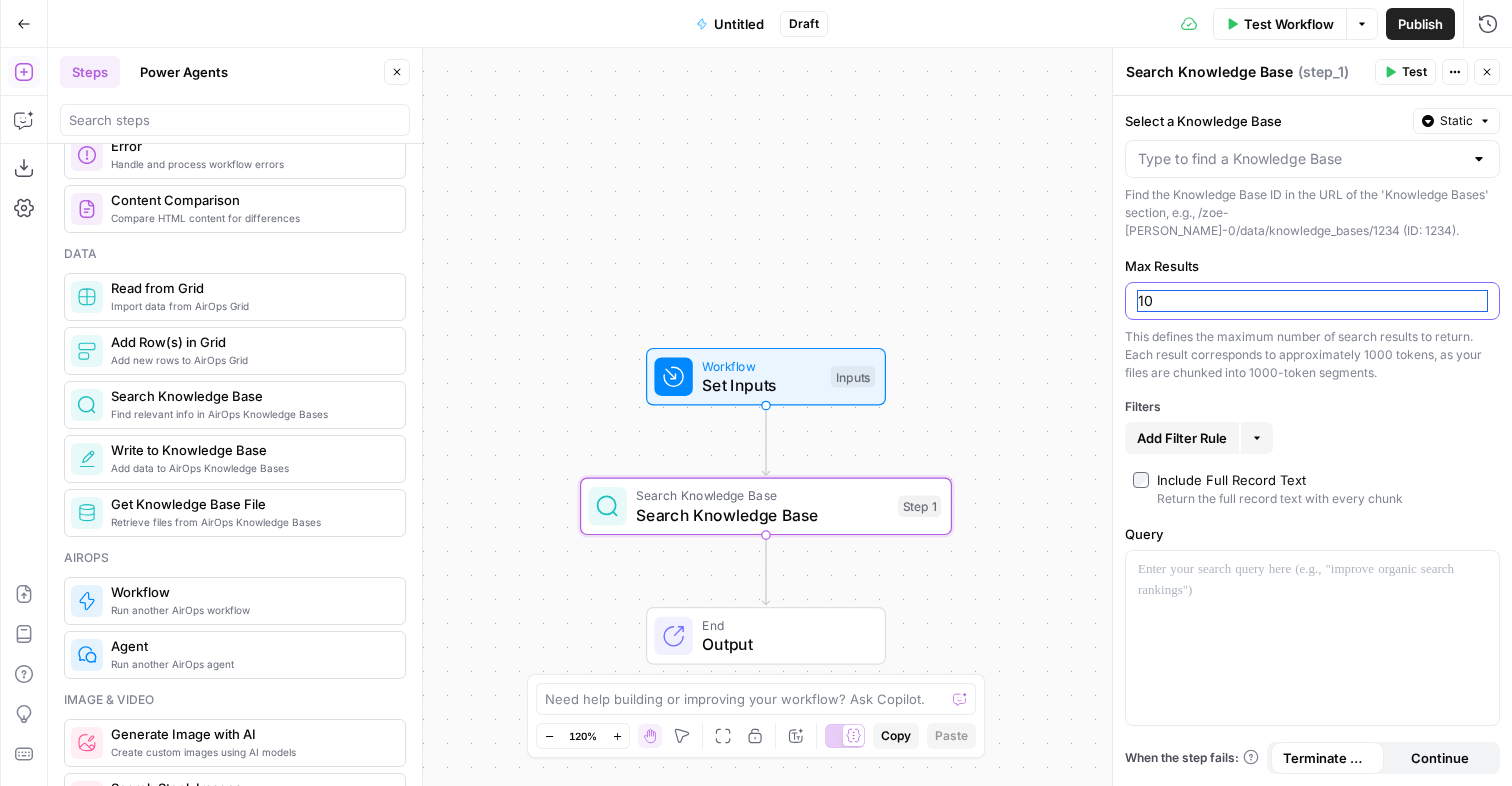 click on "10" at bounding box center [1312, 301] 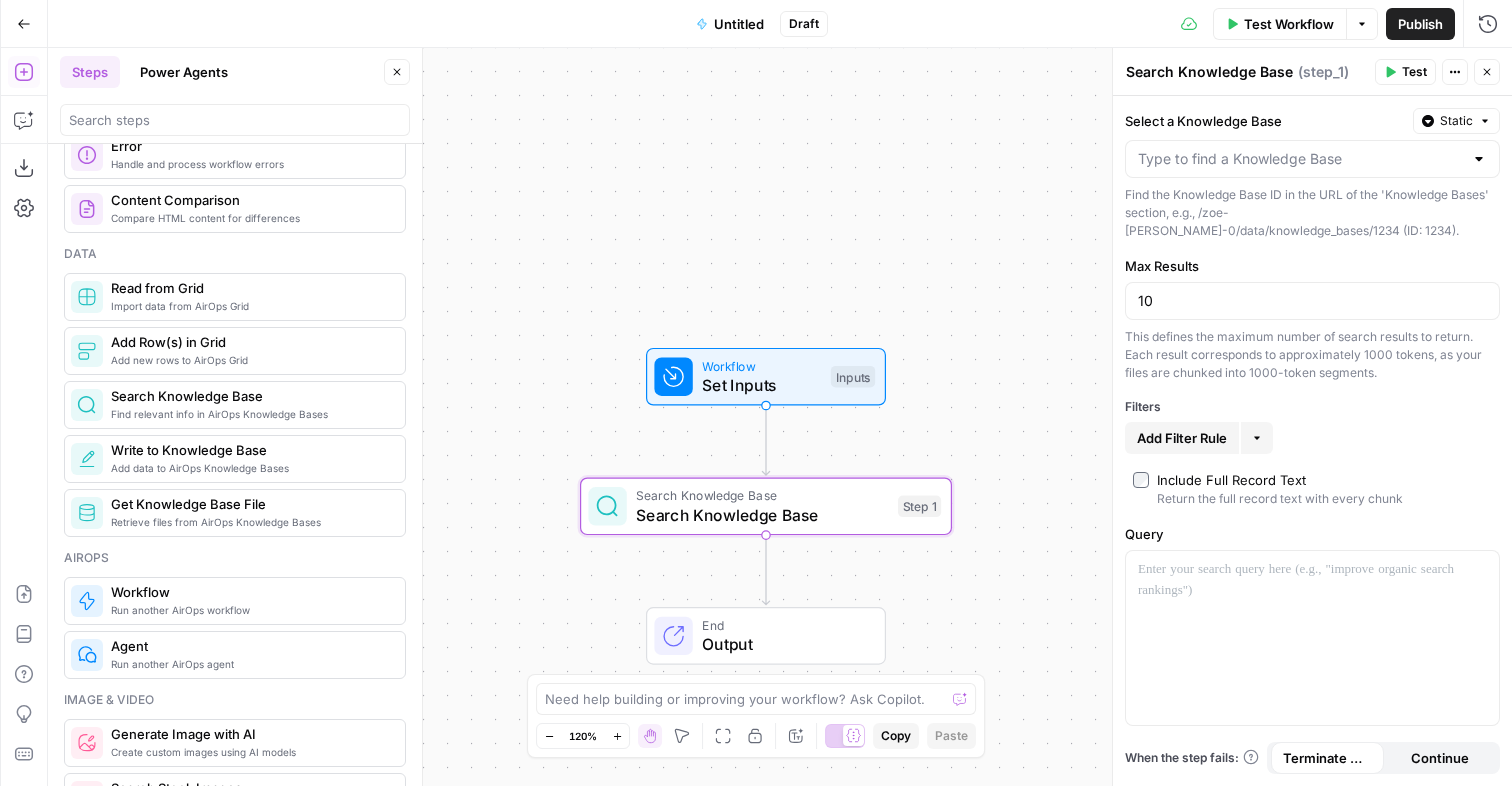 click on "Output" at bounding box center [783, 644] 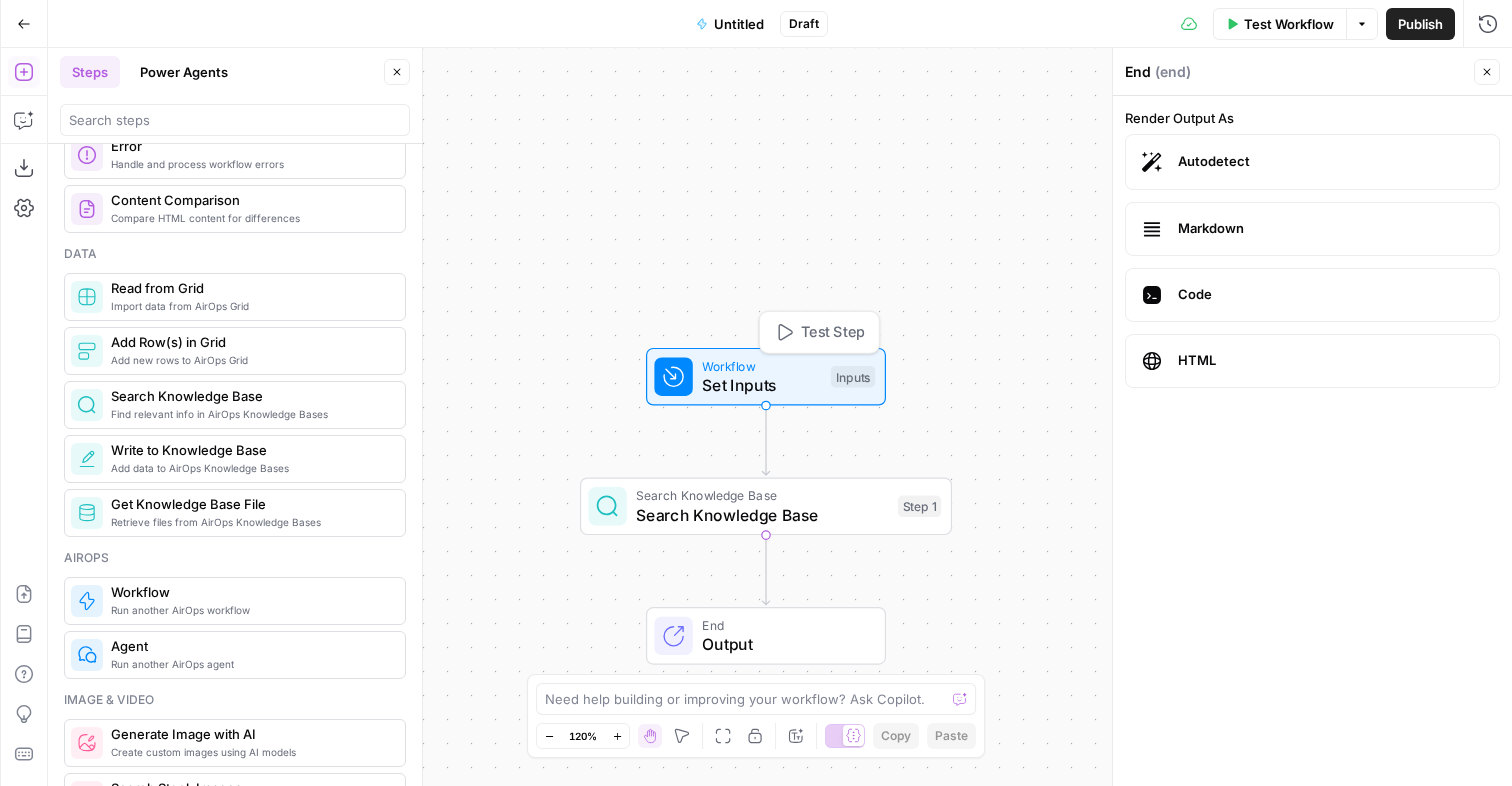 click on "Set Inputs" at bounding box center (761, 385) 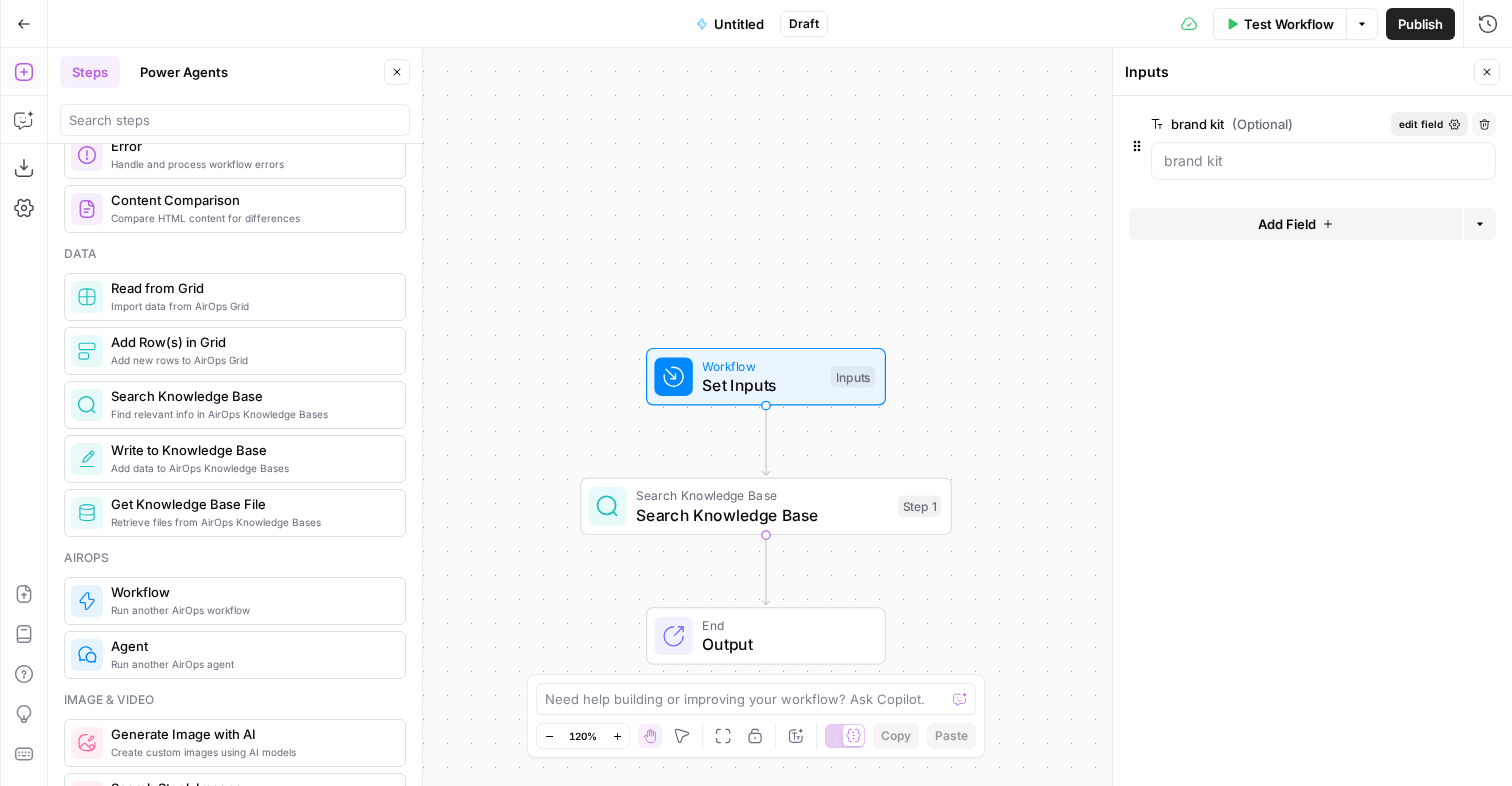 click on "edit field" at bounding box center [1429, 124] 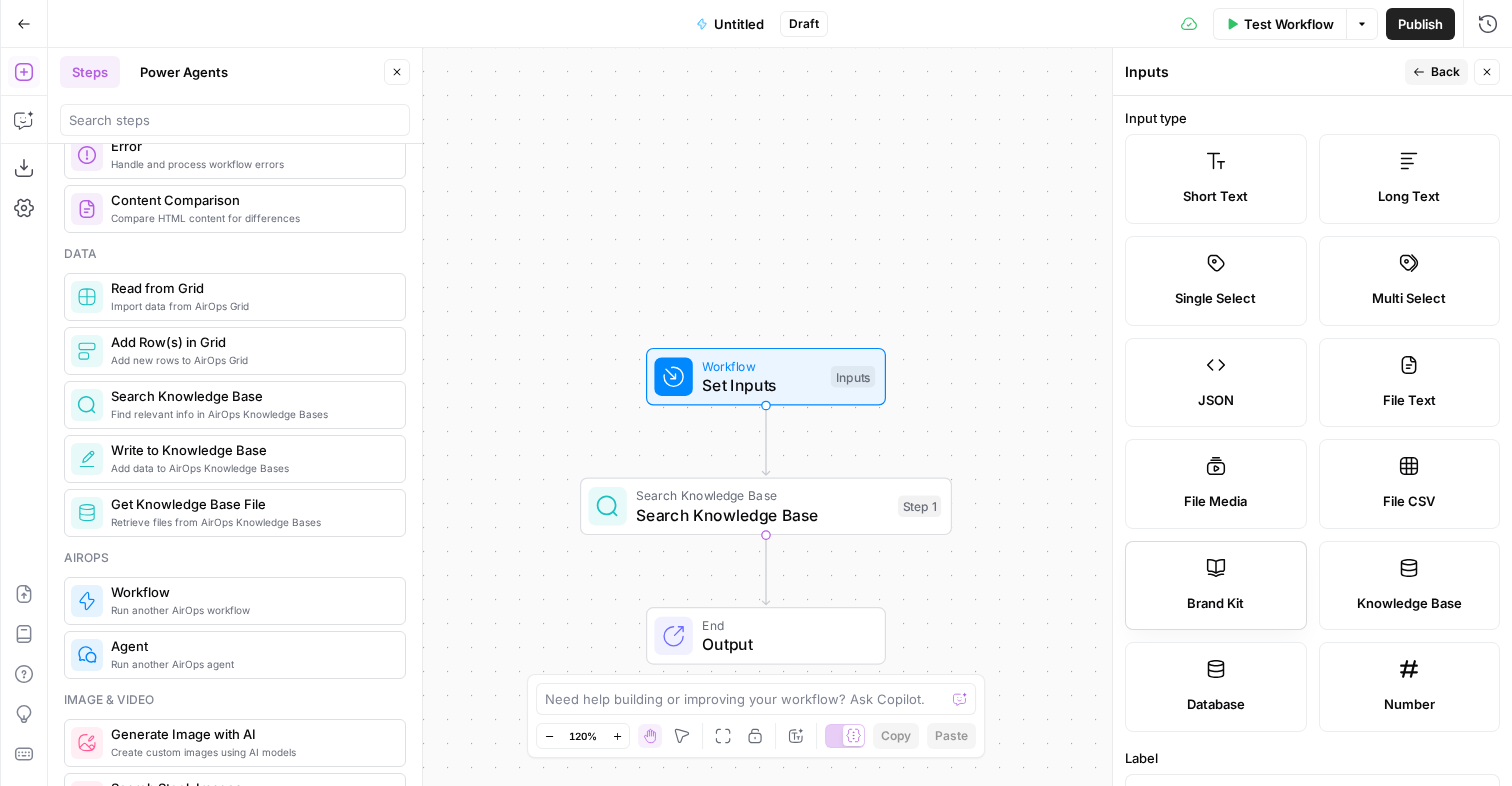 click on "Brand Kit" at bounding box center [1215, 604] 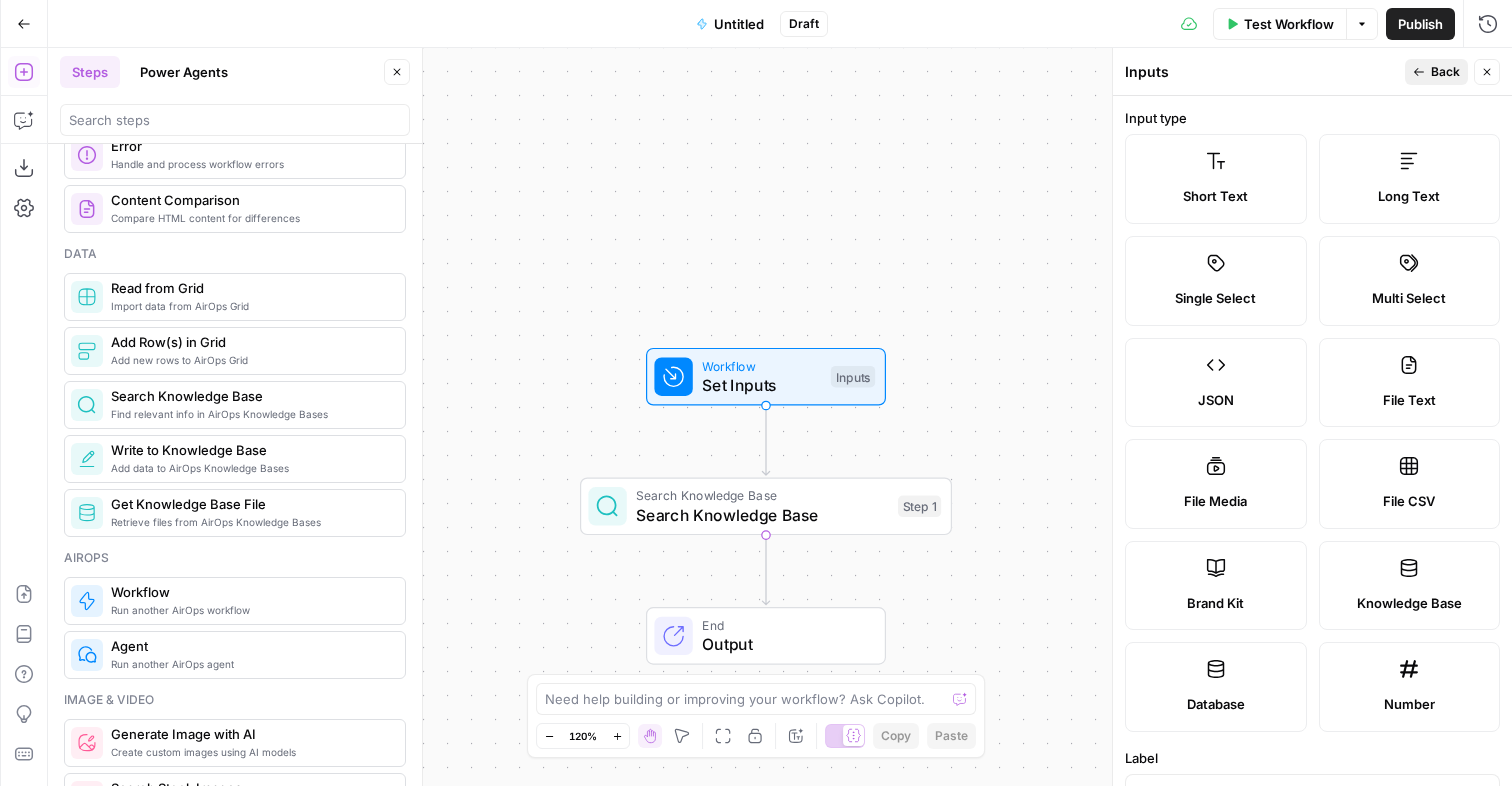 click on "Back" at bounding box center (1445, 72) 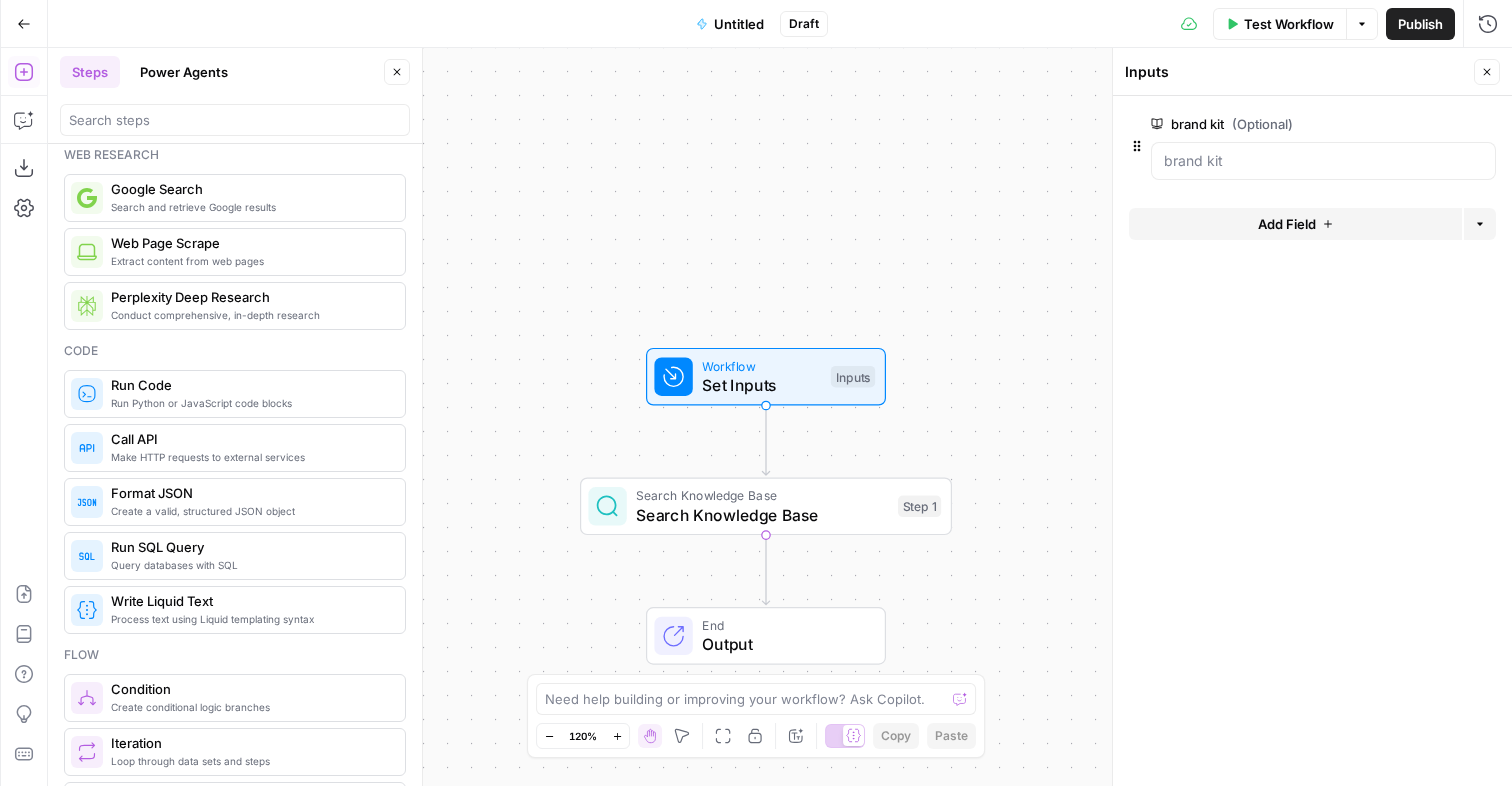 scroll, scrollTop: 0, scrollLeft: 0, axis: both 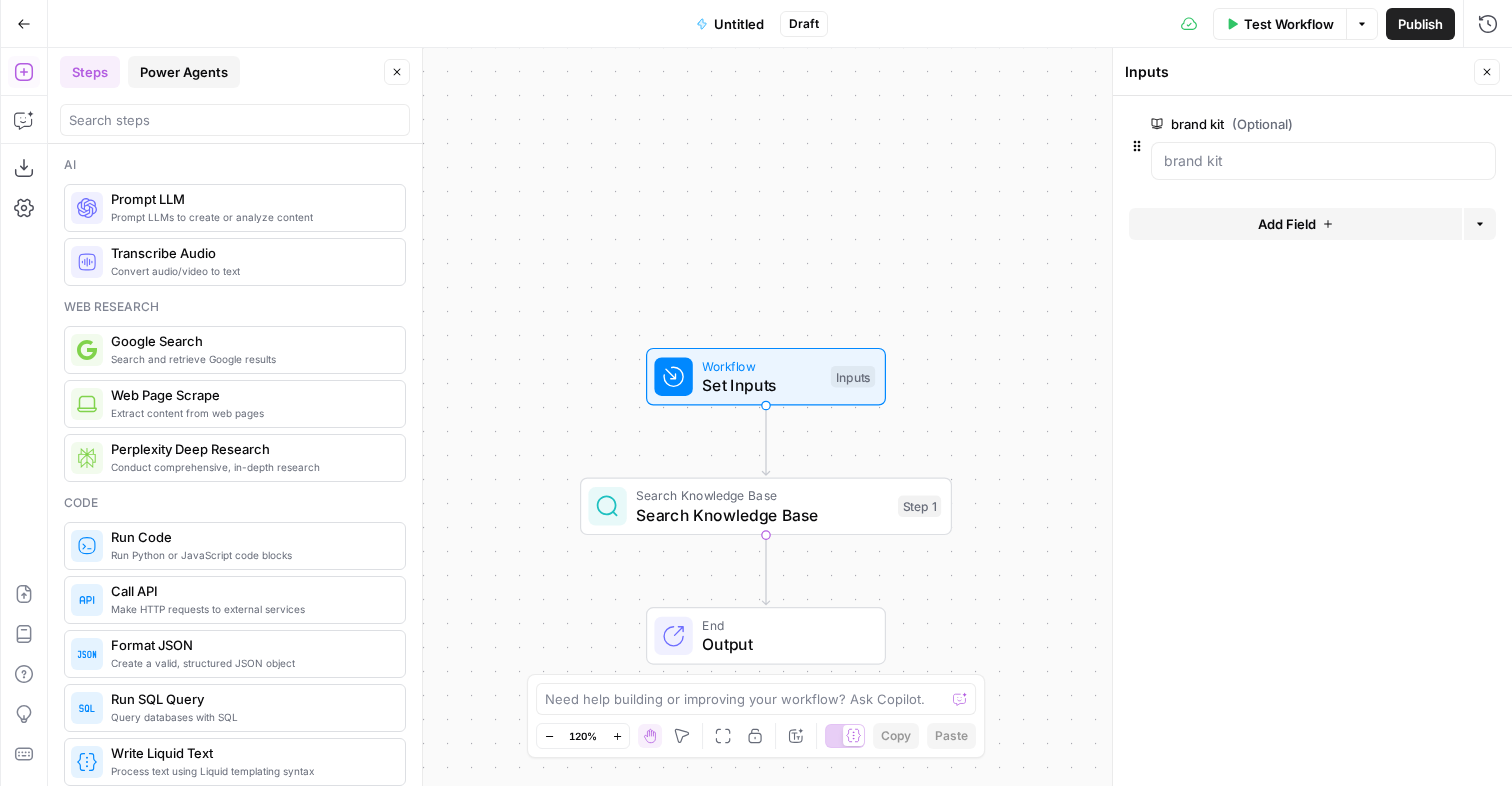 click on "Power Agents" at bounding box center (184, 72) 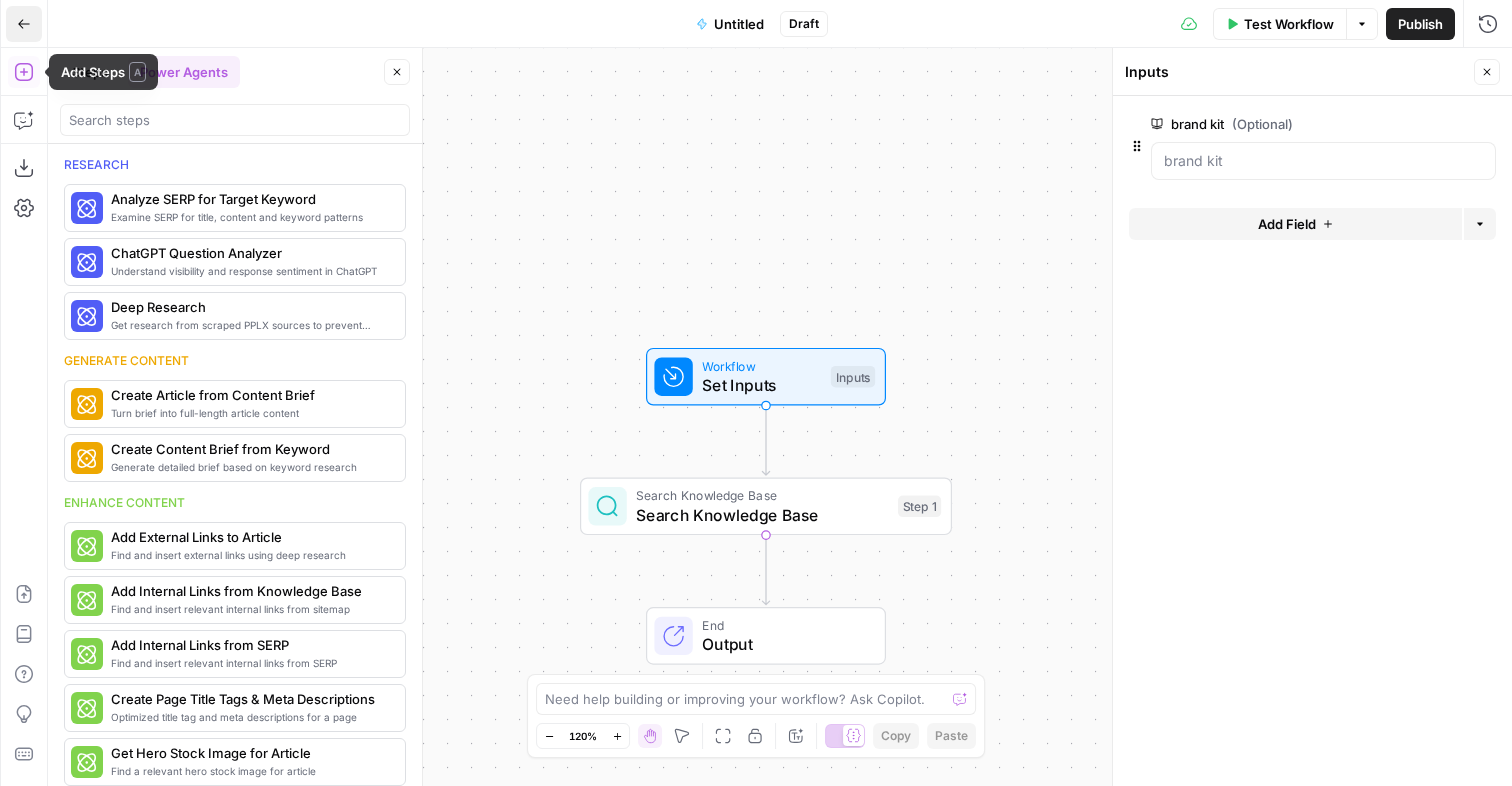 click on "Go Back" at bounding box center (24, 24) 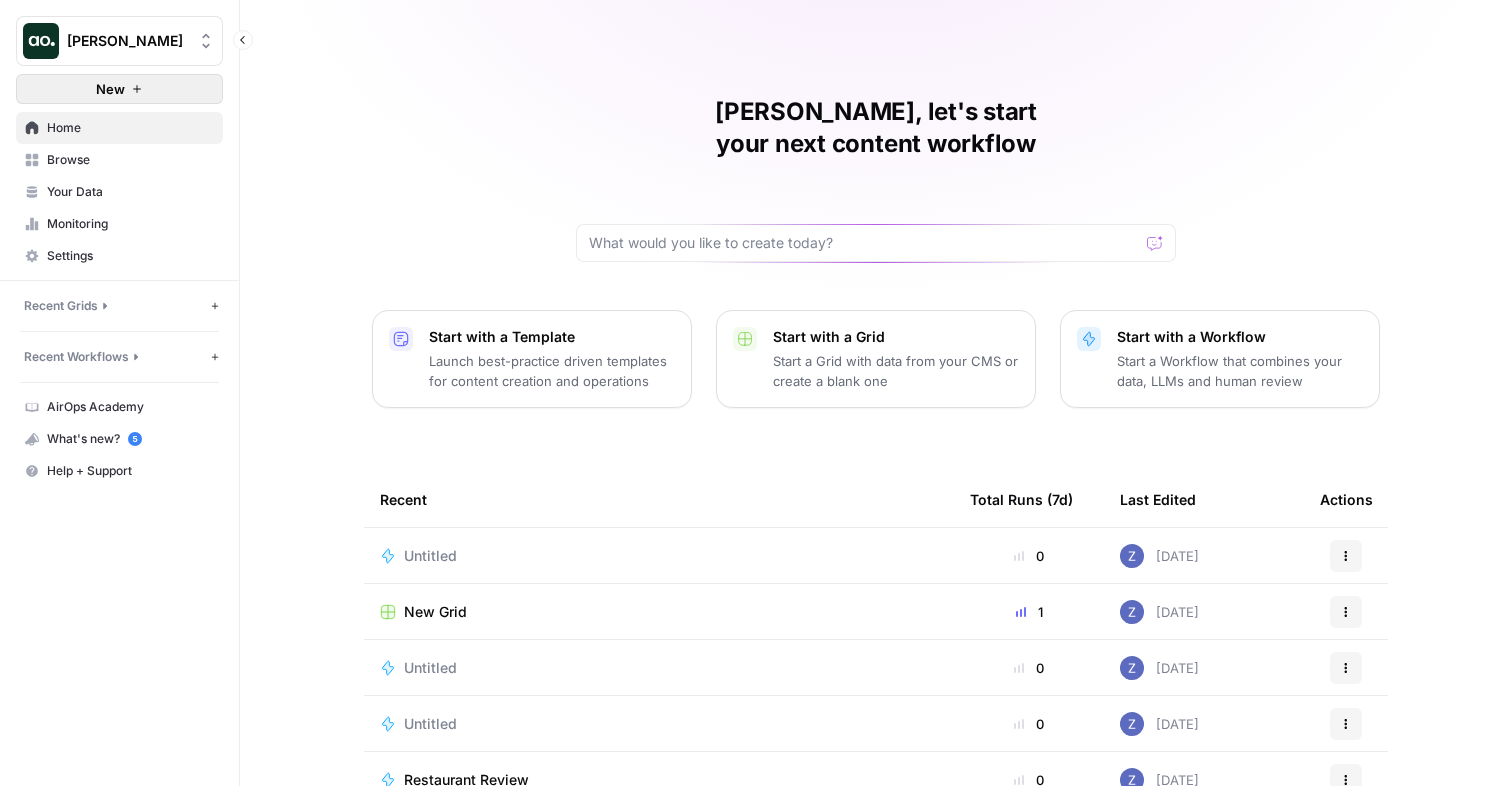 click 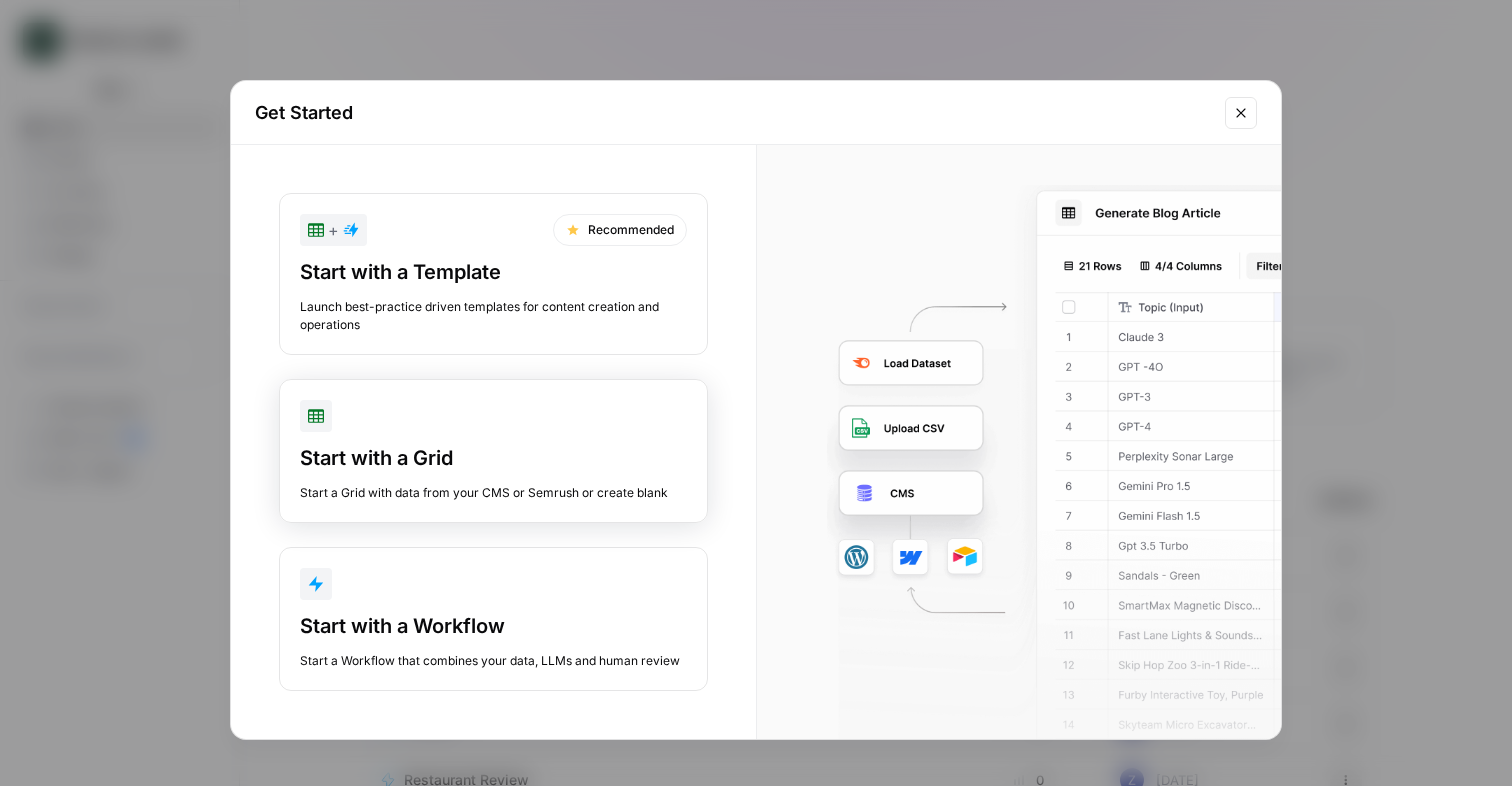 click on "Start with a Grid Start a Grid with data from your CMS or Semrush or create blank" at bounding box center [493, 473] 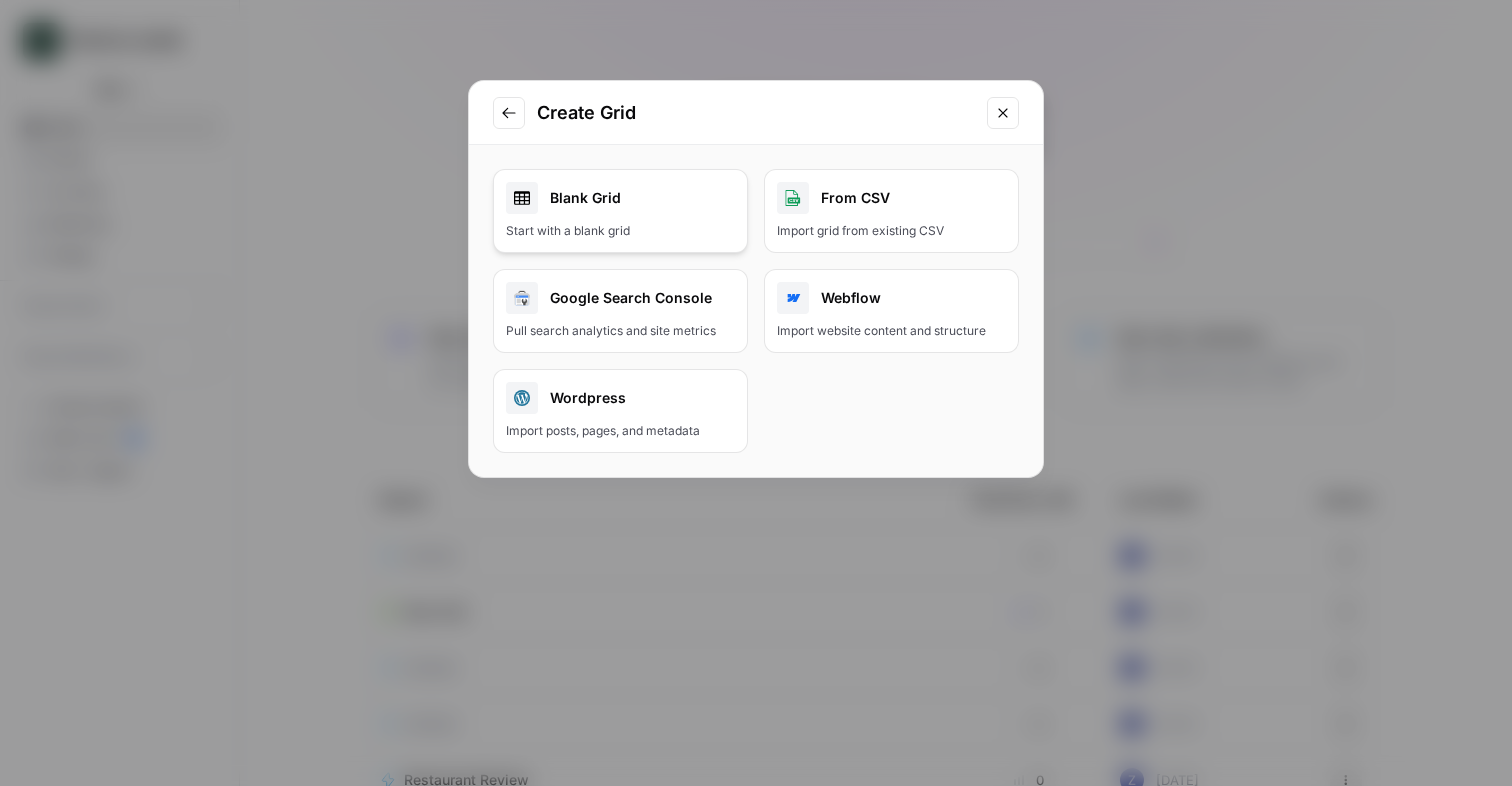 click on "Blank Grid" at bounding box center (620, 198) 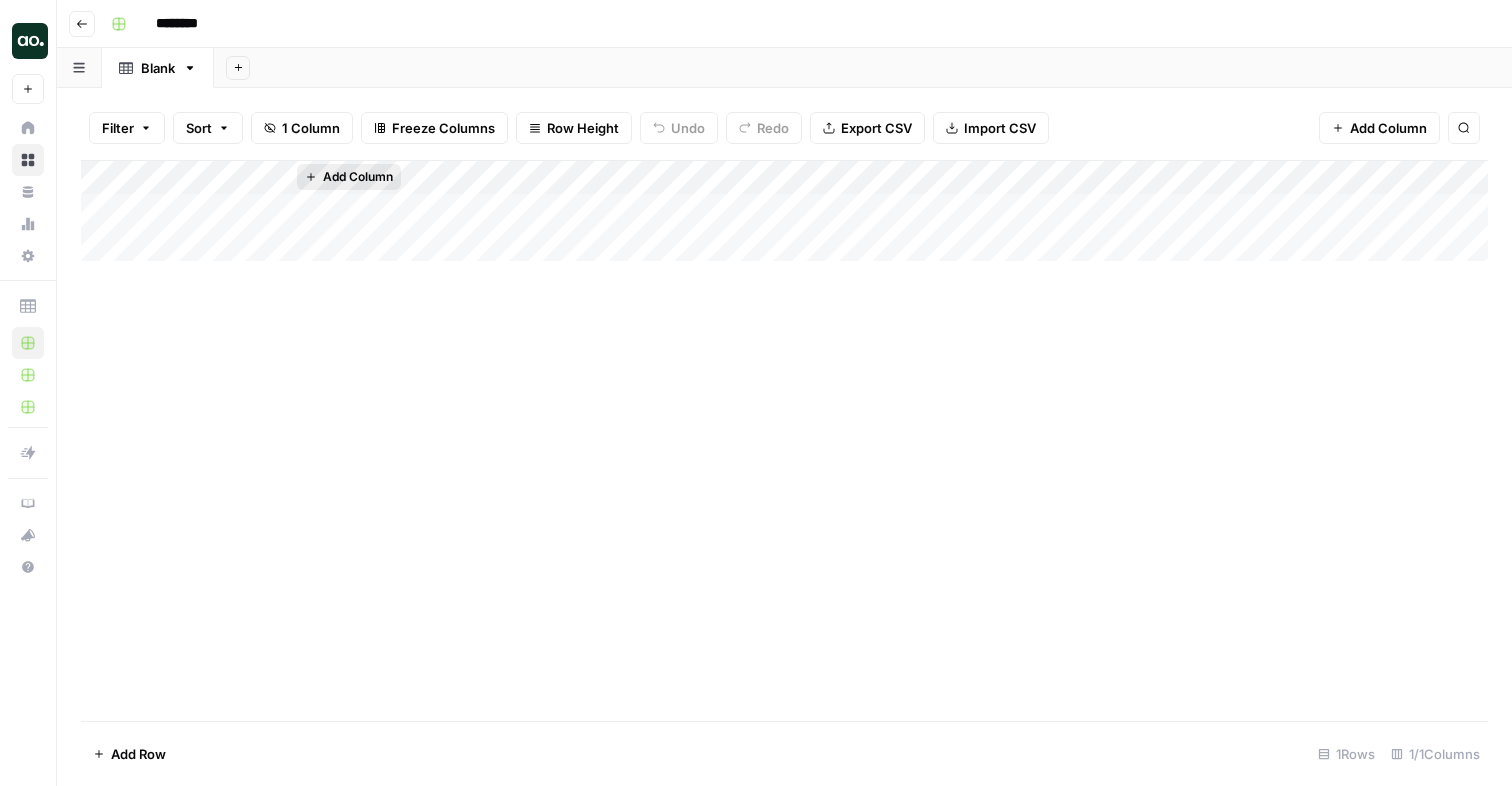 click on "Add Column" at bounding box center (358, 177) 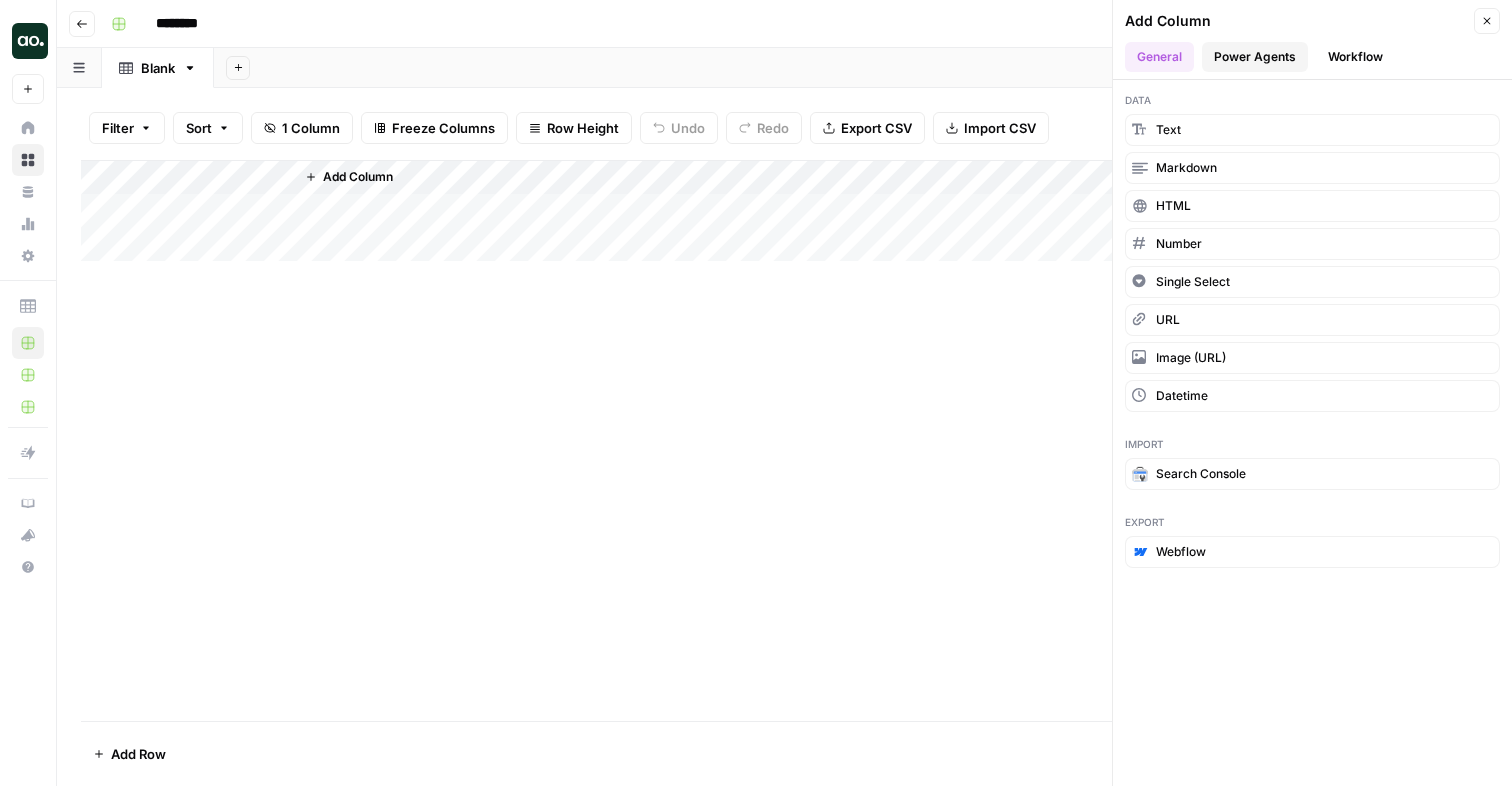 click on "Power Agents" at bounding box center (1255, 57) 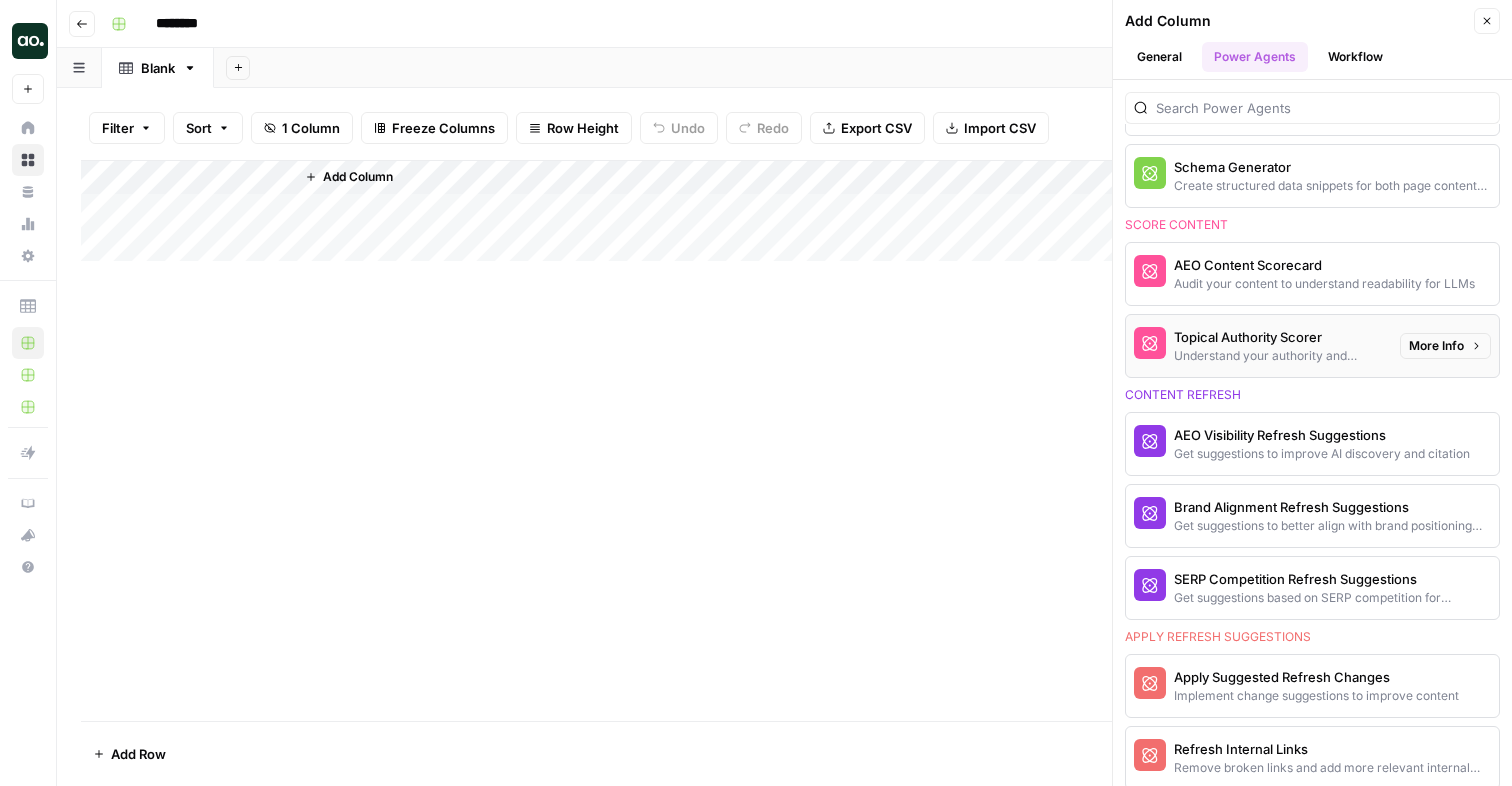 scroll, scrollTop: 883, scrollLeft: 0, axis: vertical 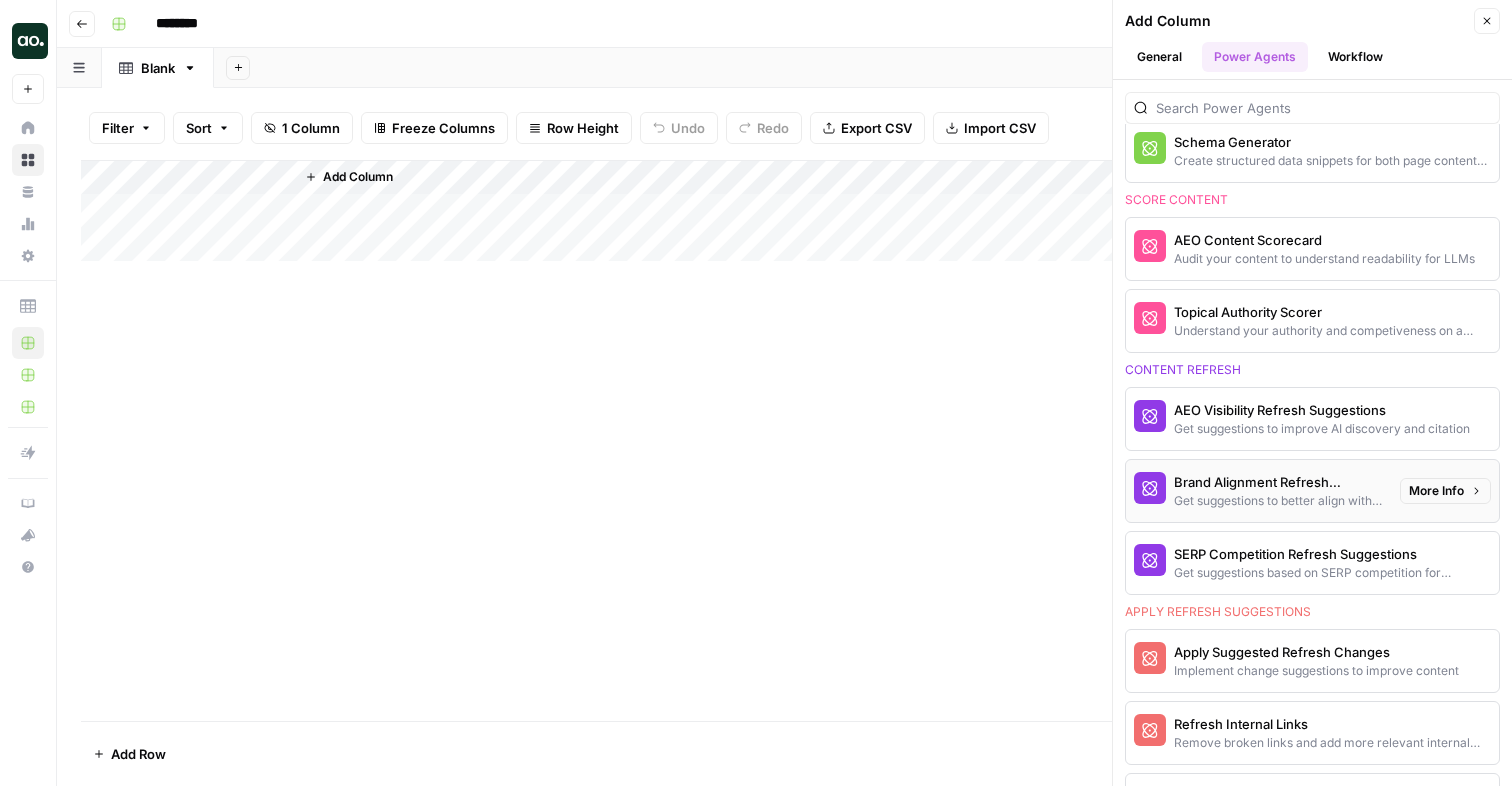 click on "Get suggestions to better align with brand positioning and tone" at bounding box center [1279, 501] 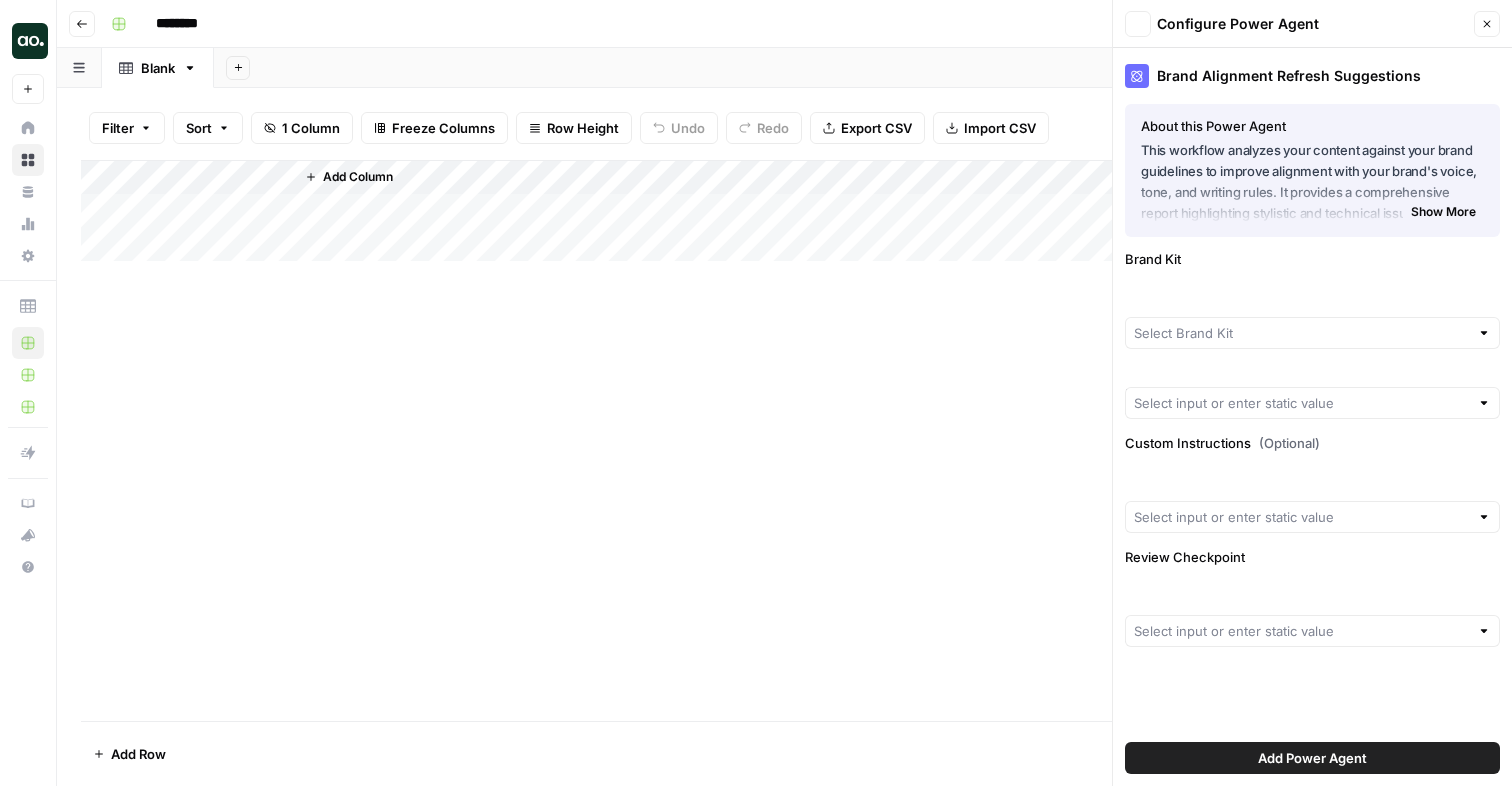 type on "AirOps" 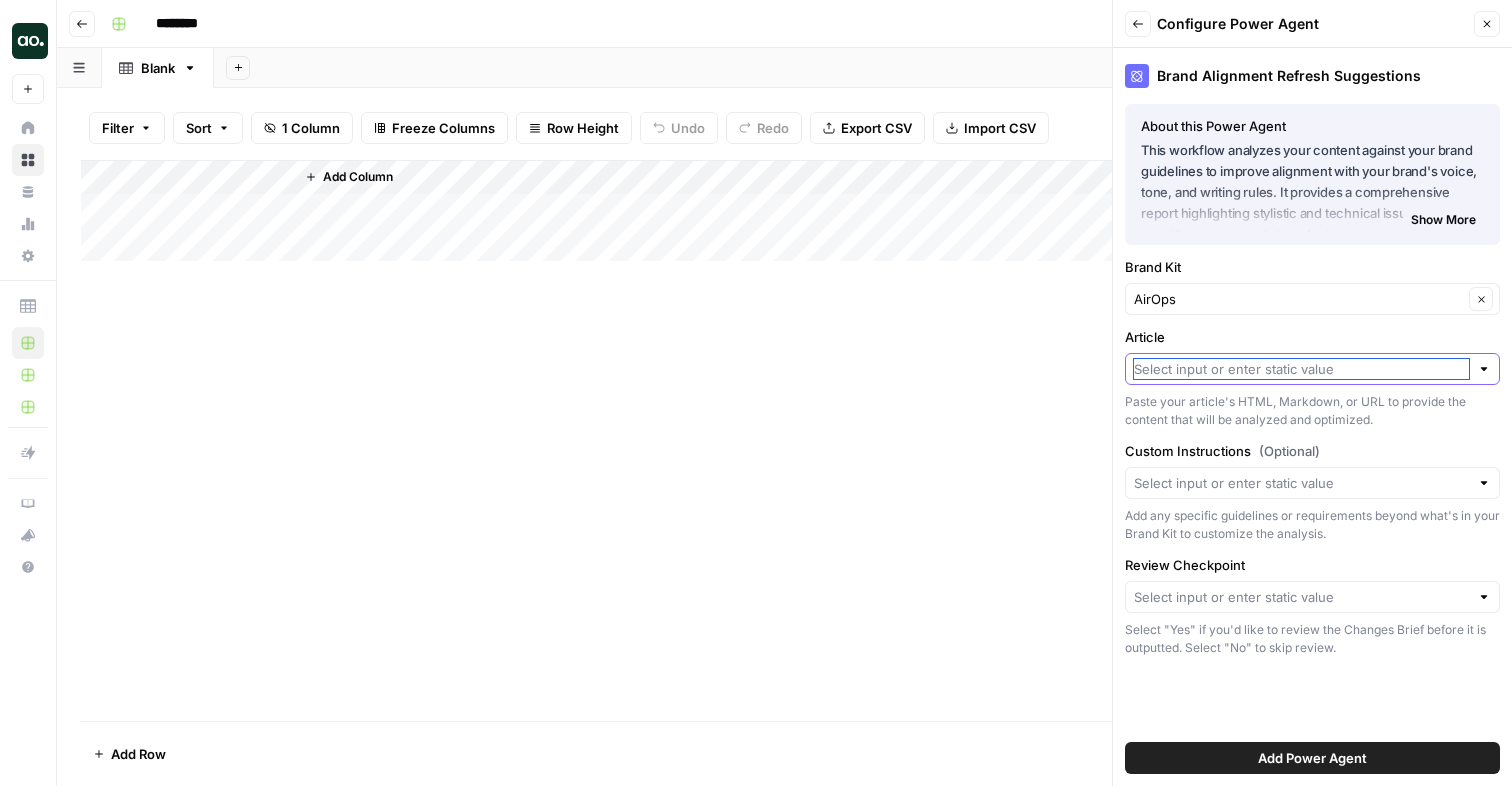 click on "Article" at bounding box center [1301, 369] 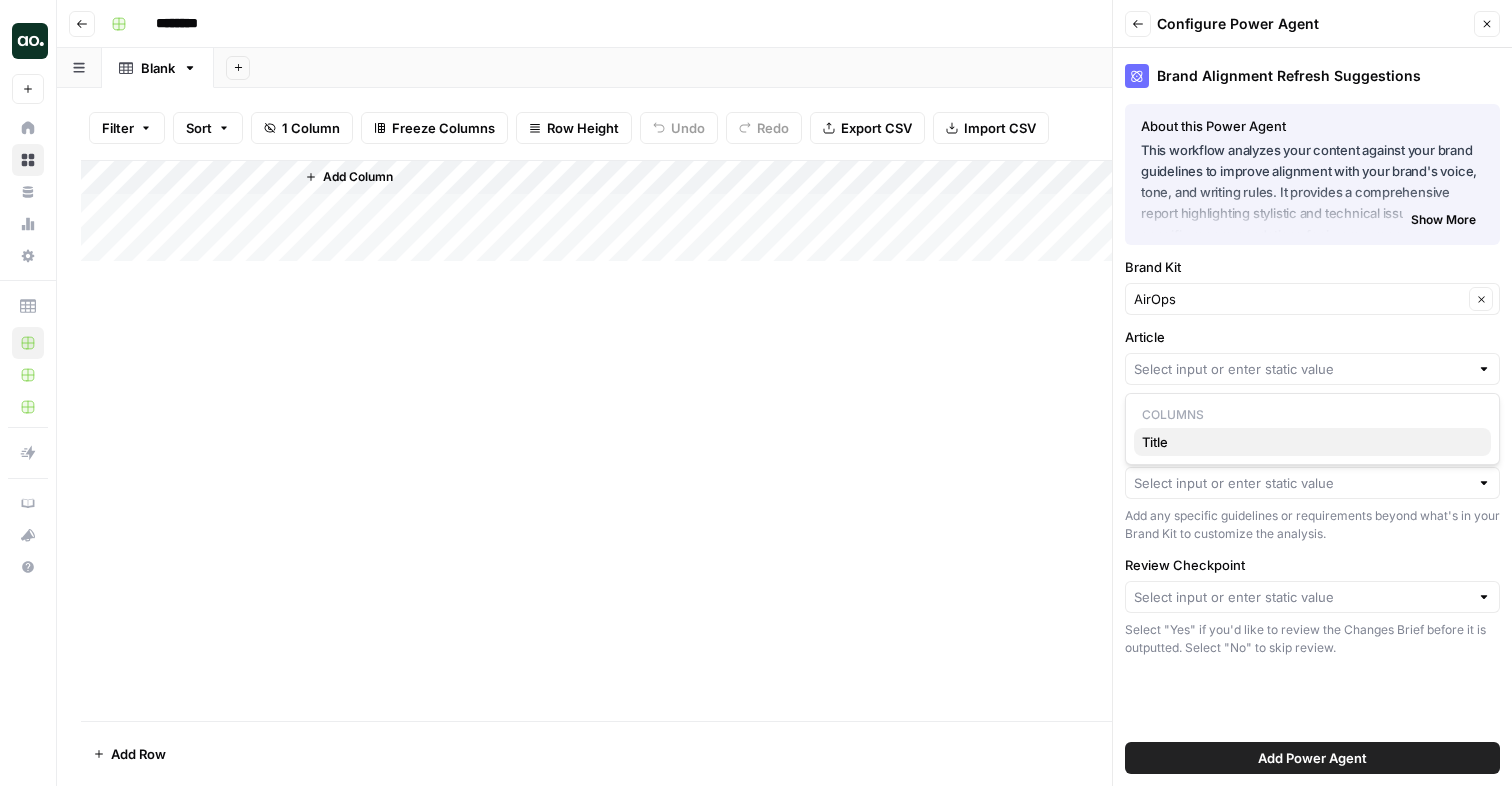 click on "Title" at bounding box center (1312, 442) 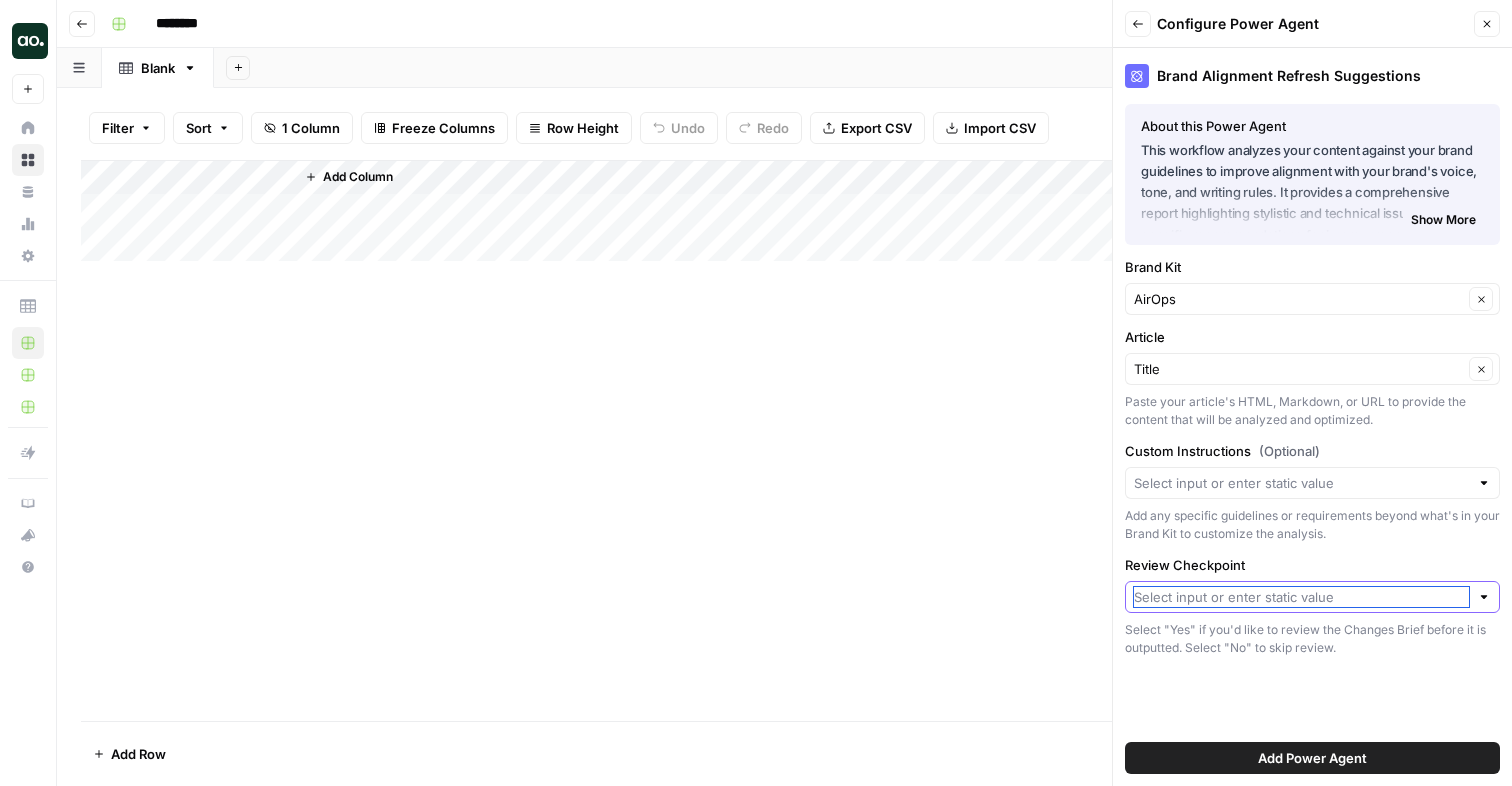 click on "Review Checkpoint" at bounding box center [1301, 597] 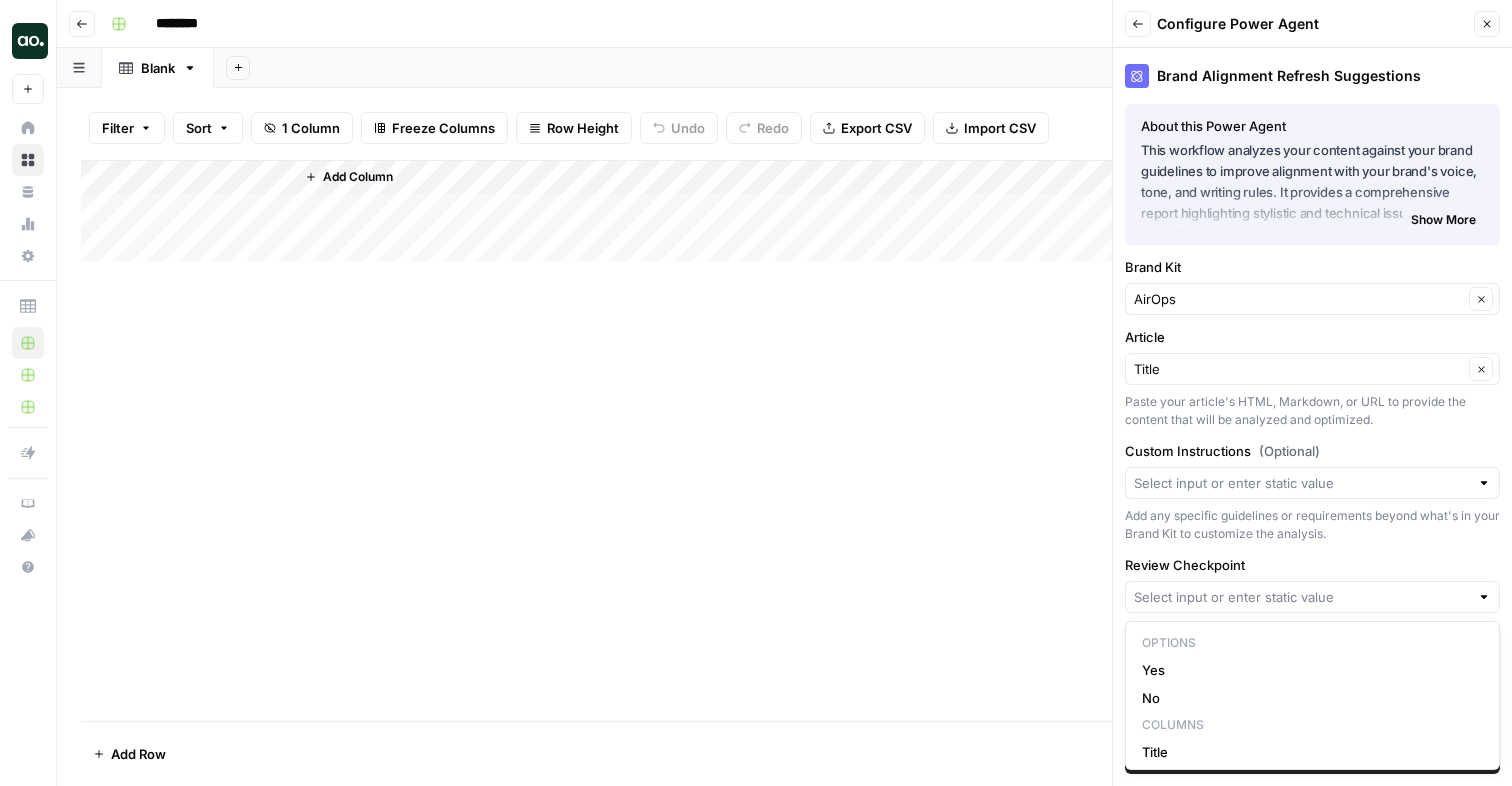 click on "Review Checkpoint" at bounding box center (1312, 565) 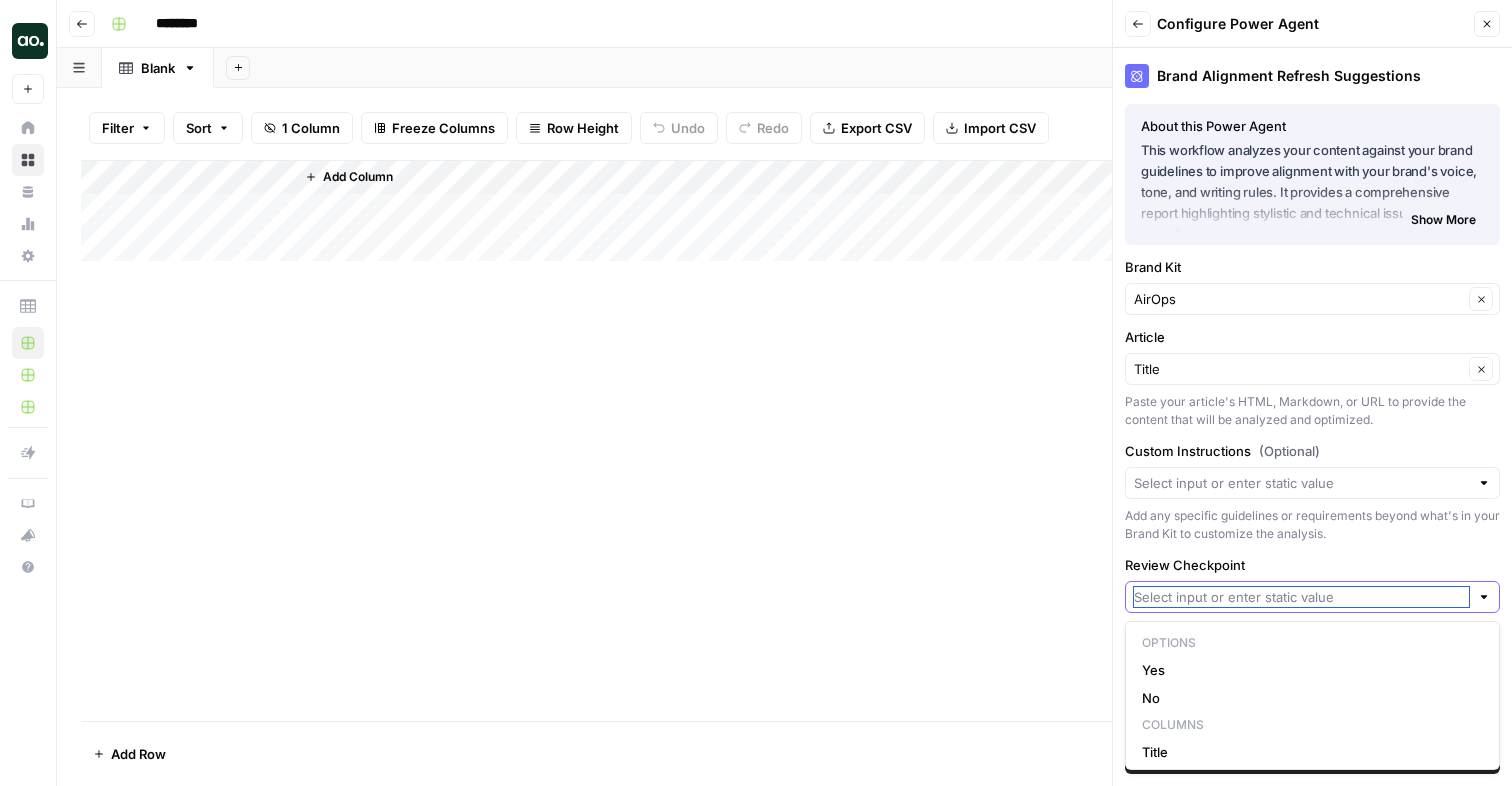 click on "Review Checkpoint" at bounding box center (1301, 597) 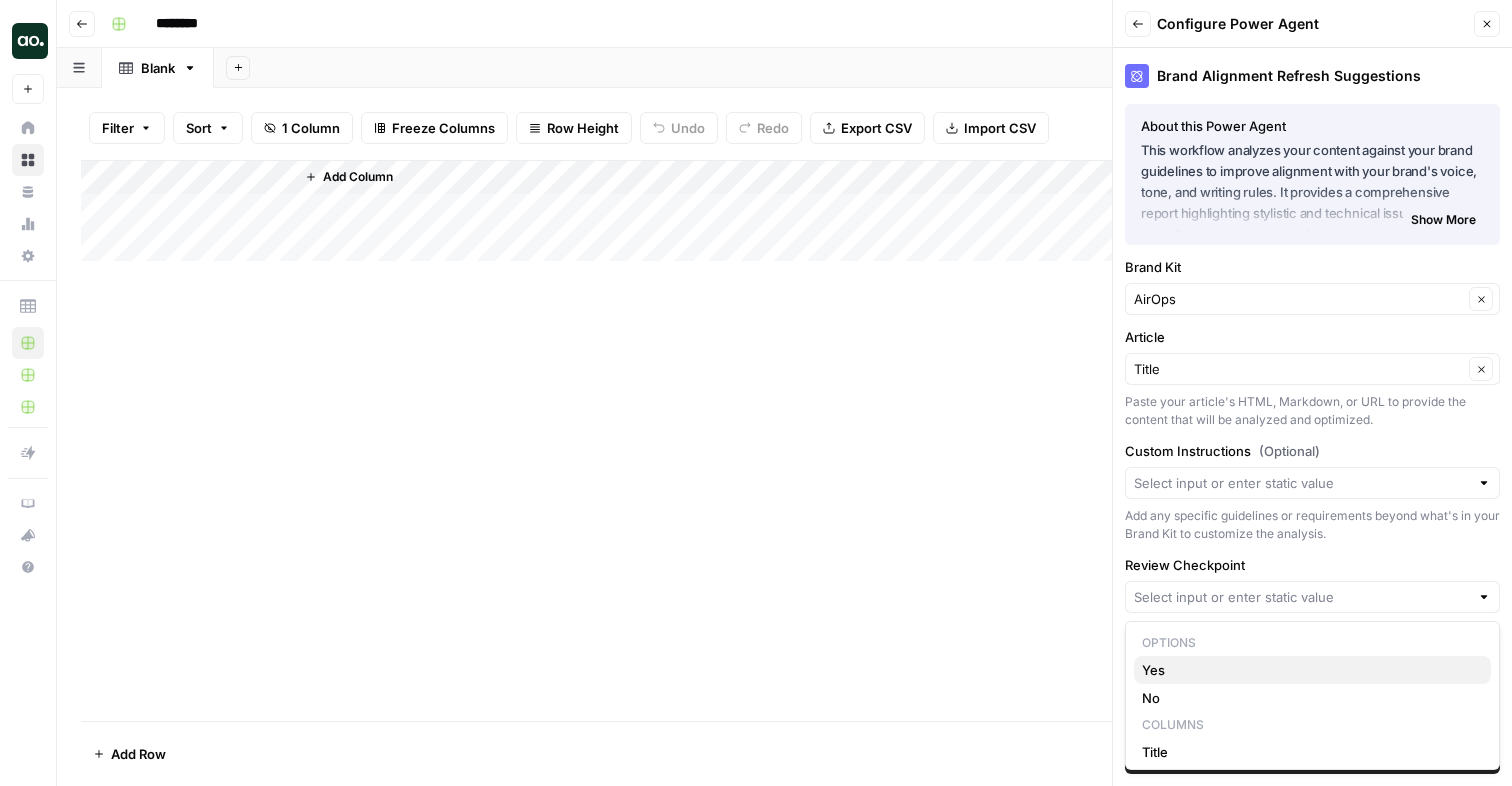 click on "Yes" at bounding box center (1312, 670) 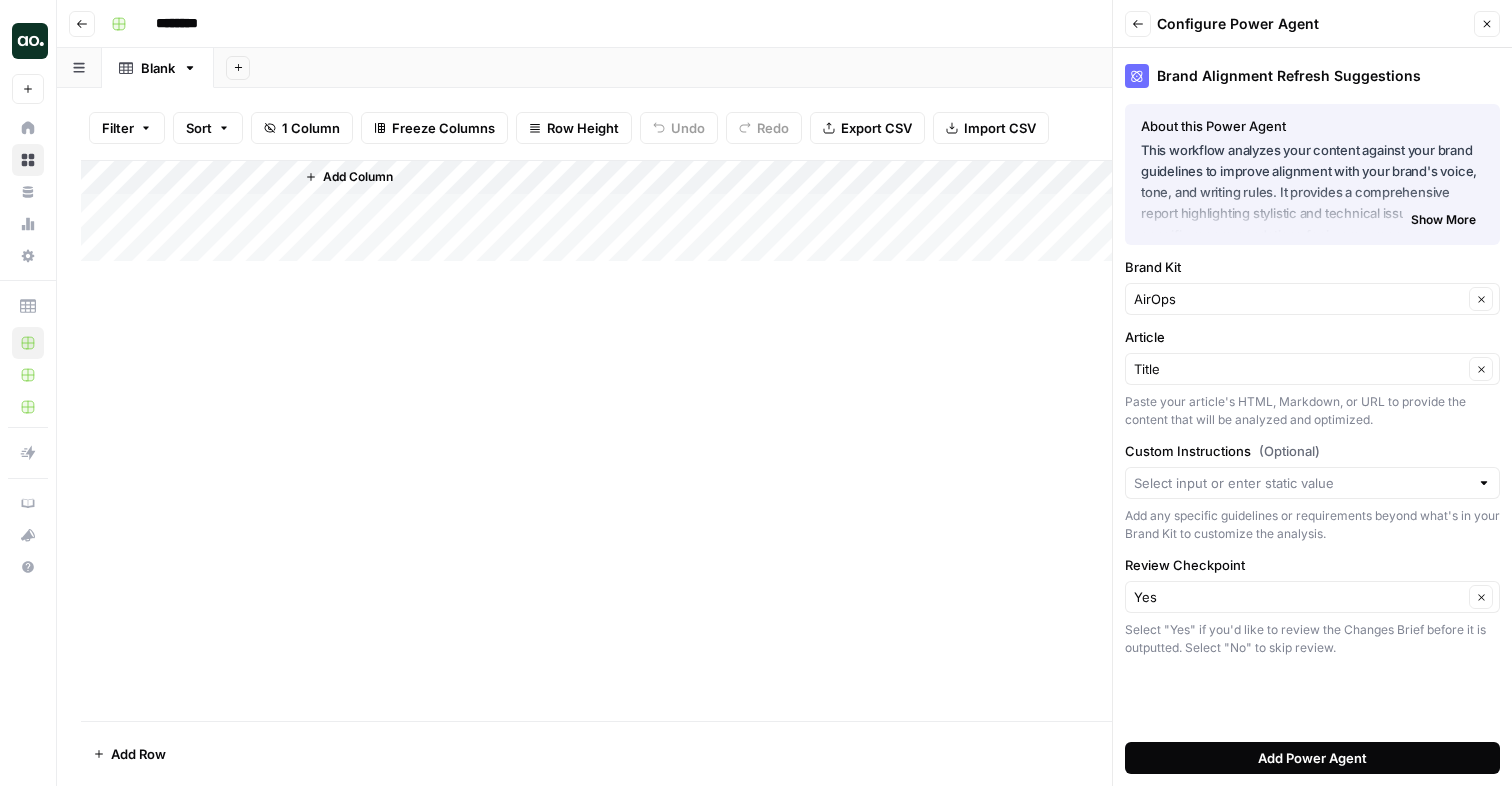 click on "Add Power Agent" at bounding box center (1312, 758) 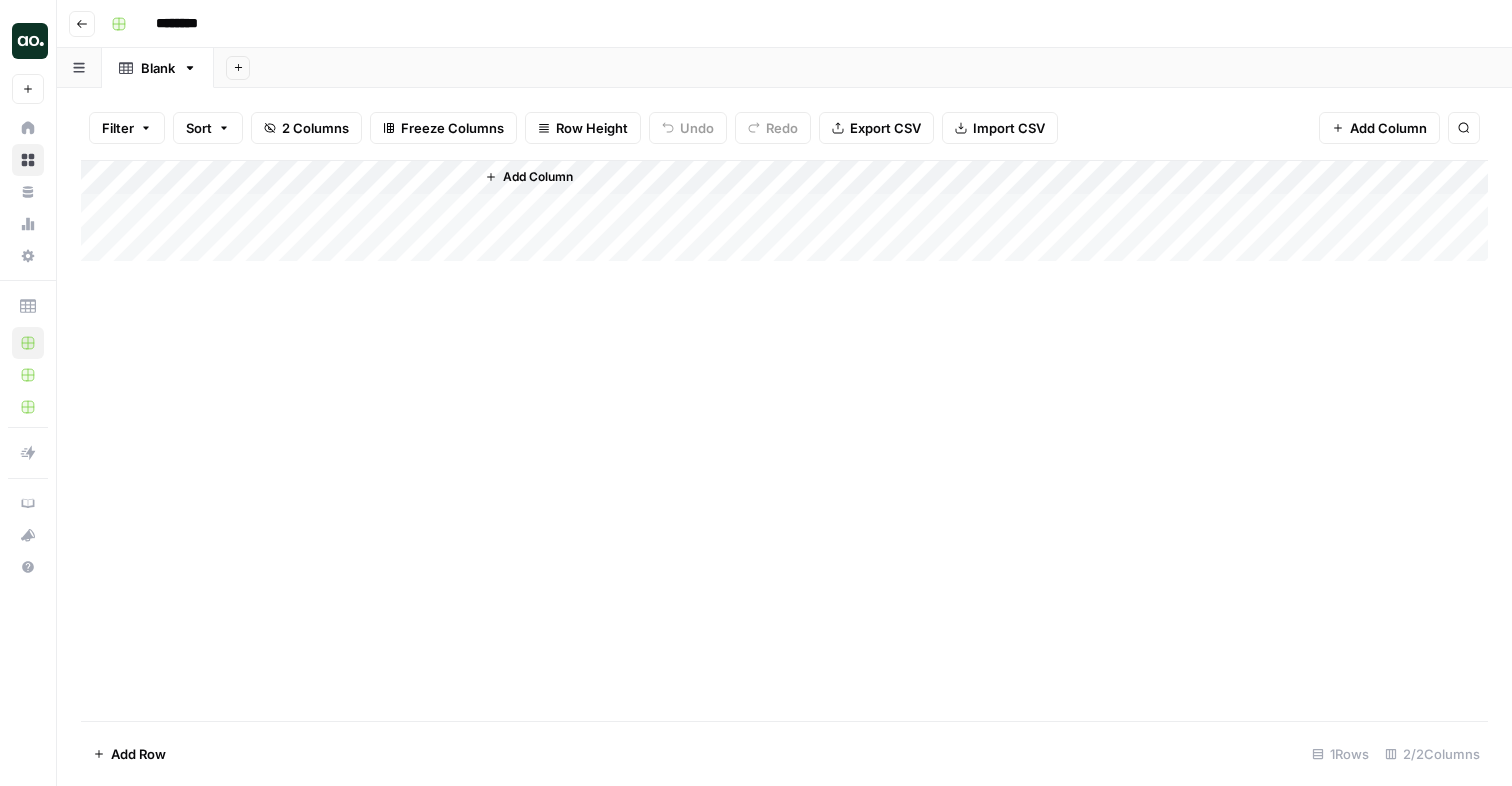 click on "Add Column" at bounding box center (784, 211) 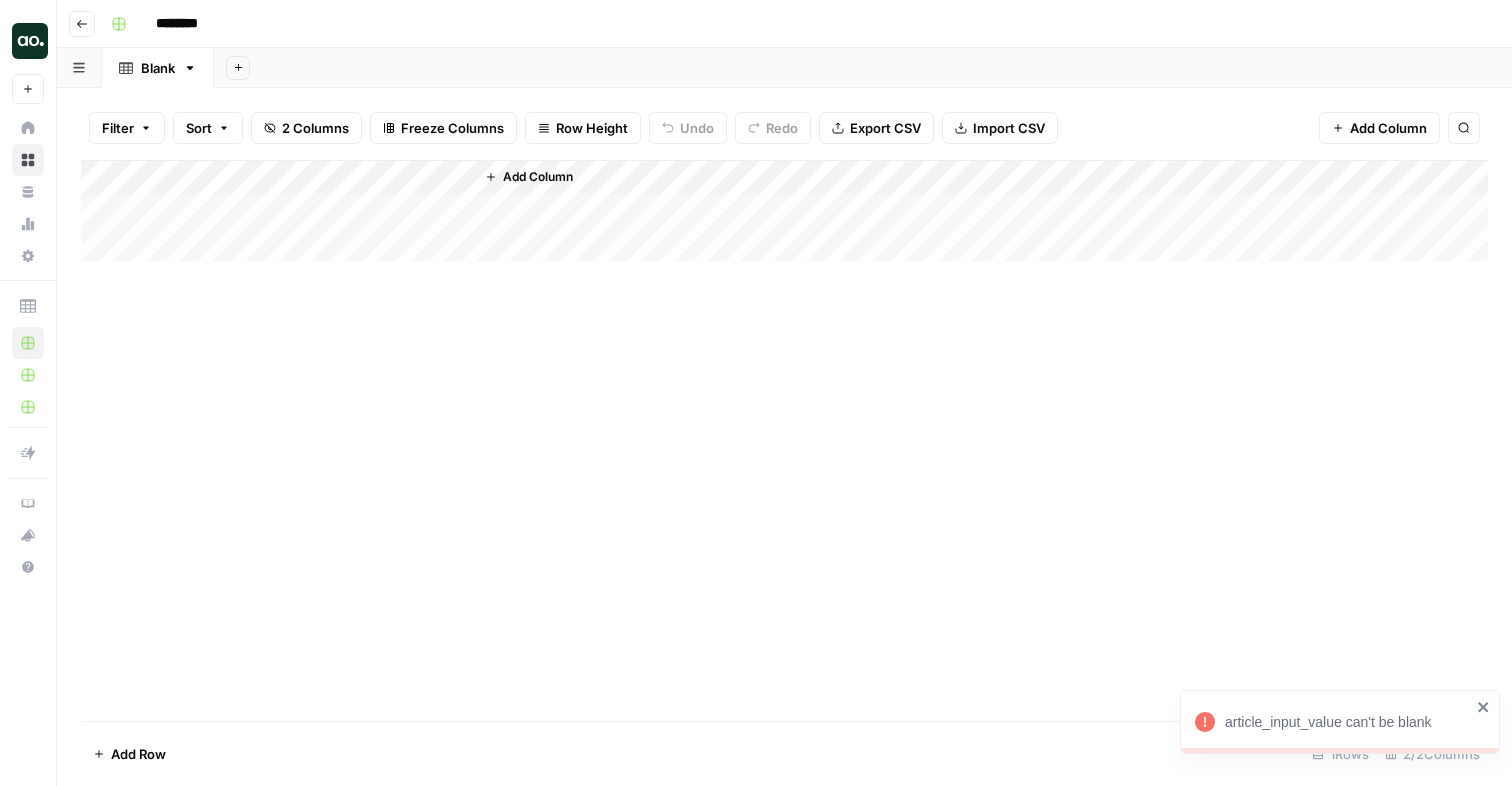 click on "Add Column" at bounding box center [784, 211] 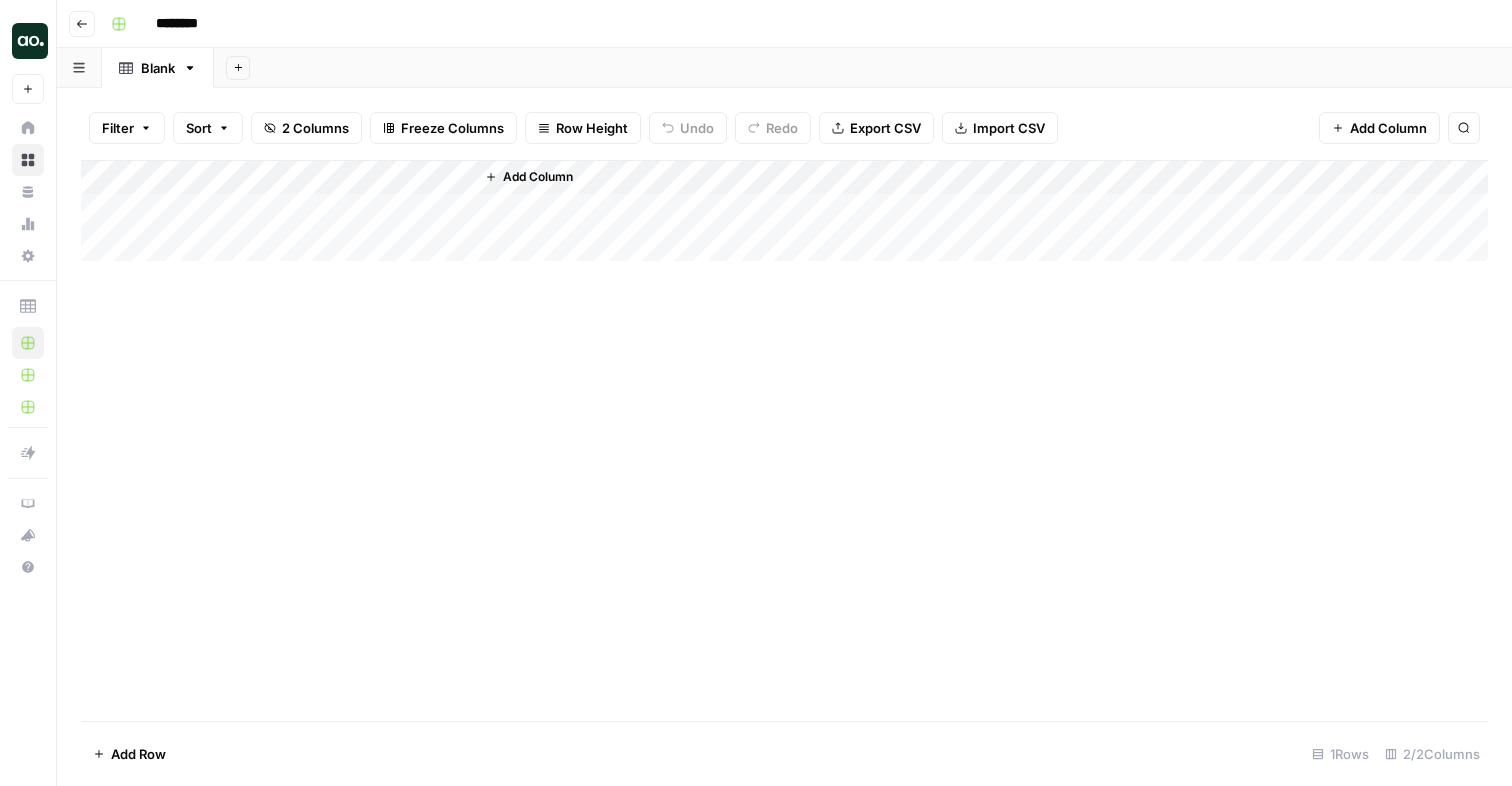 click on "Add Column" at bounding box center (784, 211) 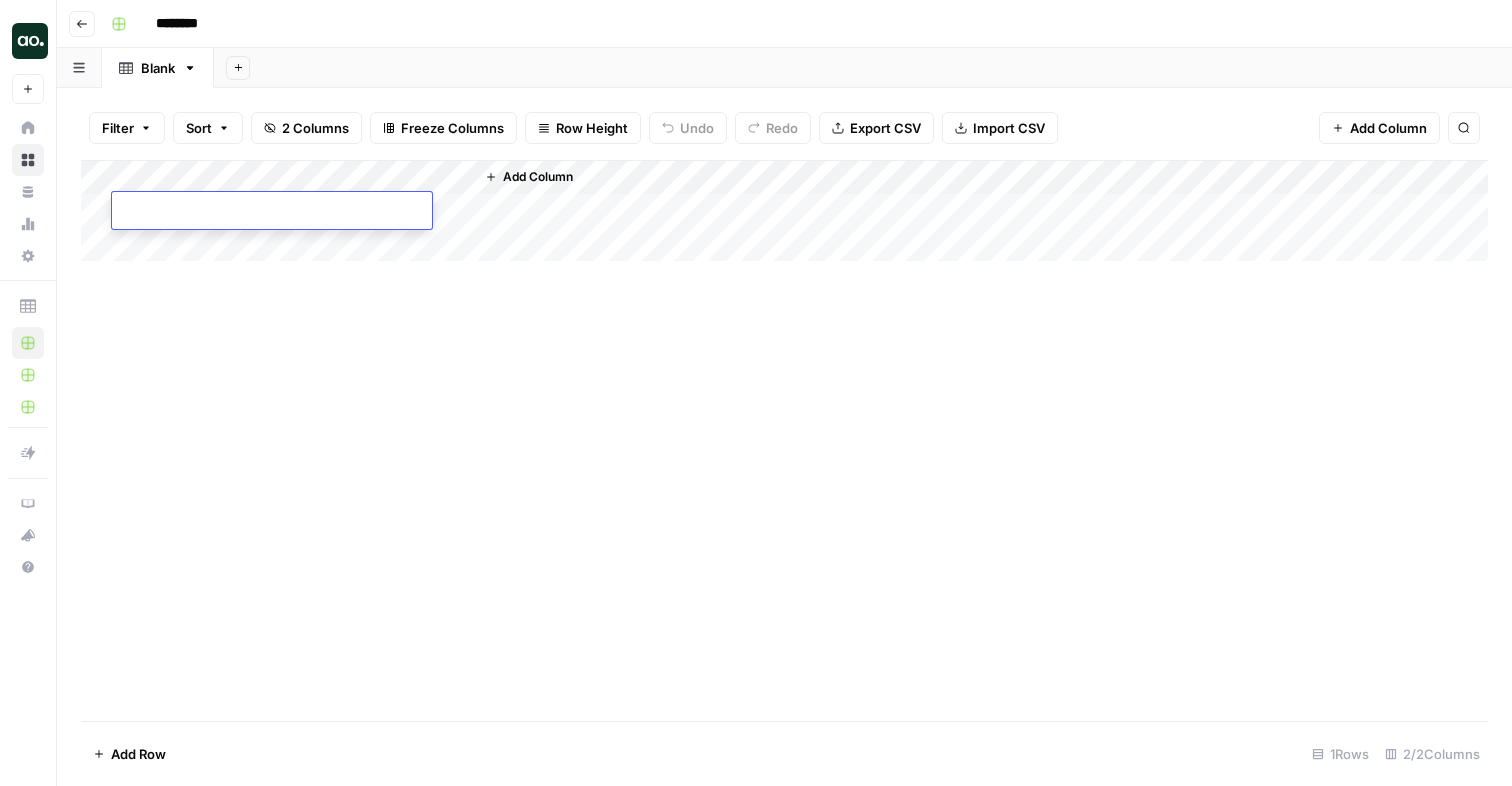 paste on "**********" 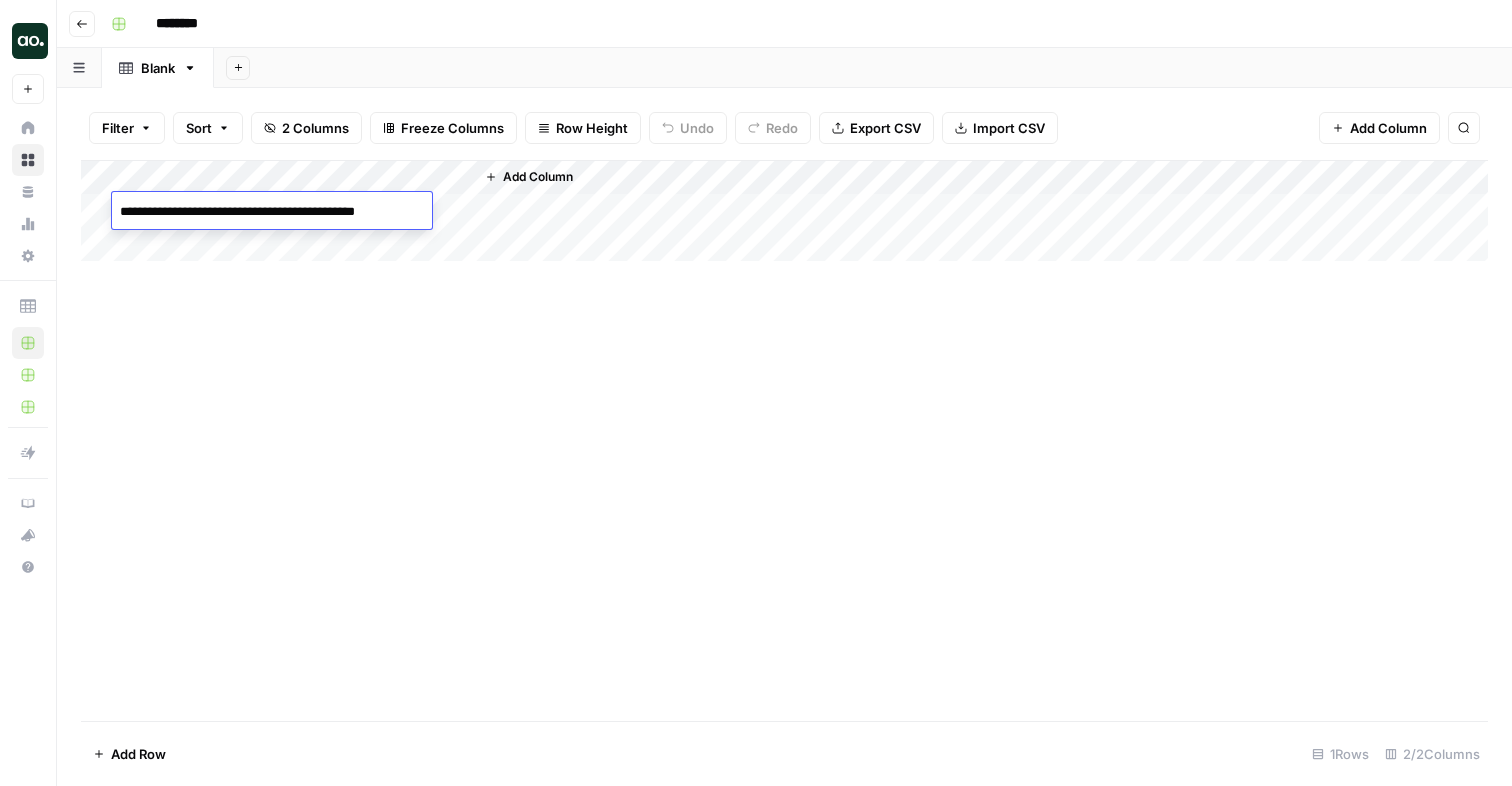 click on "Filter Sort 2 Columns Freeze Columns Row Height Undo Redo Export CSV Import CSV Add Column Search" at bounding box center [784, 128] 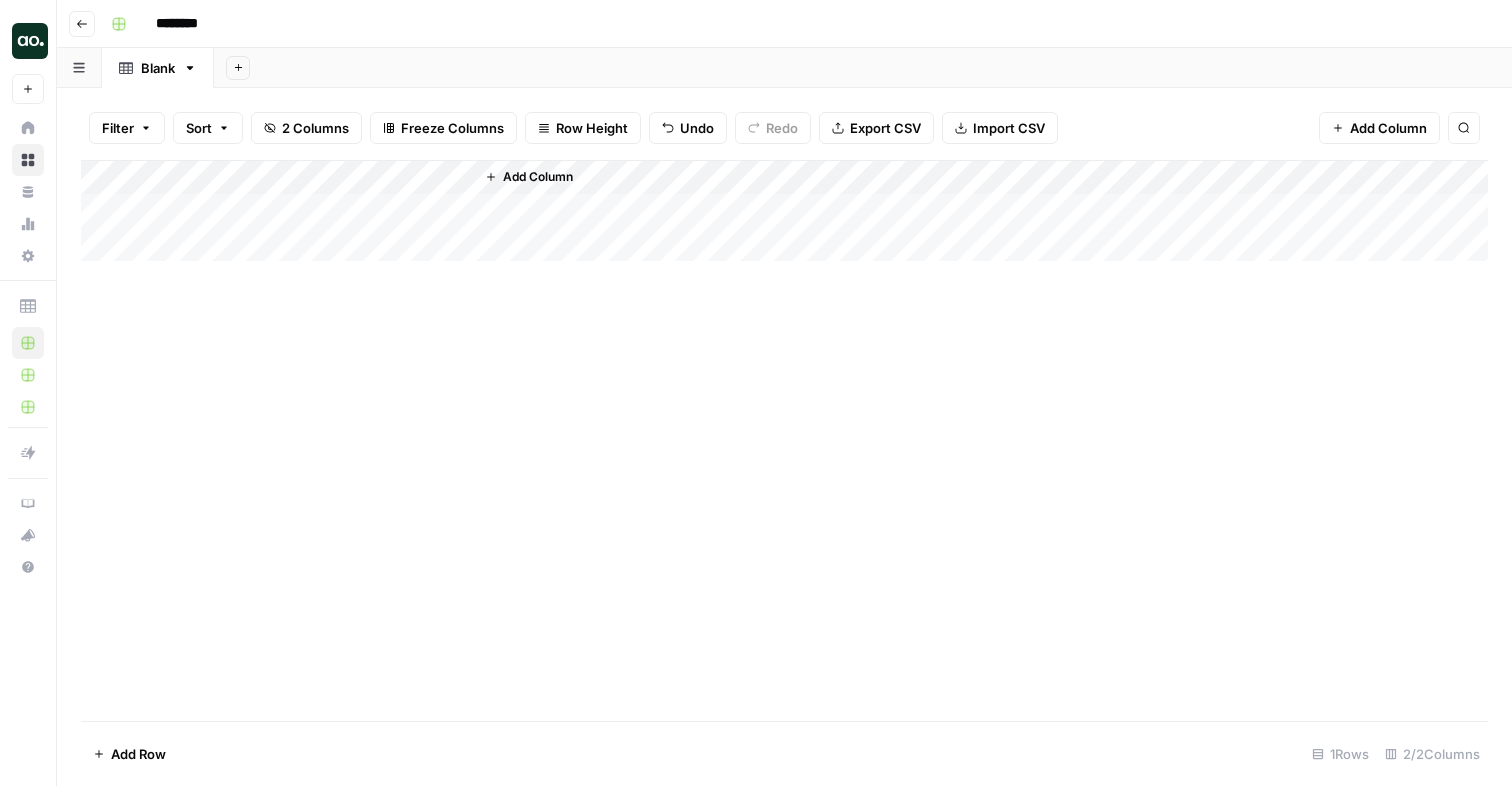 click on "Add Column" at bounding box center (784, 211) 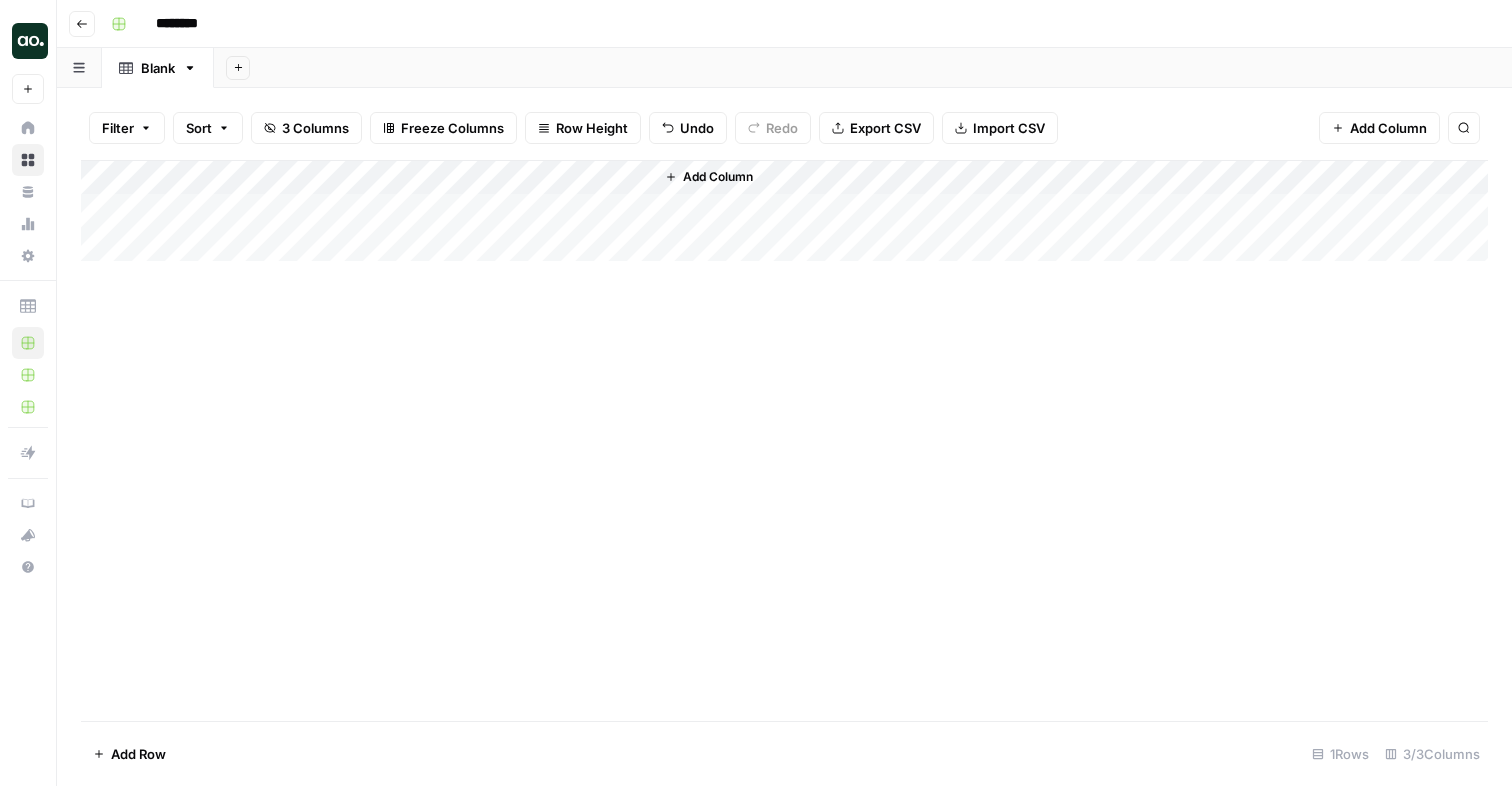 click on "Add Column" at bounding box center (784, 211) 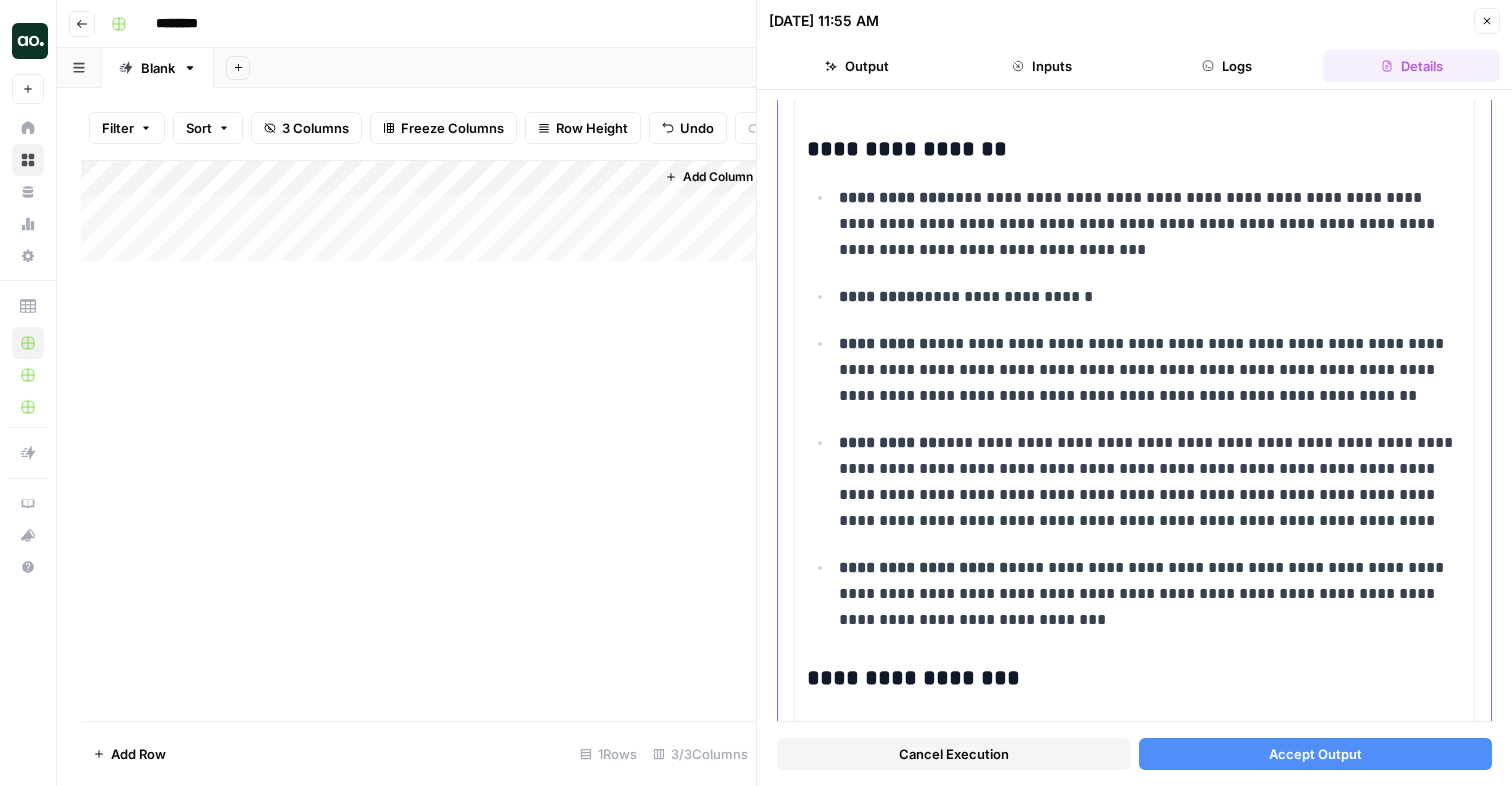 scroll, scrollTop: 4487, scrollLeft: 0, axis: vertical 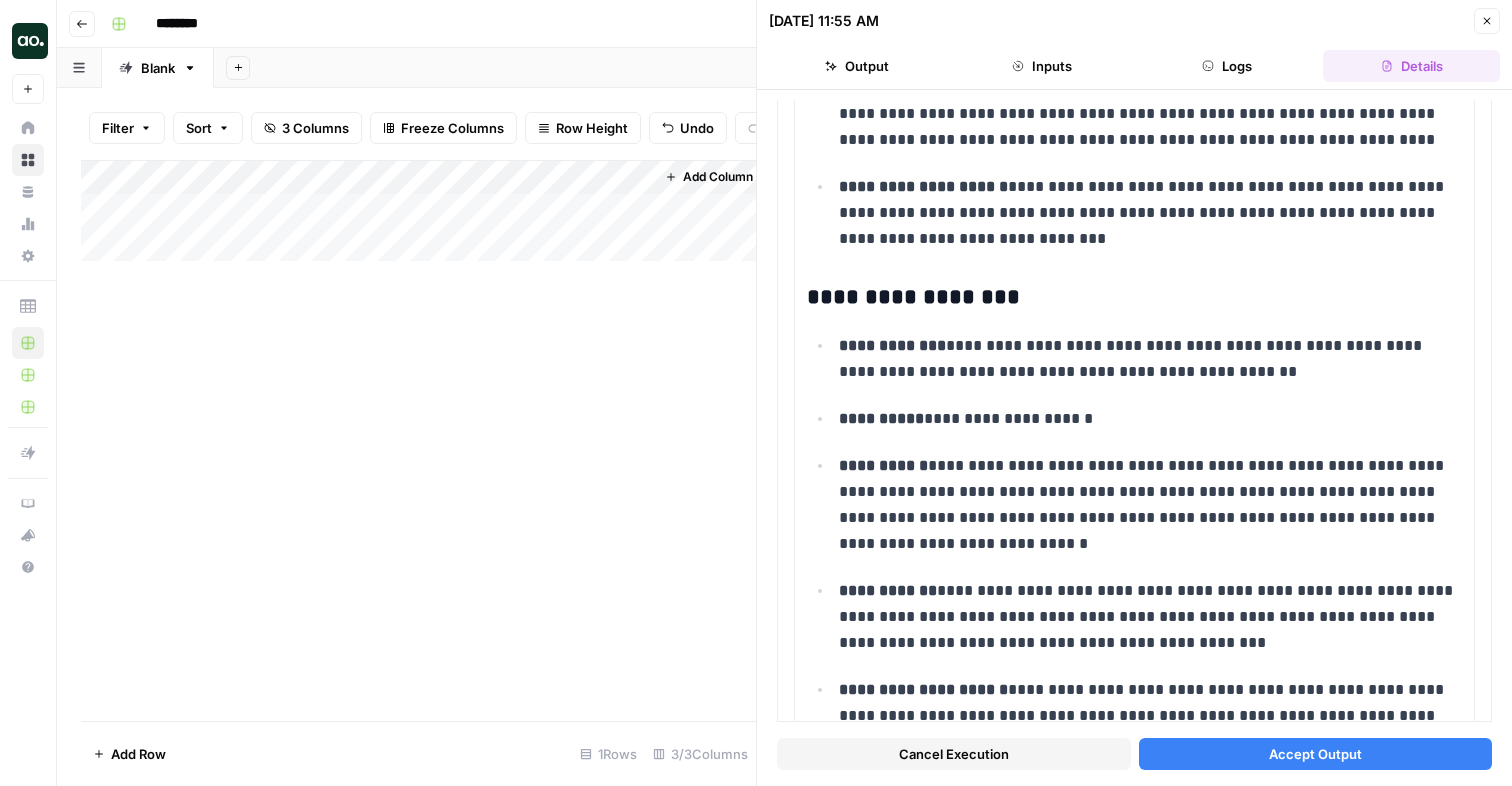 click on "Accept Output" at bounding box center (1316, 754) 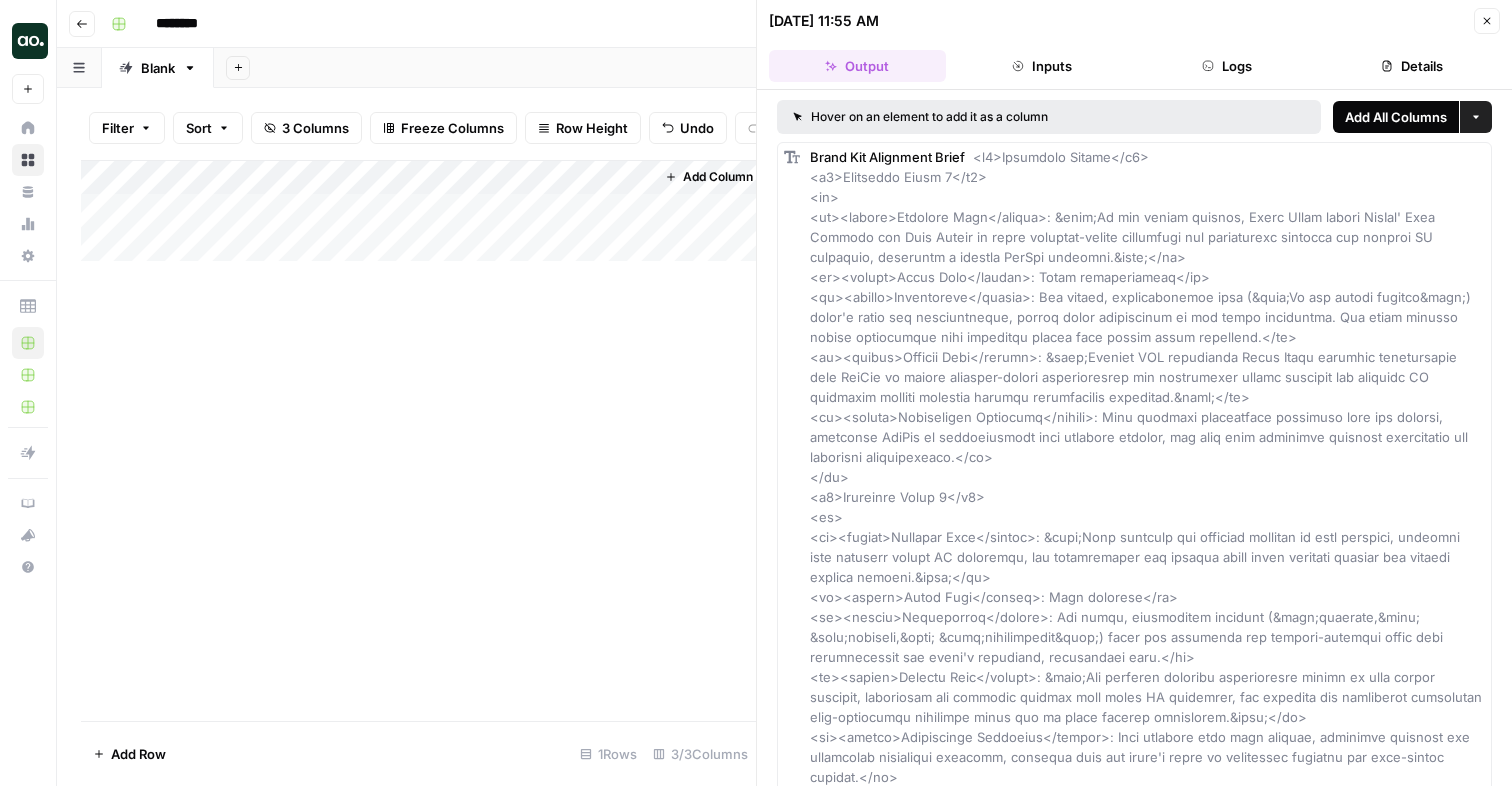 click on "Add All Columns" at bounding box center [1396, 117] 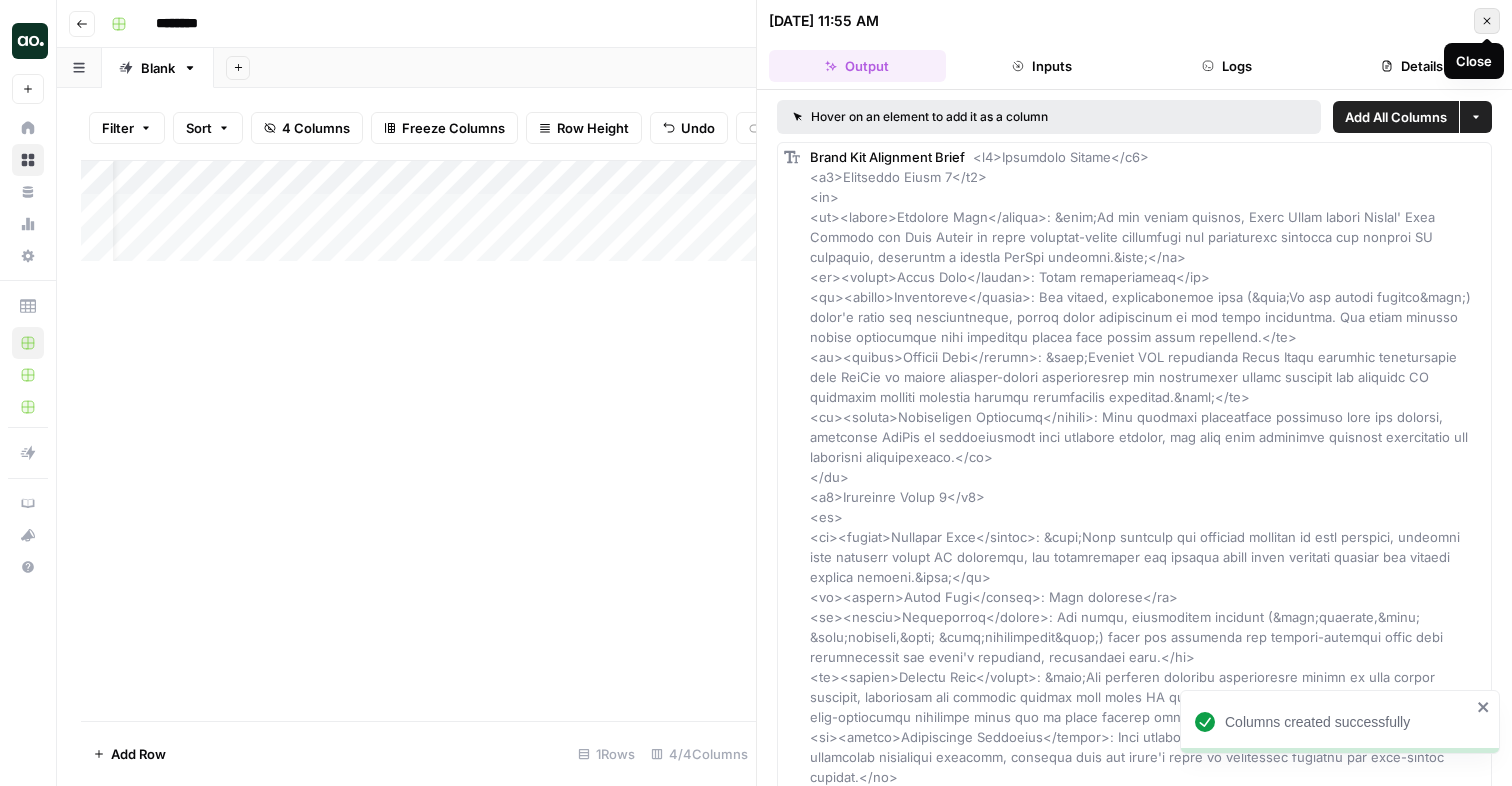 click 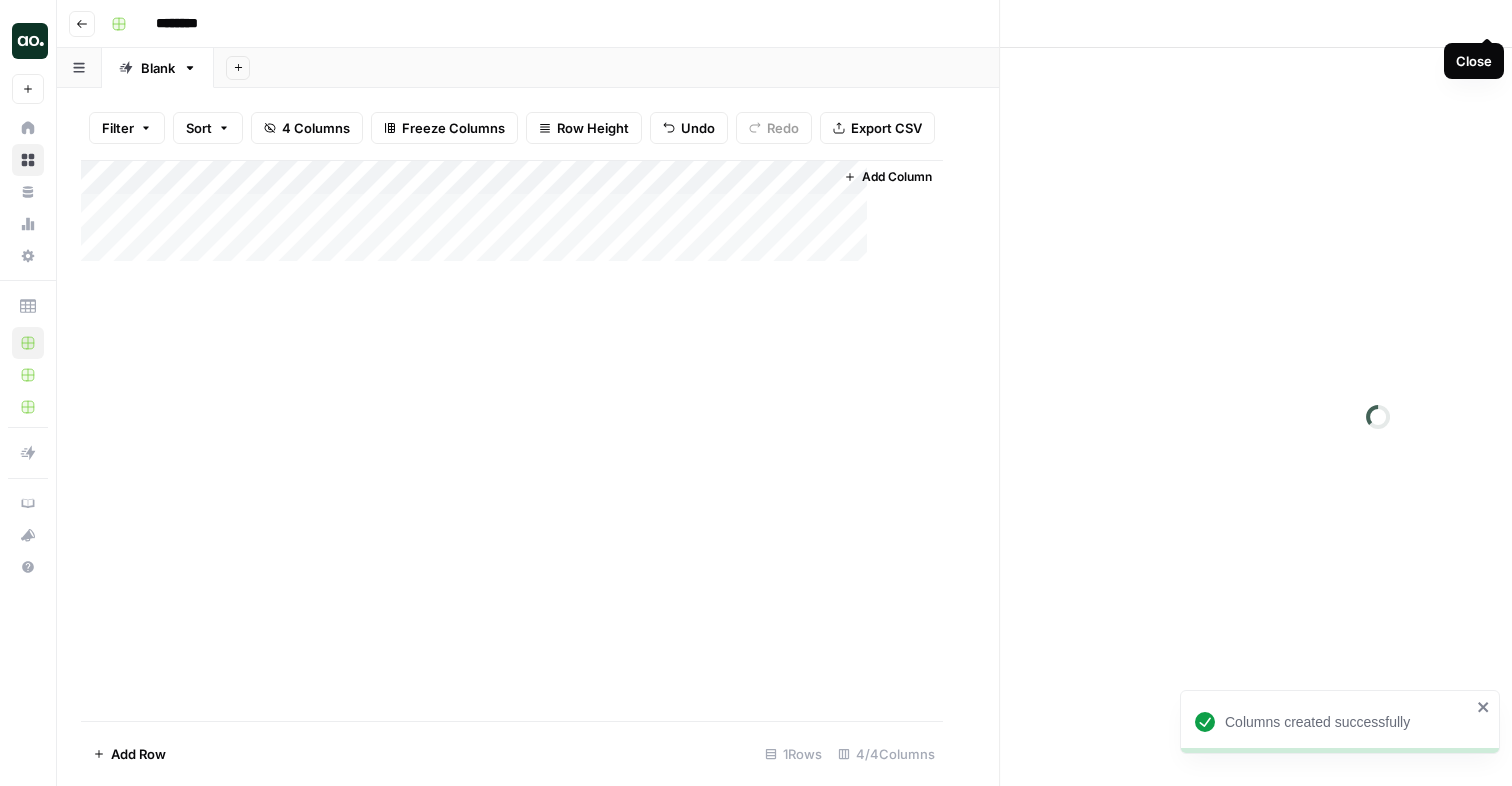 scroll, scrollTop: 0, scrollLeft: 0, axis: both 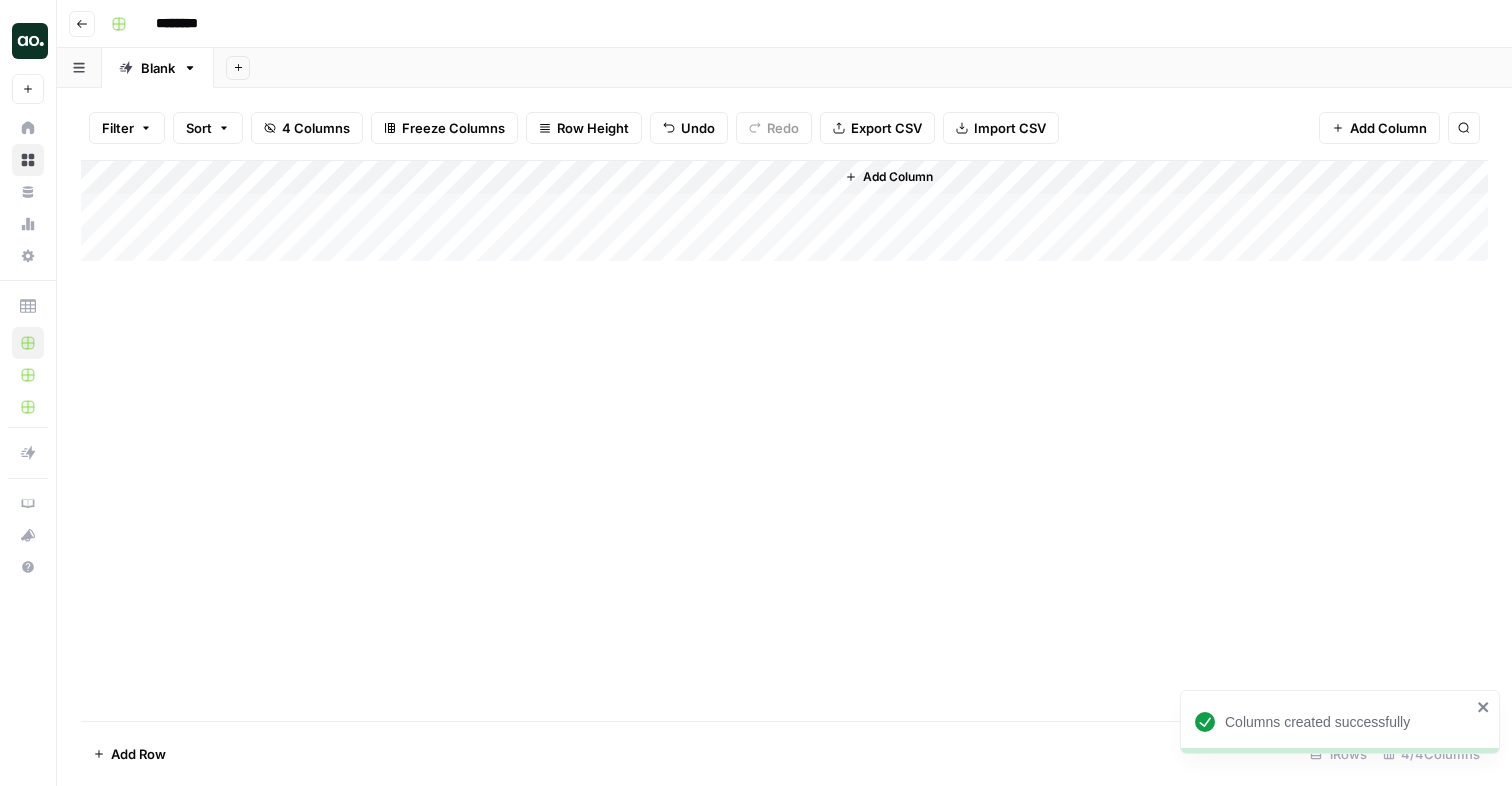click on "Add Column" at bounding box center (784, 211) 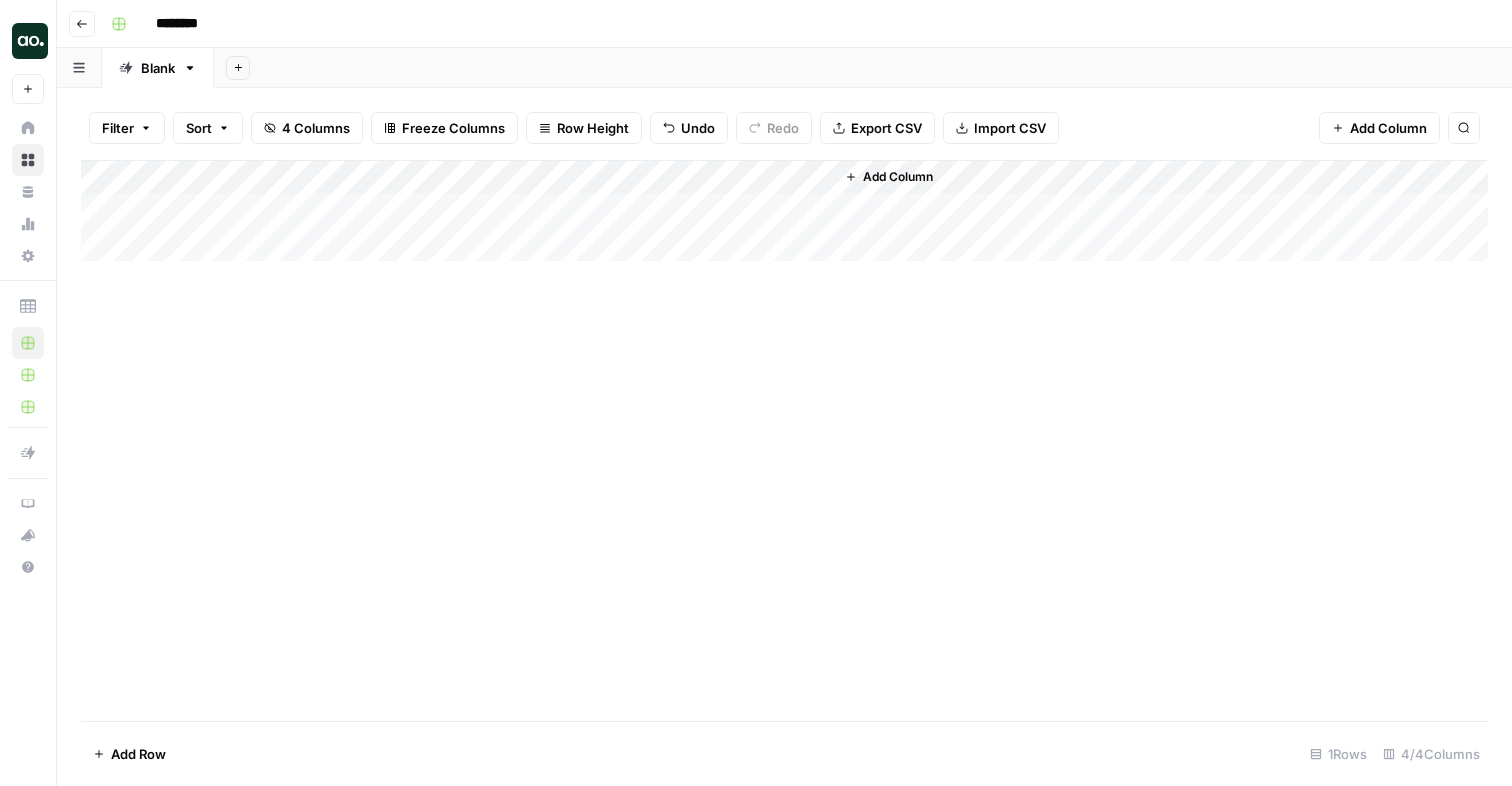 click on "Add Column" at bounding box center [784, 211] 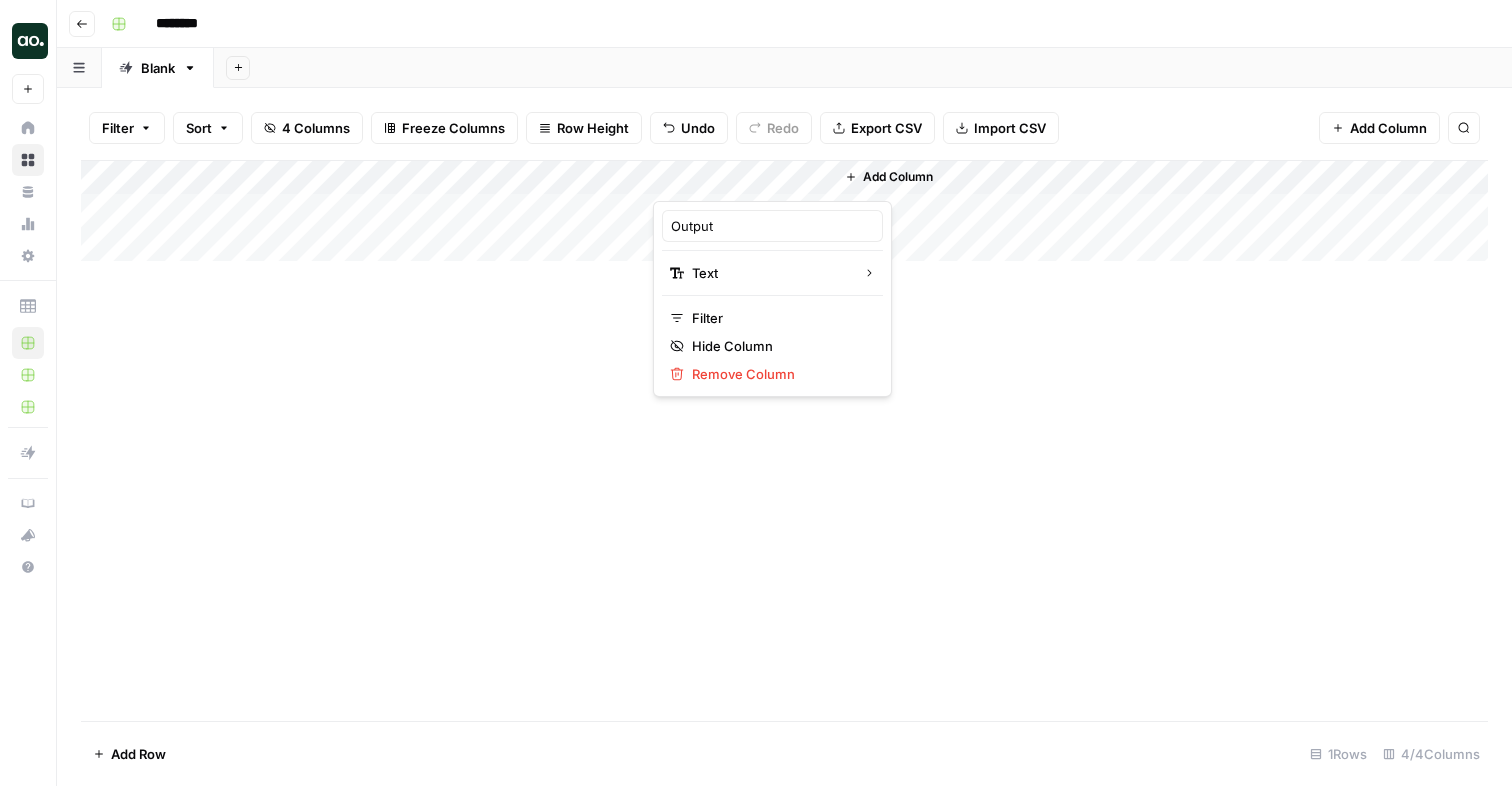 click on "Add Column" at bounding box center [784, 211] 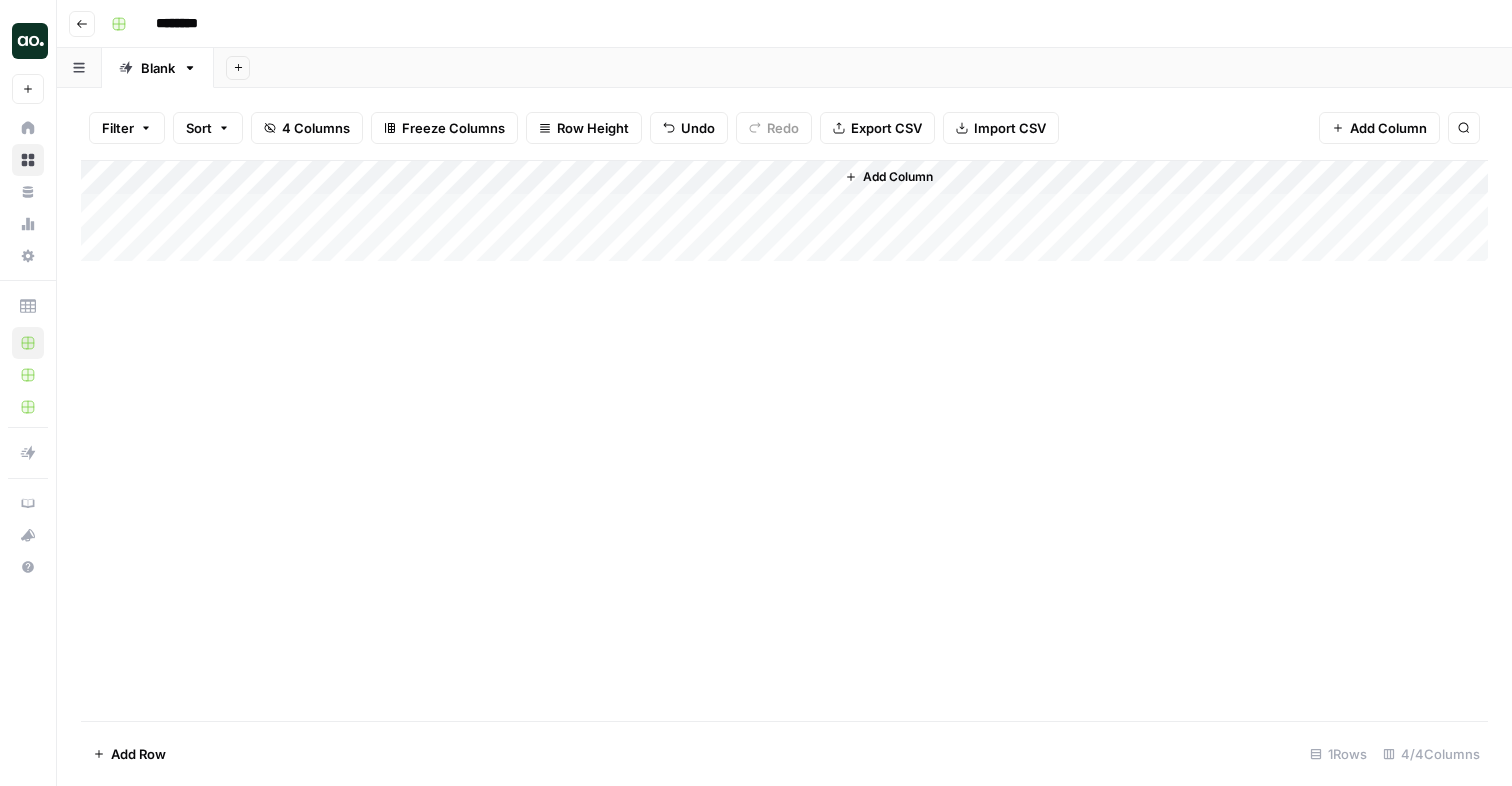 click on "Add Column" at bounding box center [784, 211] 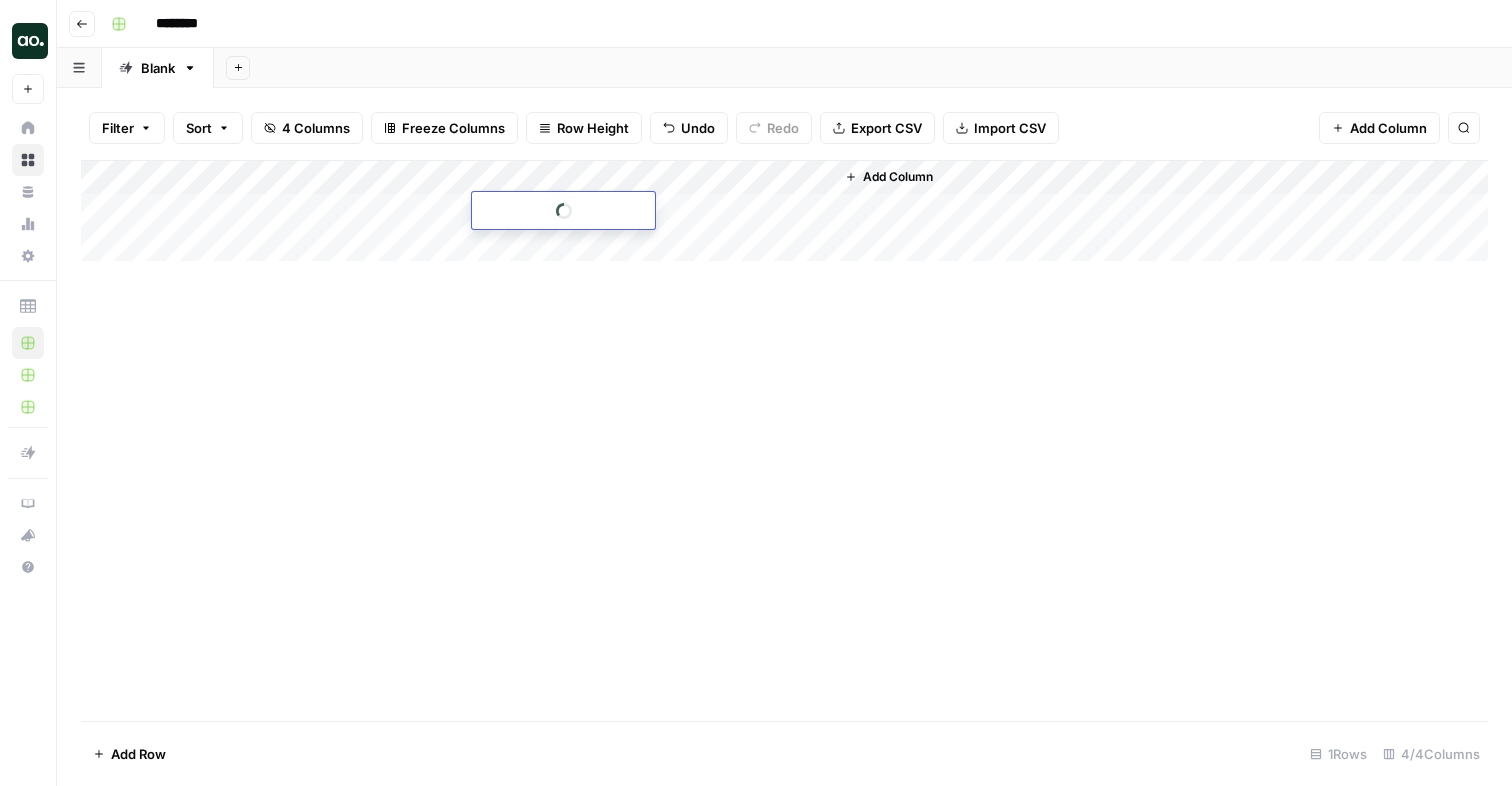 click at bounding box center (563, 210) 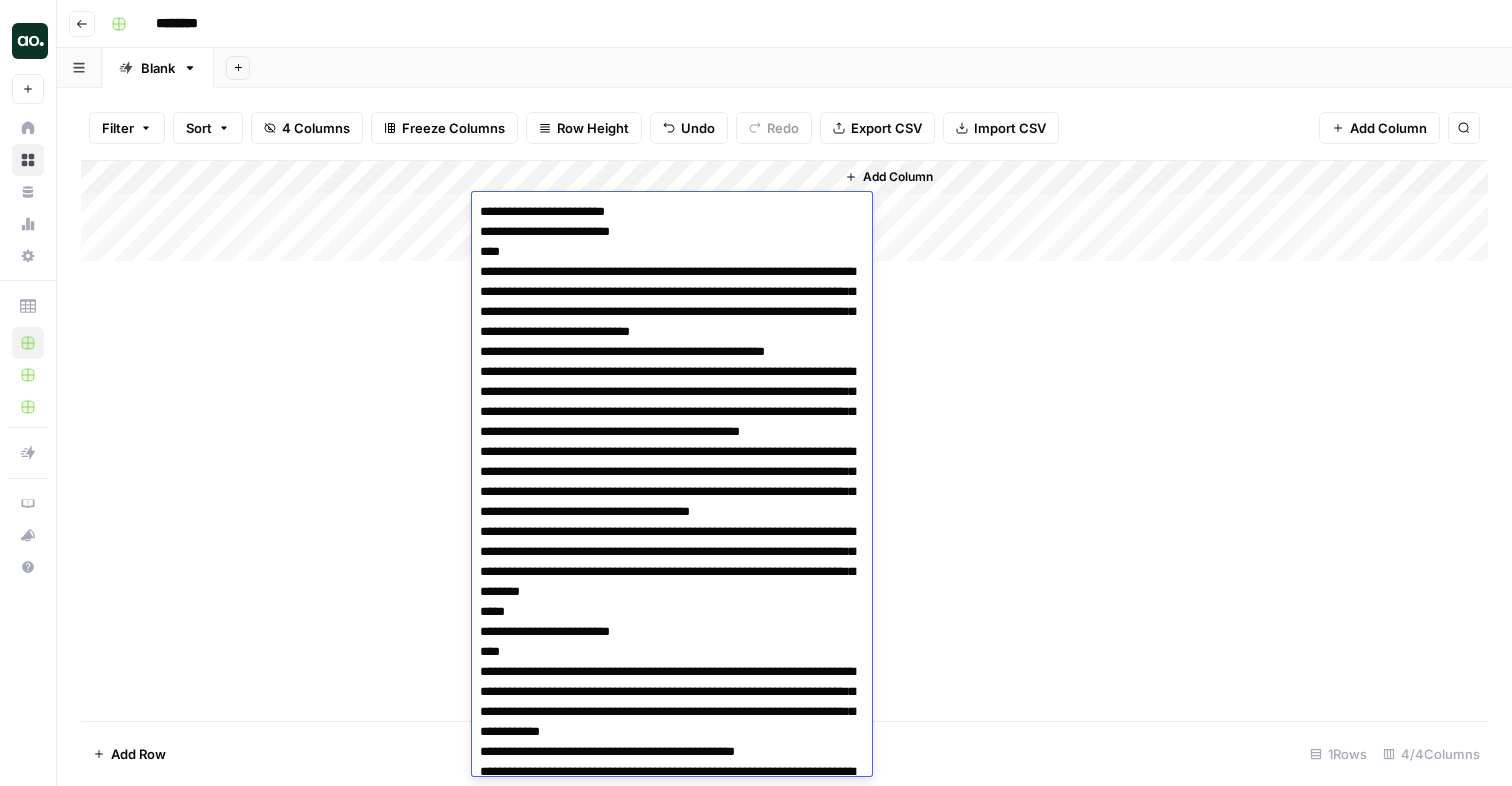 click on "Add Column" at bounding box center (784, 440) 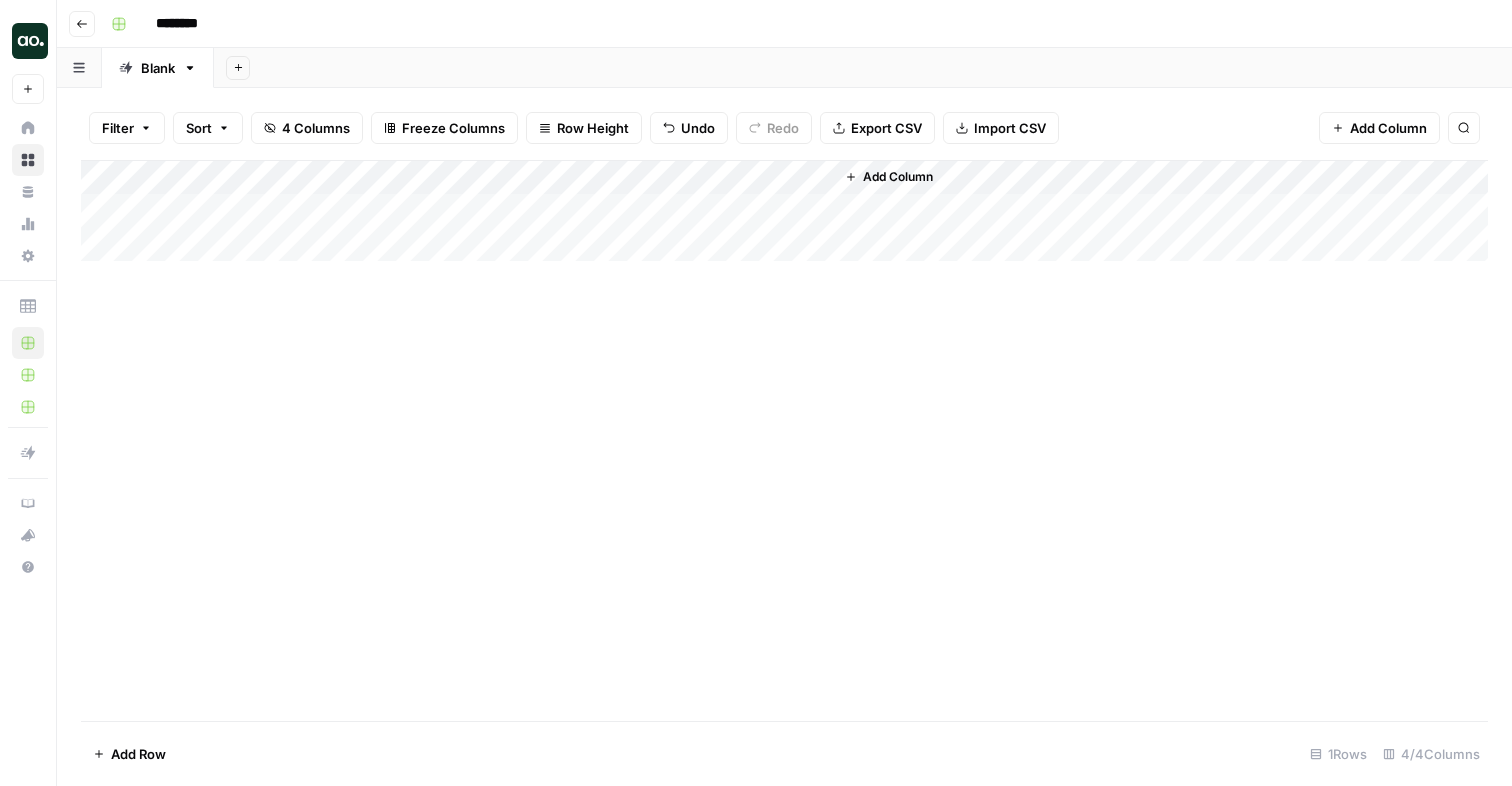 click on "Add Column" at bounding box center [784, 211] 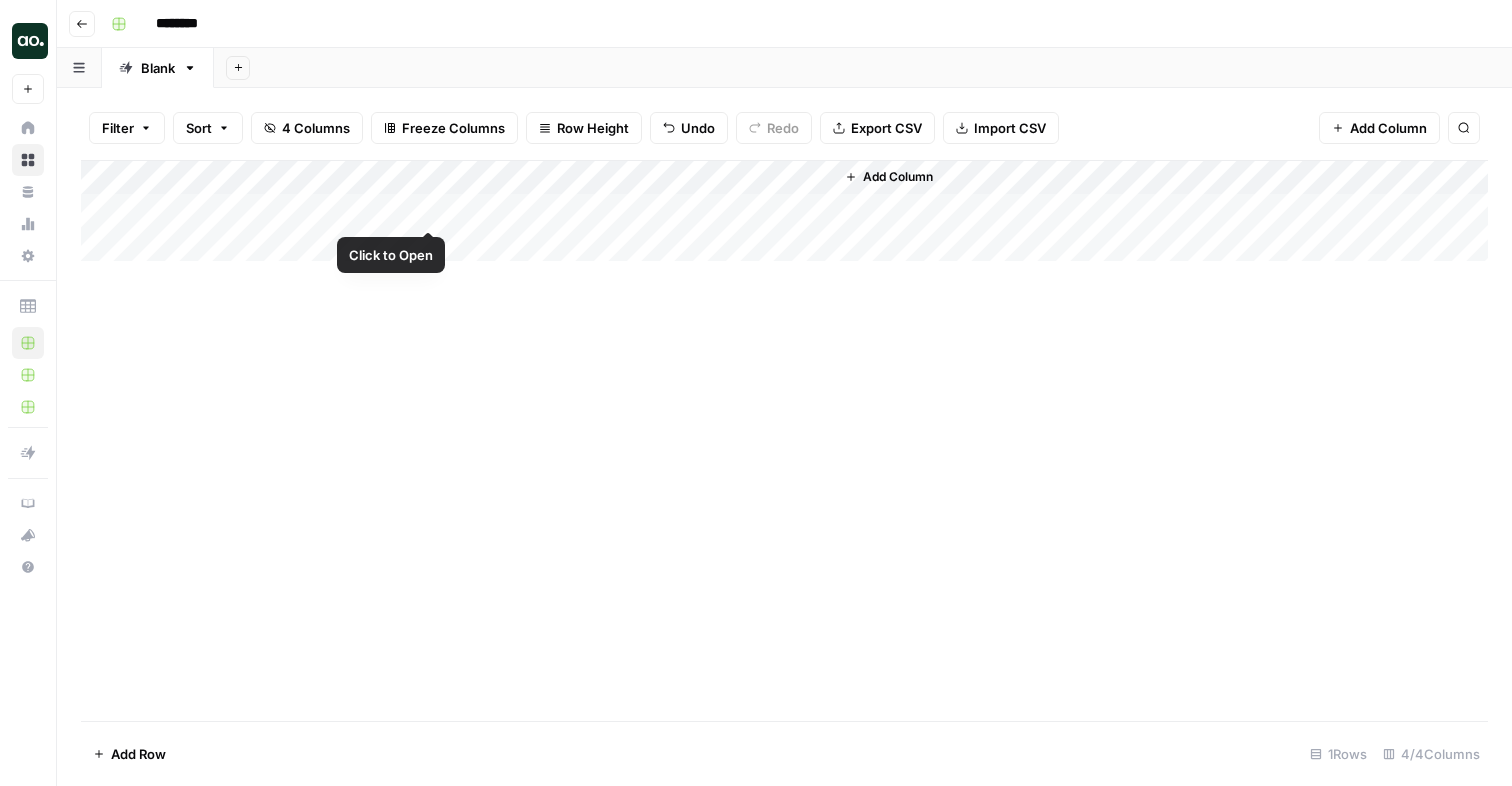 click on "Add Column" at bounding box center [784, 211] 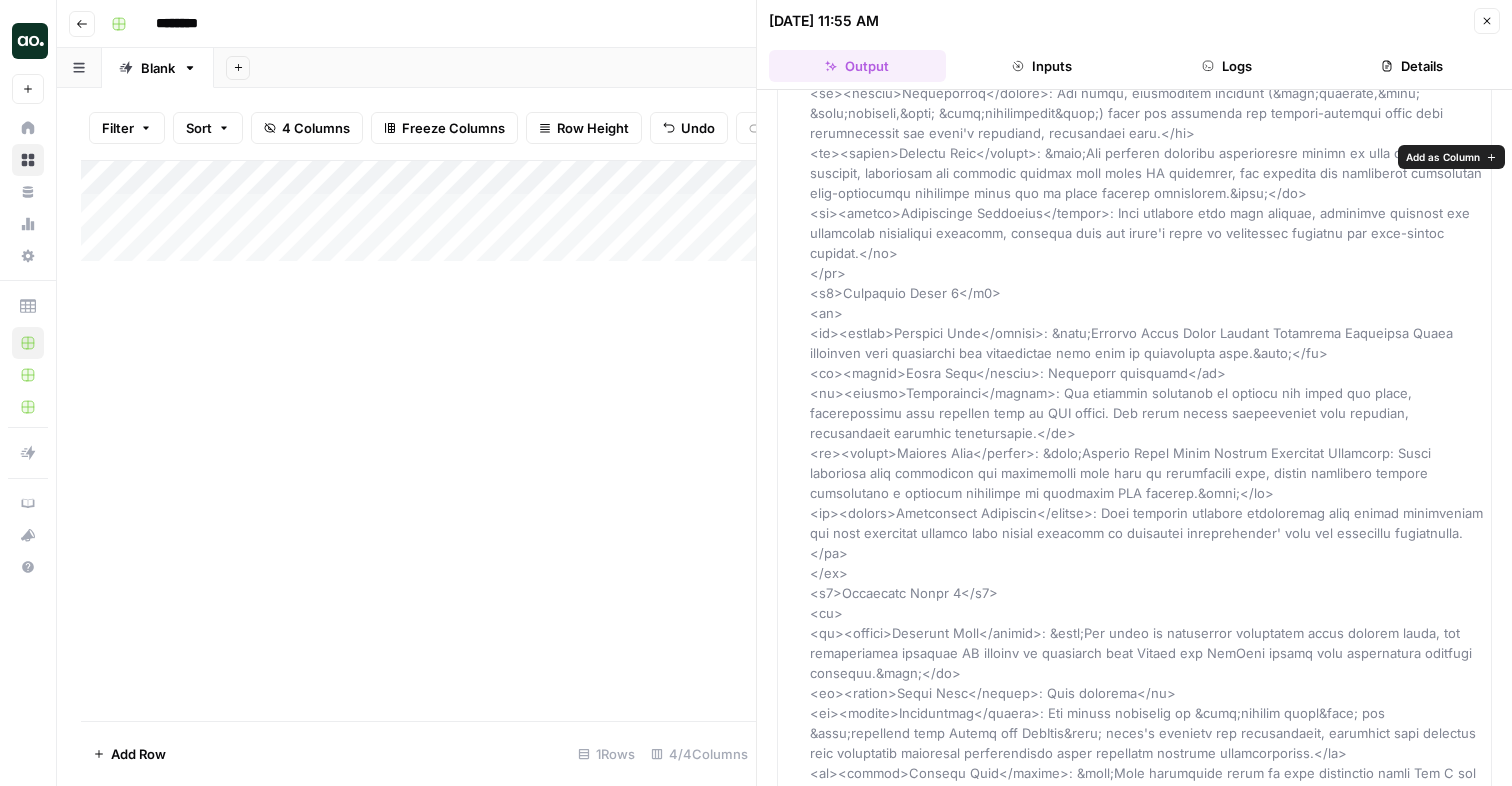 scroll, scrollTop: 0, scrollLeft: 0, axis: both 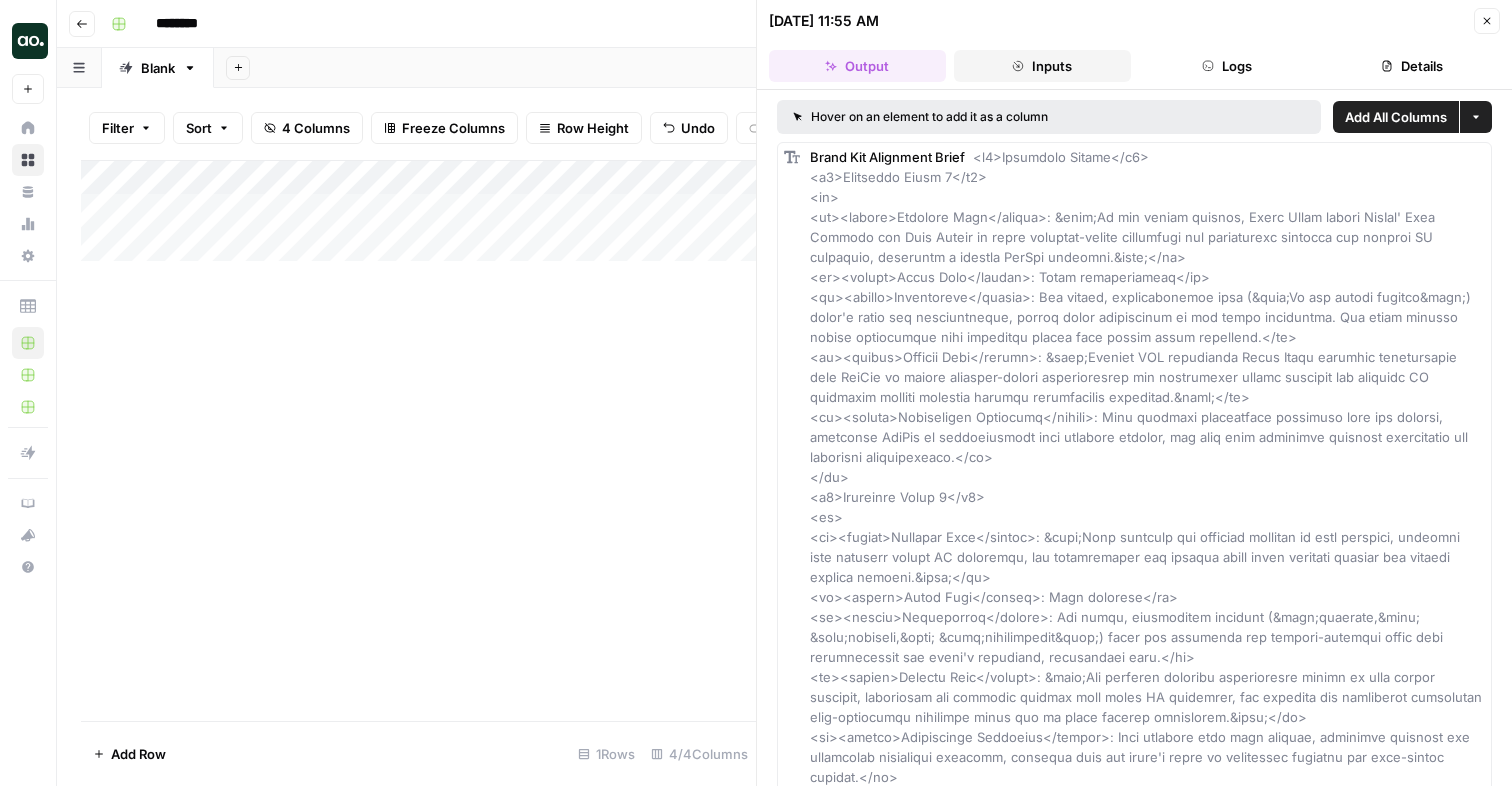 click on "Inputs" at bounding box center [1042, 66] 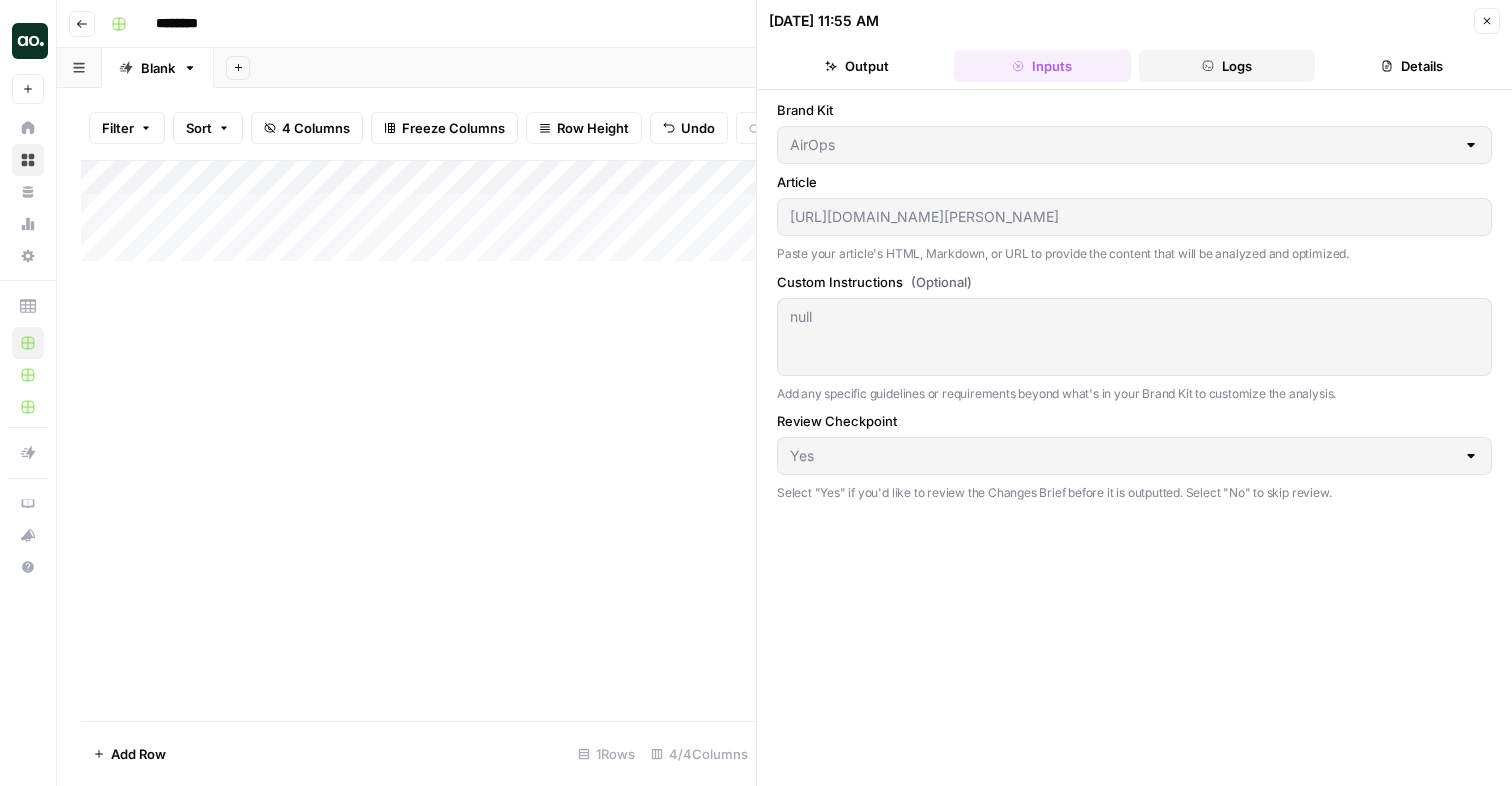 click on "Logs" at bounding box center [1227, 66] 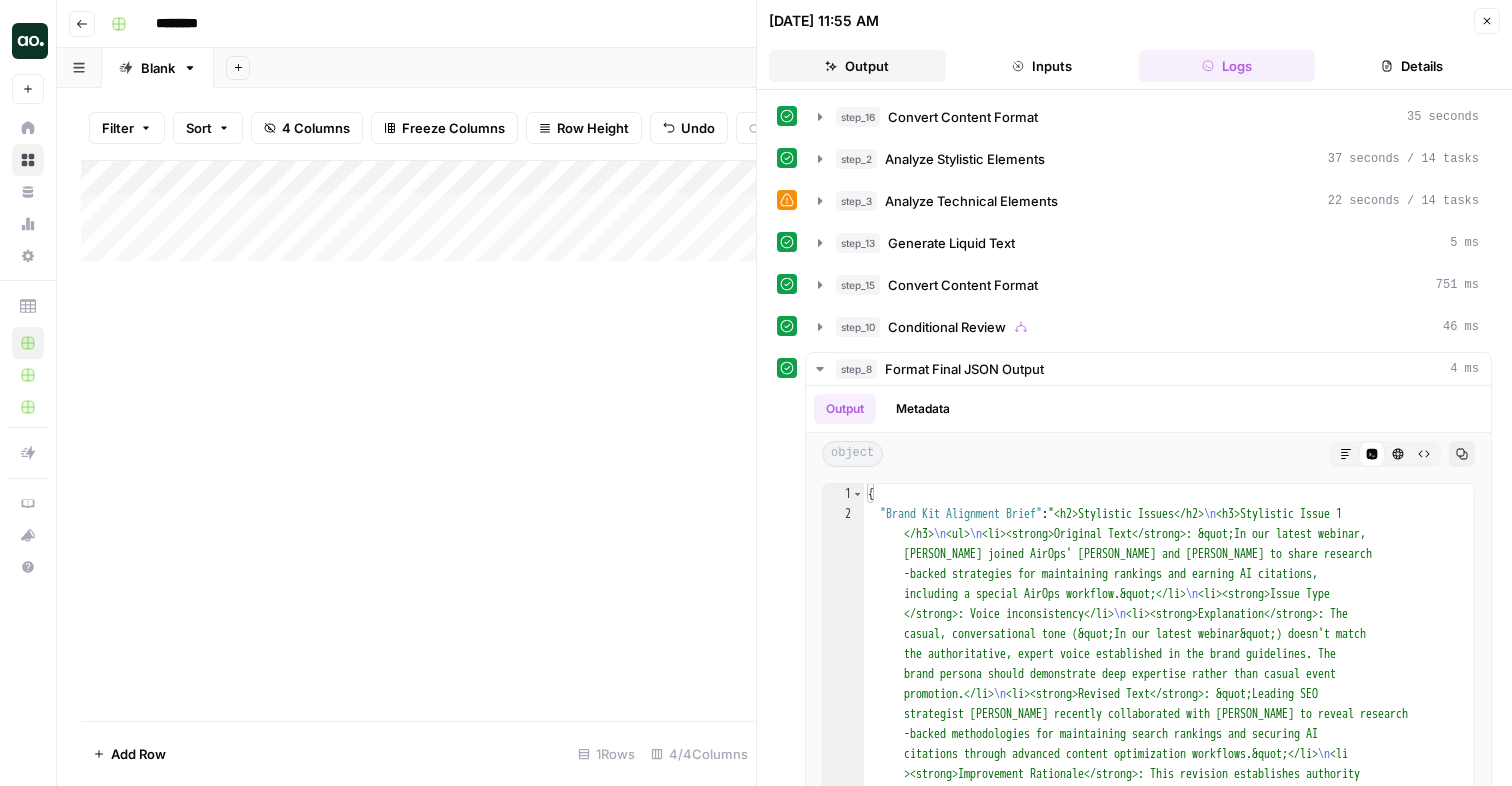 click on "Output" at bounding box center (857, 66) 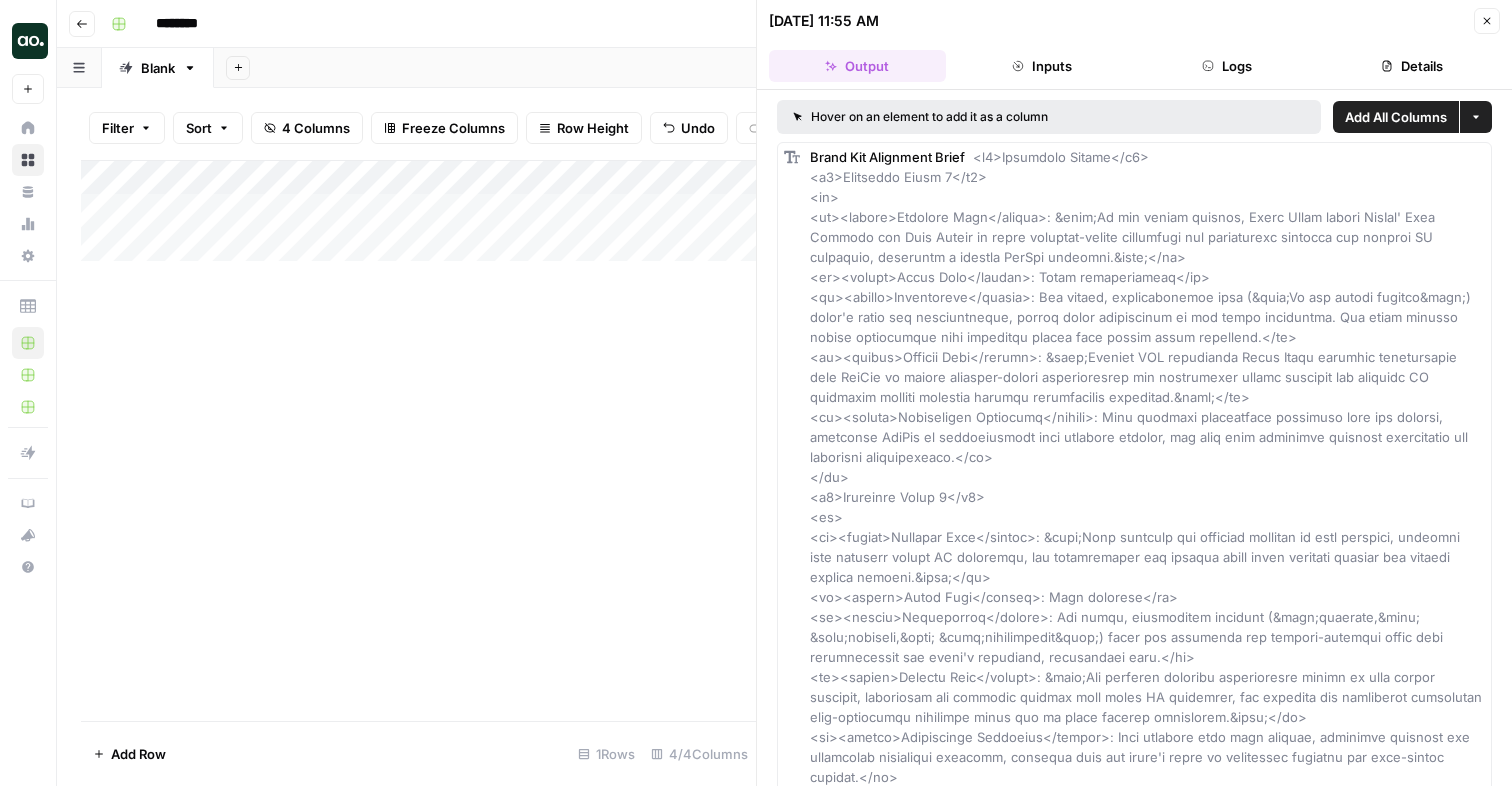 click on "Add Column" at bounding box center [418, 211] 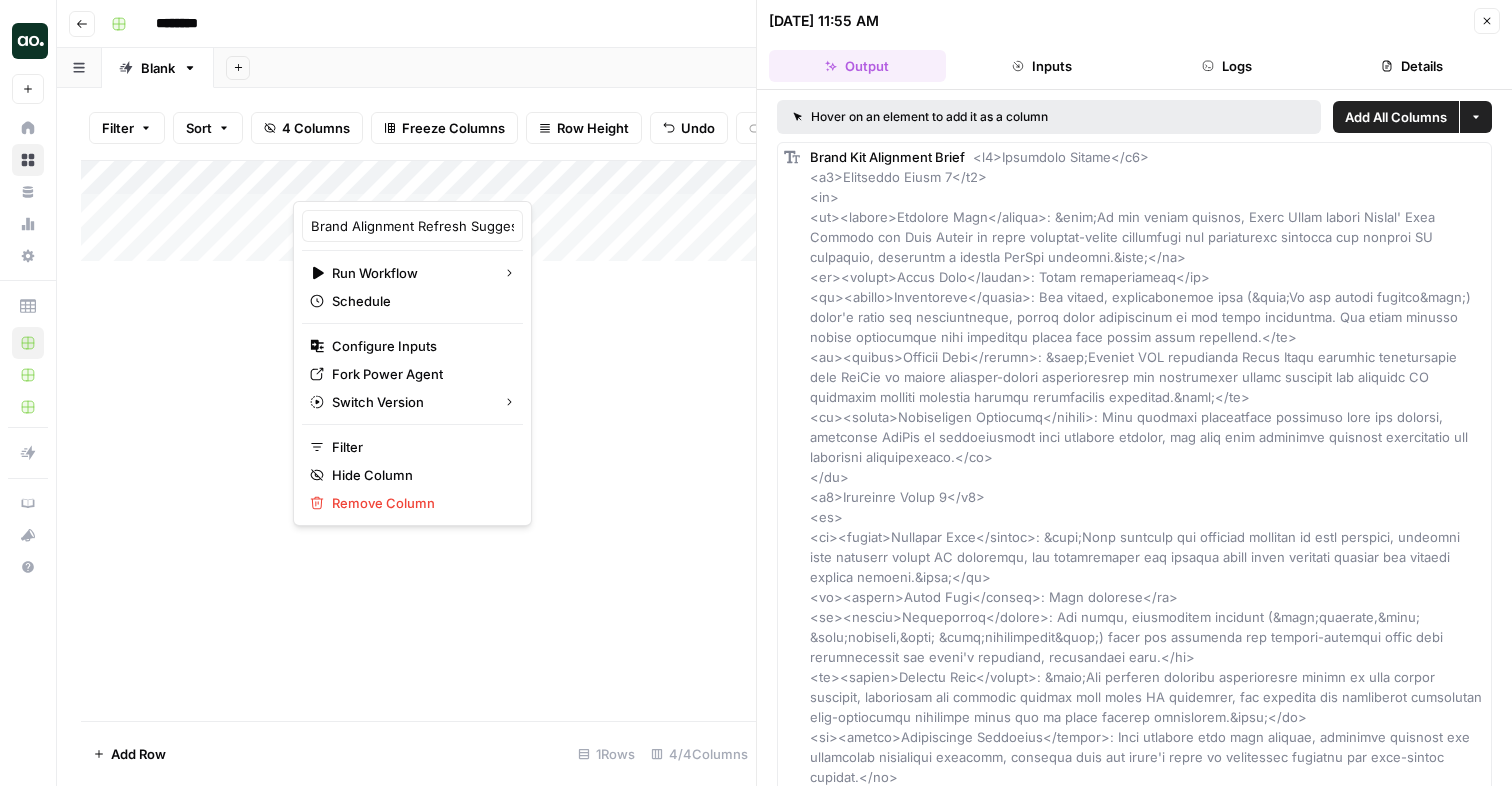 click at bounding box center [383, 181] 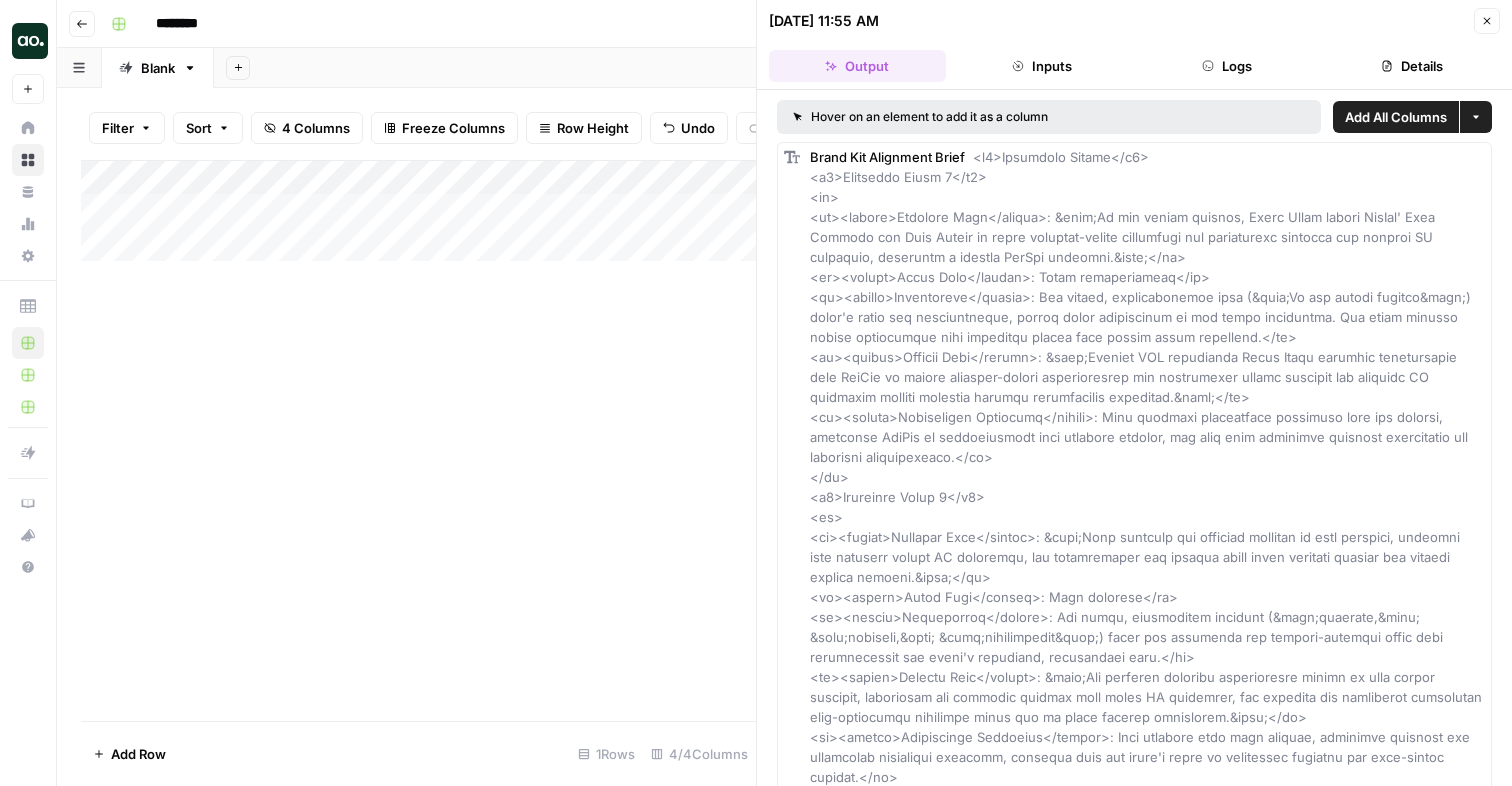 click on "Add Column" at bounding box center [418, 440] 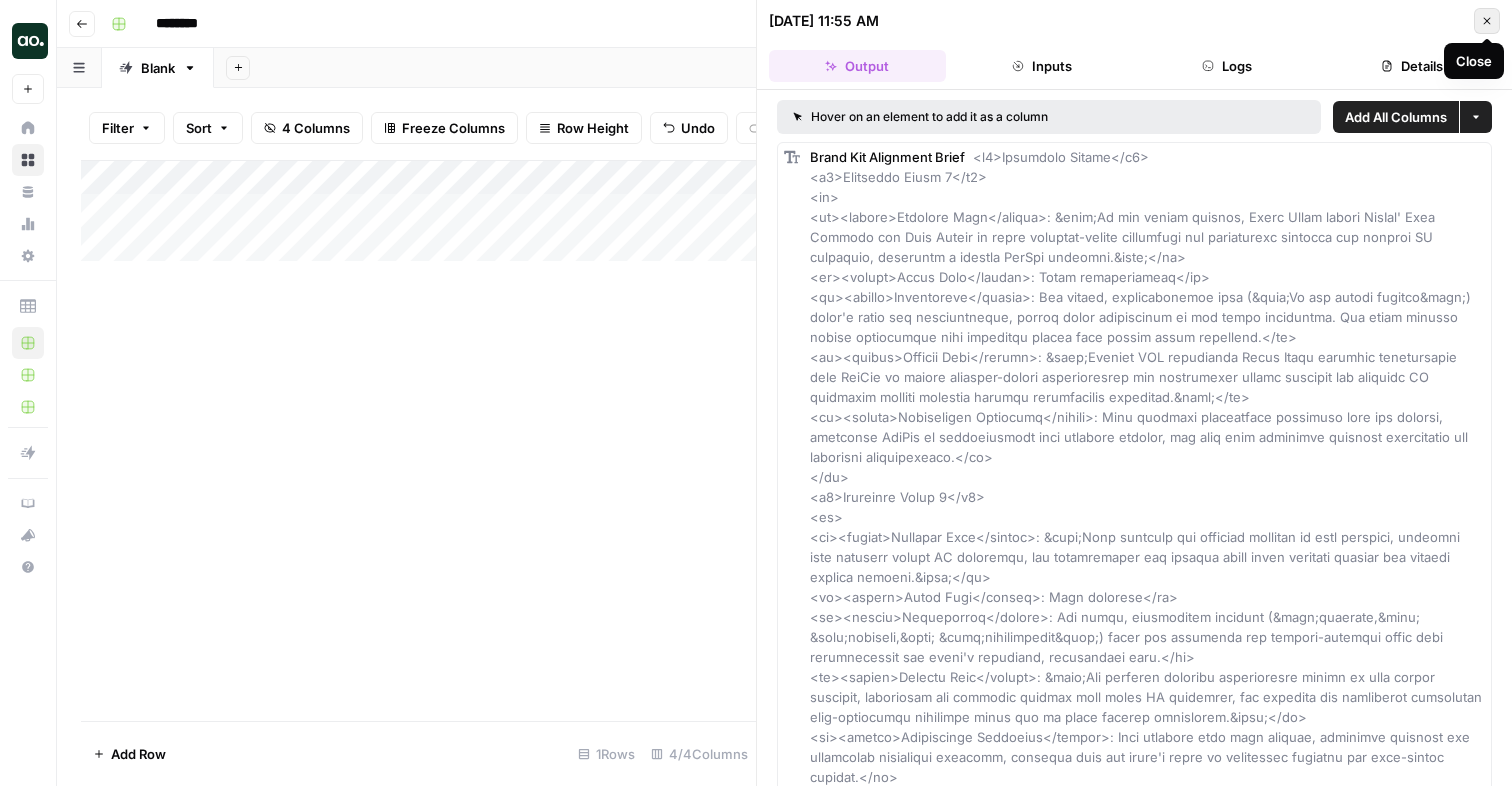 click on "Close" at bounding box center (1487, 21) 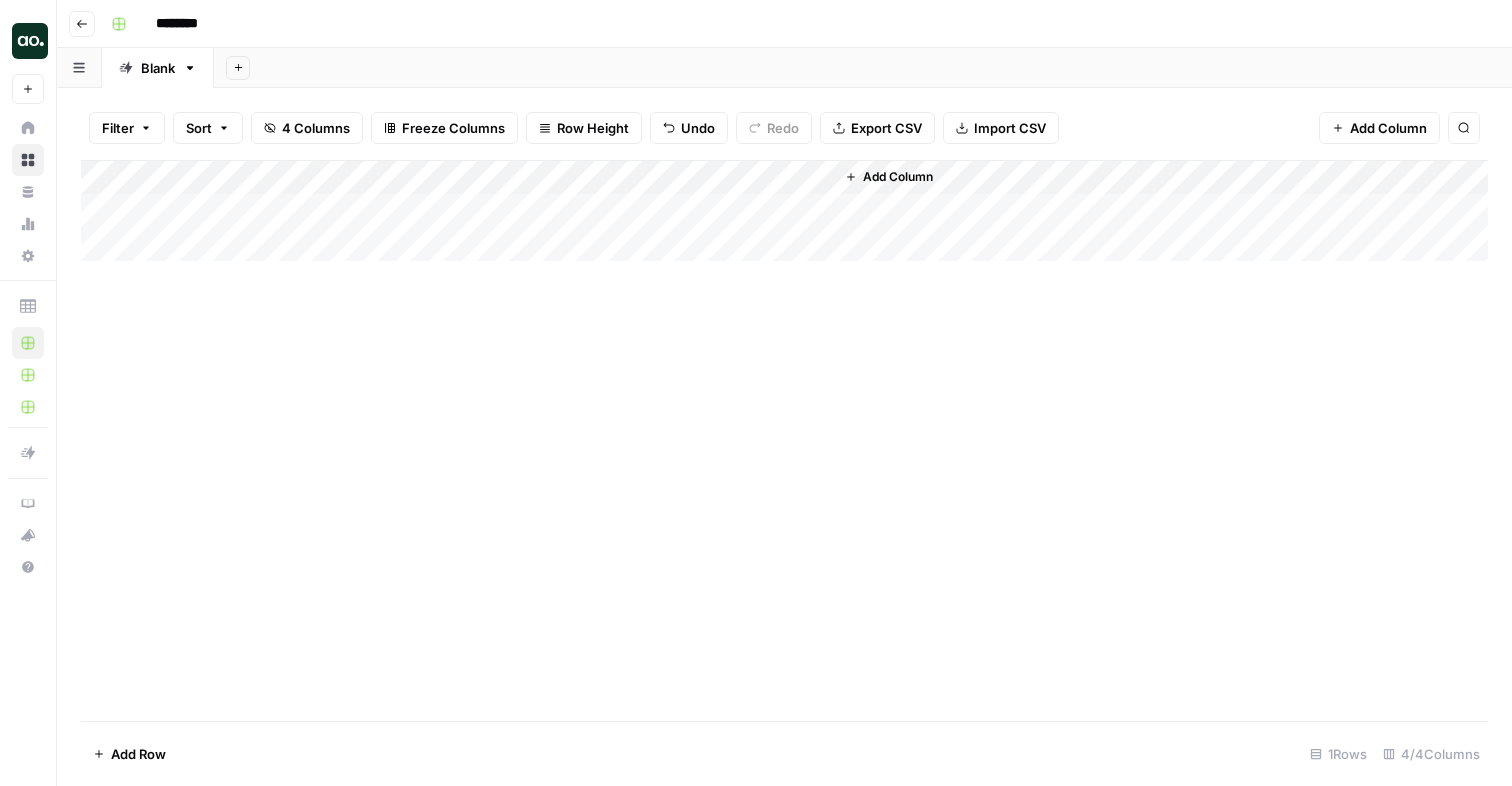 click on "Add Column" at bounding box center (784, 211) 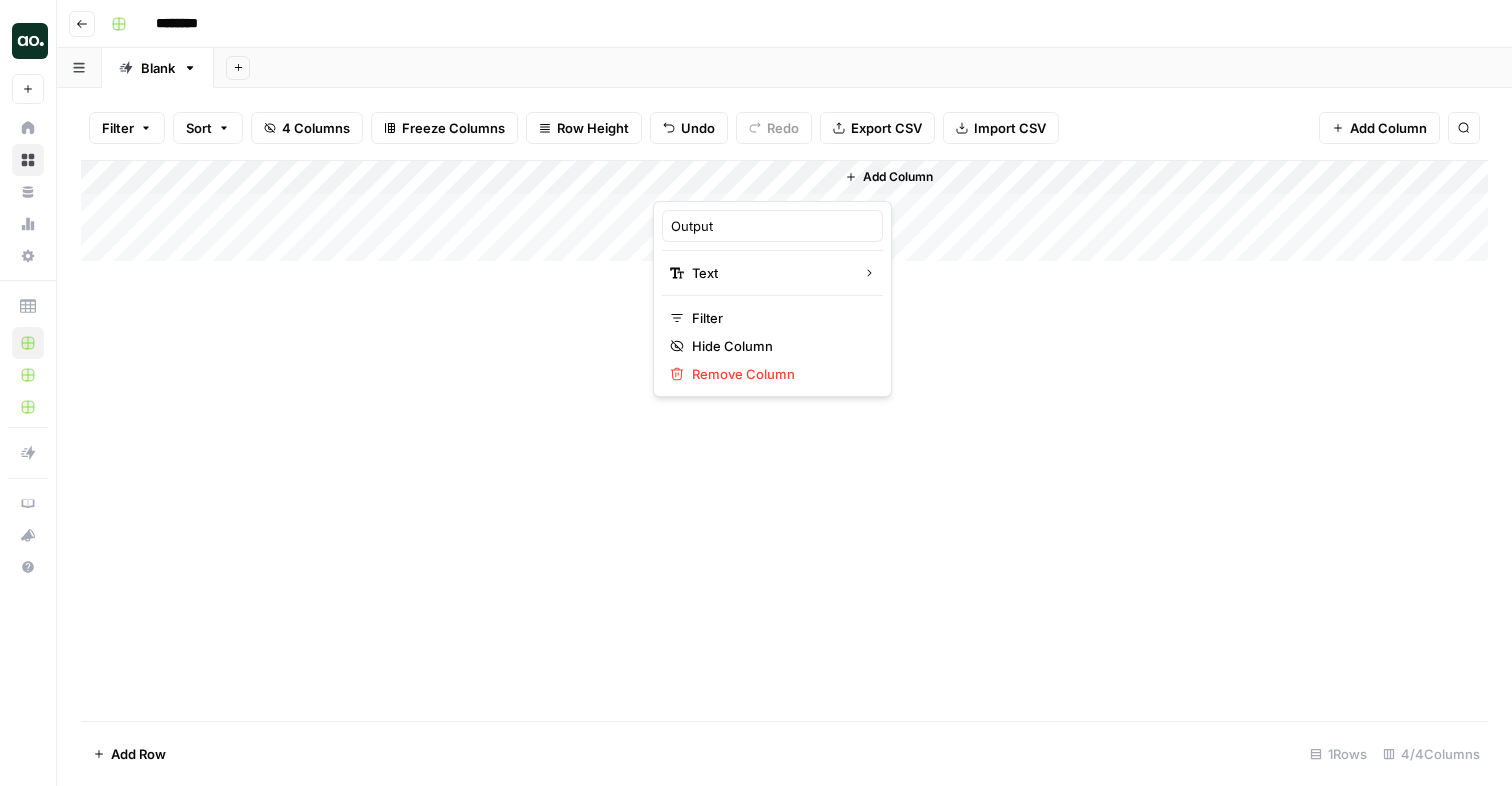 click on "Add Column" at bounding box center (1160, 211) 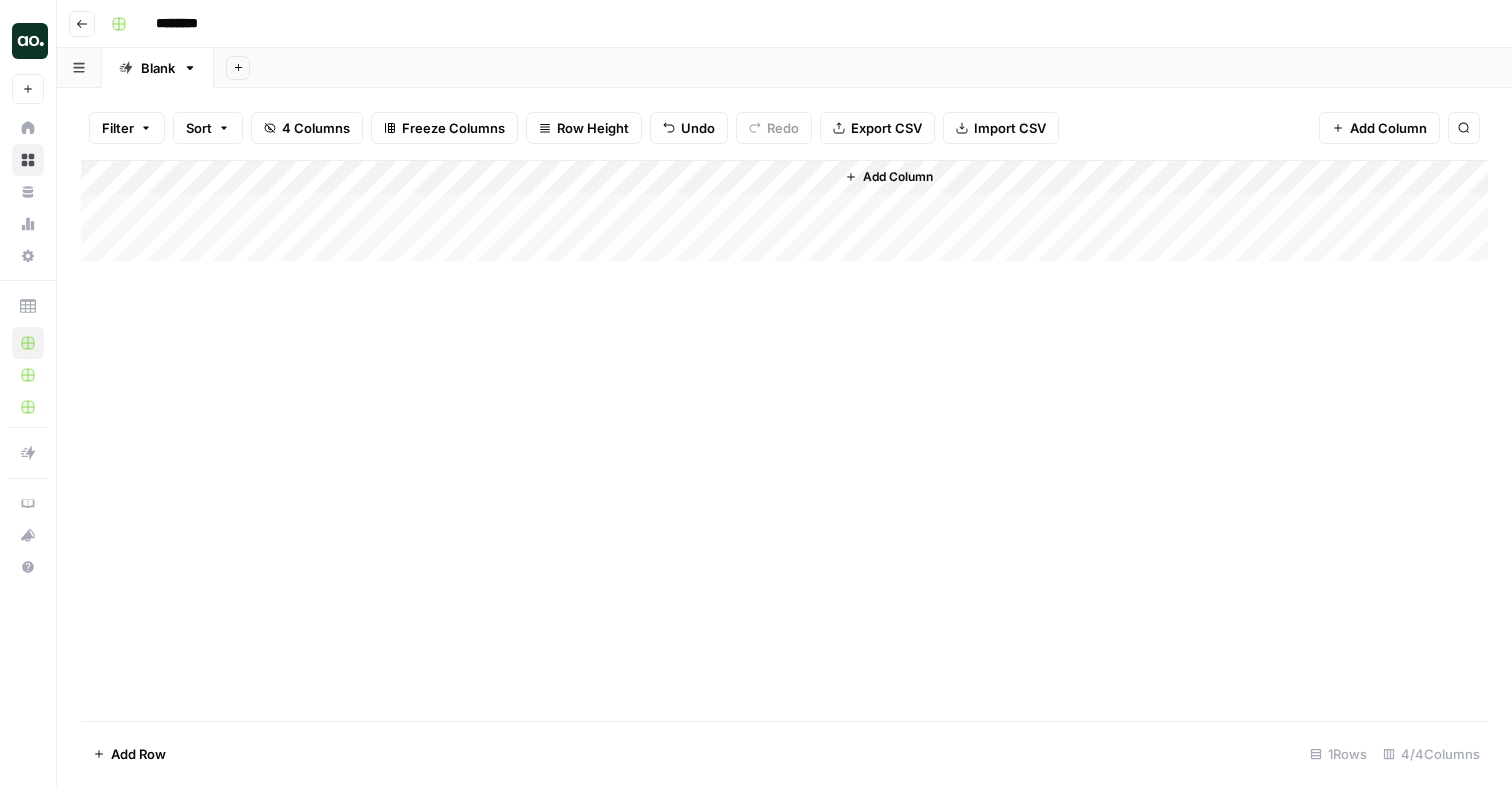 click on "Add Column" at bounding box center (784, 211) 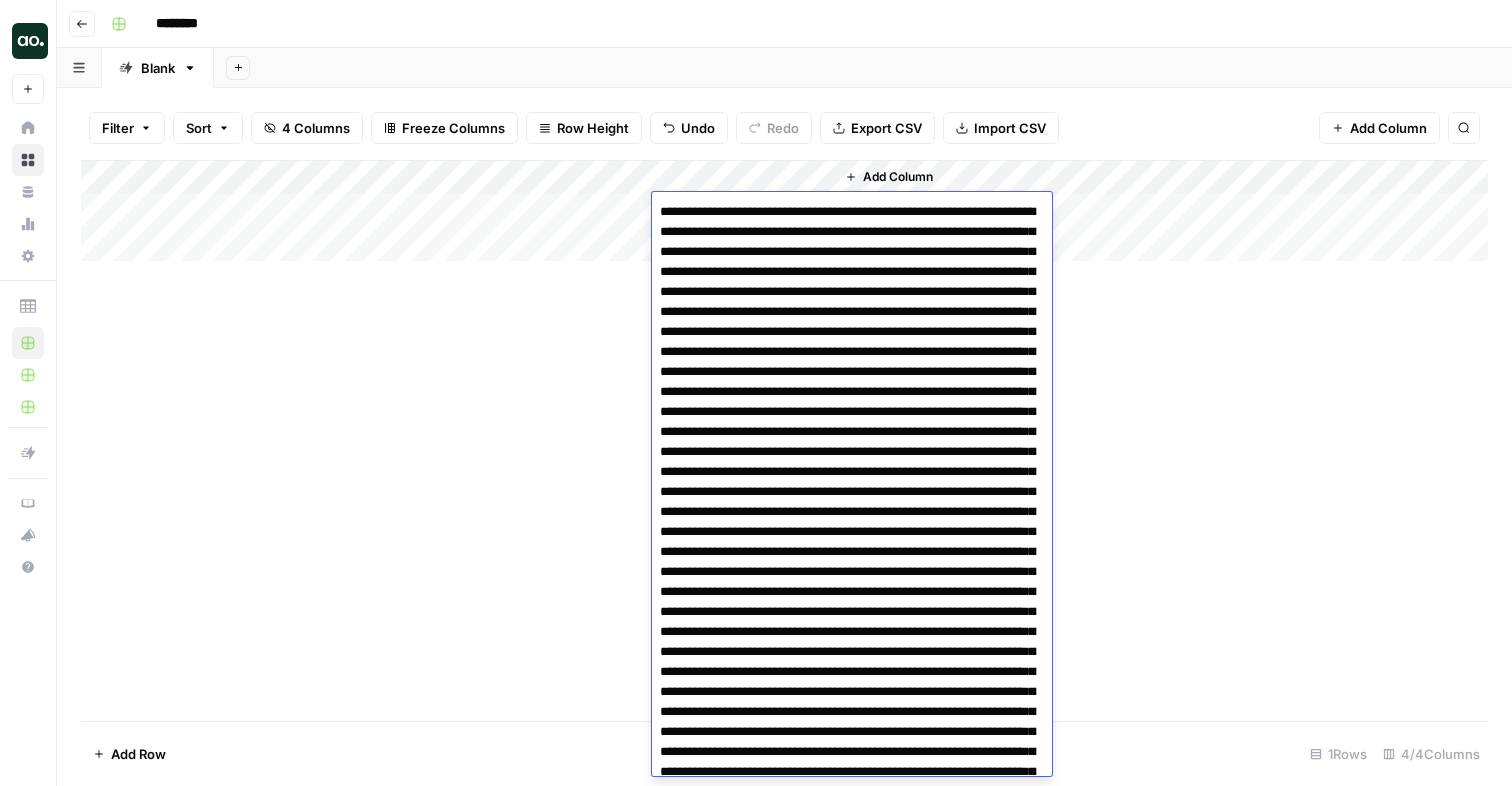 click at bounding box center [852, 3952] 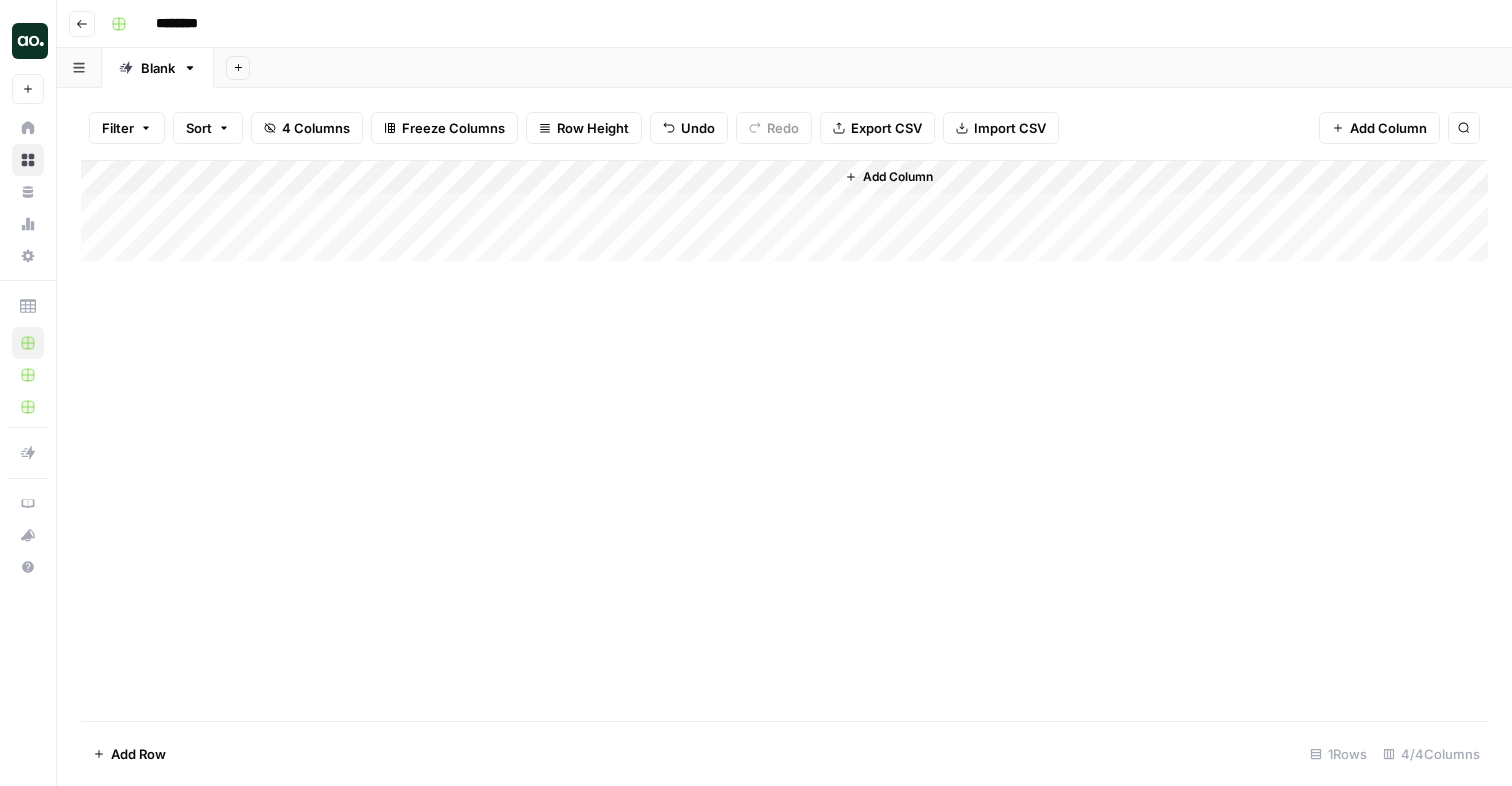 click on "Add Column" at bounding box center [784, 440] 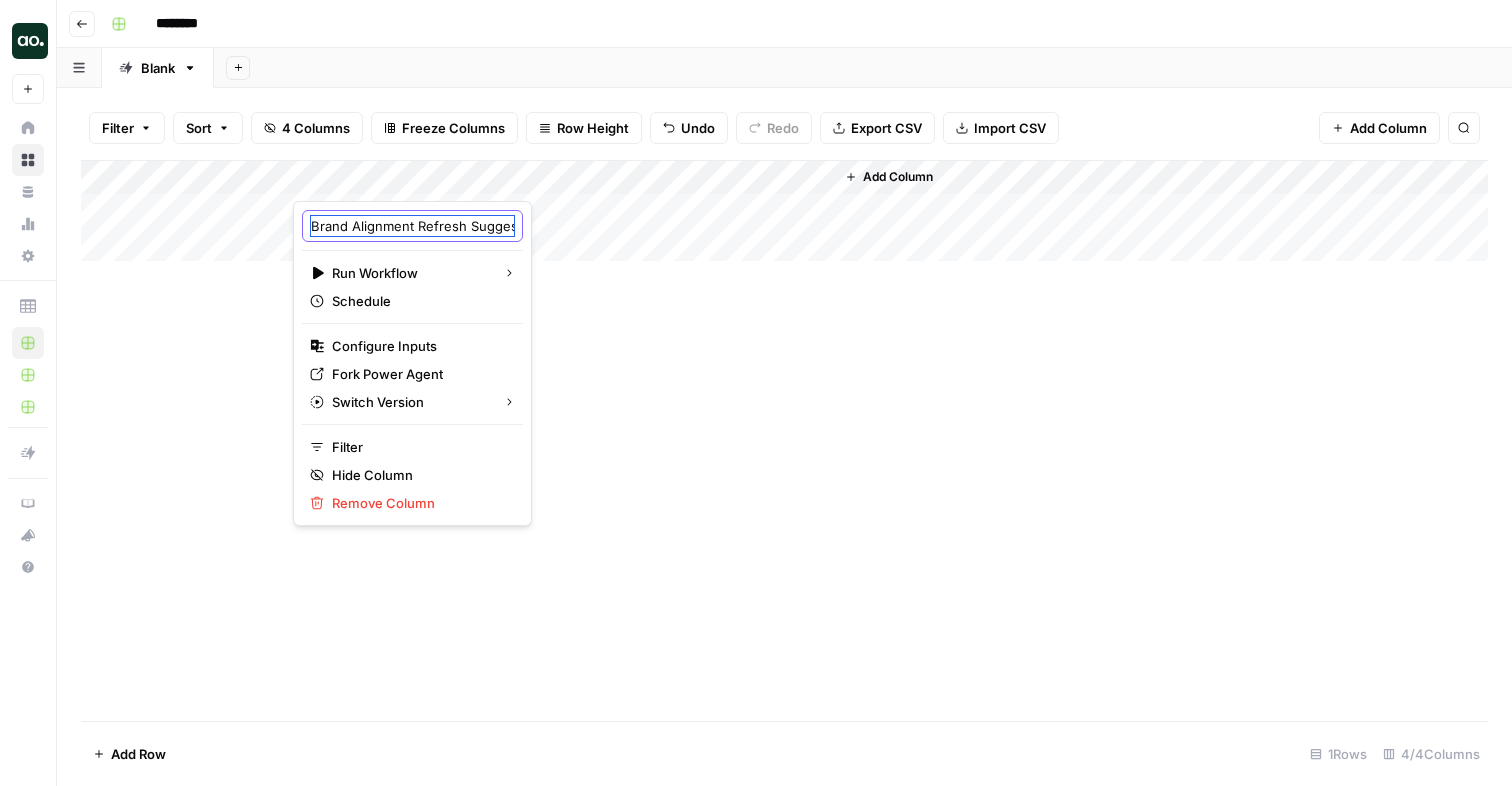 click on "Brand Alignment Refresh Suggestions" at bounding box center (412, 226) 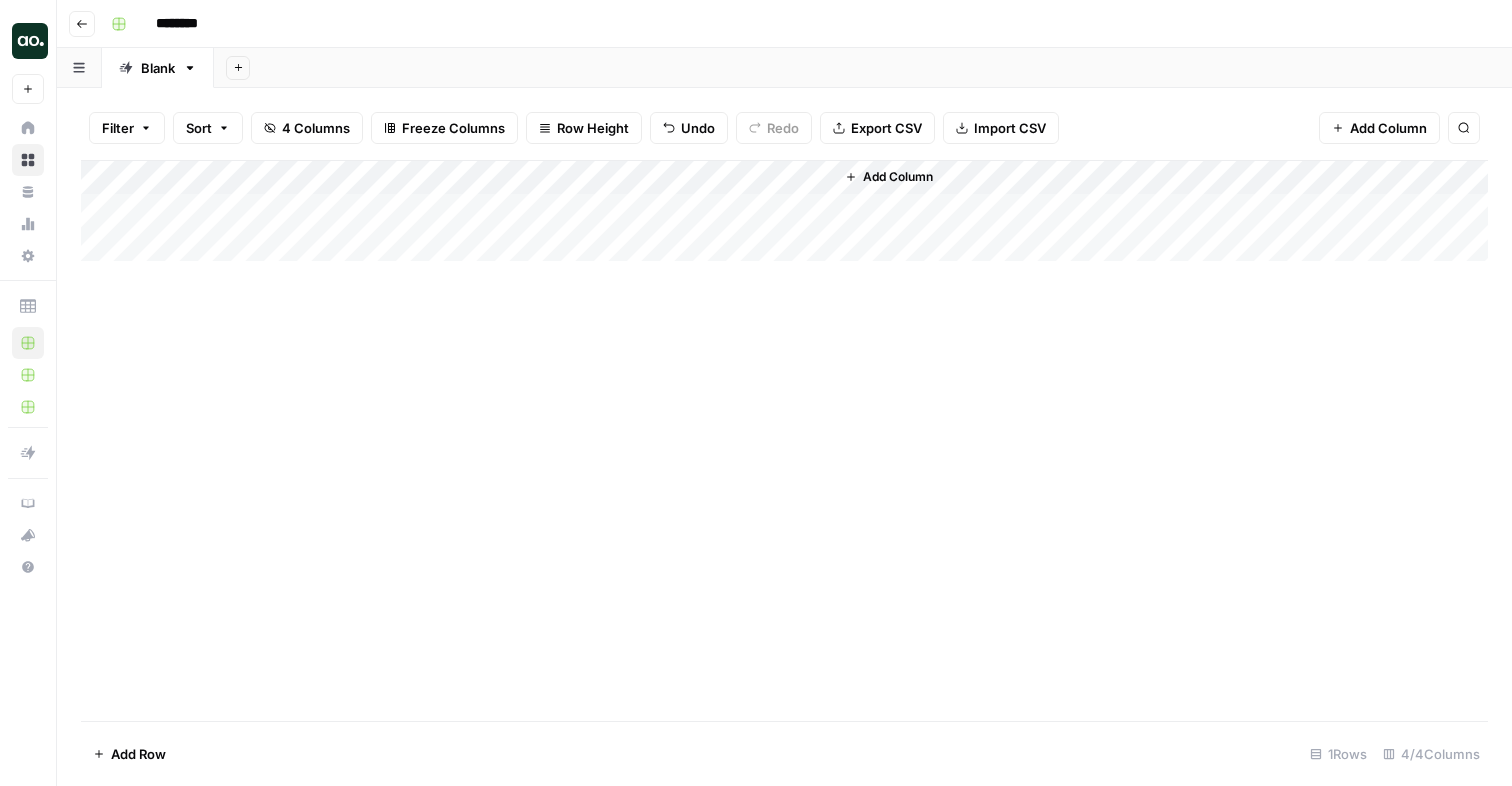 click on "Add Column" at bounding box center [784, 211] 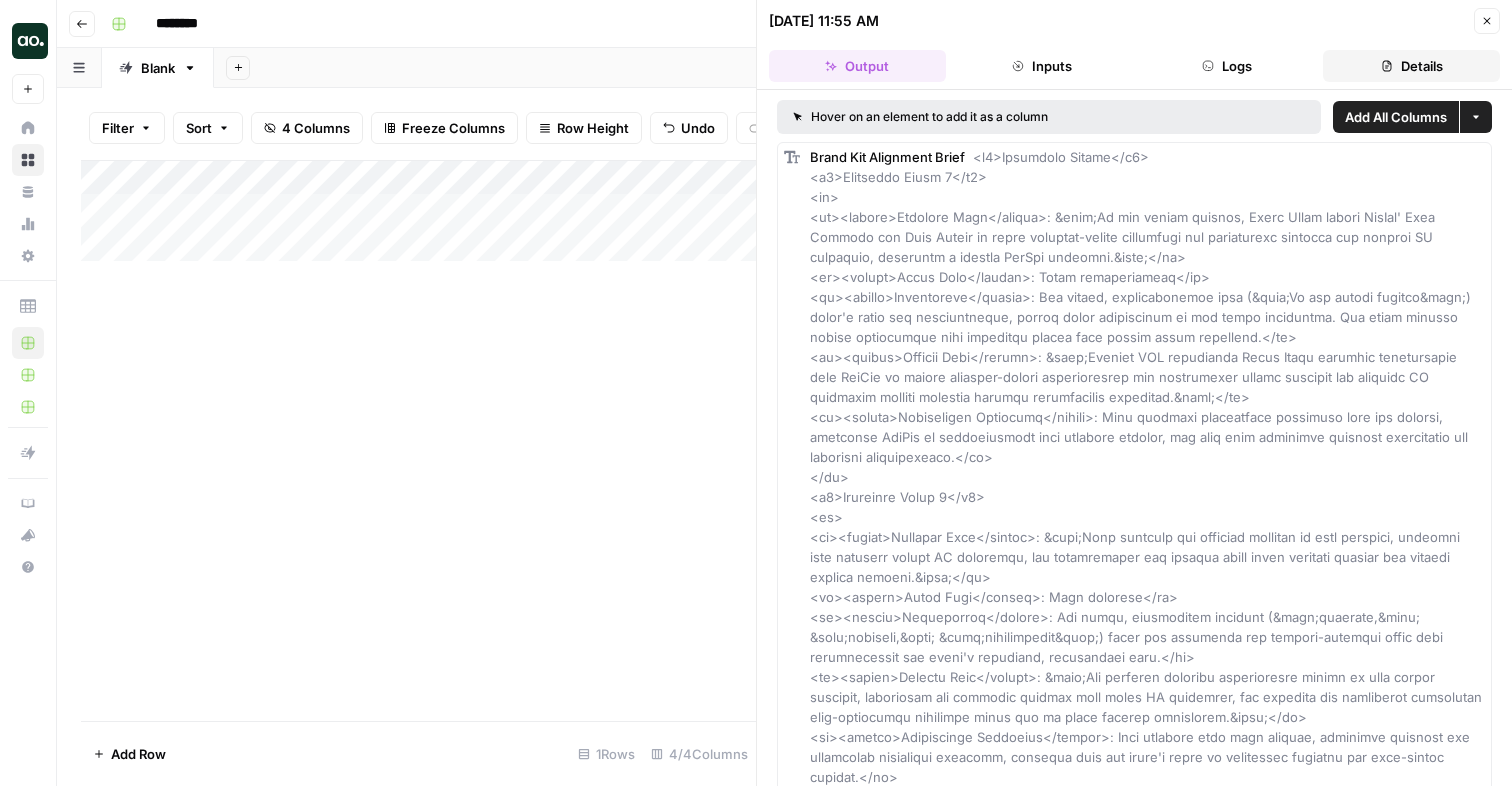 click on "Details" at bounding box center (1411, 66) 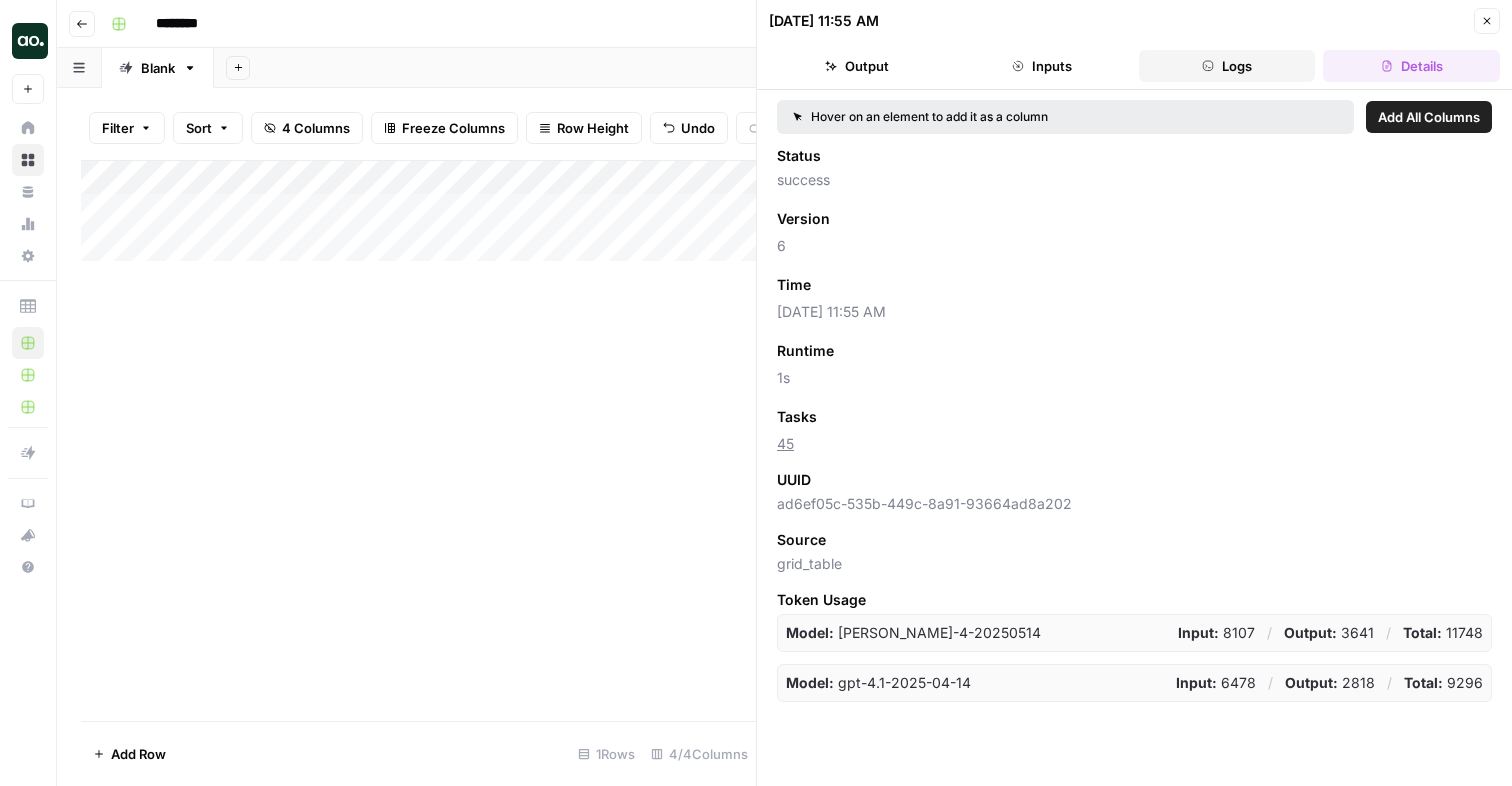 click on "Logs" at bounding box center [1227, 66] 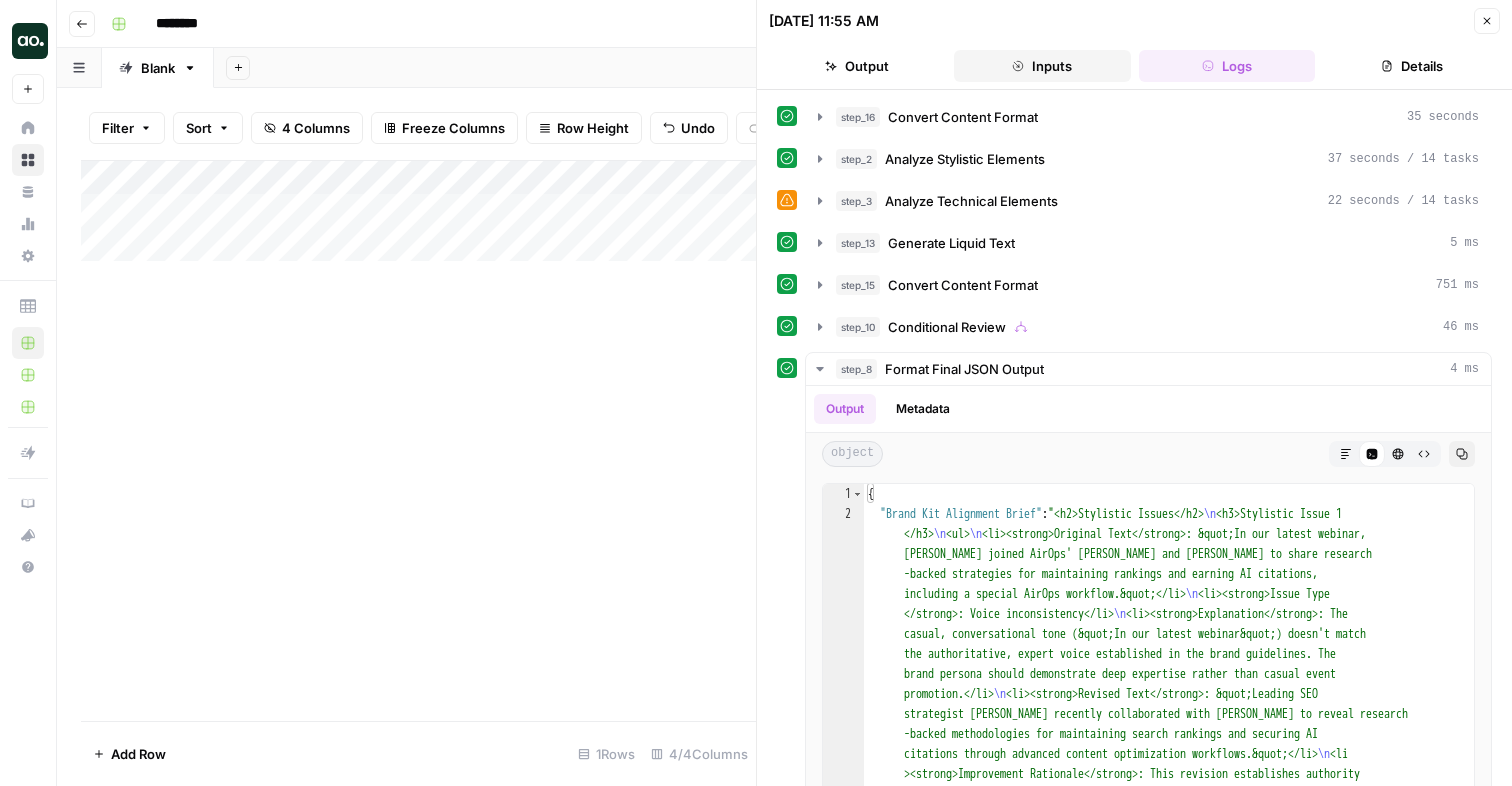 click on "Inputs" at bounding box center [1042, 66] 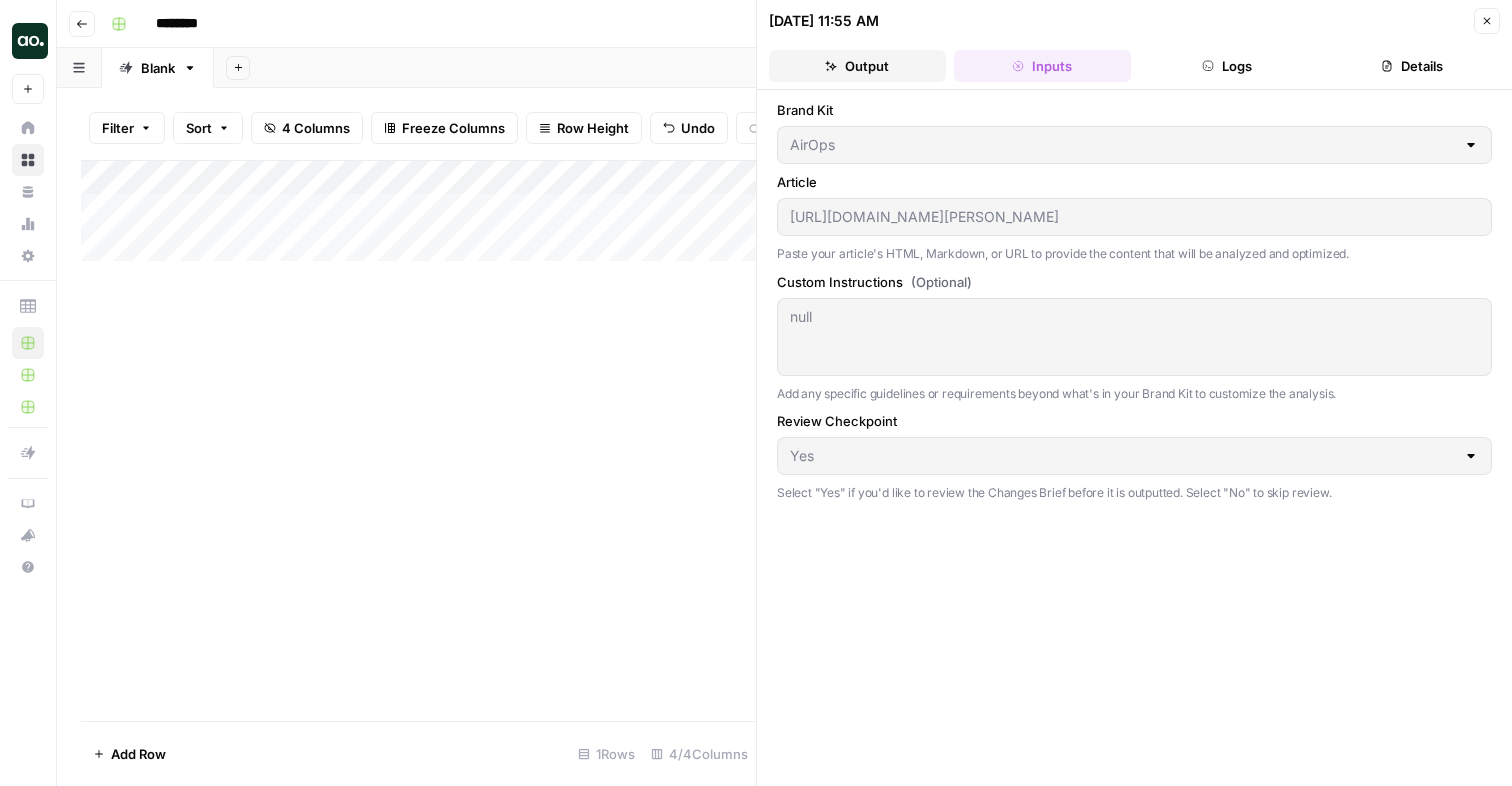 click on "Output" at bounding box center (857, 66) 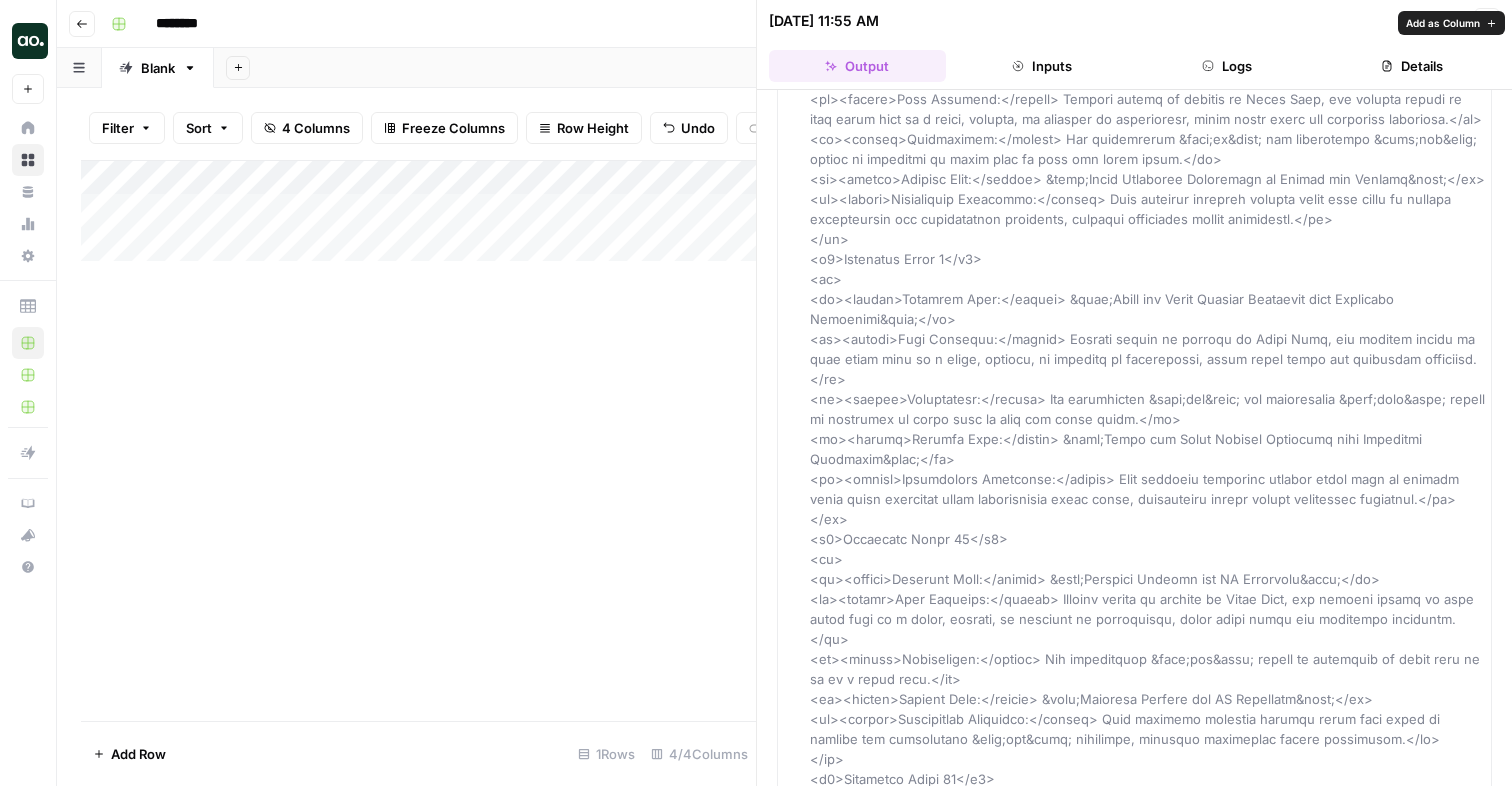 scroll, scrollTop: 5516, scrollLeft: 0, axis: vertical 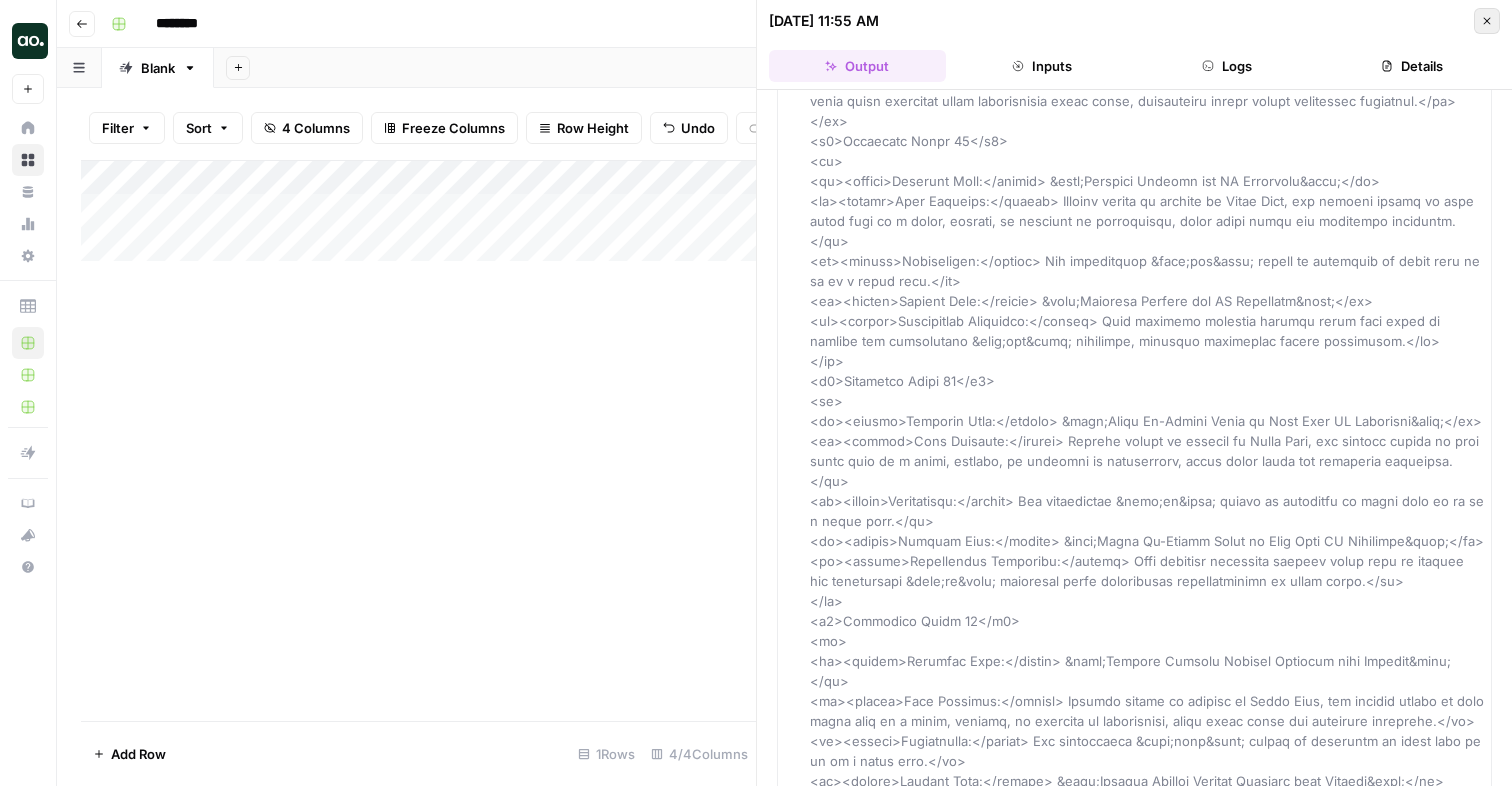 click 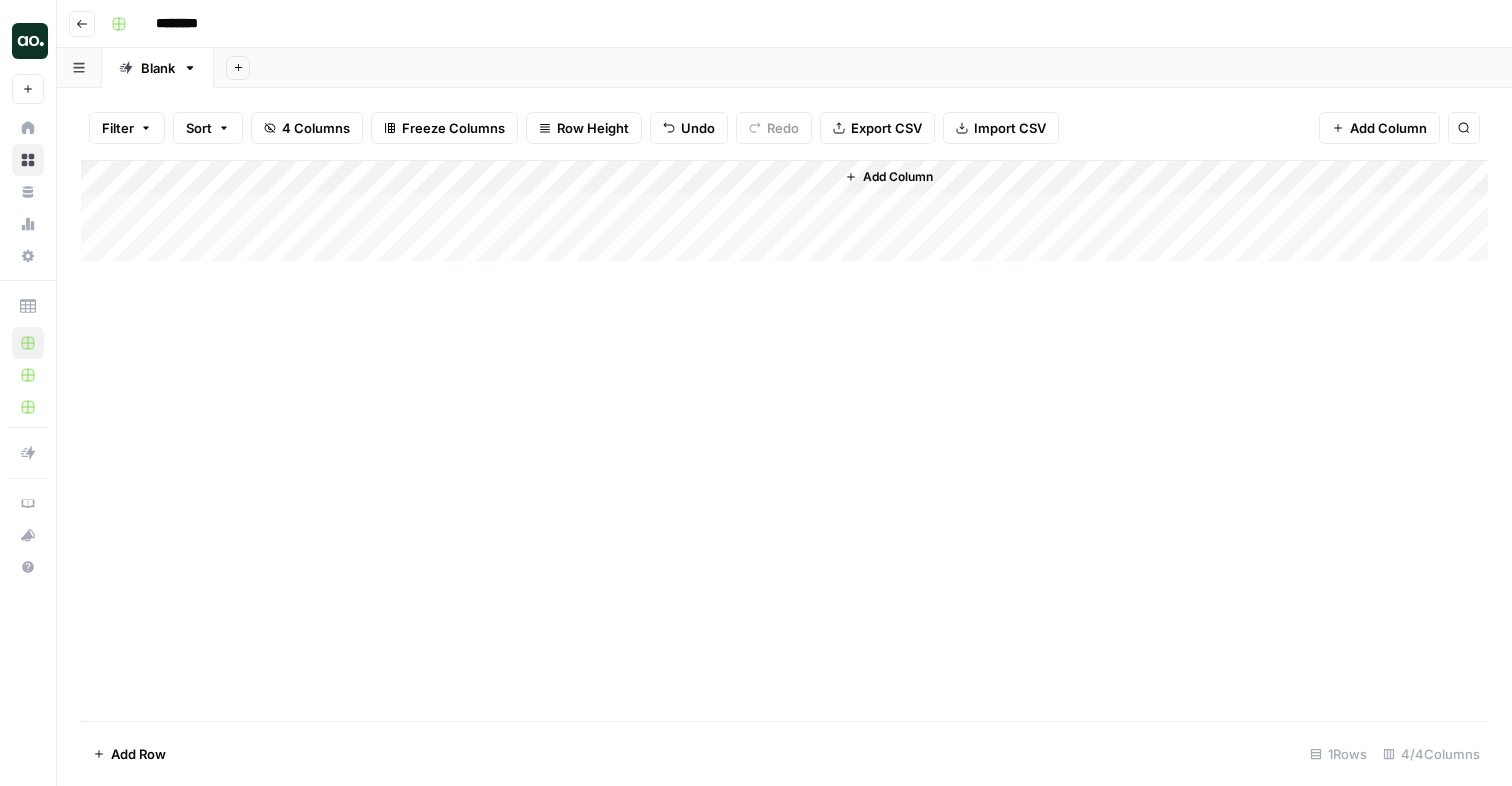 click on "Add Column" at bounding box center [784, 211] 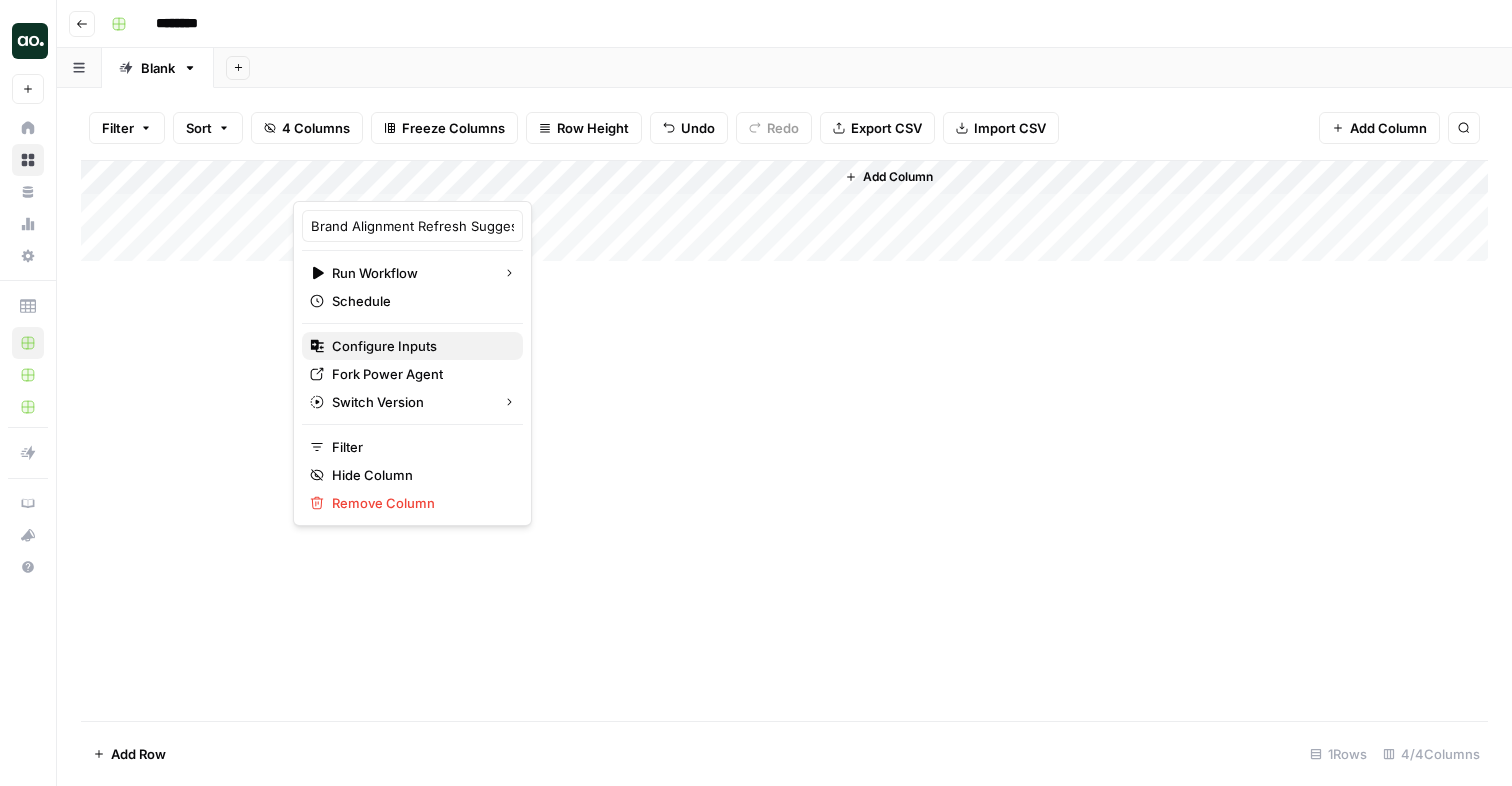 click on "Configure Inputs" at bounding box center [384, 346] 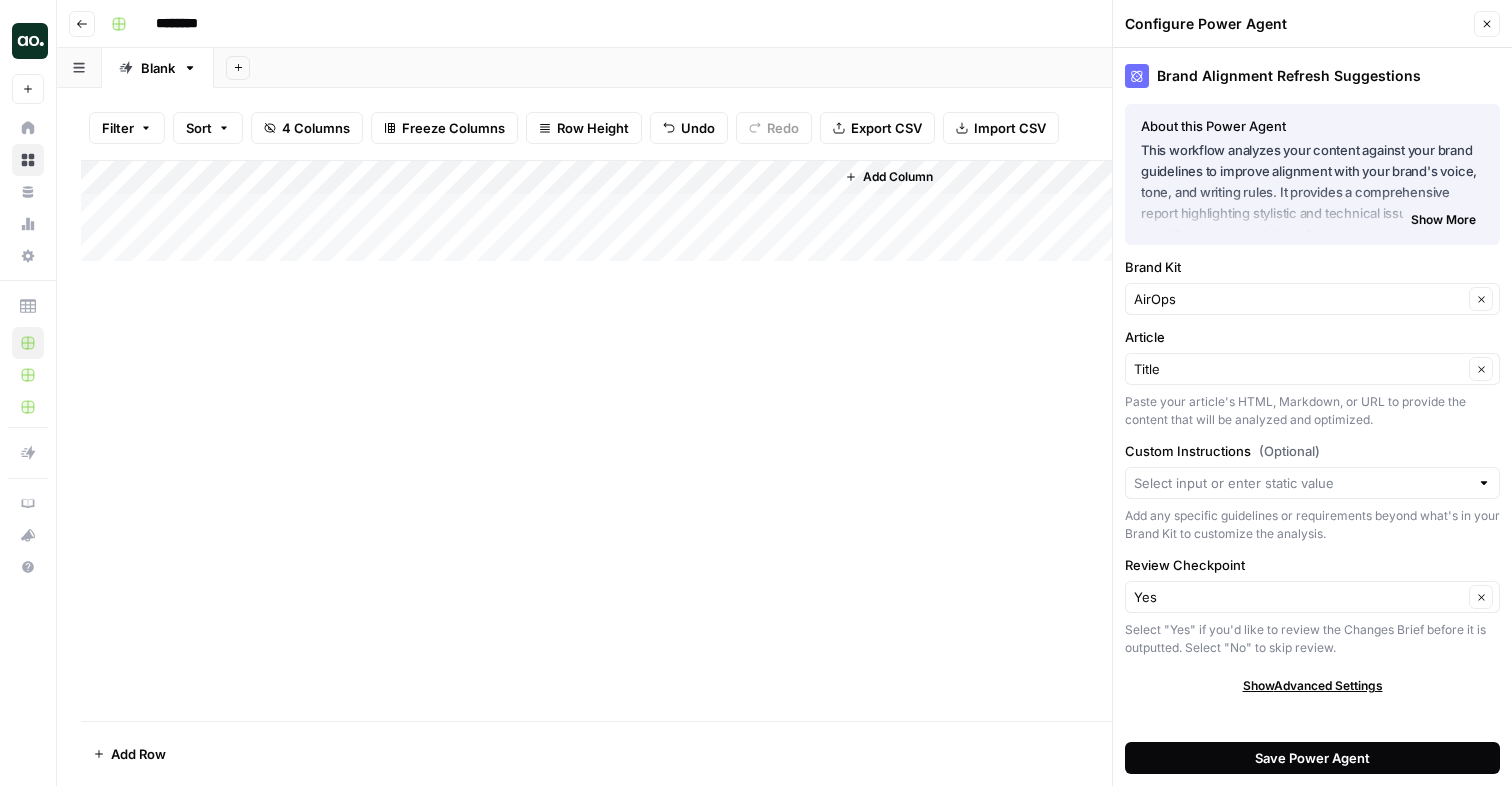 click on "Save Power Agent" at bounding box center [1312, 758] 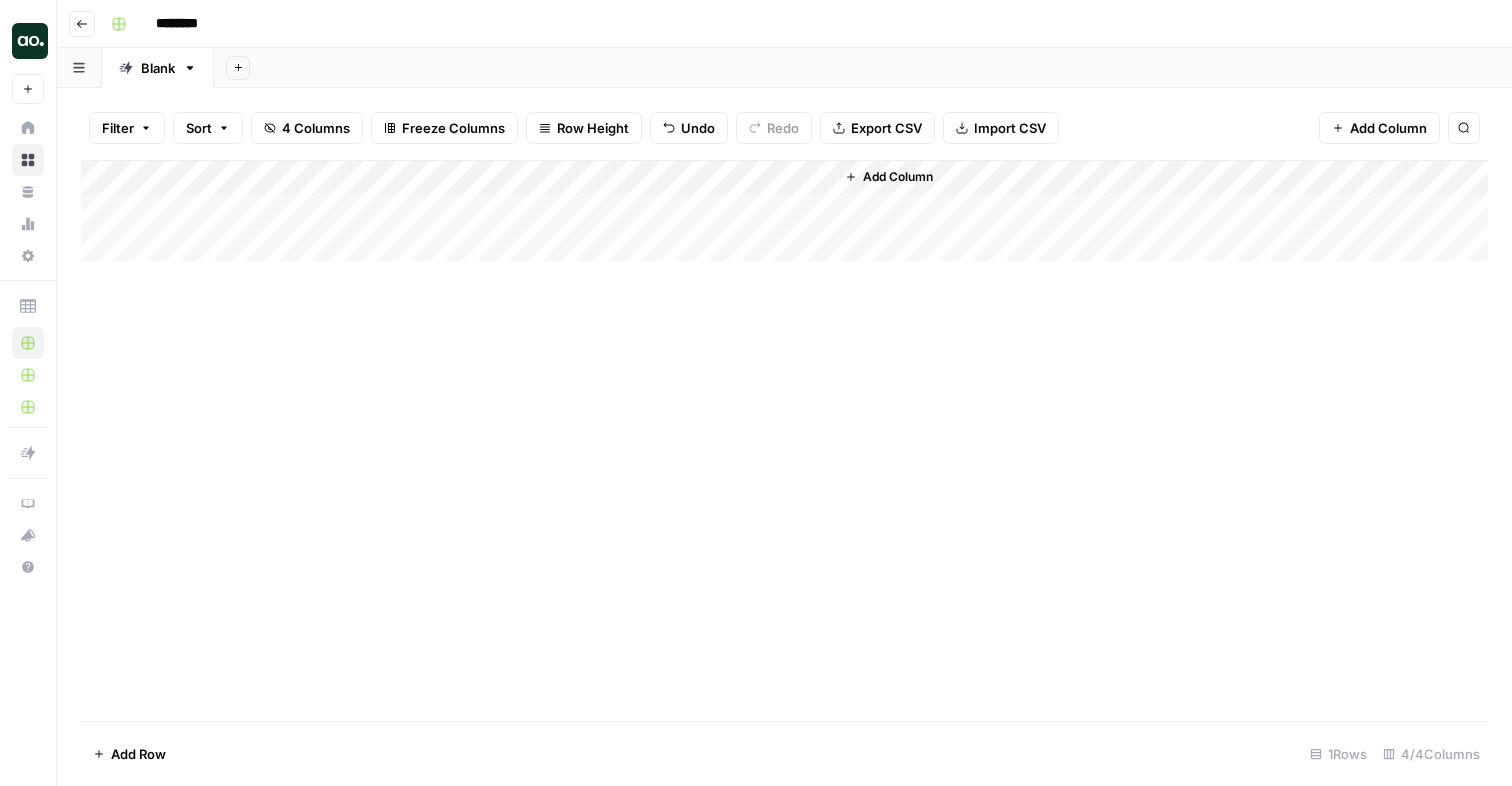click on "Add Column" at bounding box center (784, 211) 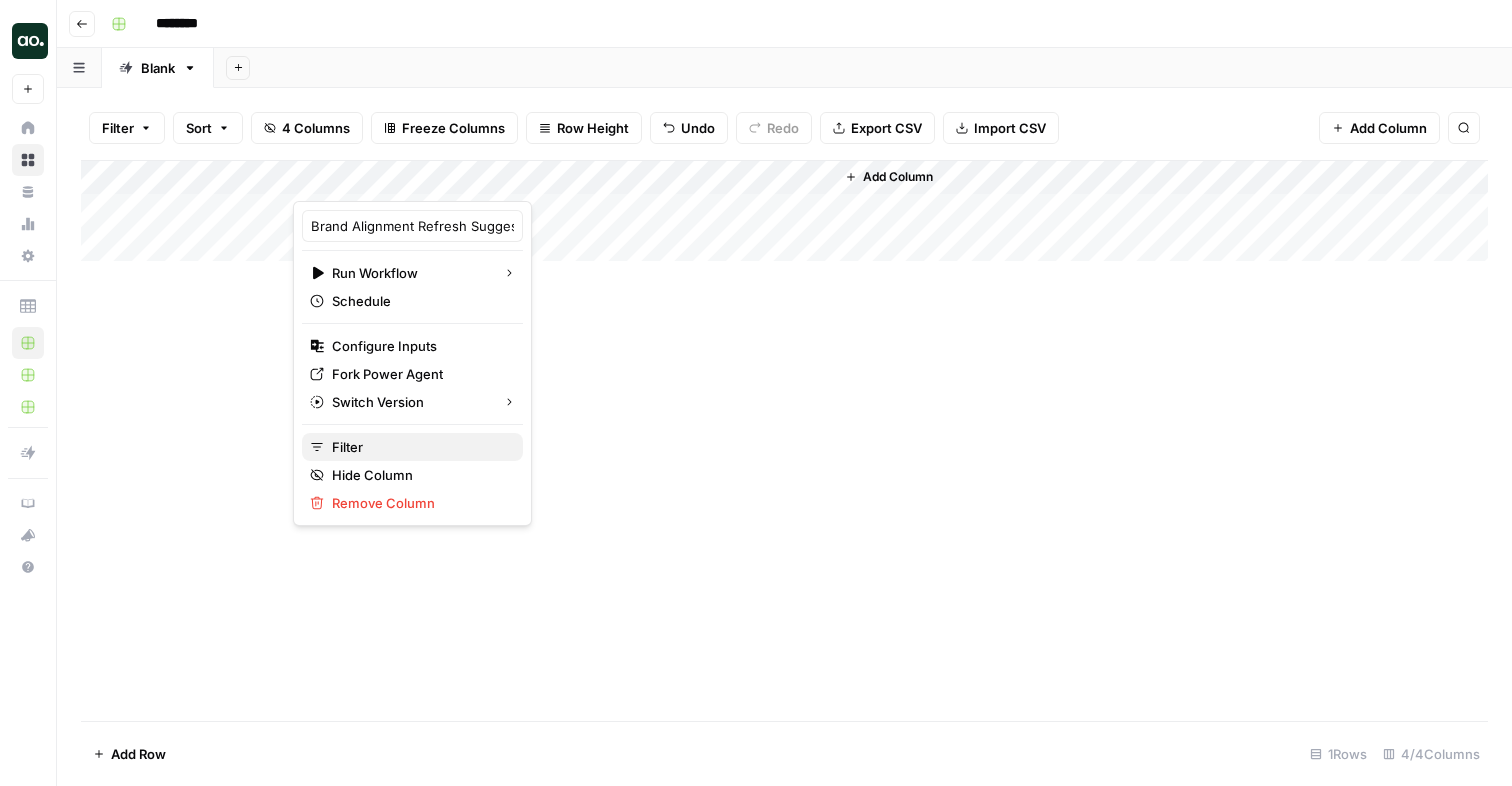 click on "Filter" at bounding box center [412, 447] 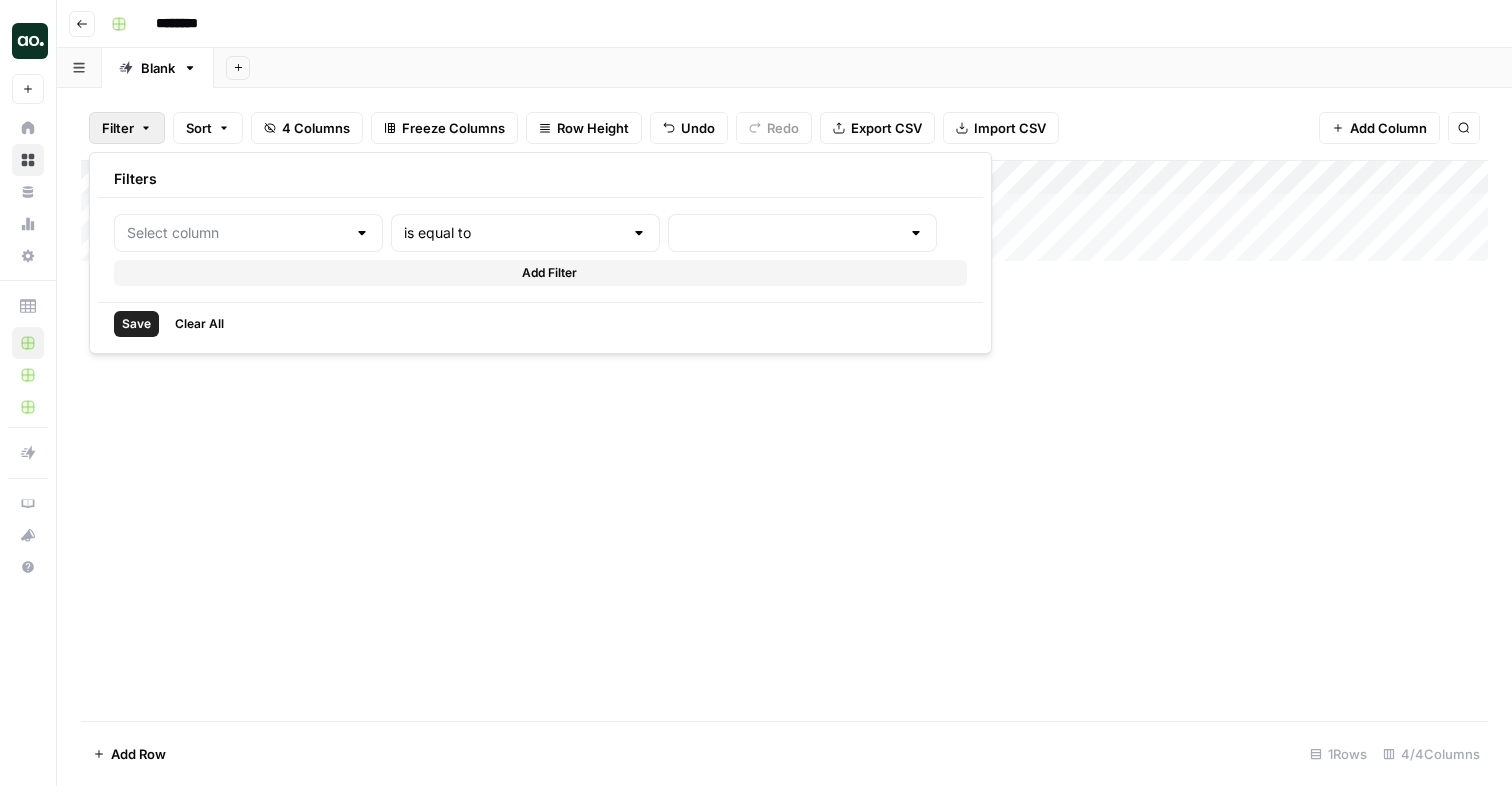 type on "Brand Alignment Refresh Suggestions" 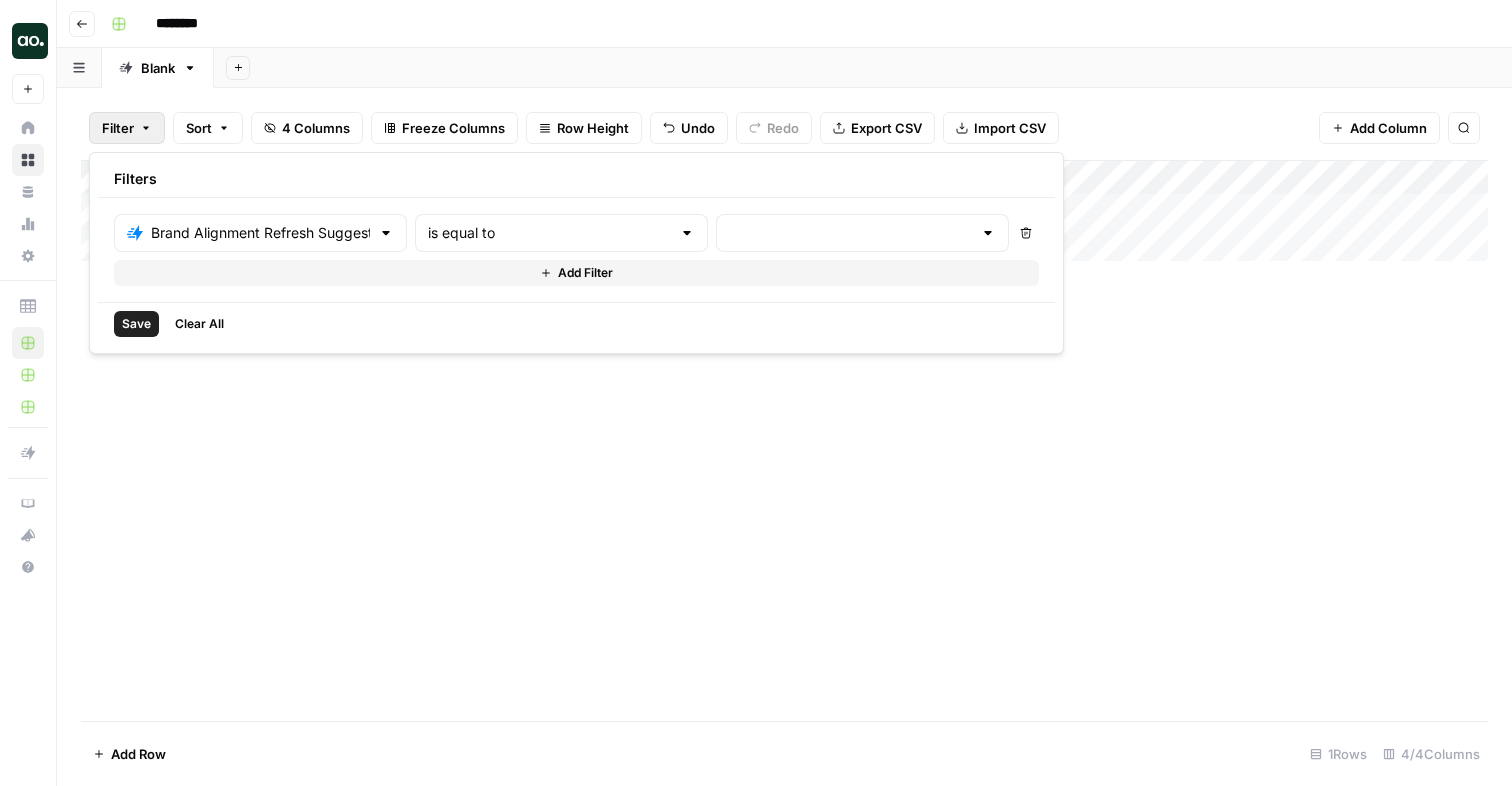 click on "Add Column" at bounding box center [784, 440] 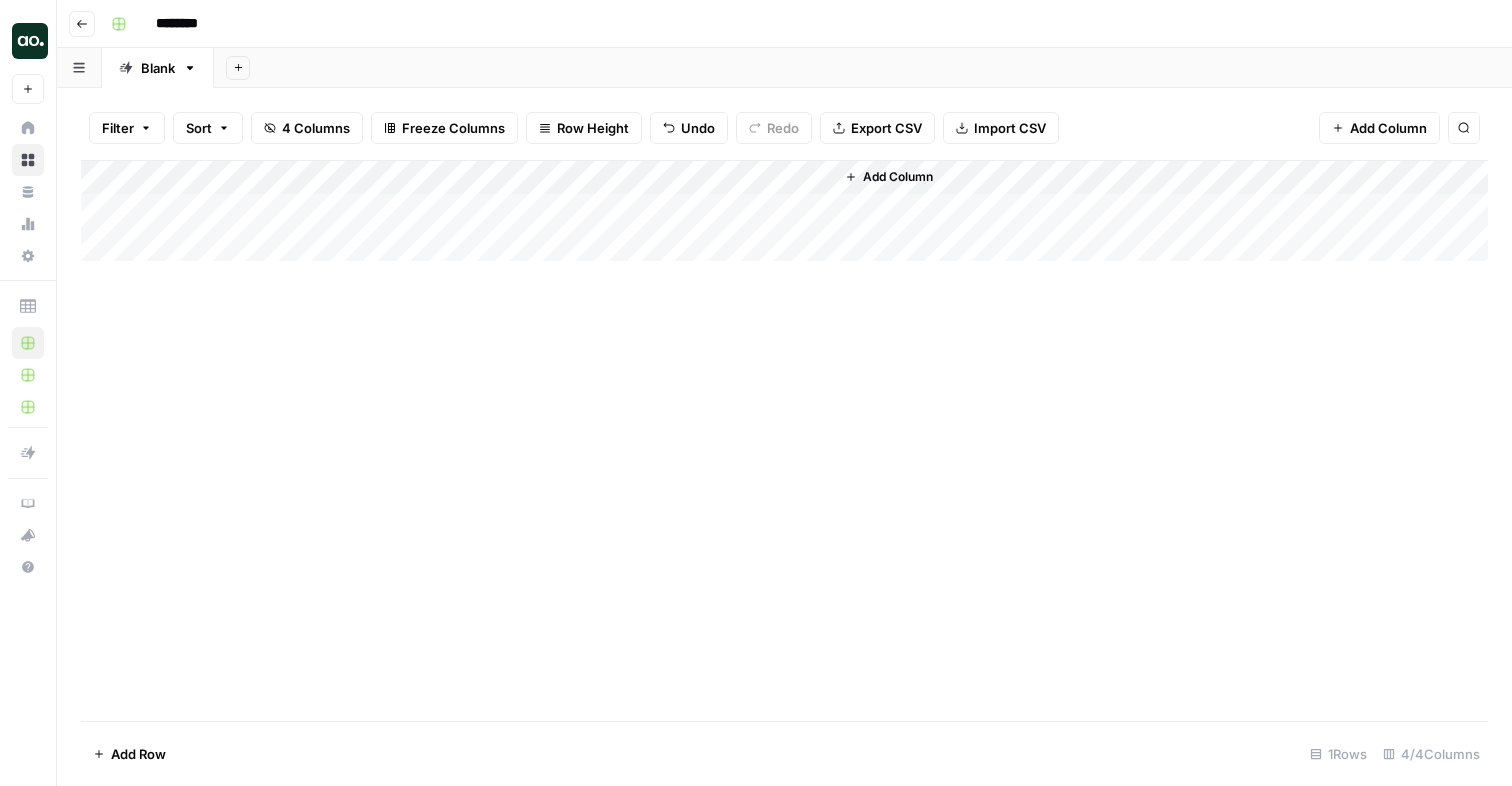 click on "Add Column" at bounding box center [784, 211] 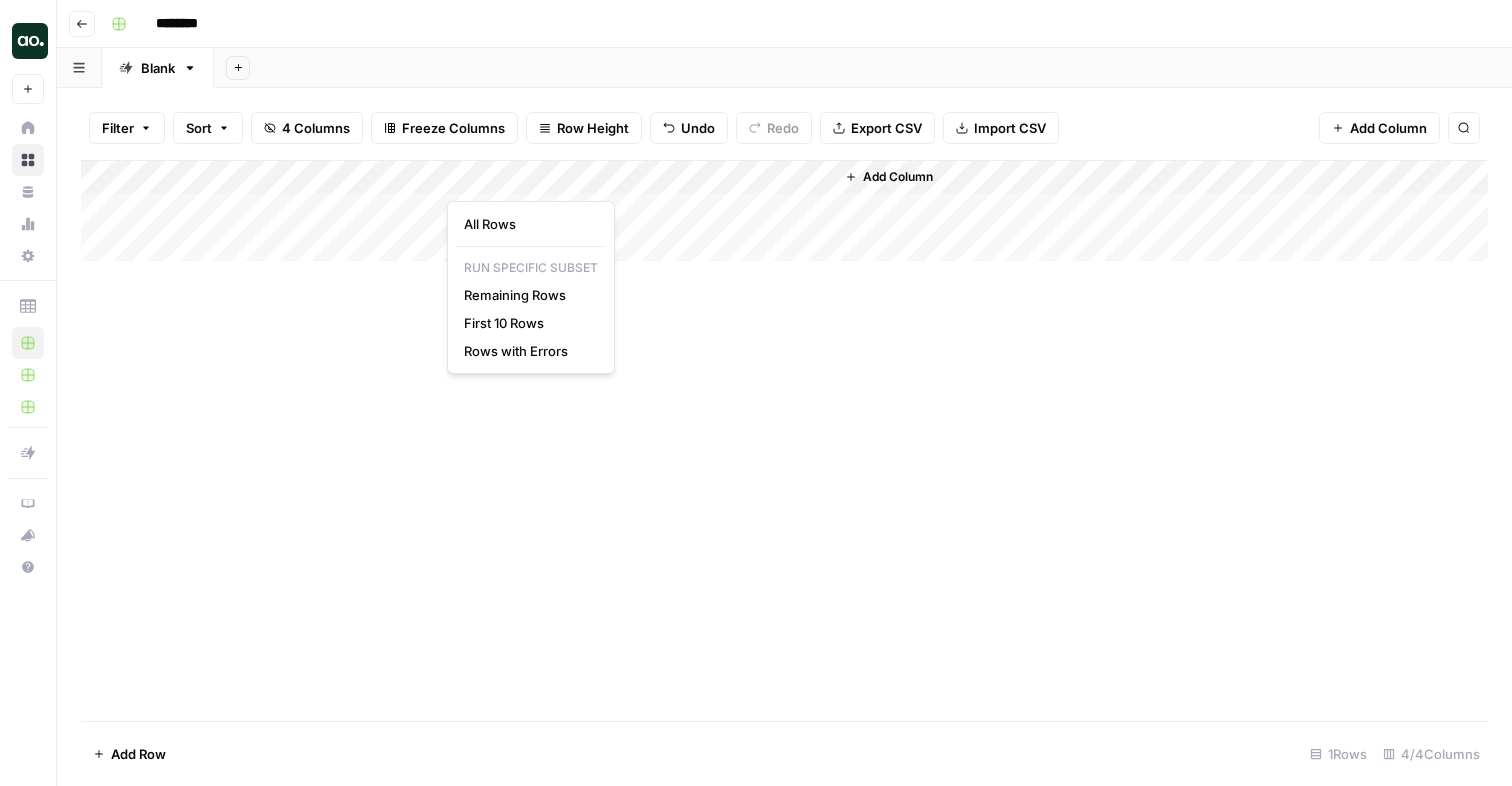 click on "Add Column" at bounding box center [784, 211] 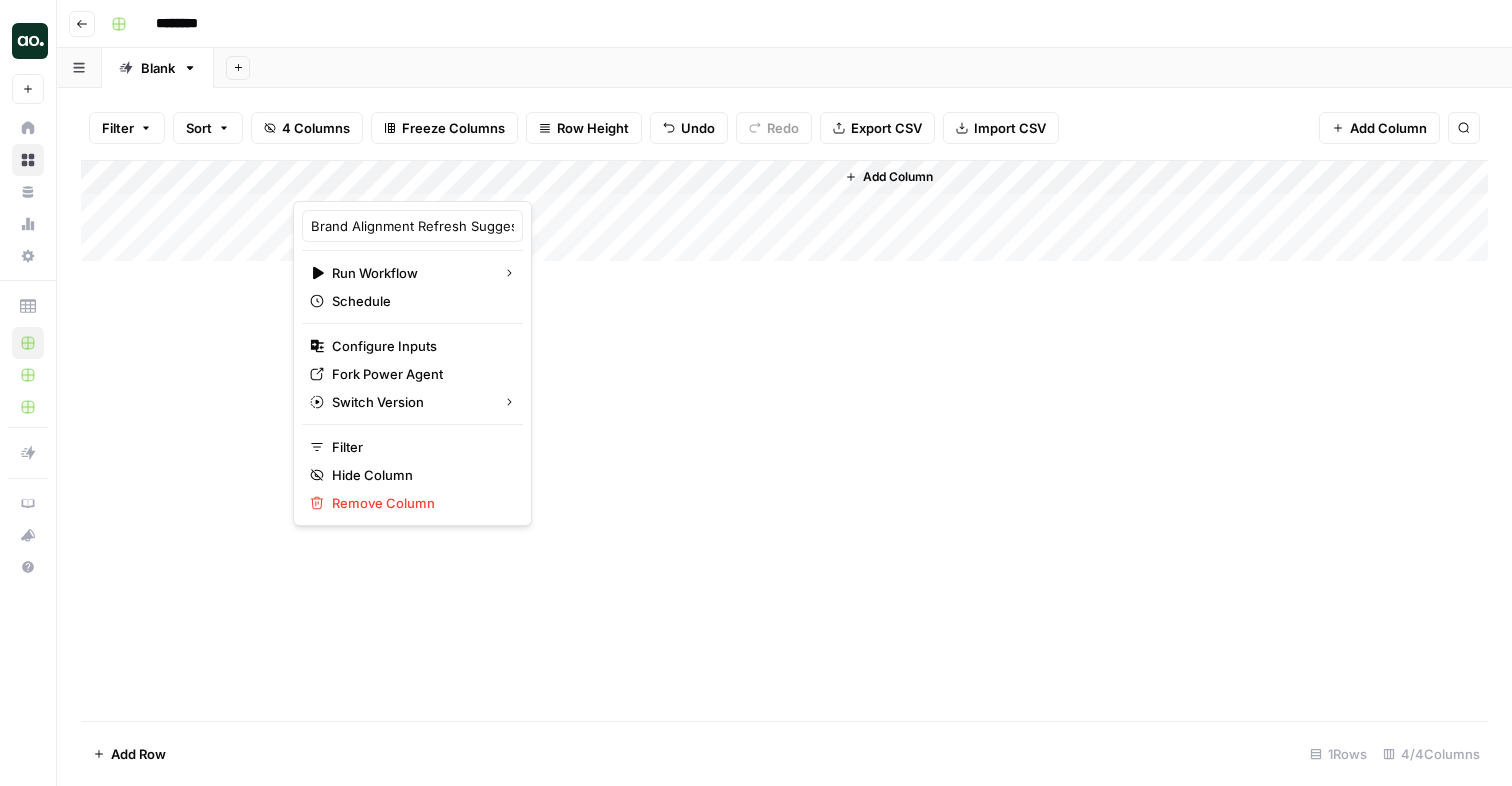 click on "********" at bounding box center (797, 24) 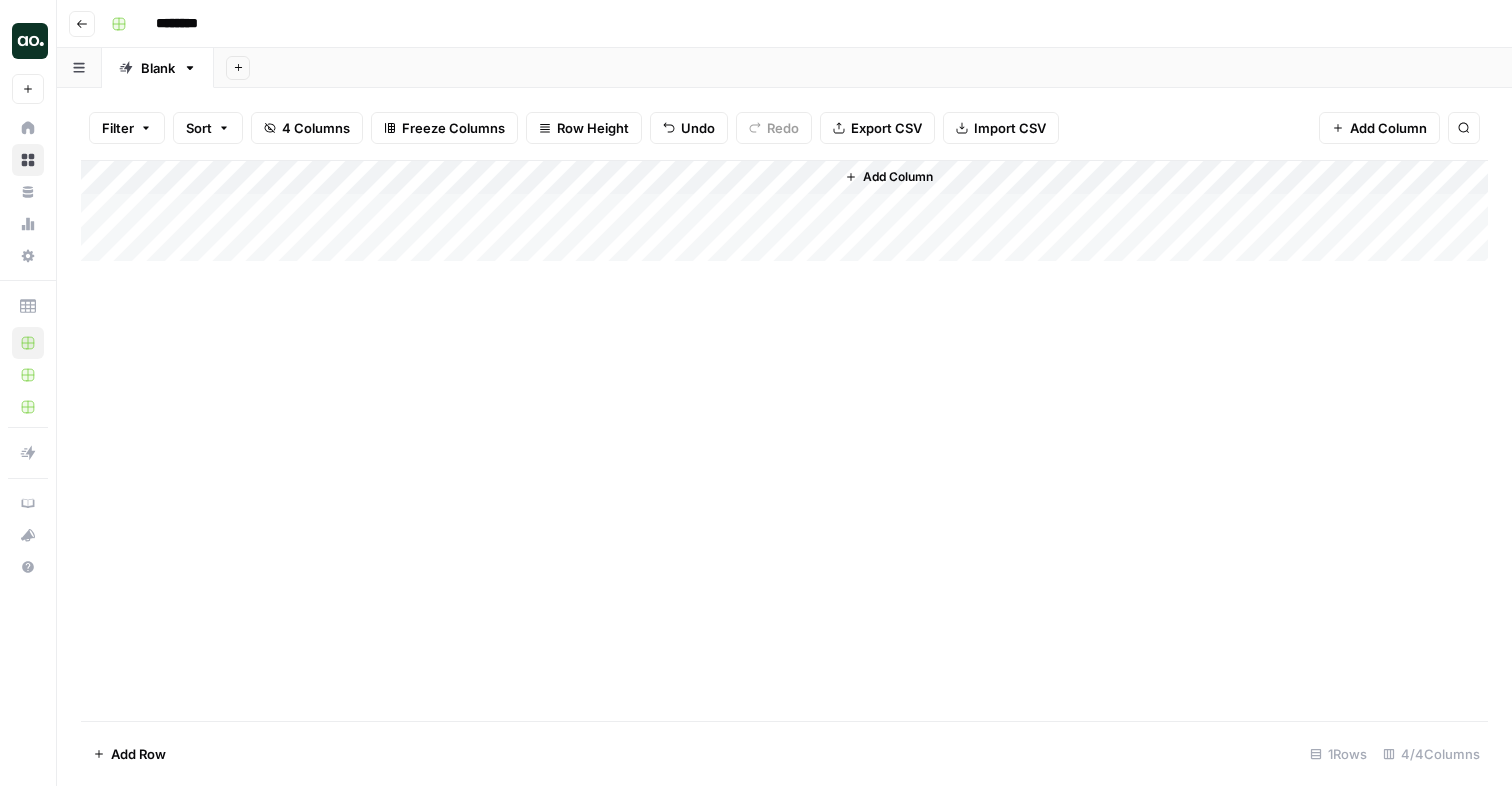 click on "Add Column" at bounding box center (784, 211) 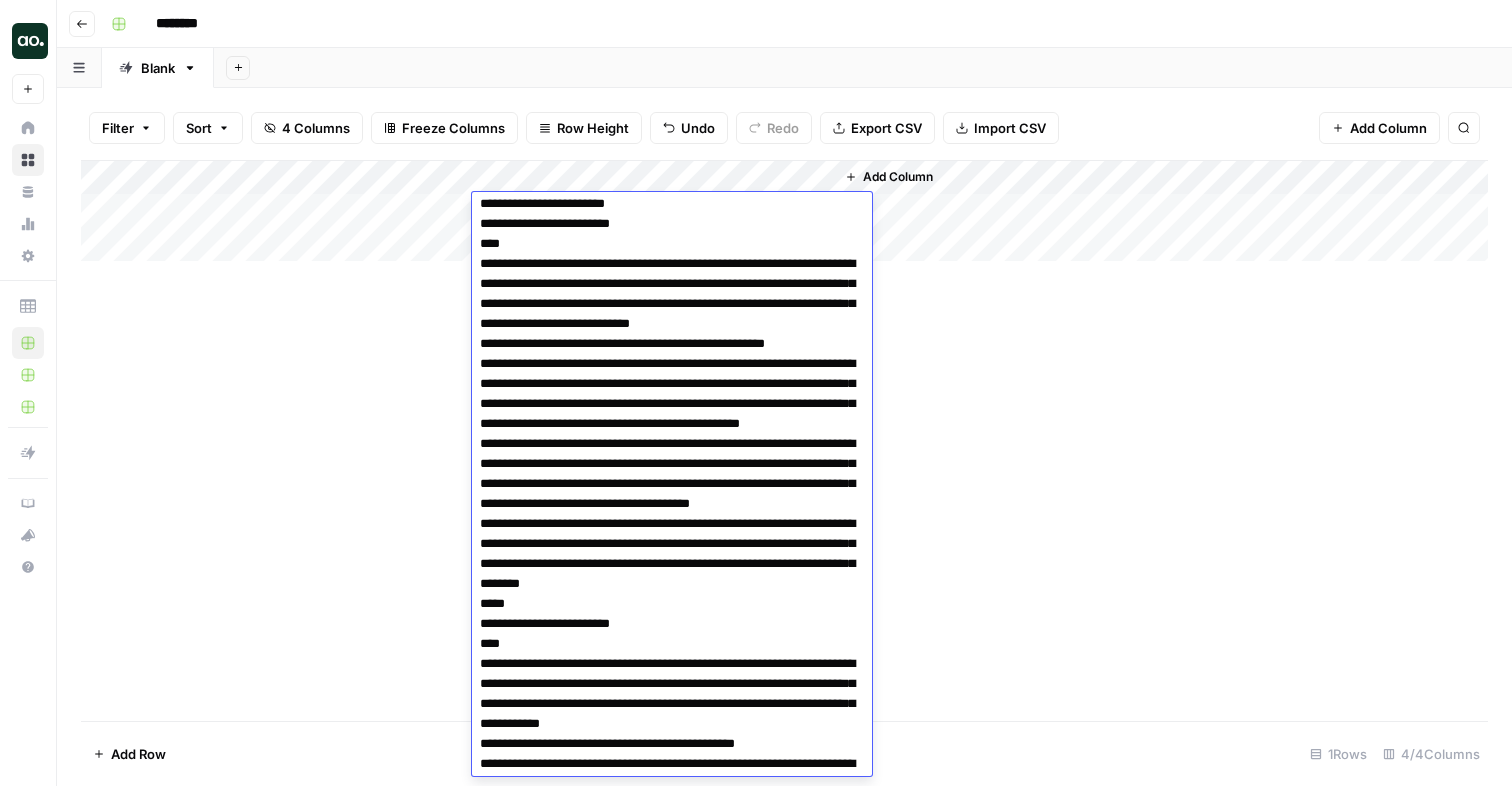 scroll, scrollTop: 0, scrollLeft: 0, axis: both 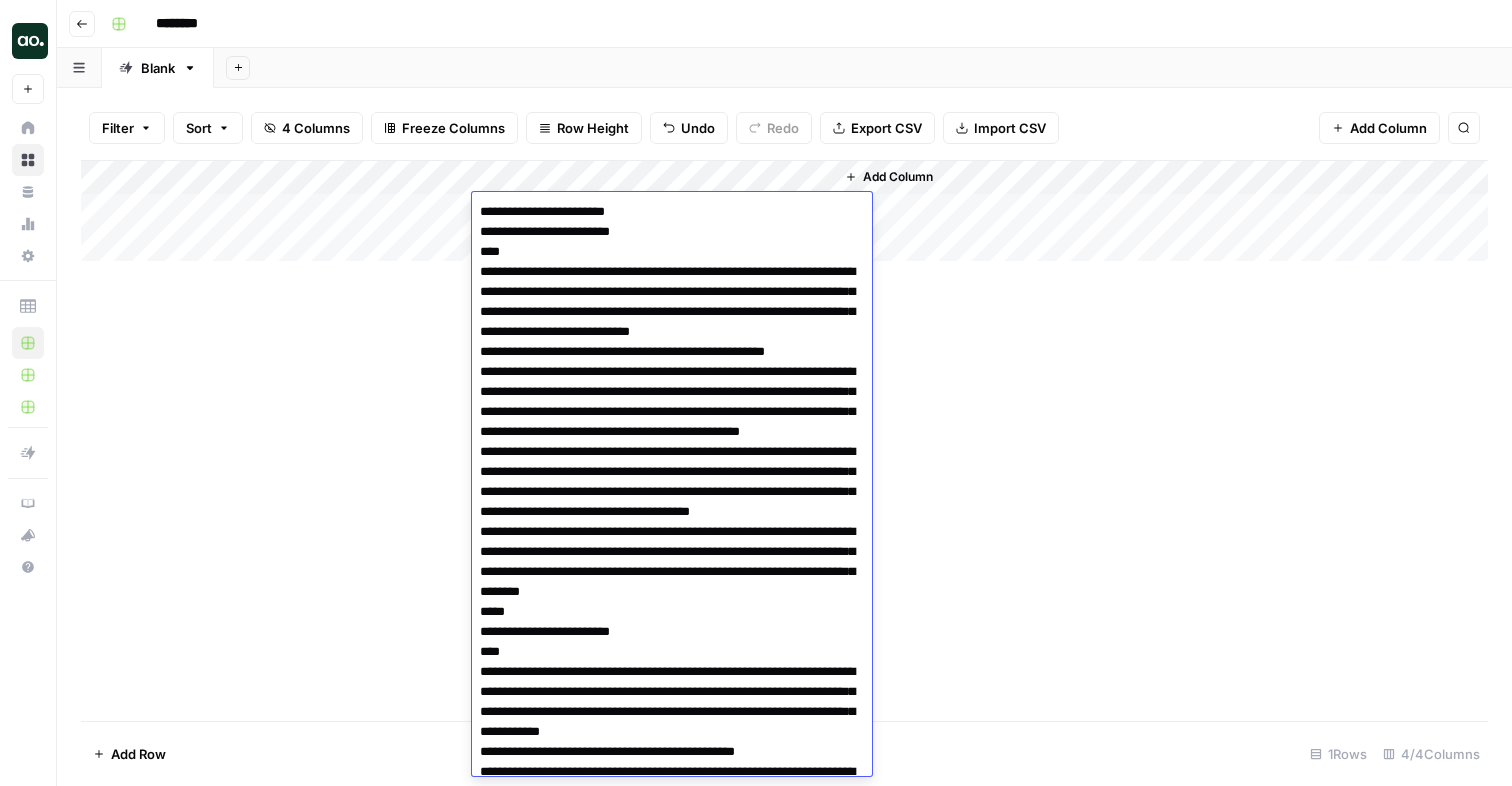 click on "Add Sheet" at bounding box center (863, 68) 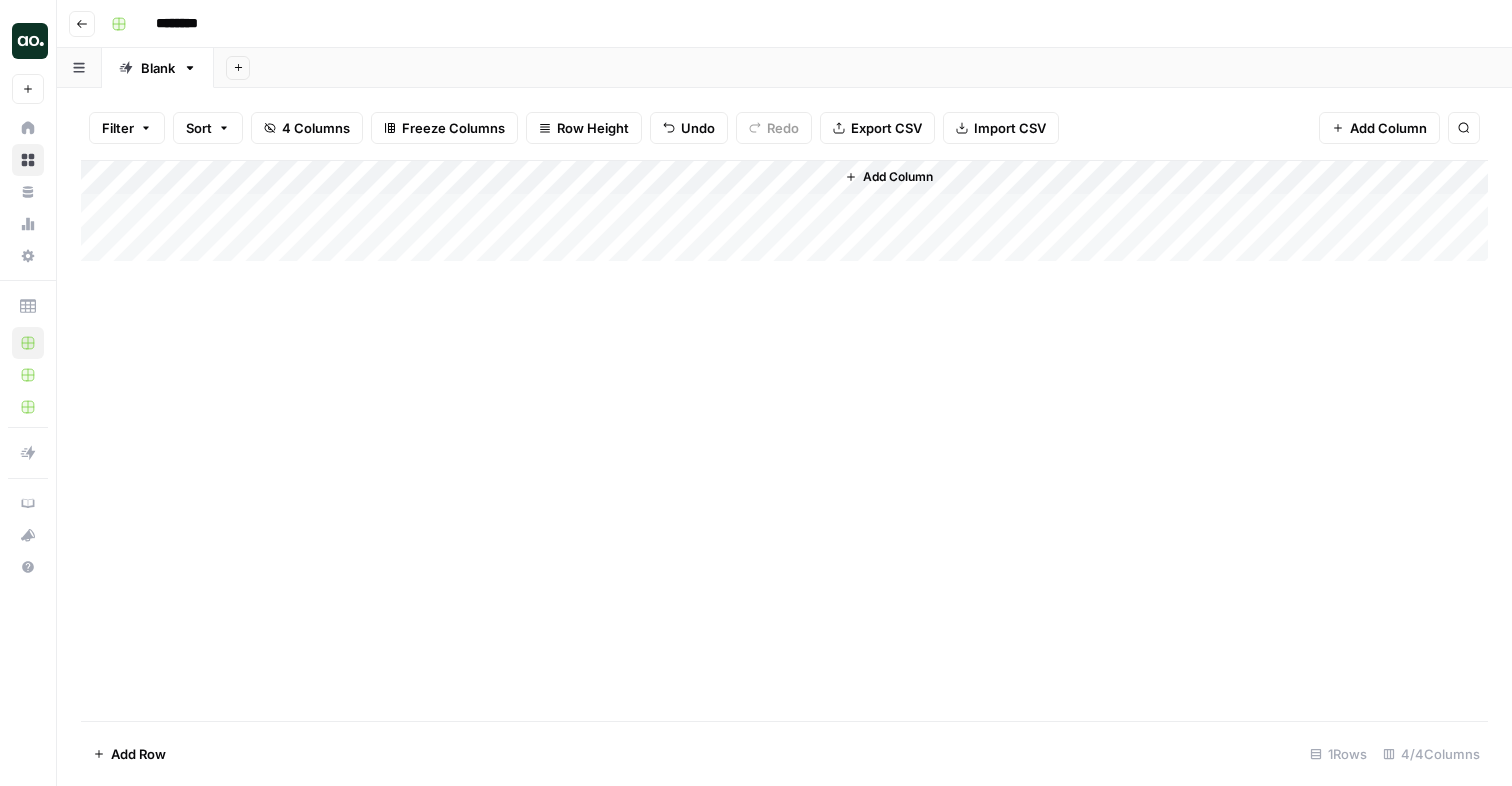 click on "Add Column" at bounding box center [784, 211] 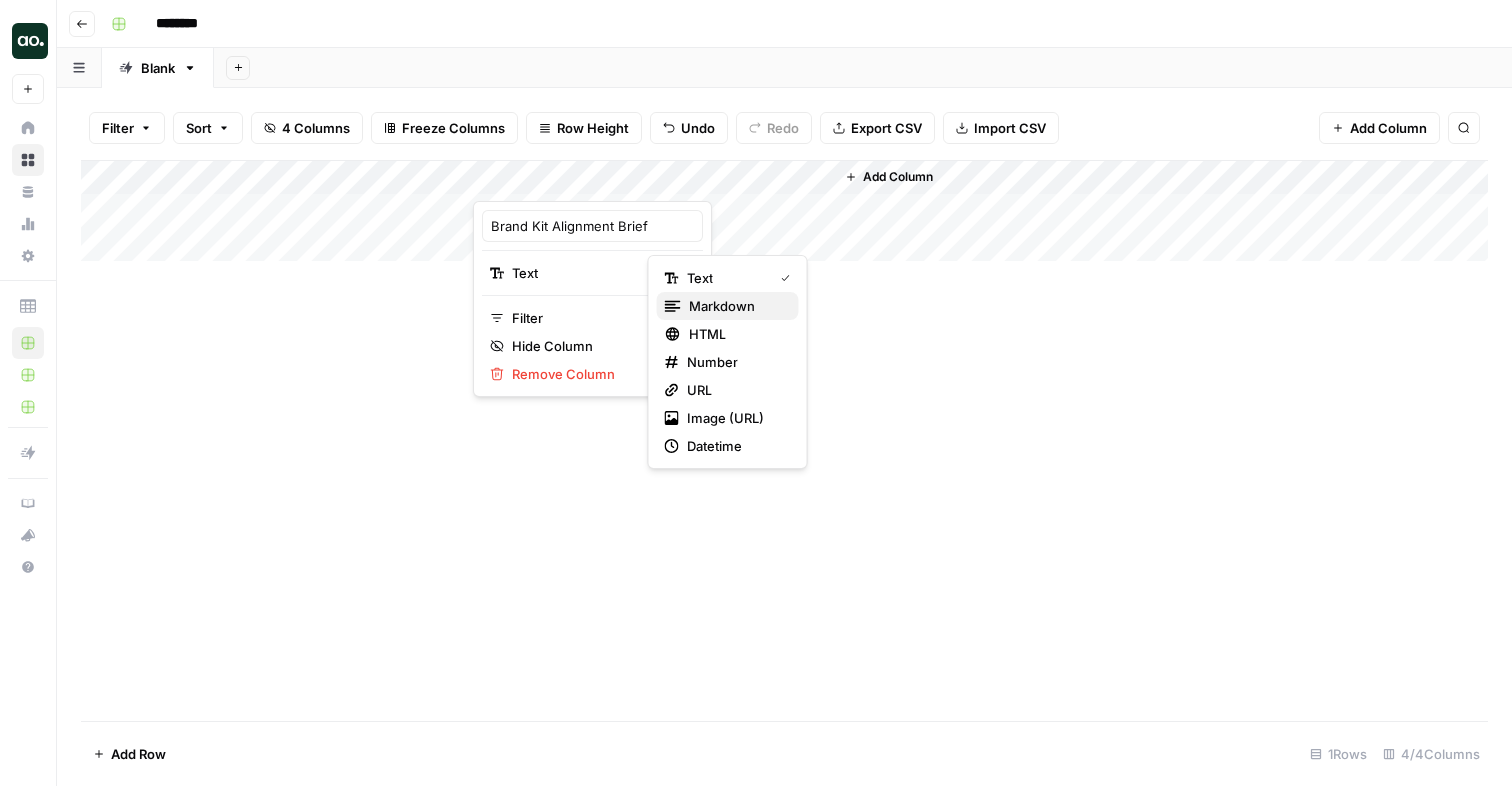 click on "markdown" at bounding box center (722, 306) 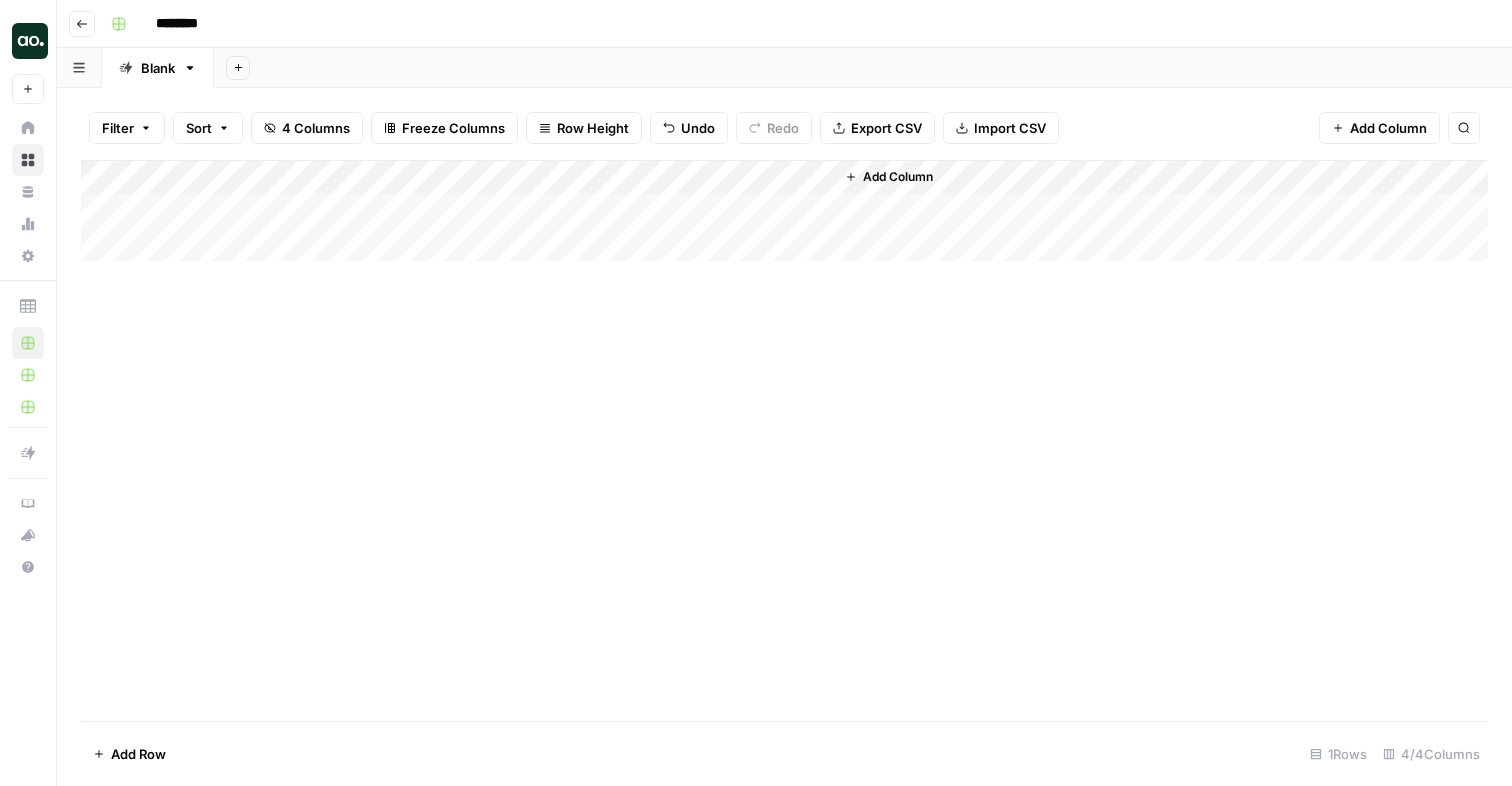 click on "Add Column" at bounding box center (784, 211) 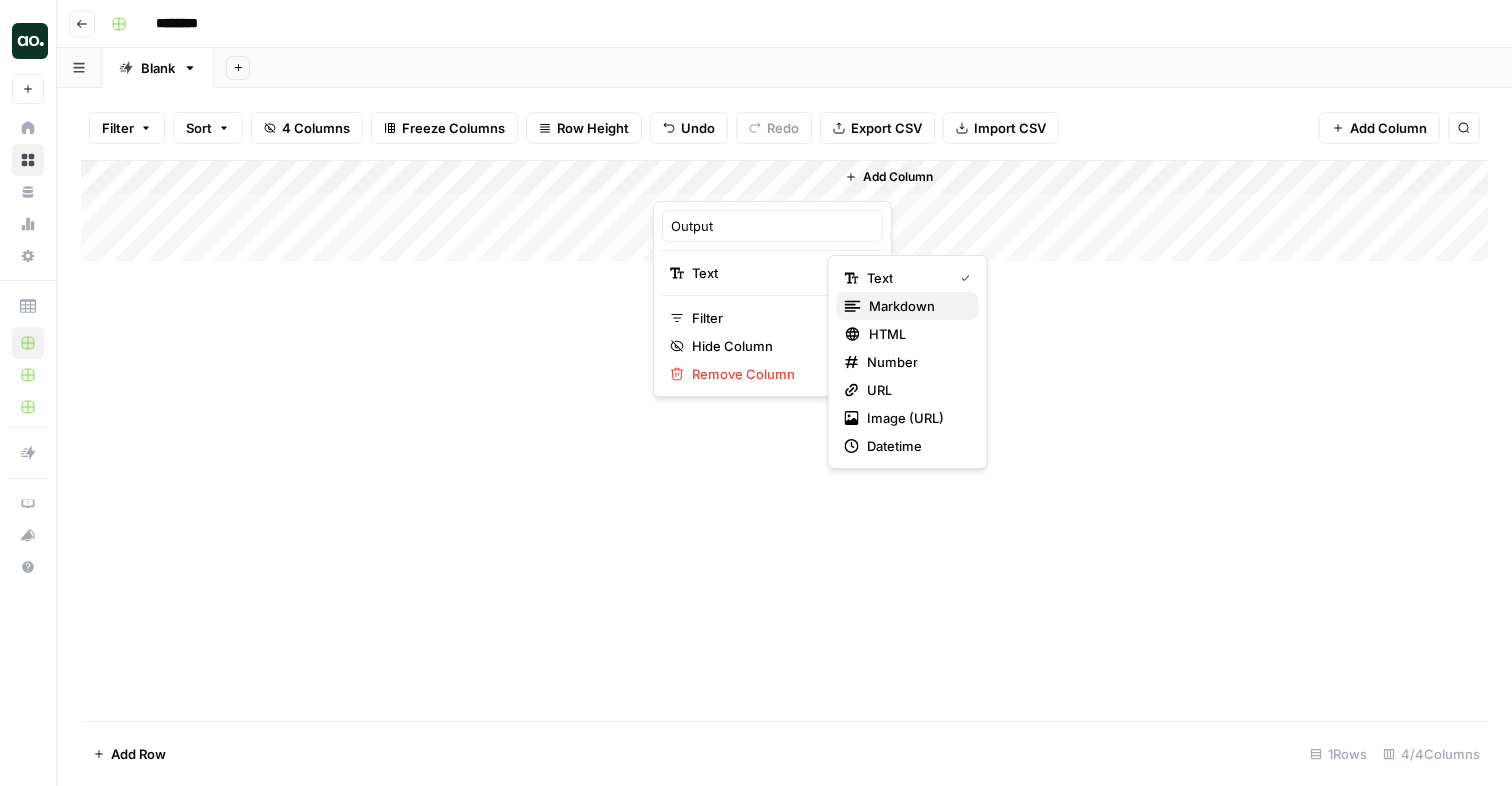 click on "markdown" at bounding box center (902, 306) 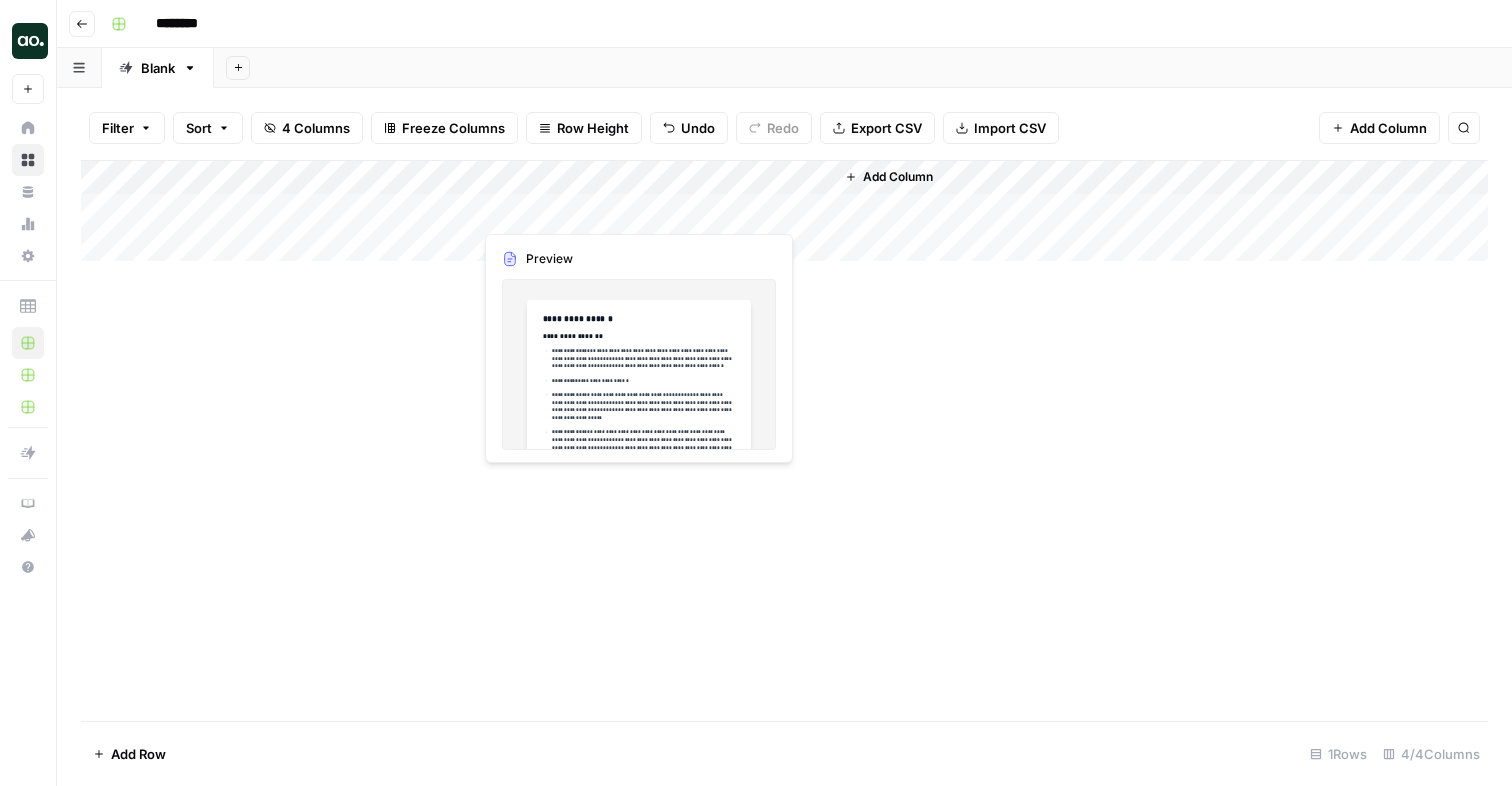 click on "Add Column" at bounding box center (784, 211) 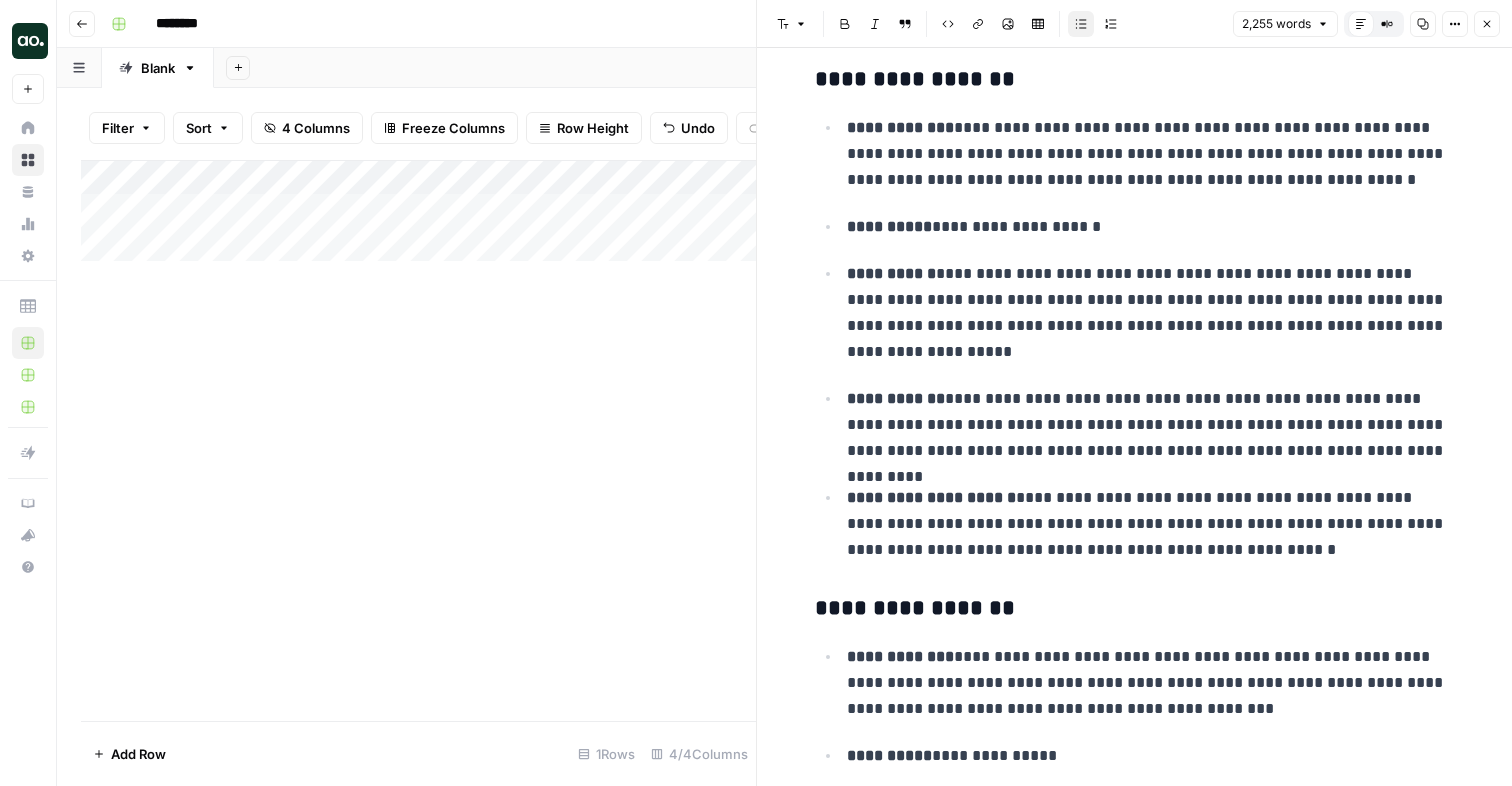 scroll, scrollTop: 30, scrollLeft: 0, axis: vertical 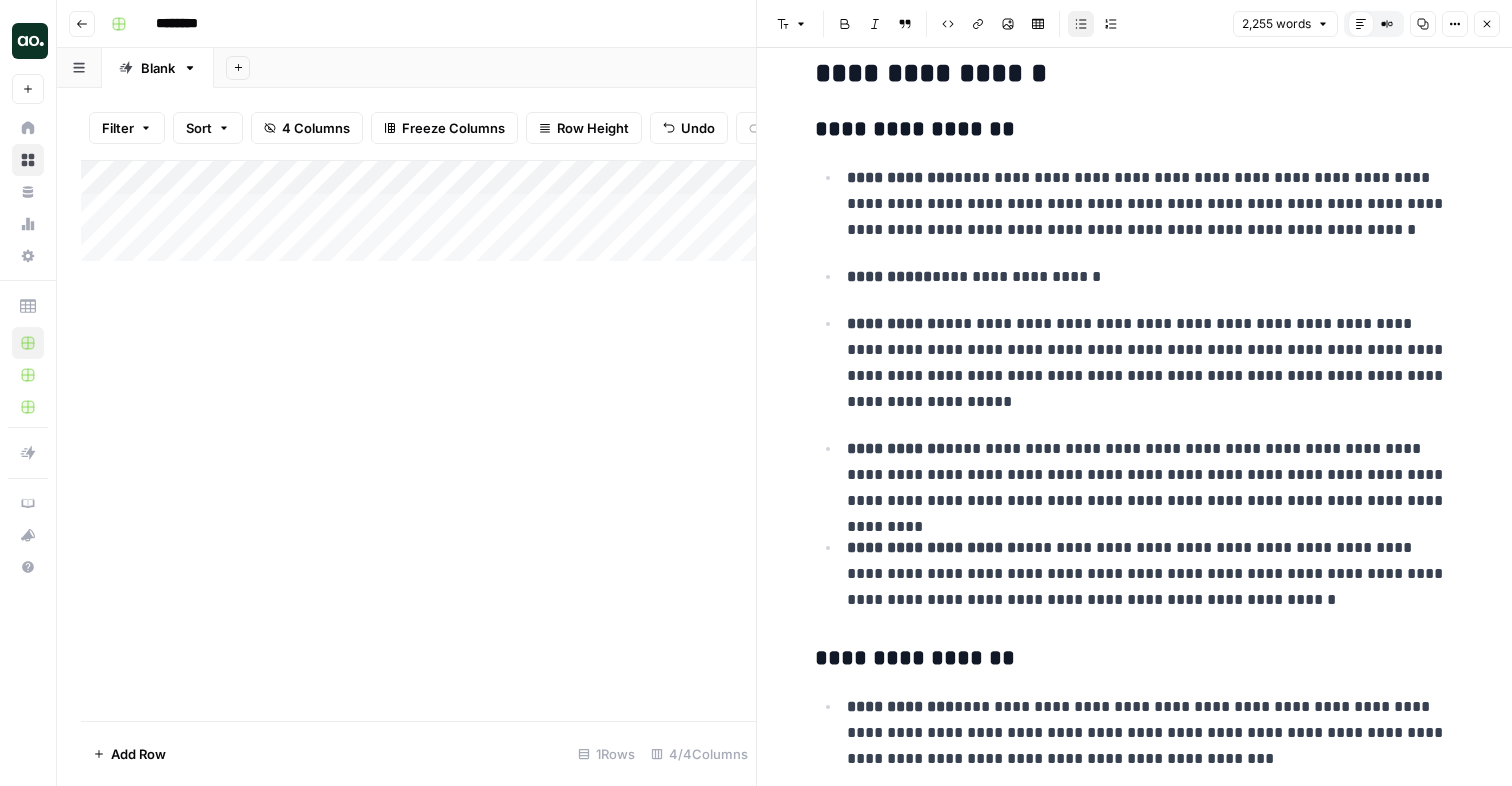 click on "********" at bounding box center [797, 24] 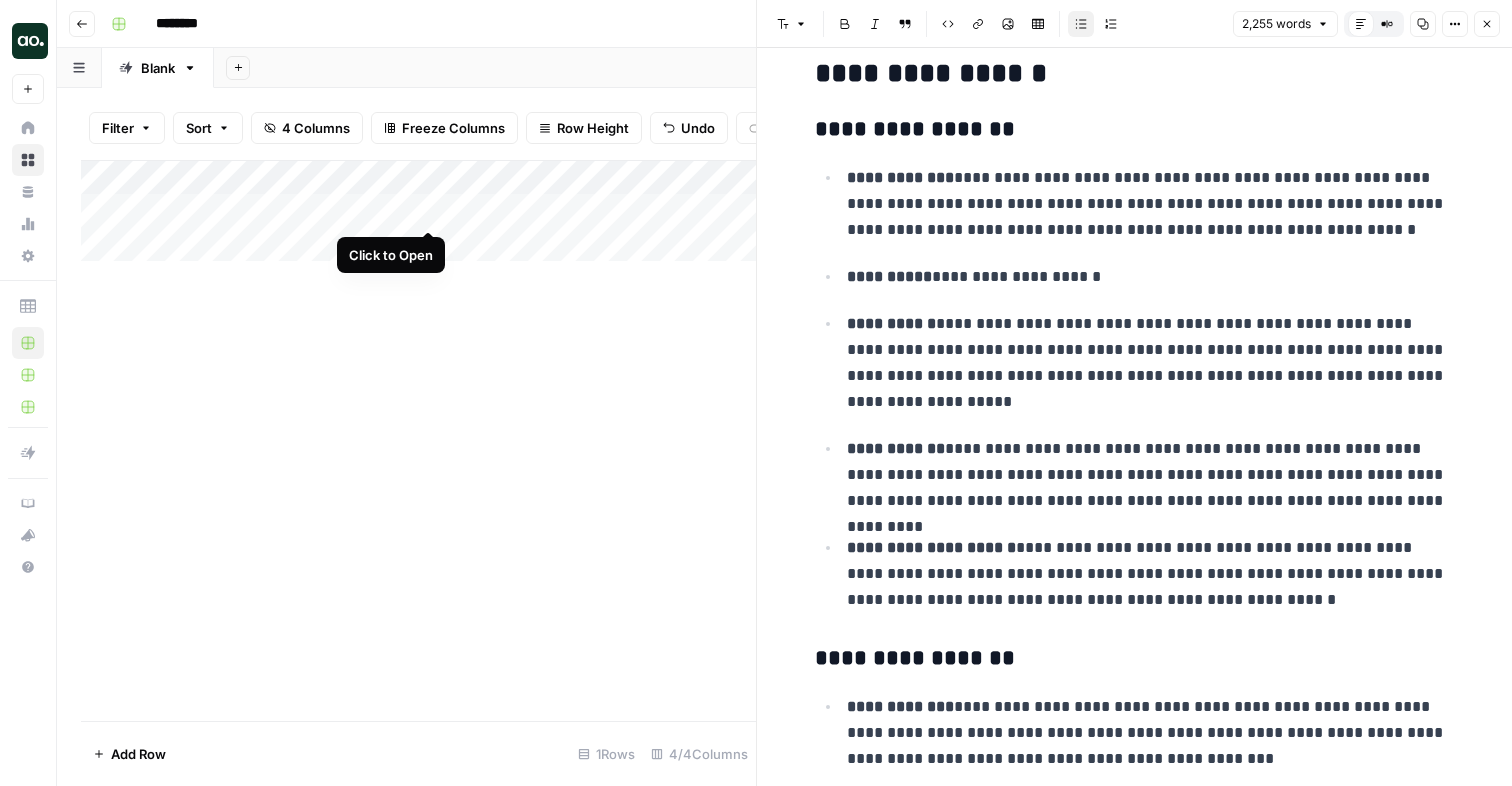click on "Add Column" at bounding box center (418, 211) 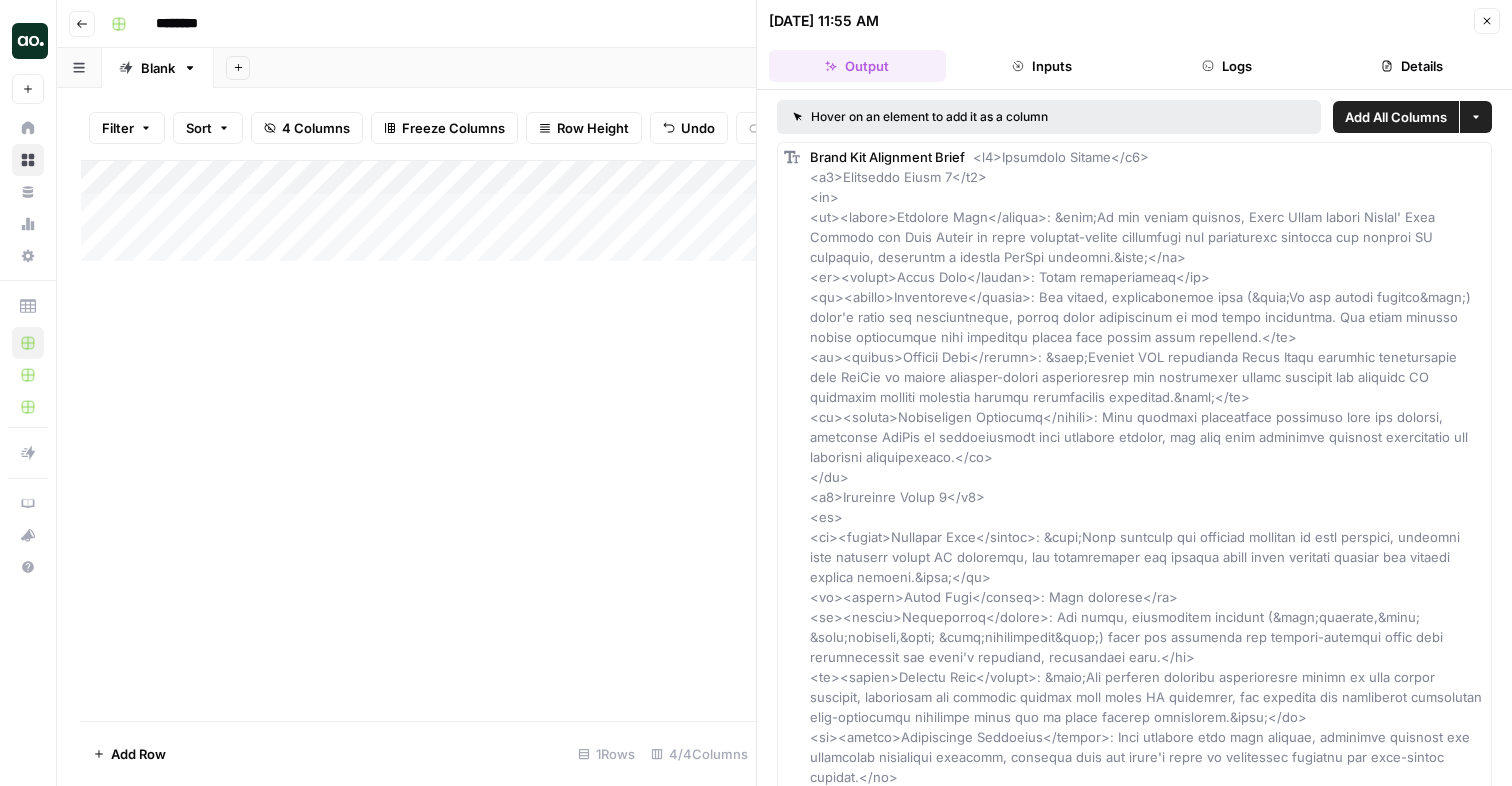 click on "Add Column" at bounding box center (418, 211) 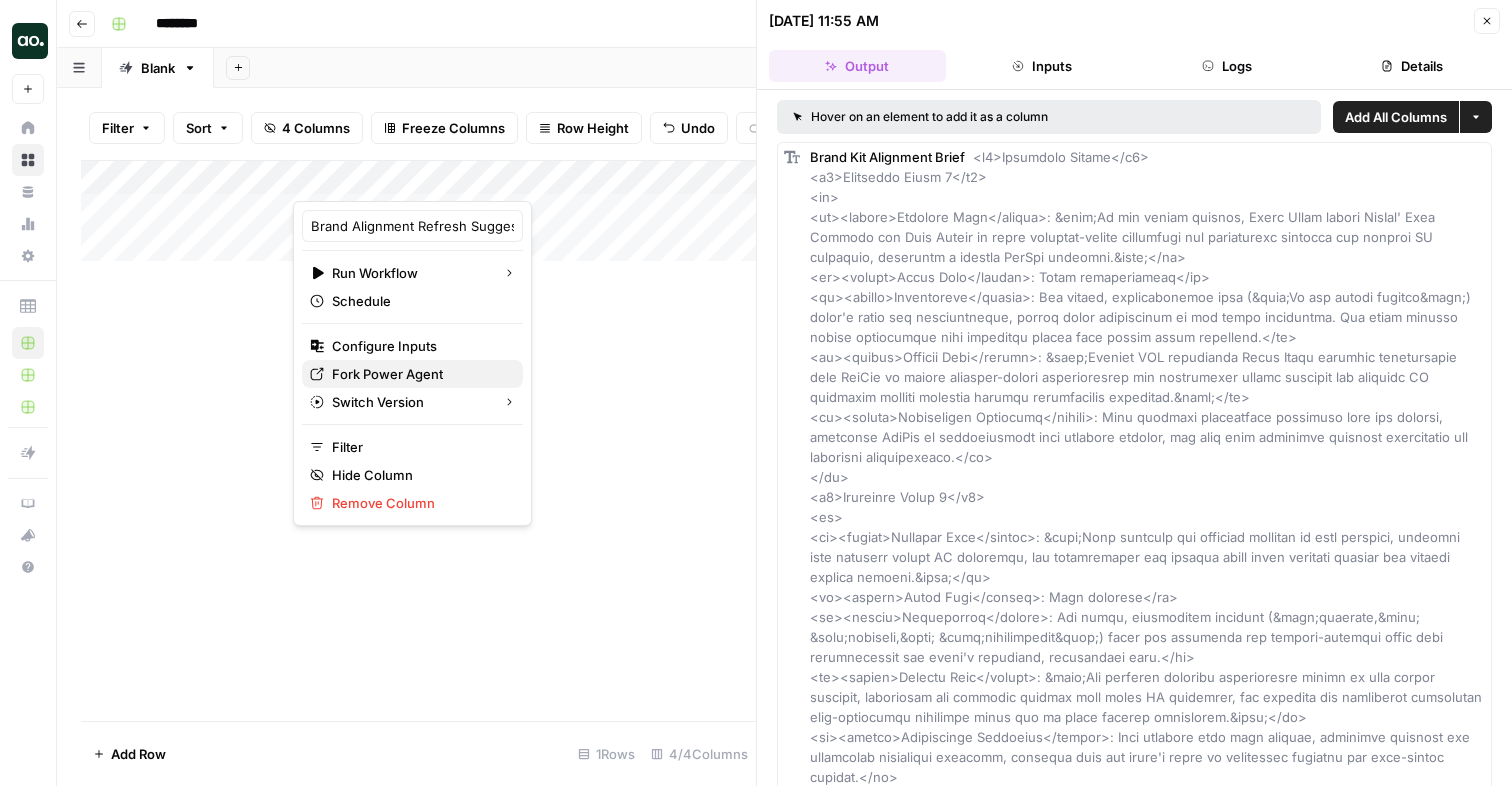 click on "Fork Power Agent" at bounding box center (387, 374) 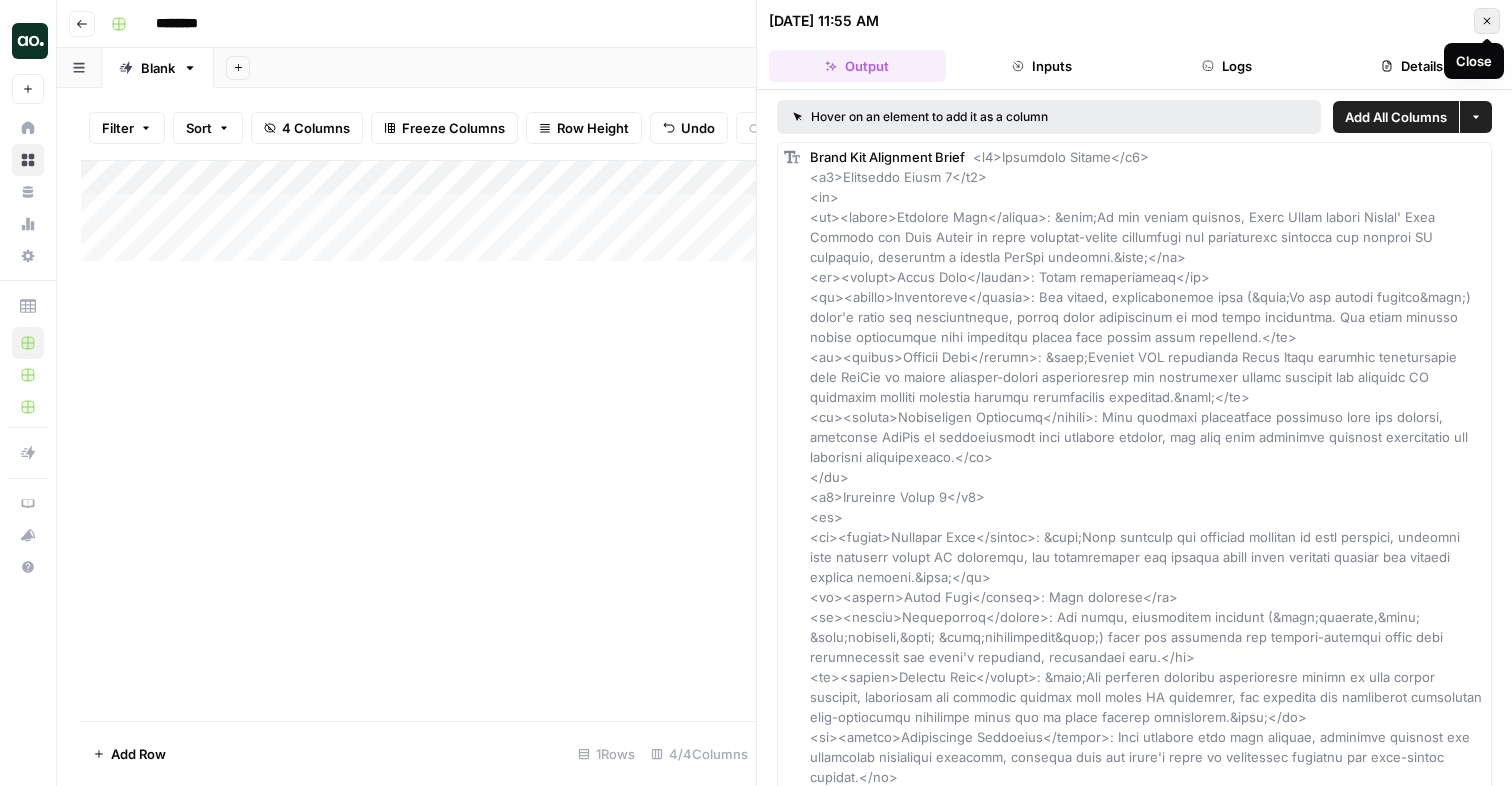 click 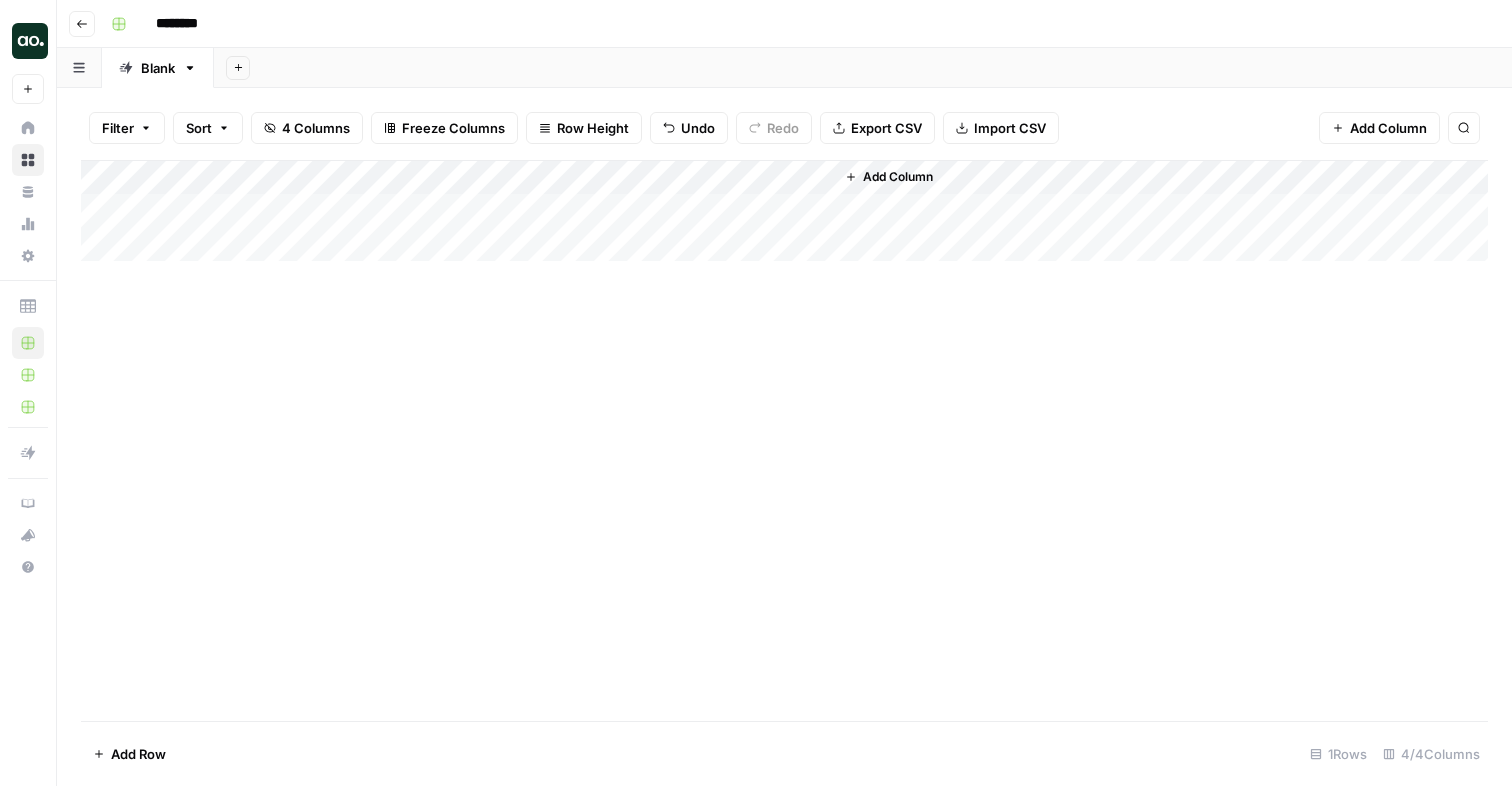 click on "Add Column" at bounding box center (784, 211) 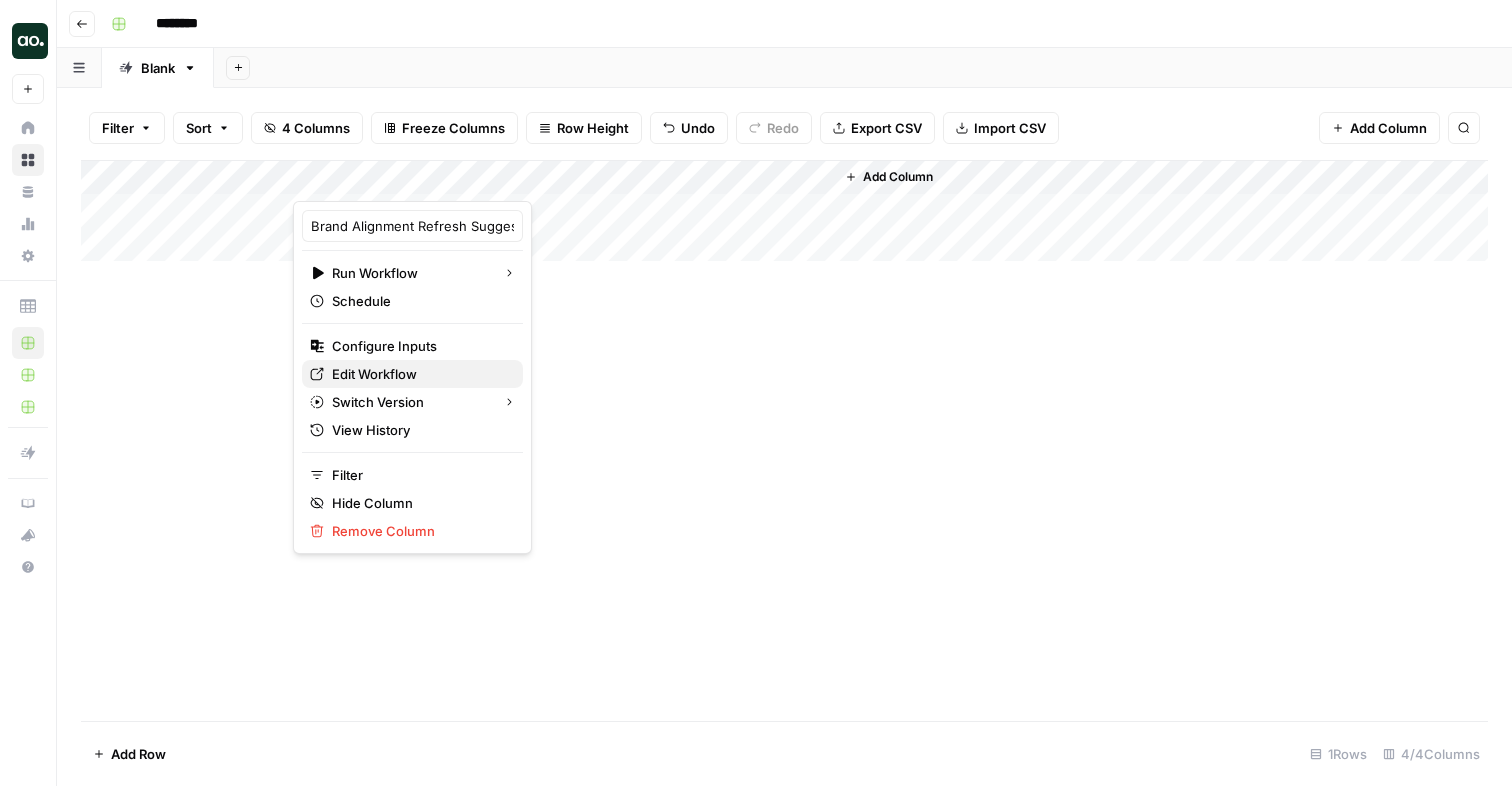 click on "Edit Workflow" at bounding box center (374, 374) 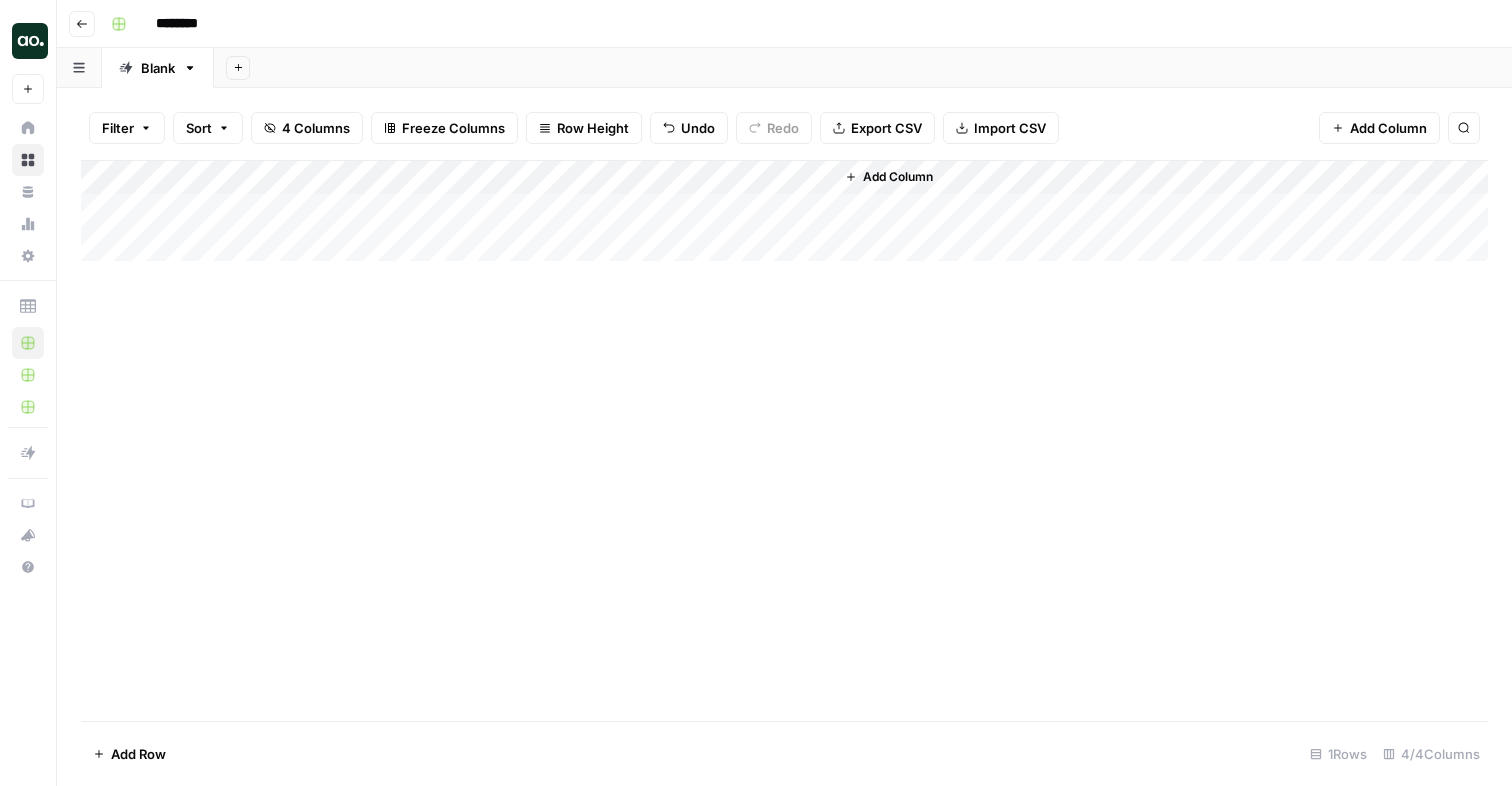 click on "Add Column" at bounding box center (784, 211) 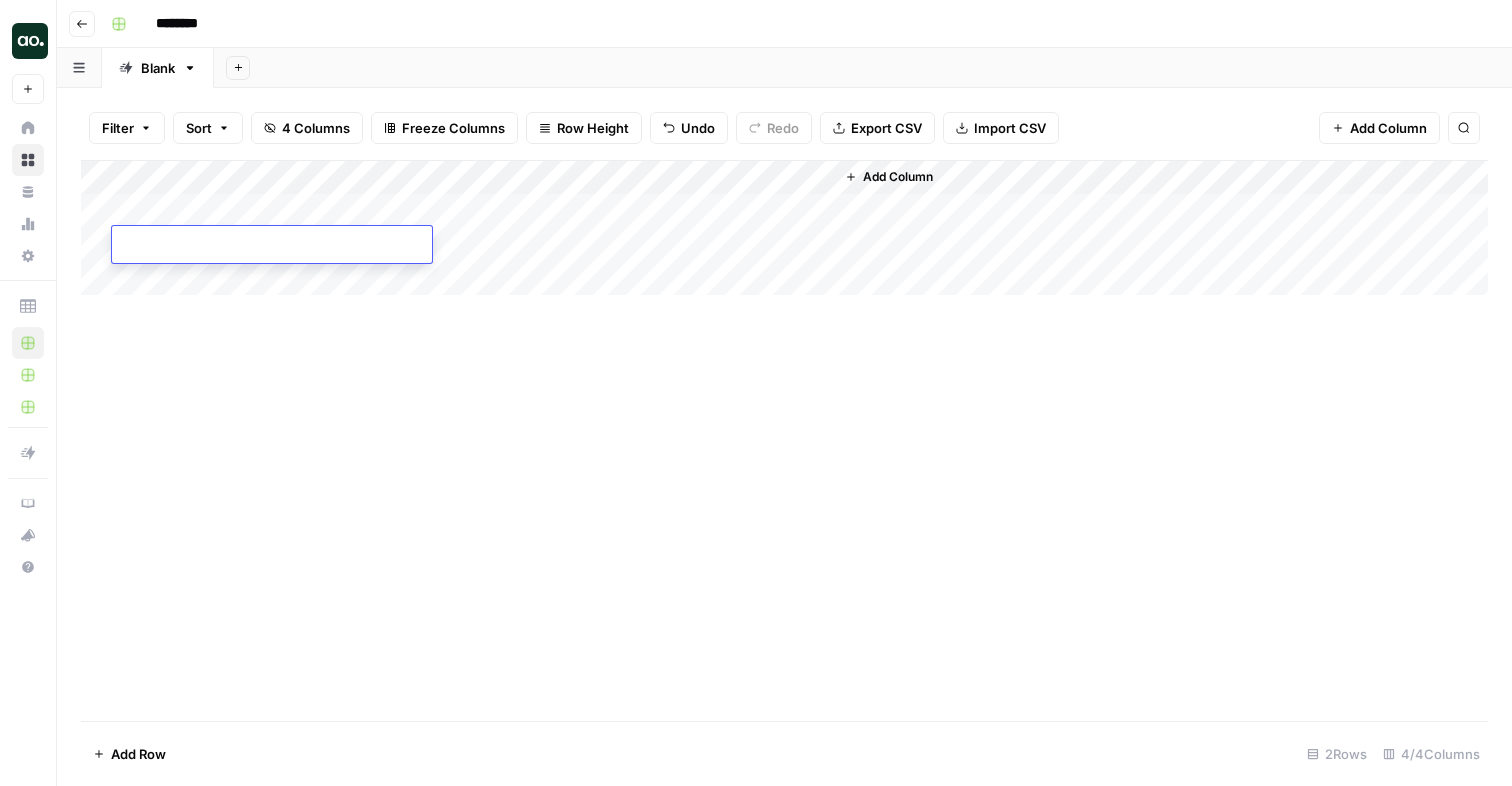 click on "Add Column" at bounding box center [784, 228] 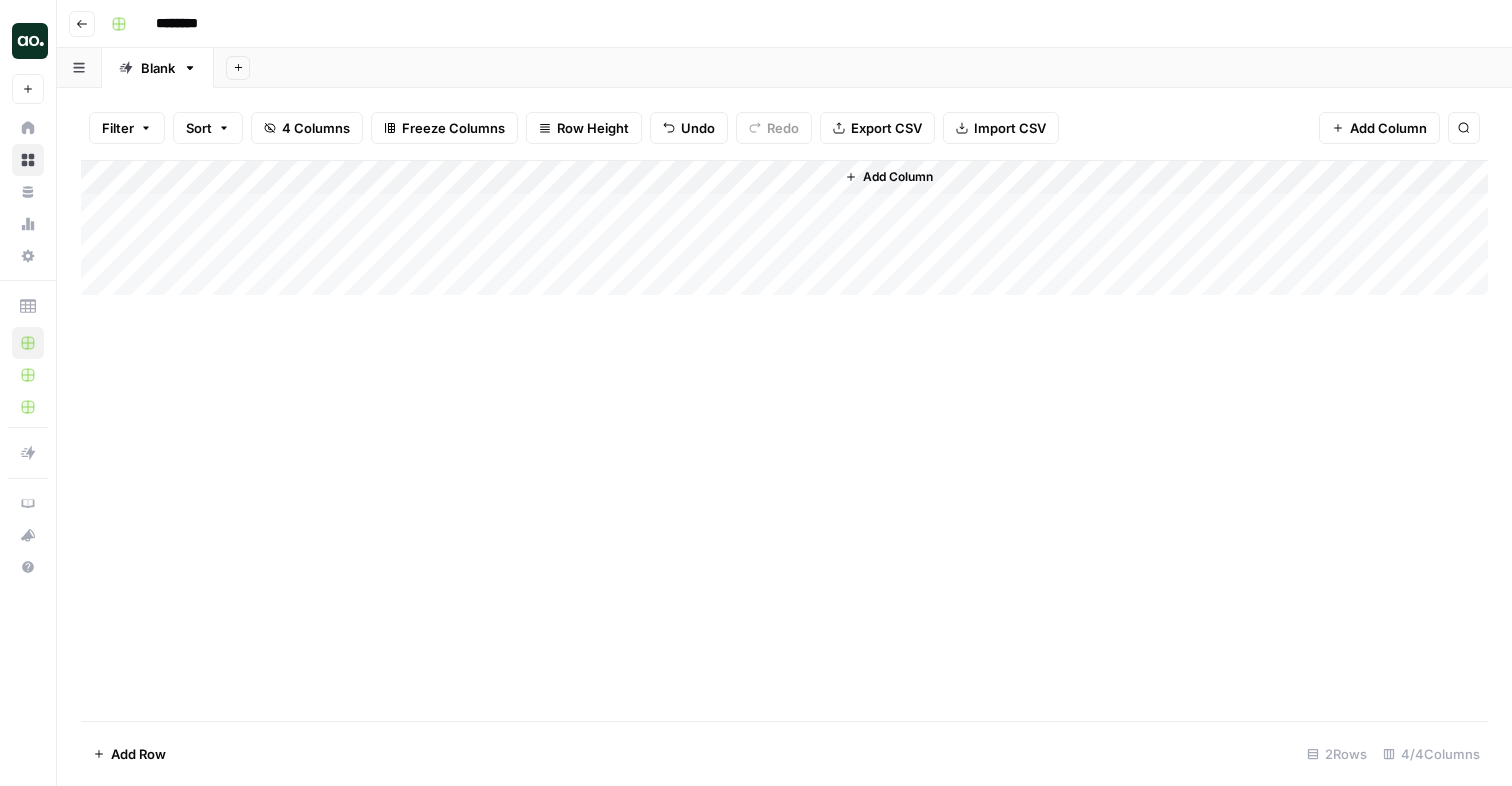 click on "Add Column" at bounding box center [784, 228] 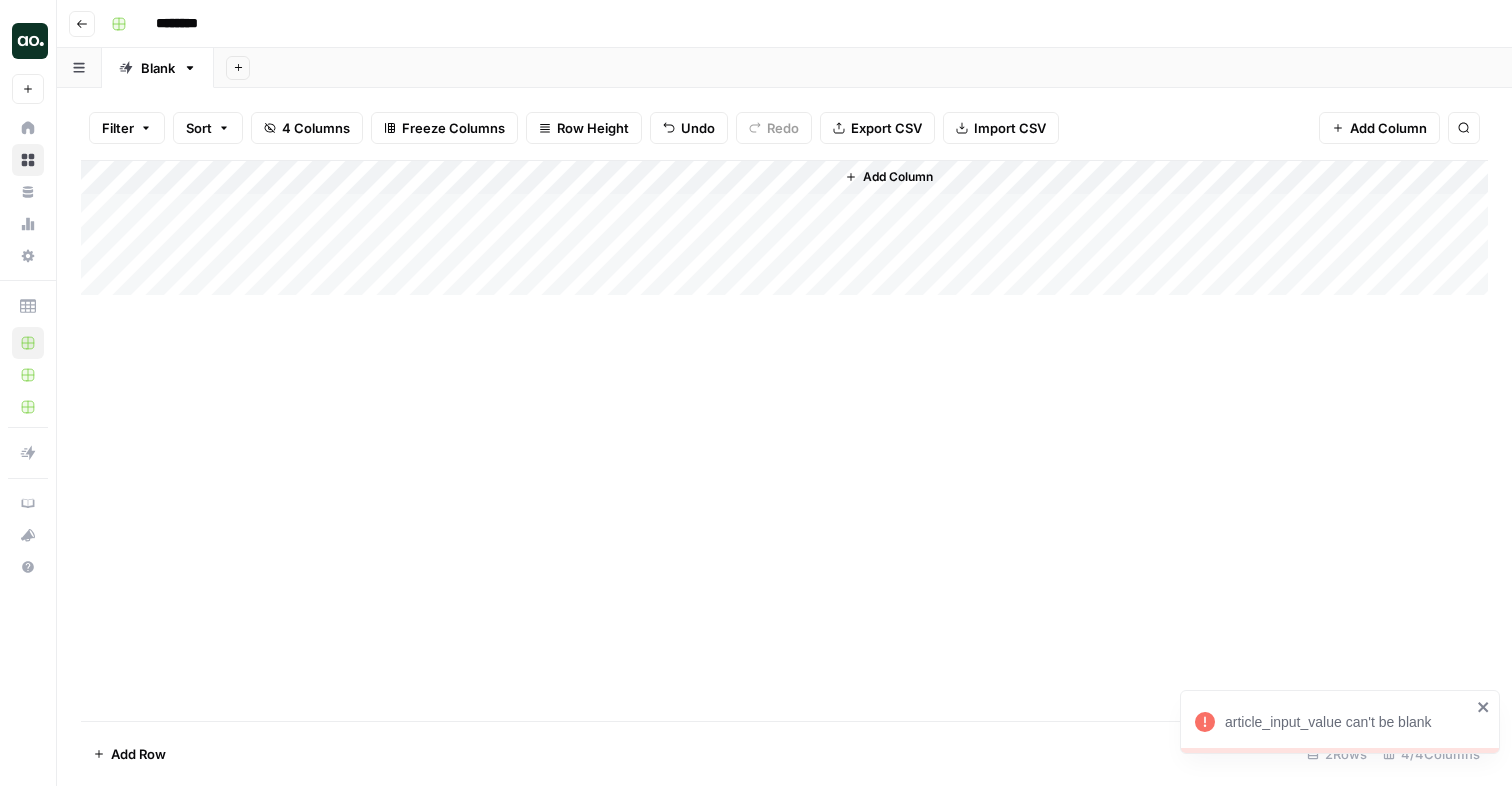 click on "Add Column" at bounding box center (784, 228) 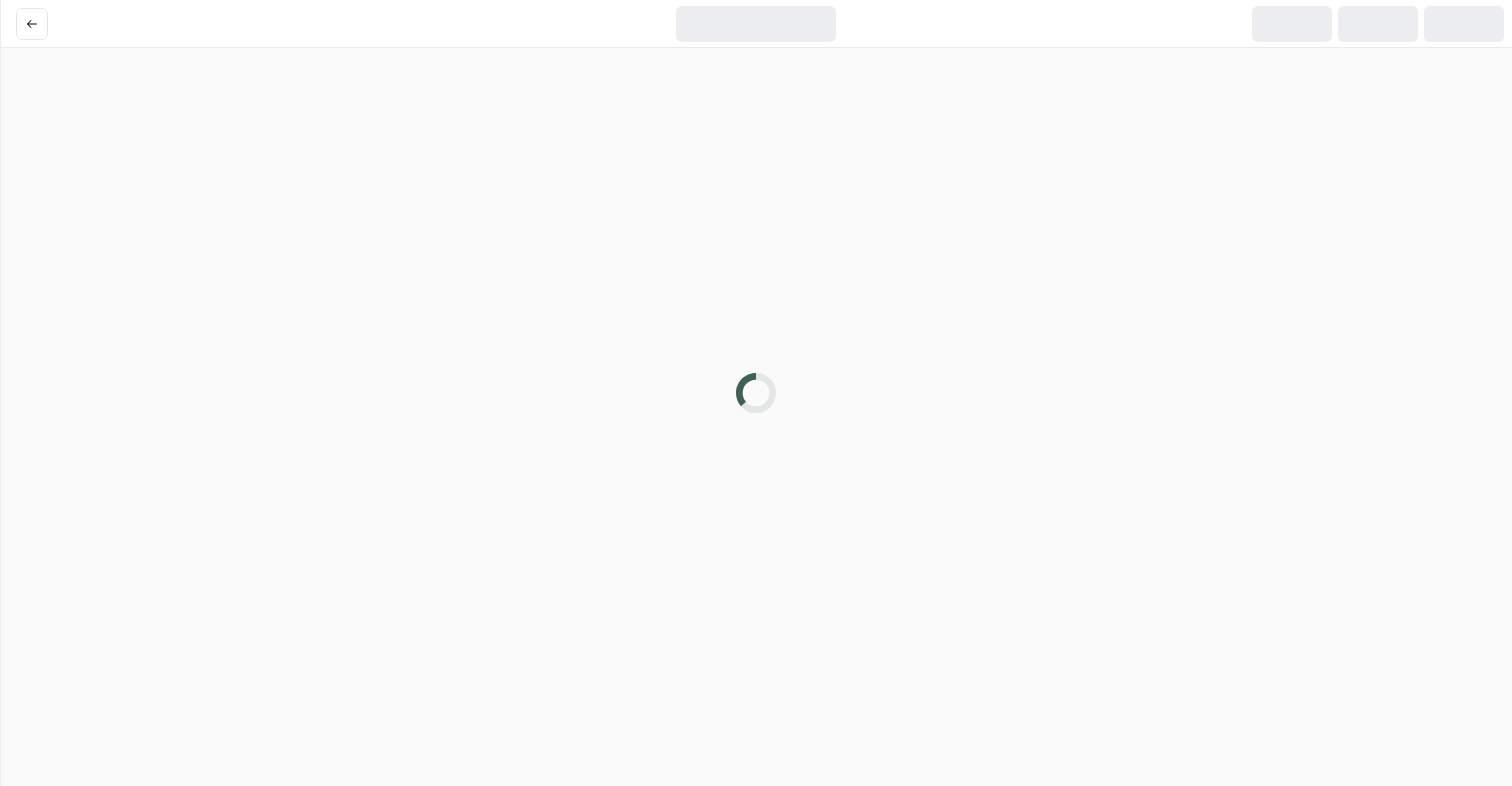 scroll, scrollTop: 0, scrollLeft: 0, axis: both 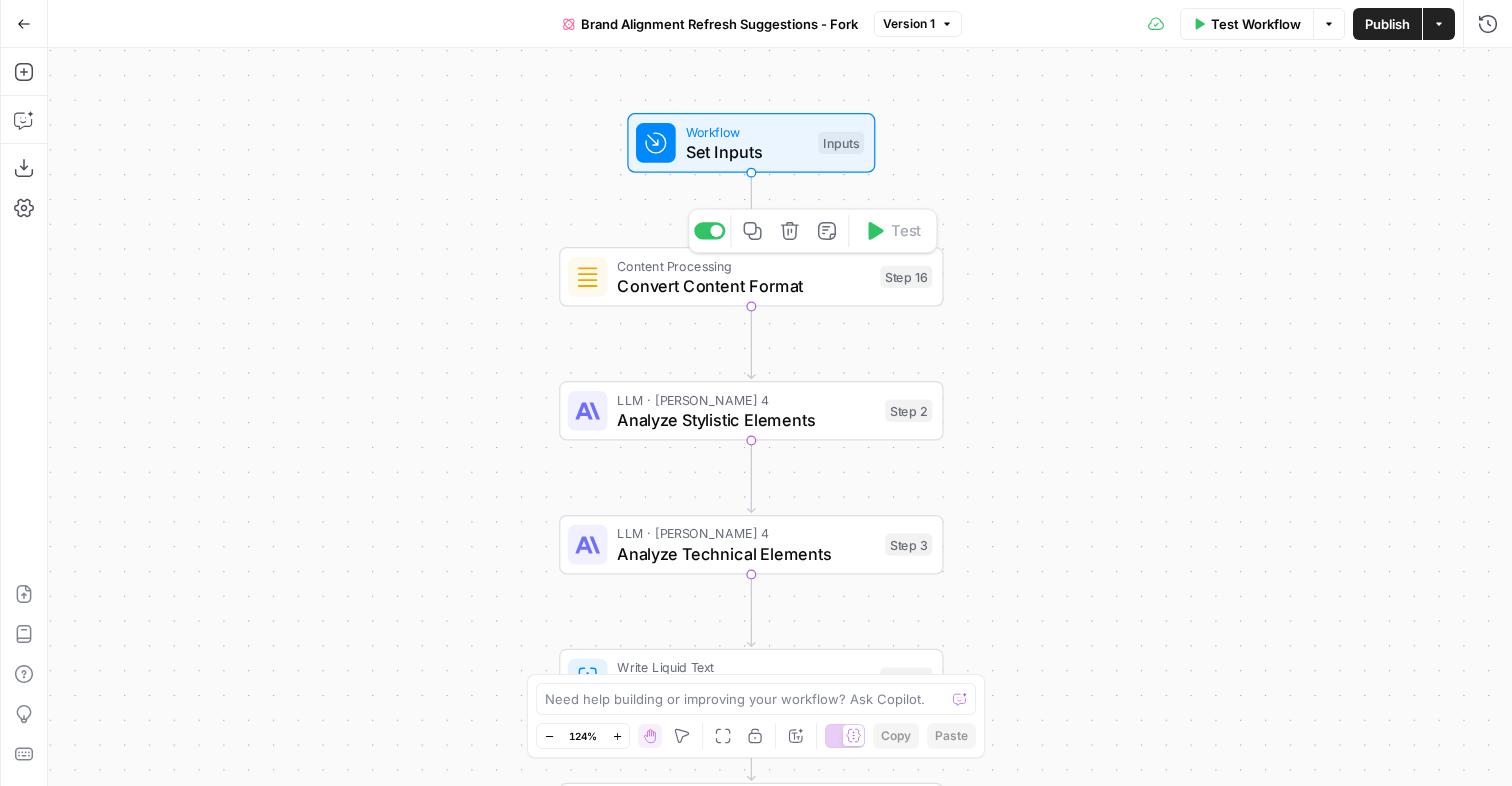 click on "Convert Content Format" at bounding box center (743, 285) 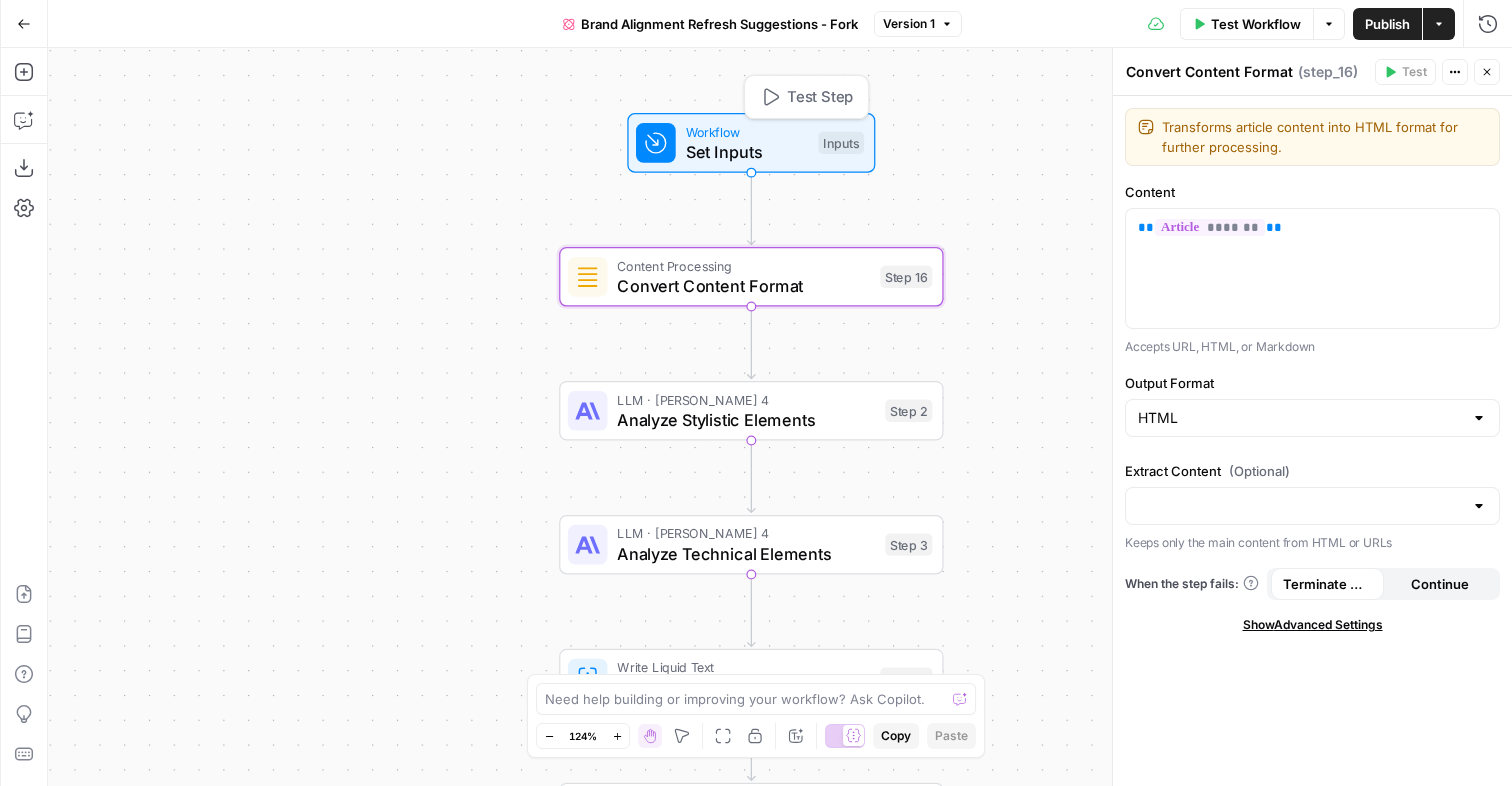 click on "Workflow" at bounding box center [747, 132] 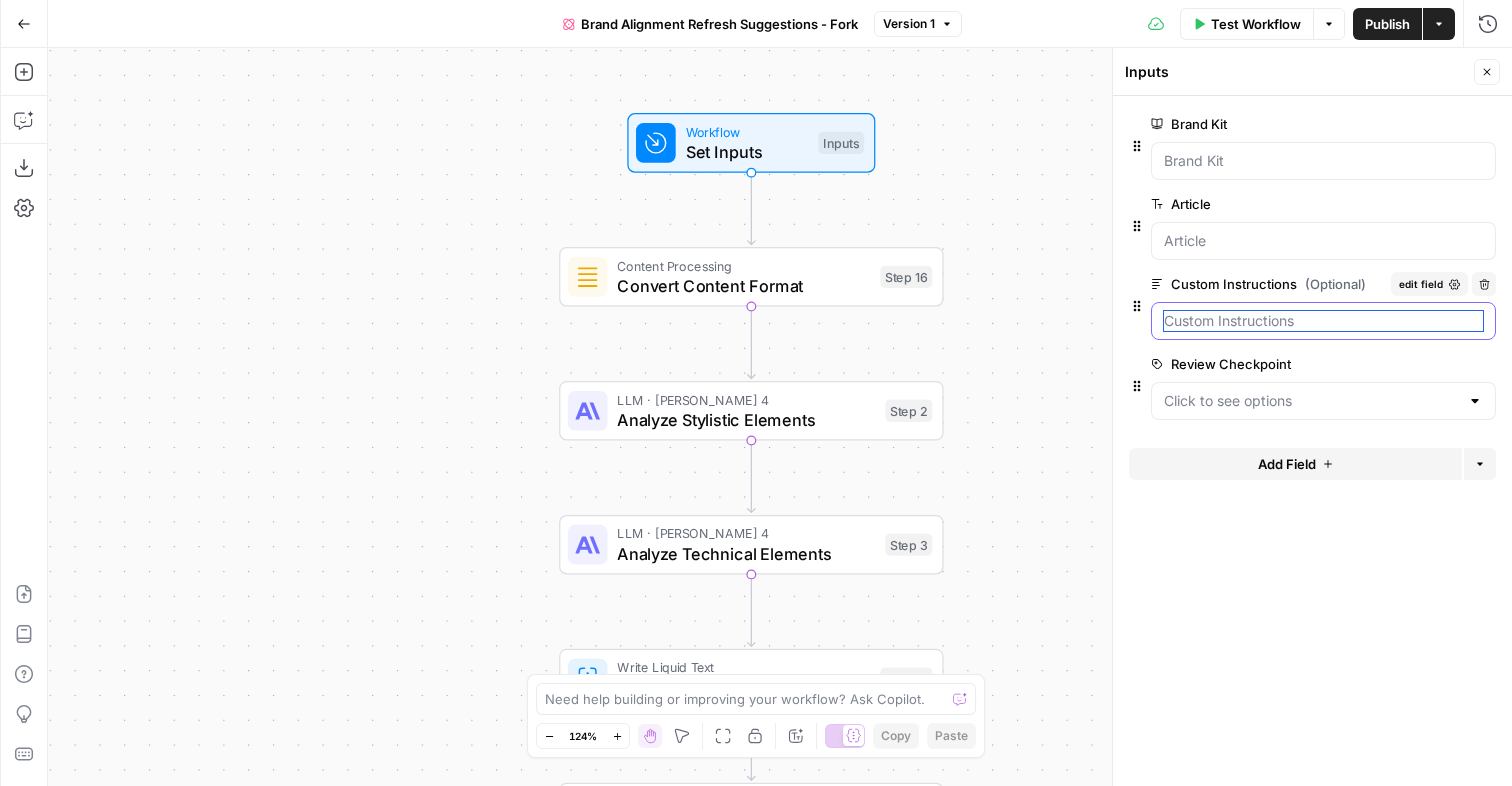 click on "Custom Instructions   (Optional)" at bounding box center (1323, 321) 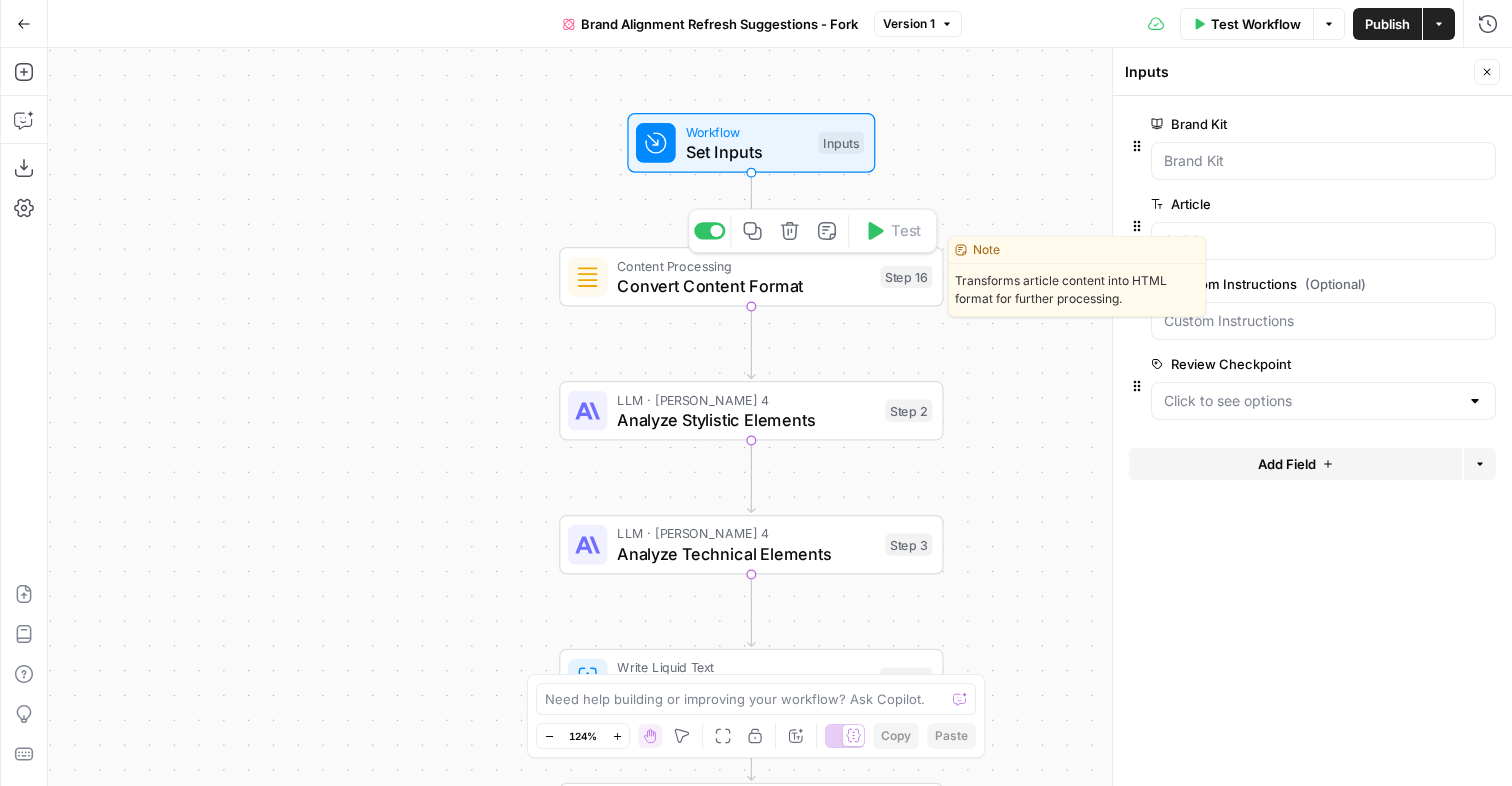 click on "Convert Content Format" at bounding box center [743, 285] 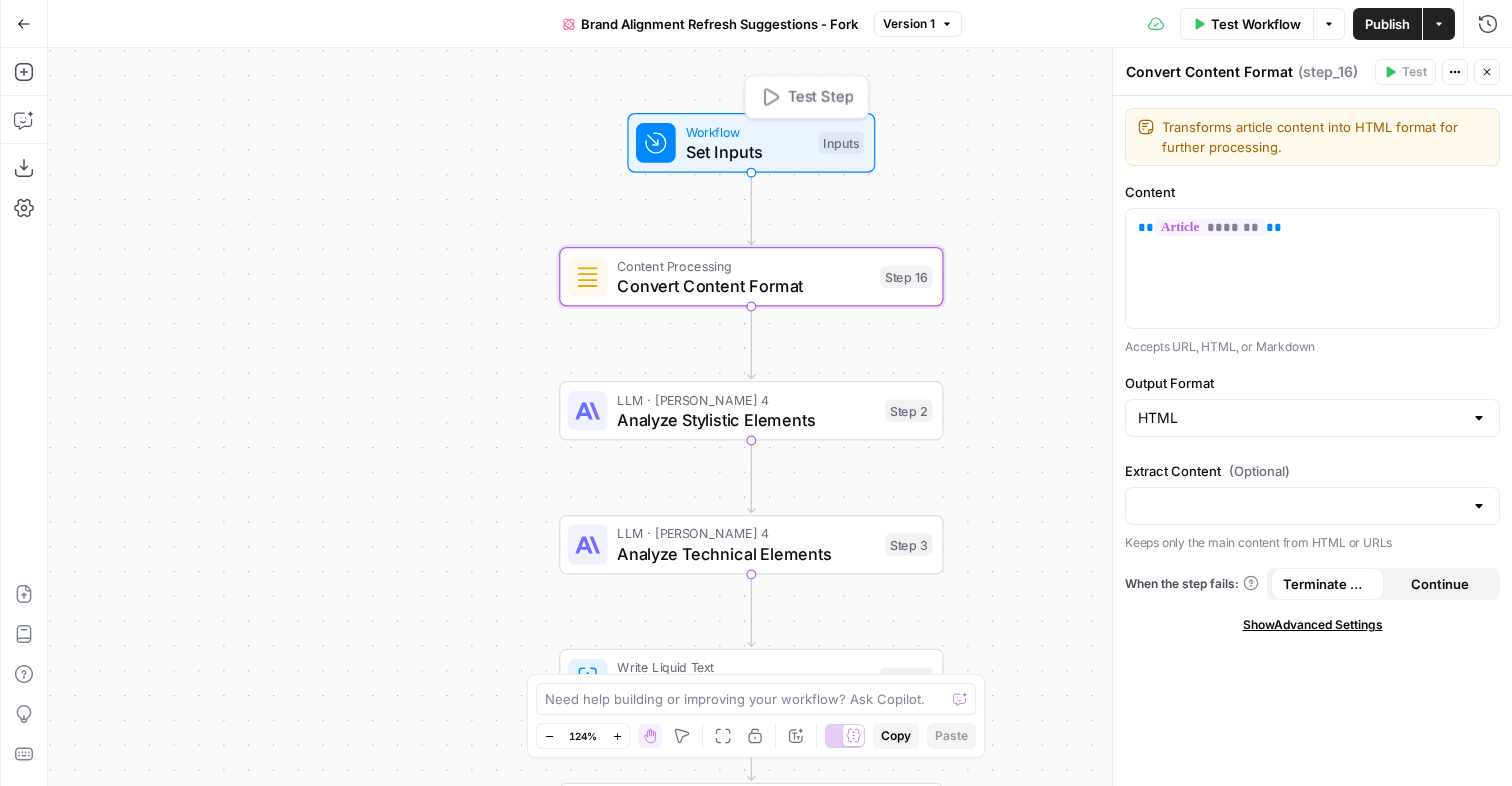 click on "Workflow Set Inputs Inputs Test Step" at bounding box center [751, 143] 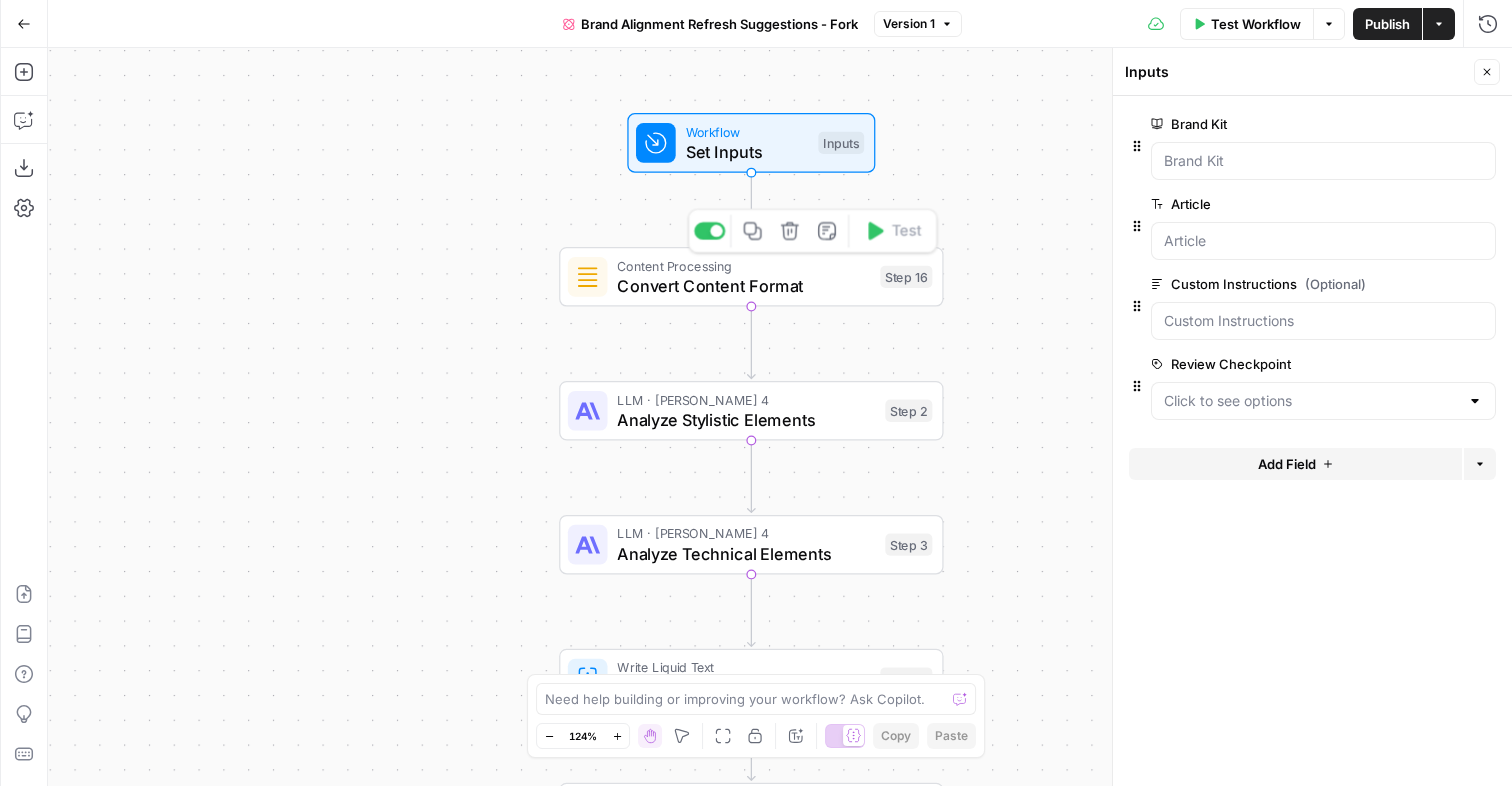 click on "Convert Content Format" at bounding box center (743, 285) 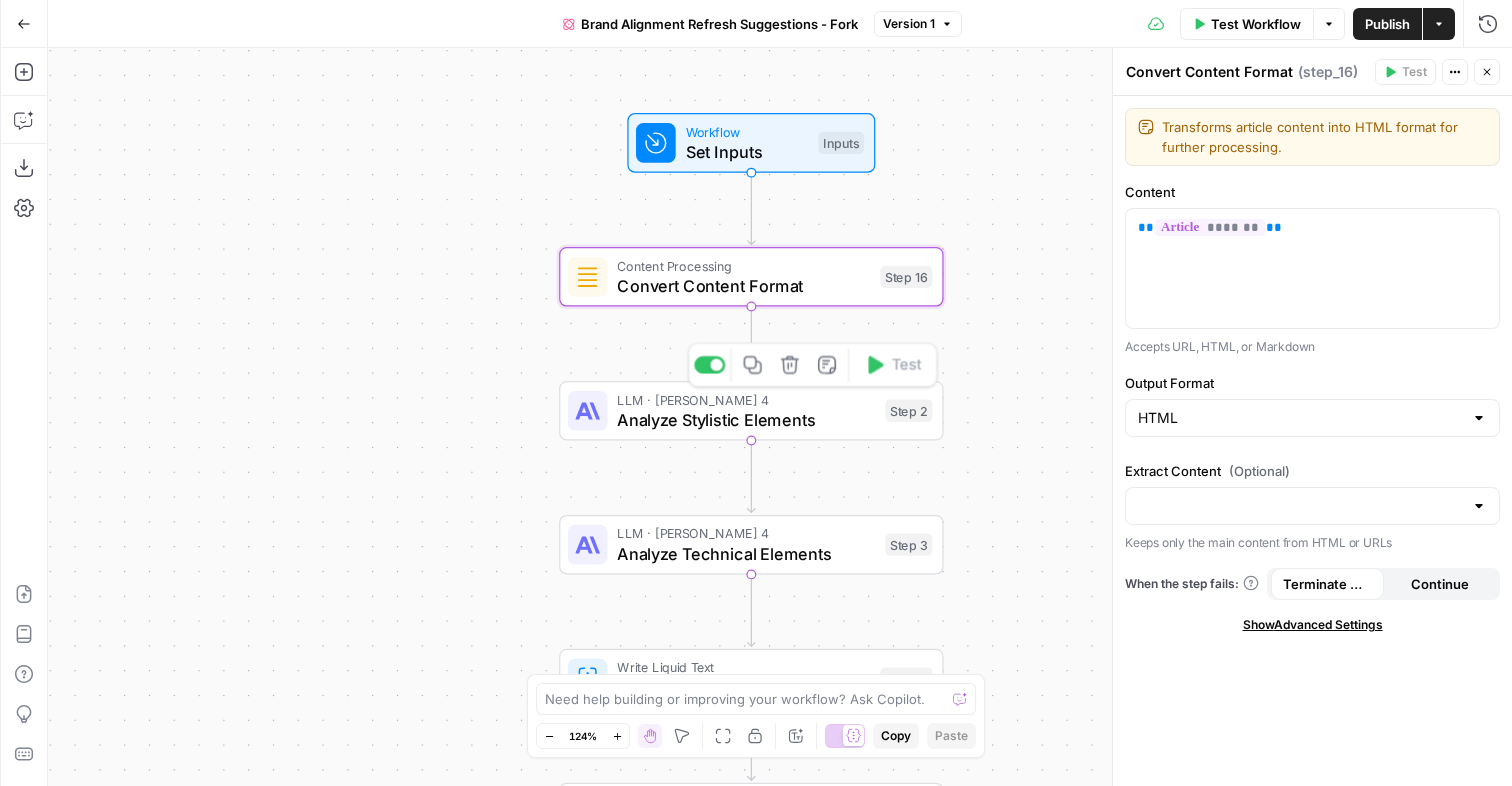 click on "Analyze Stylistic Elements" at bounding box center (746, 419) 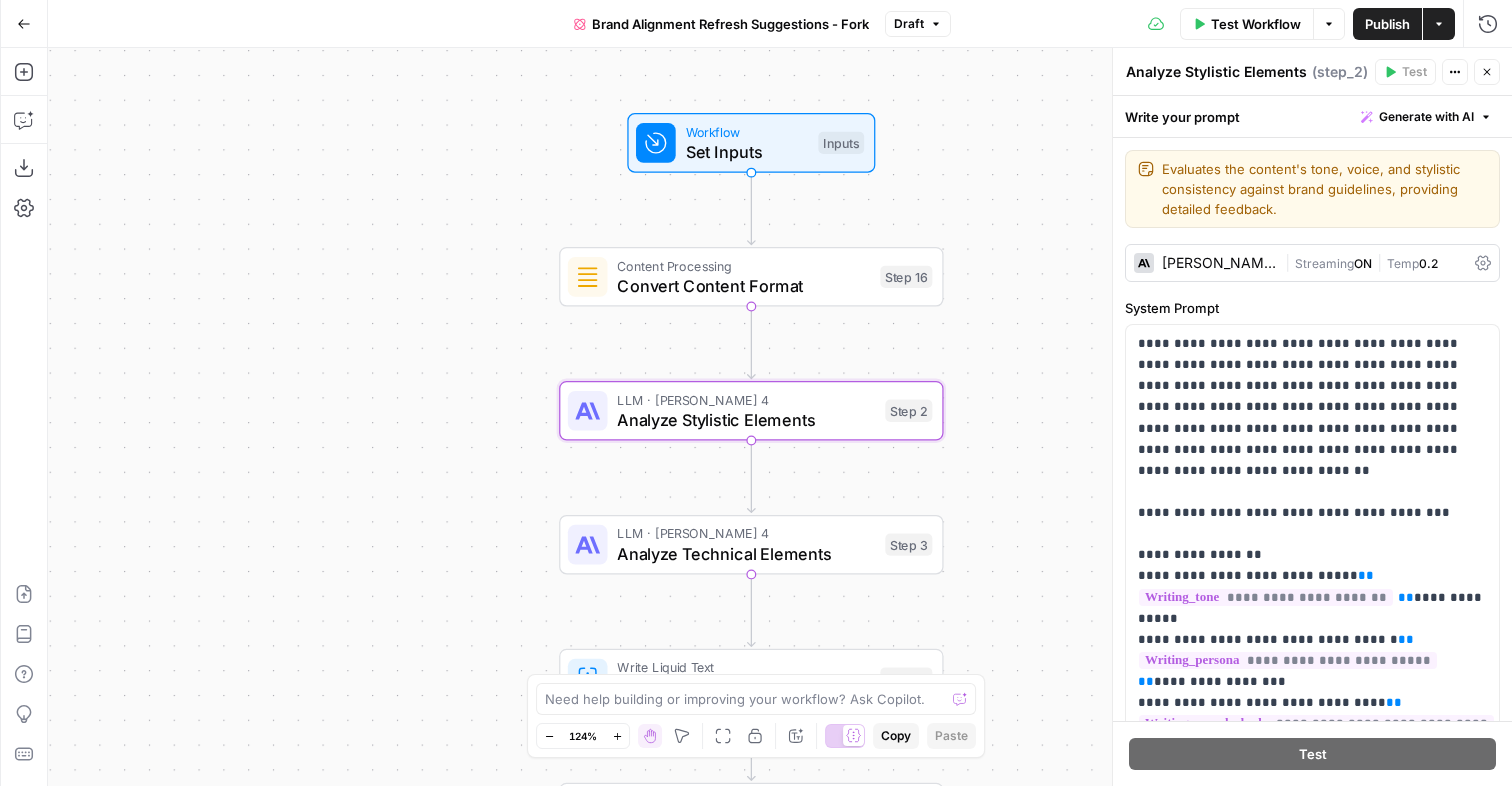 click 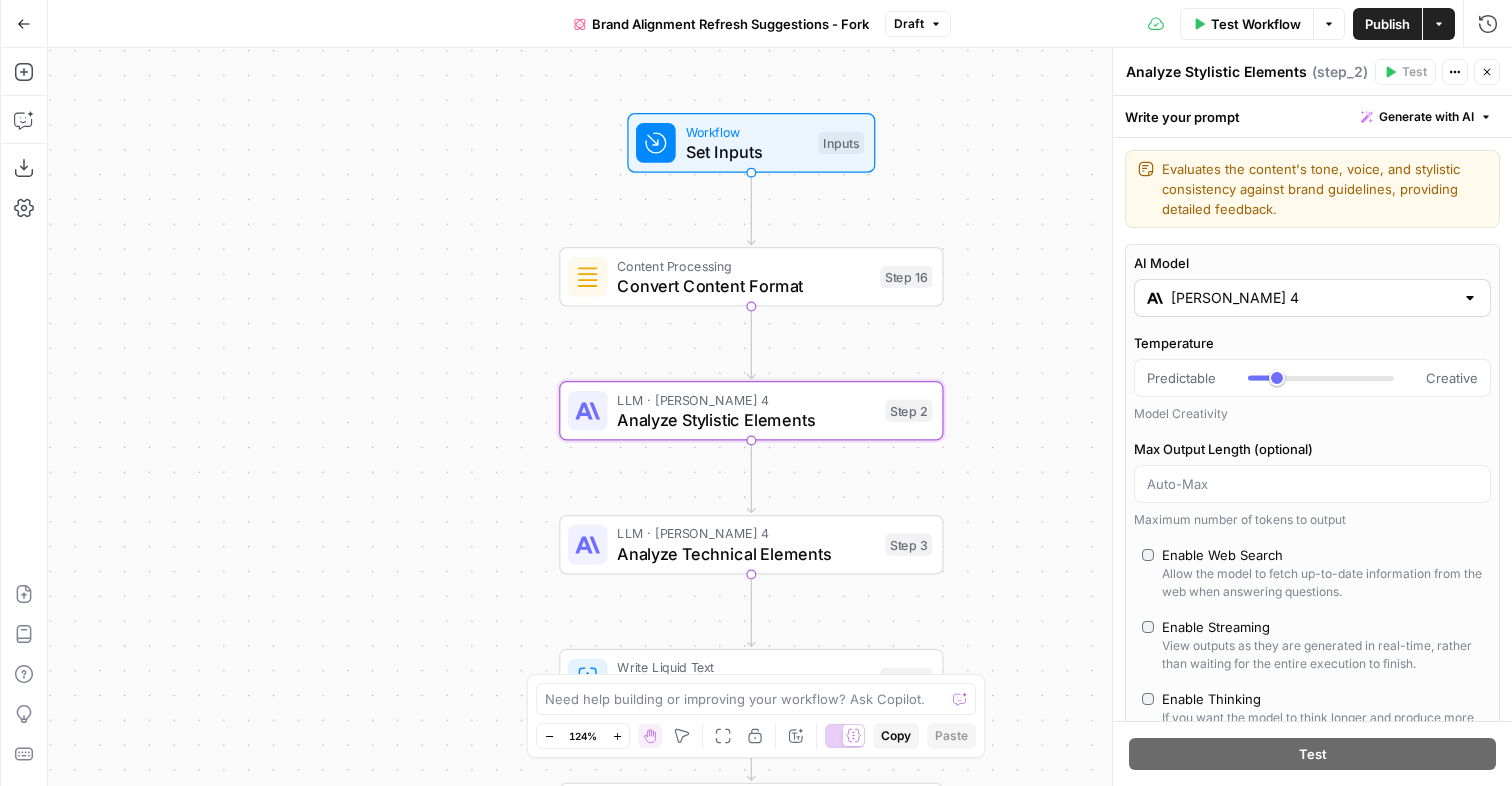 click on "Claude Sonnet 4" at bounding box center (1312, 298) 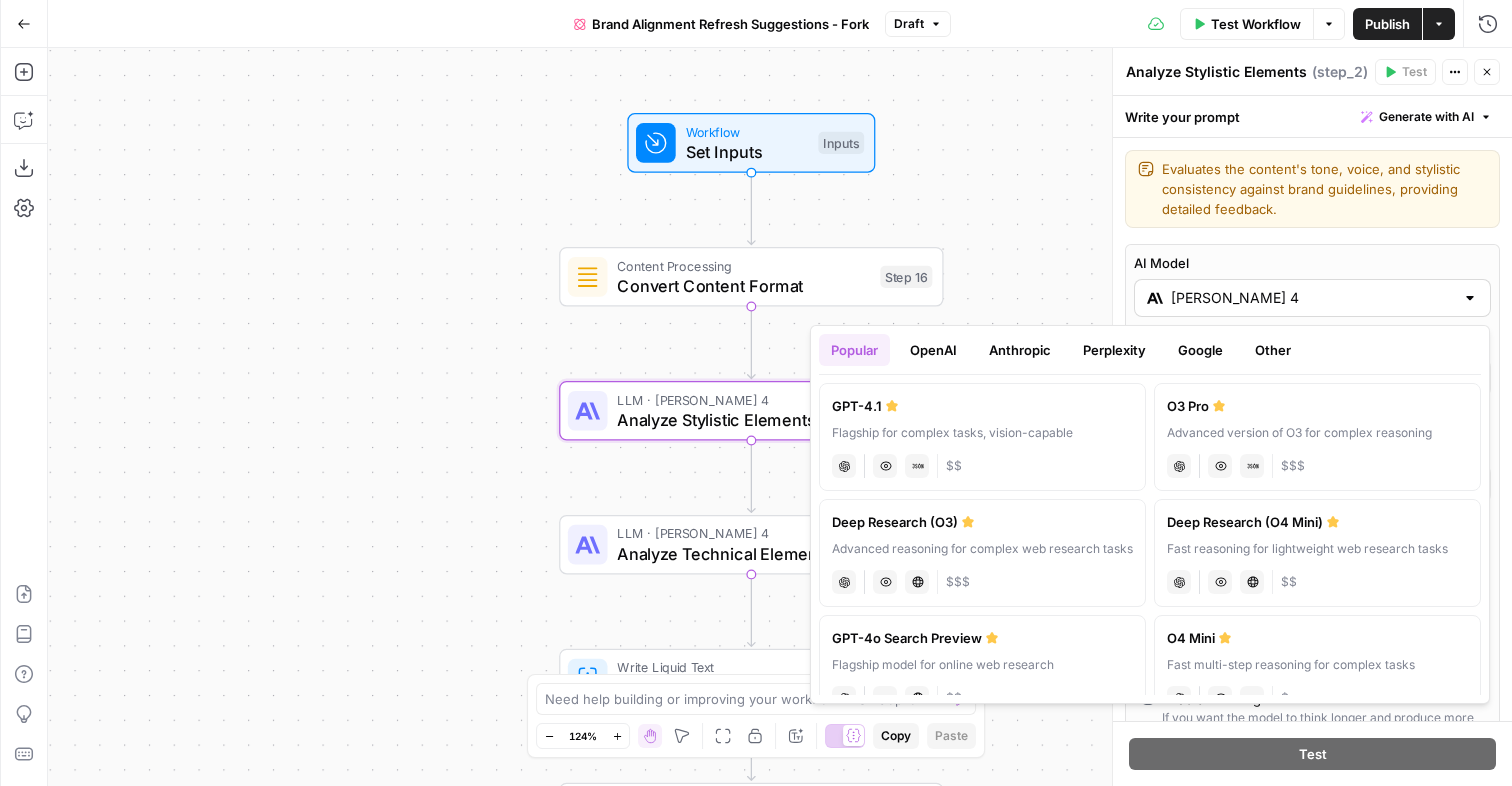 click at bounding box center [1470, 298] 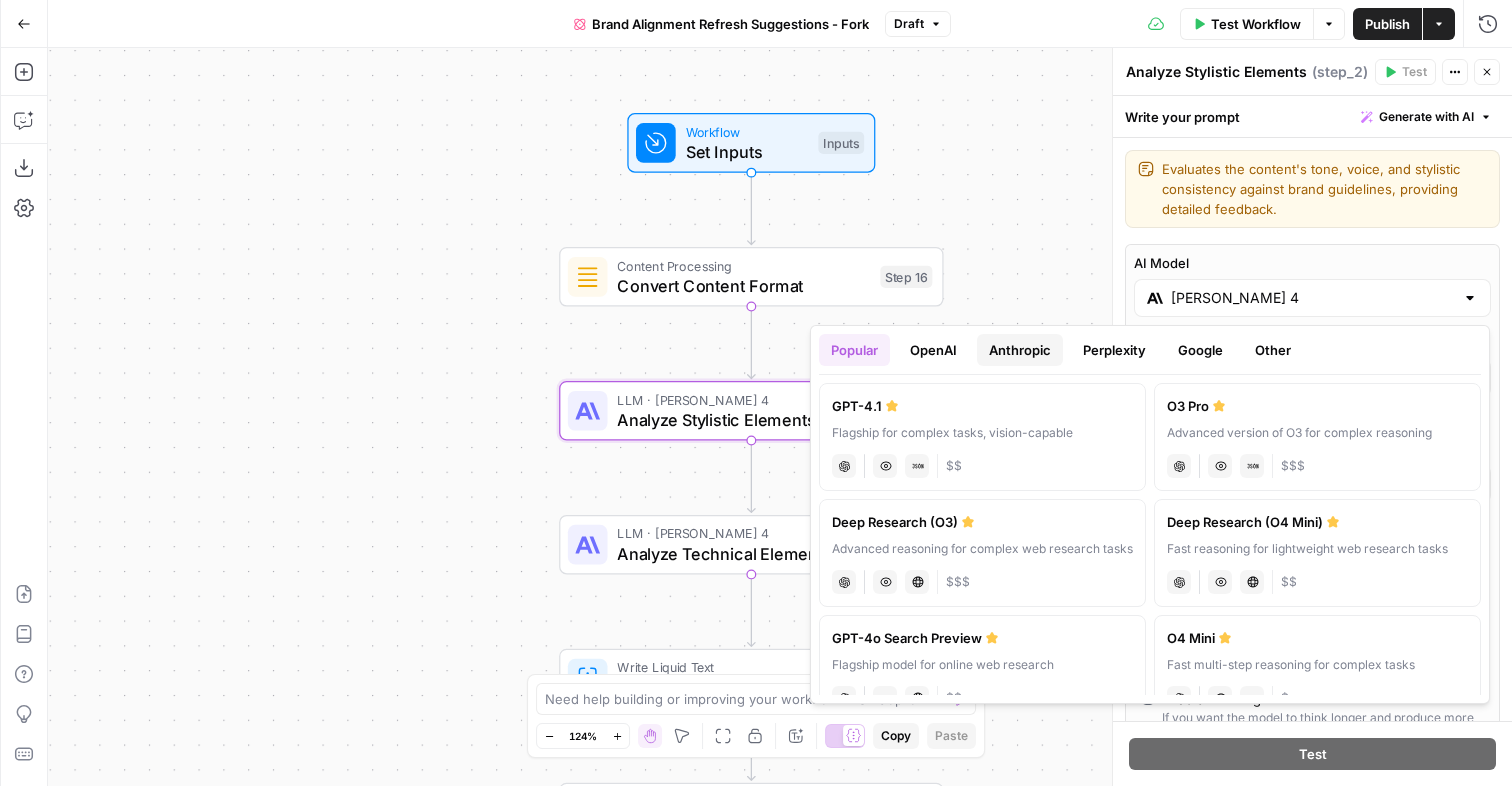 click on "Anthropic" at bounding box center [1020, 350] 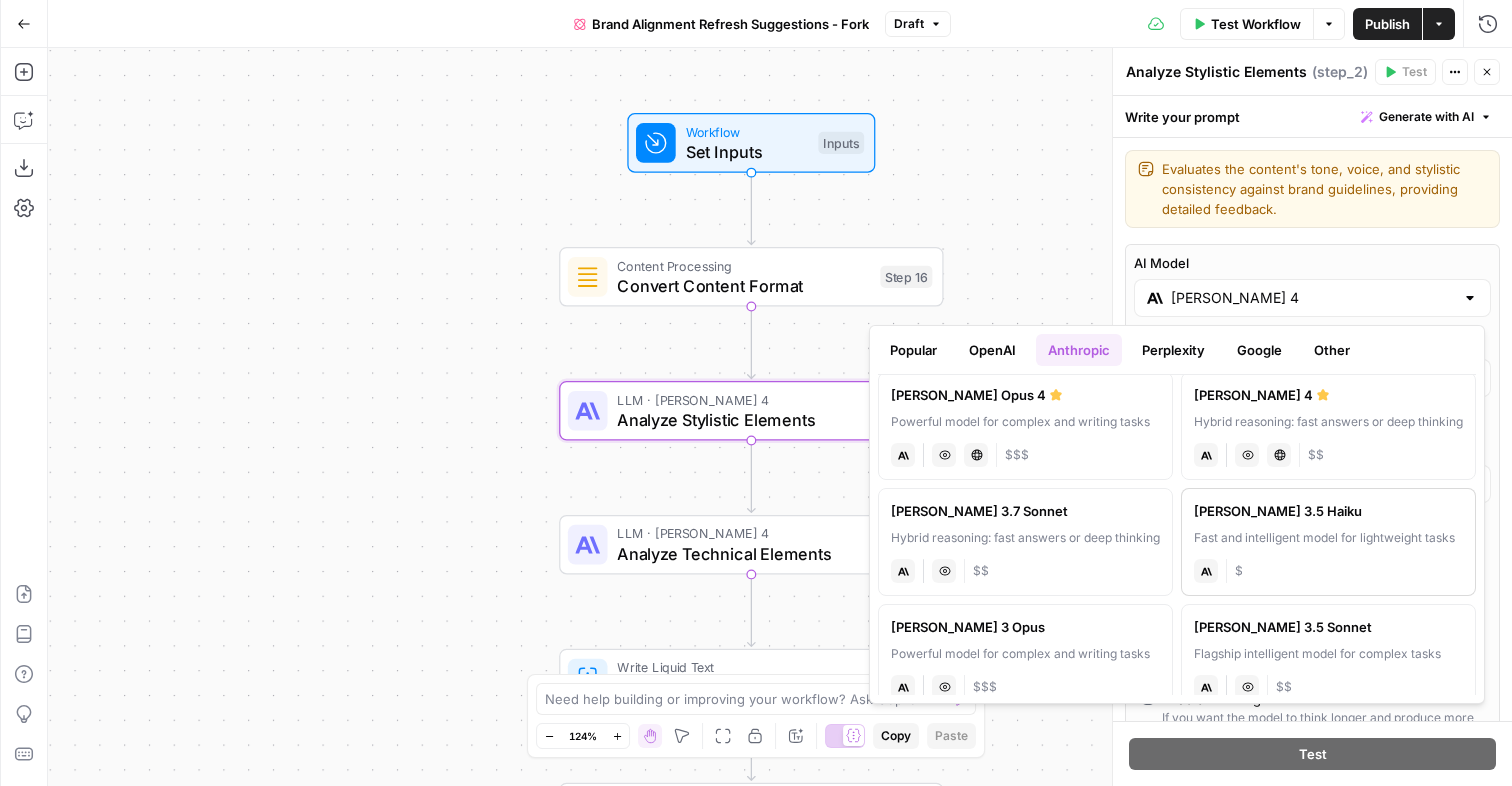 scroll, scrollTop: 0, scrollLeft: 0, axis: both 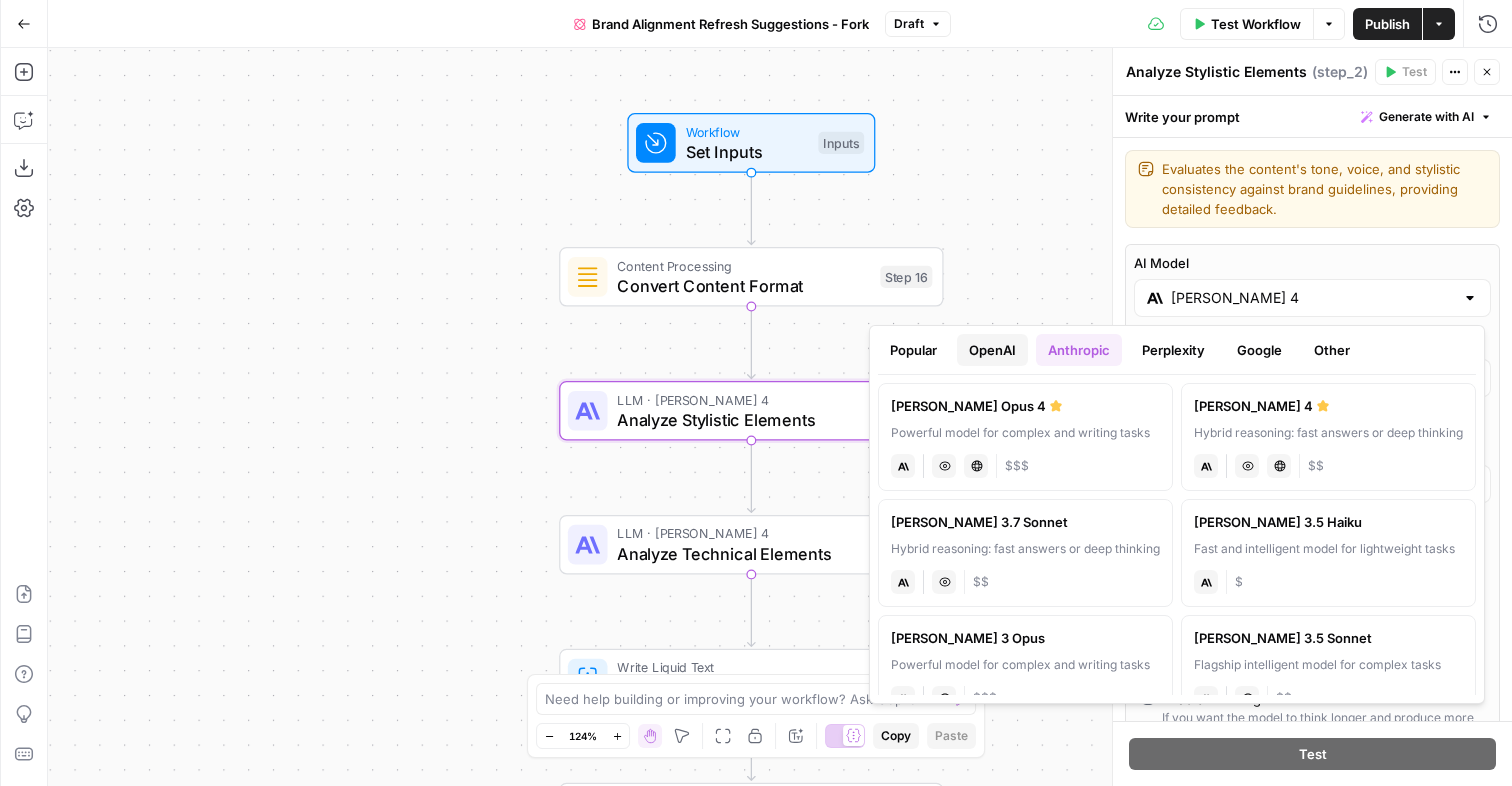 click on "OpenAI" at bounding box center [992, 350] 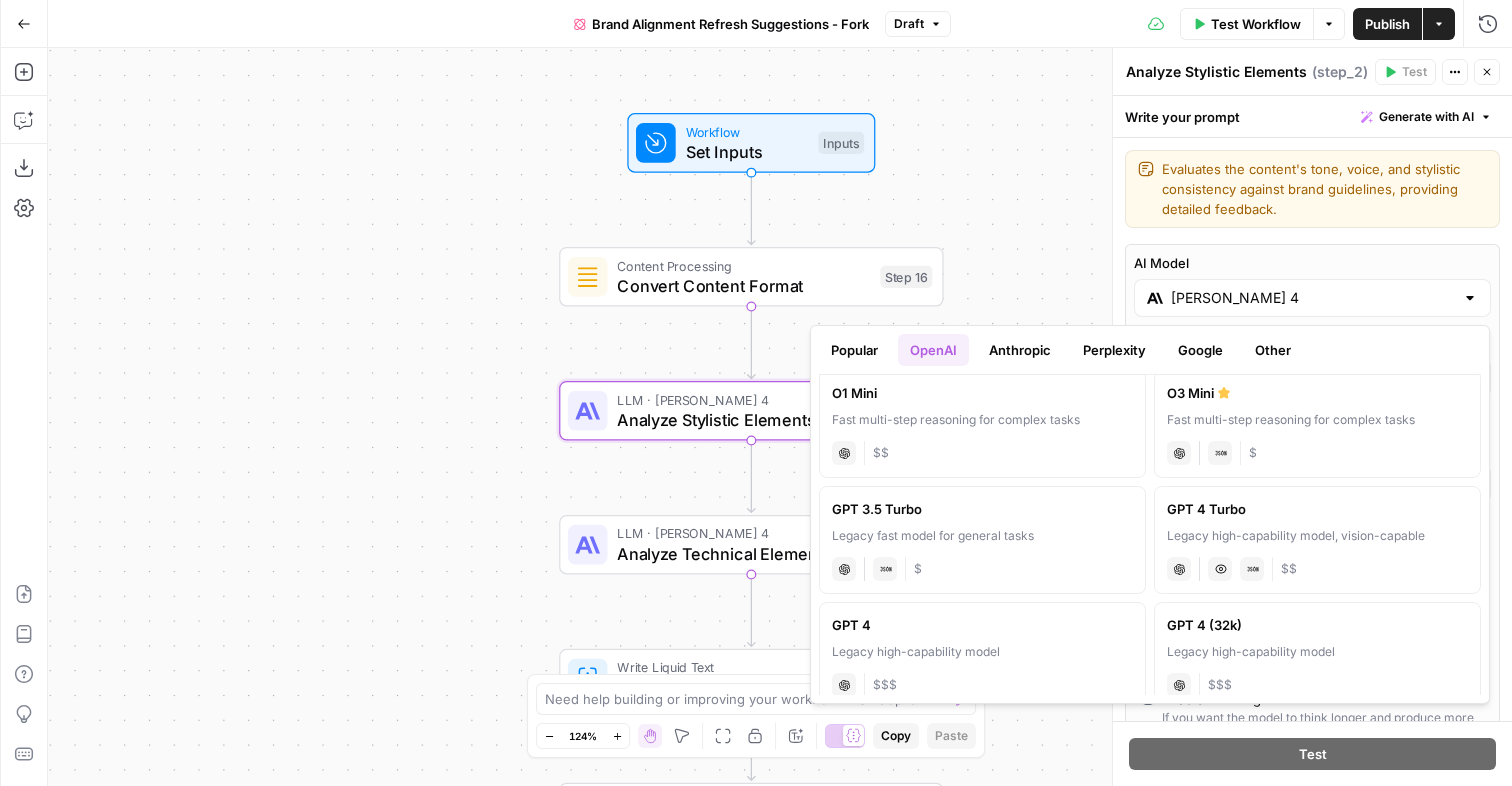 scroll, scrollTop: 0, scrollLeft: 0, axis: both 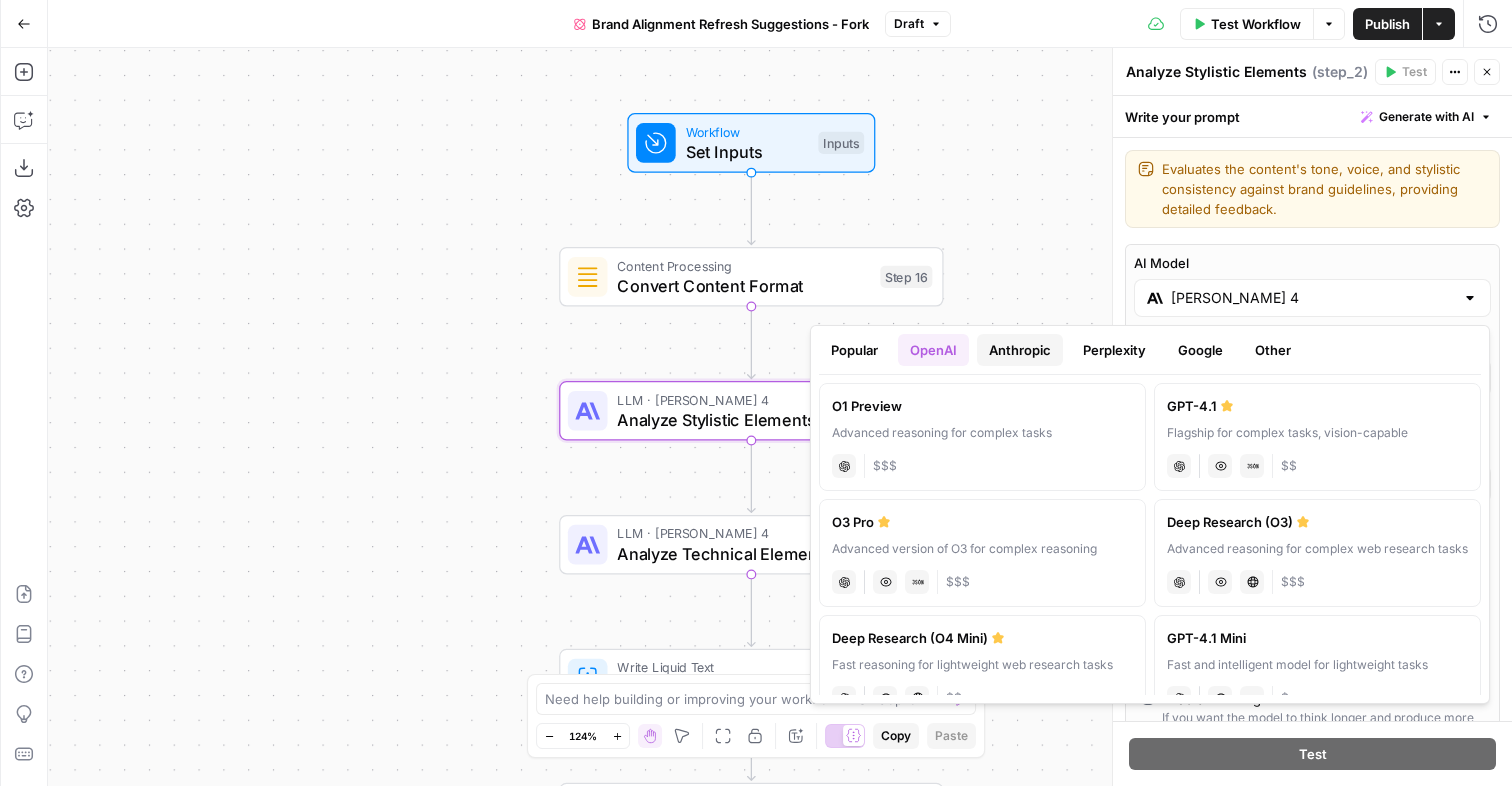 click on "Anthropic" at bounding box center (1020, 350) 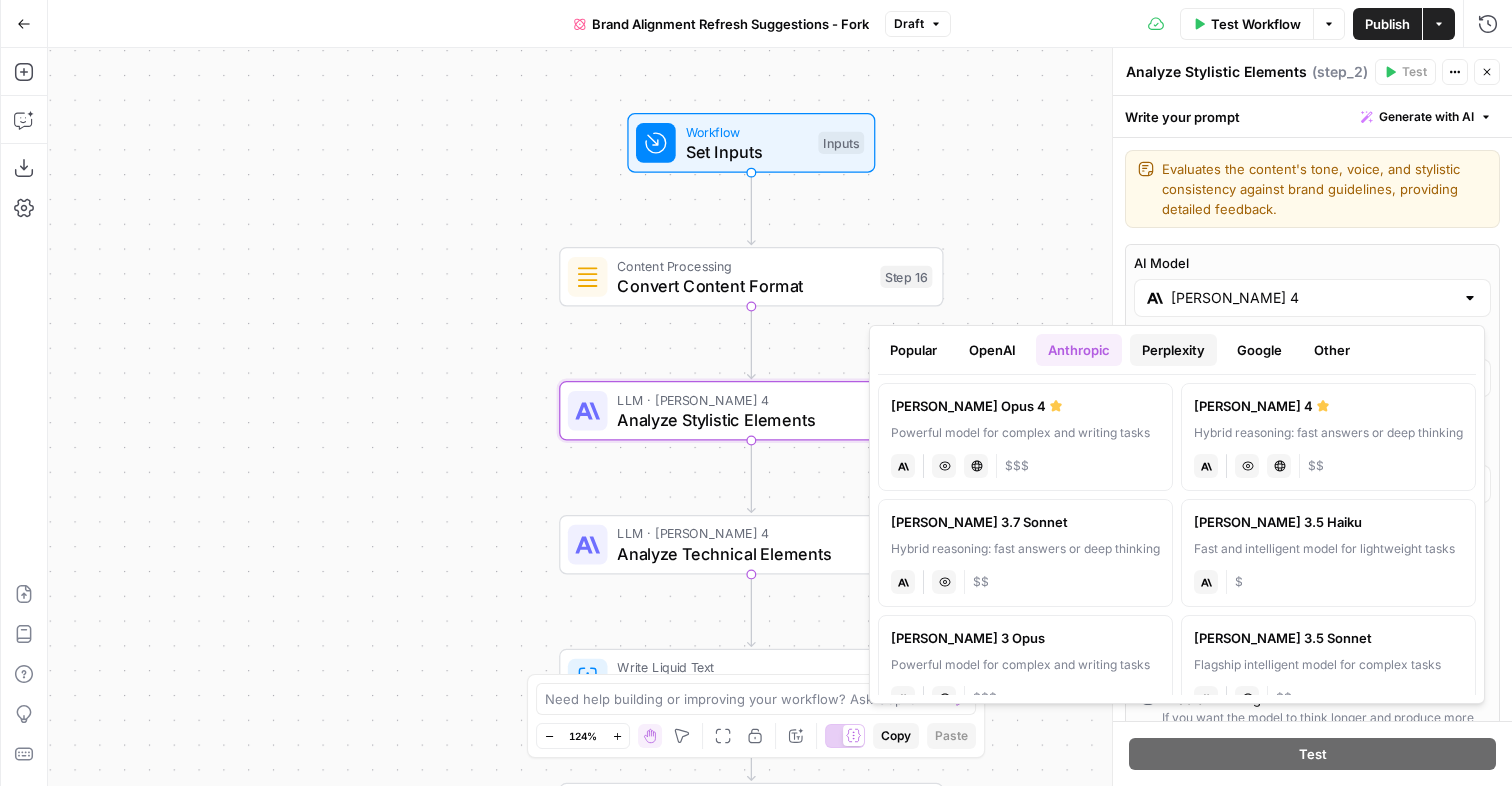 click on "Perplexity" at bounding box center [1173, 350] 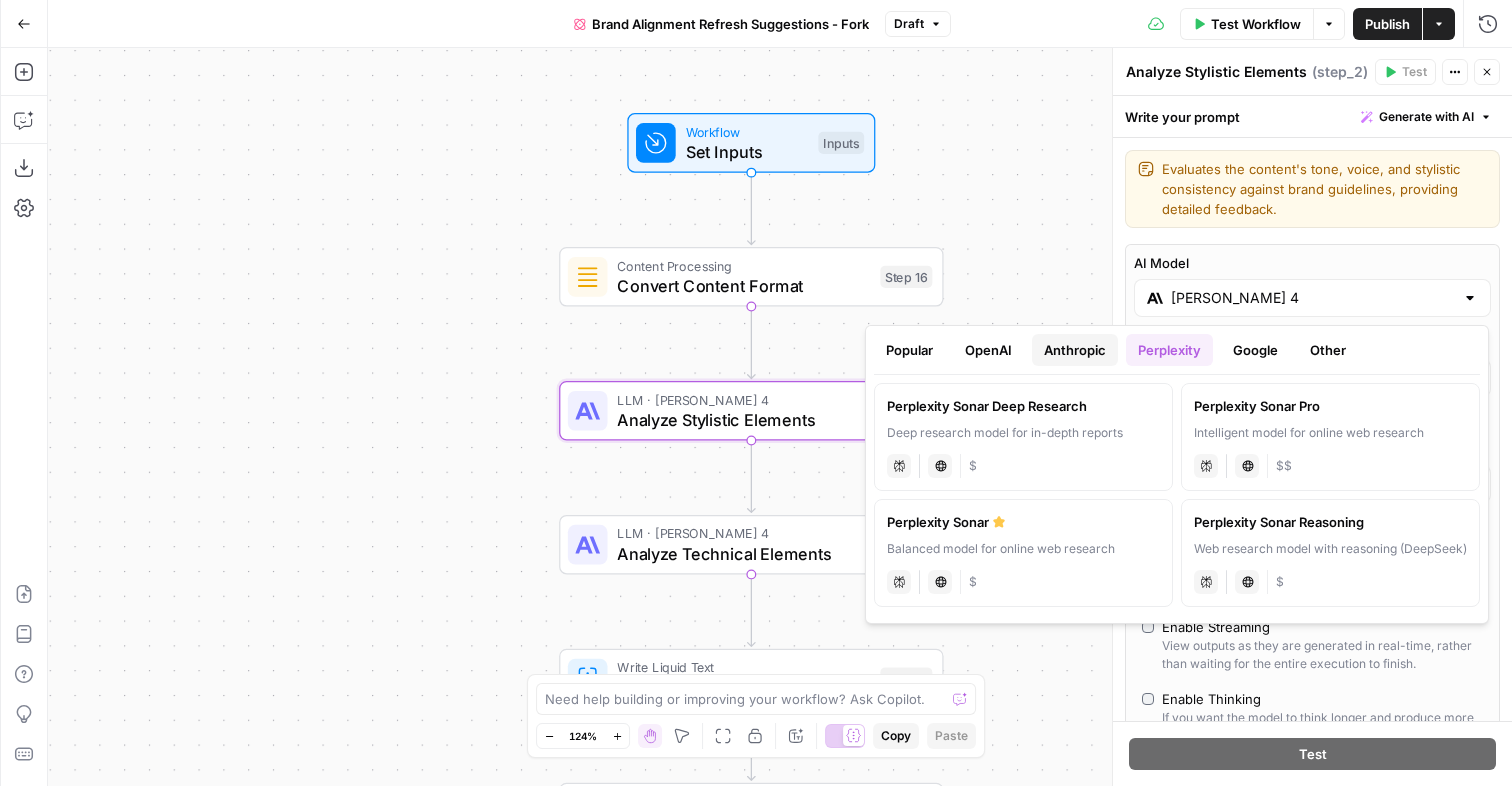 click on "Anthropic" at bounding box center (1075, 350) 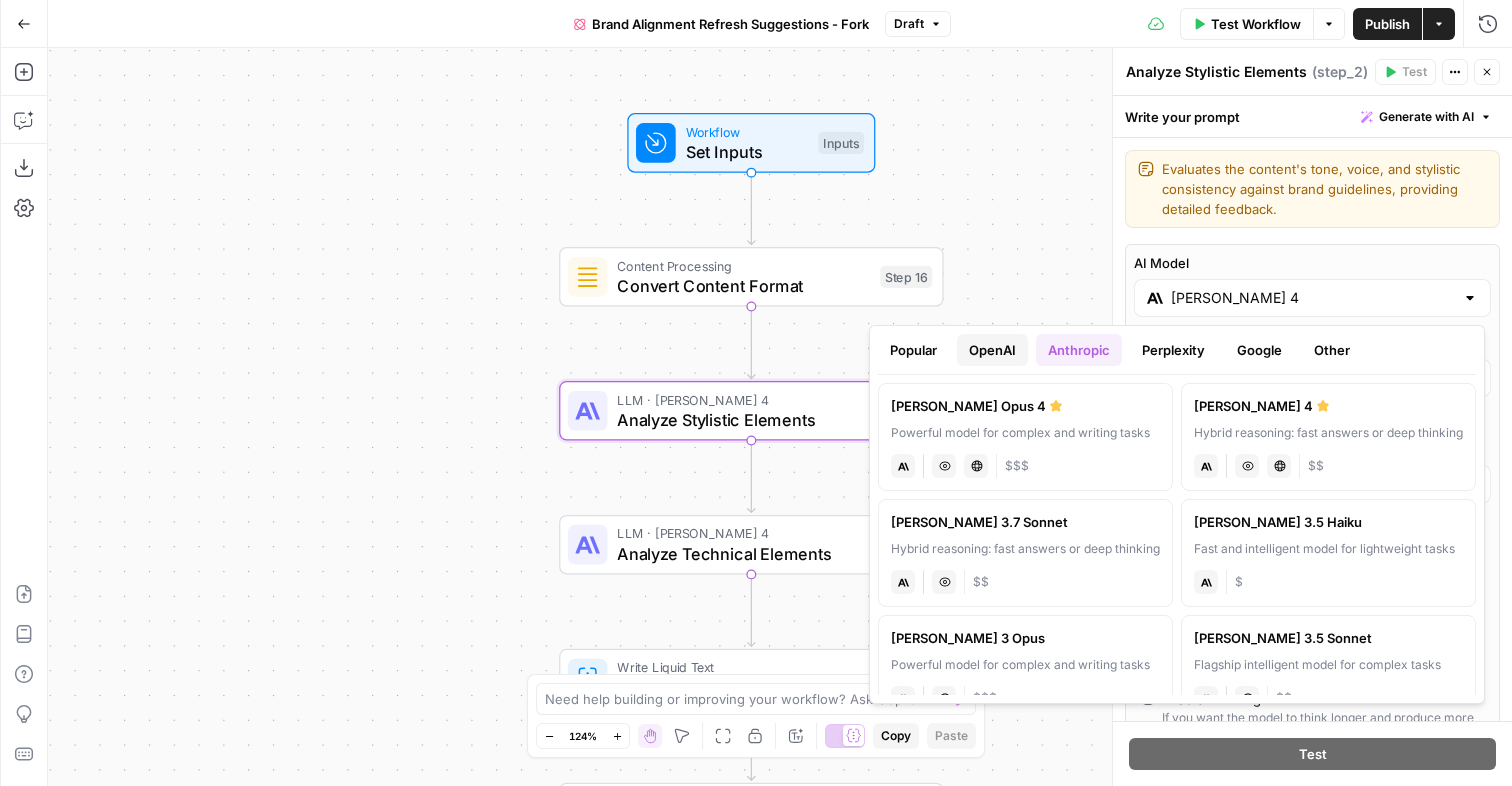 click on "OpenAI" at bounding box center (992, 350) 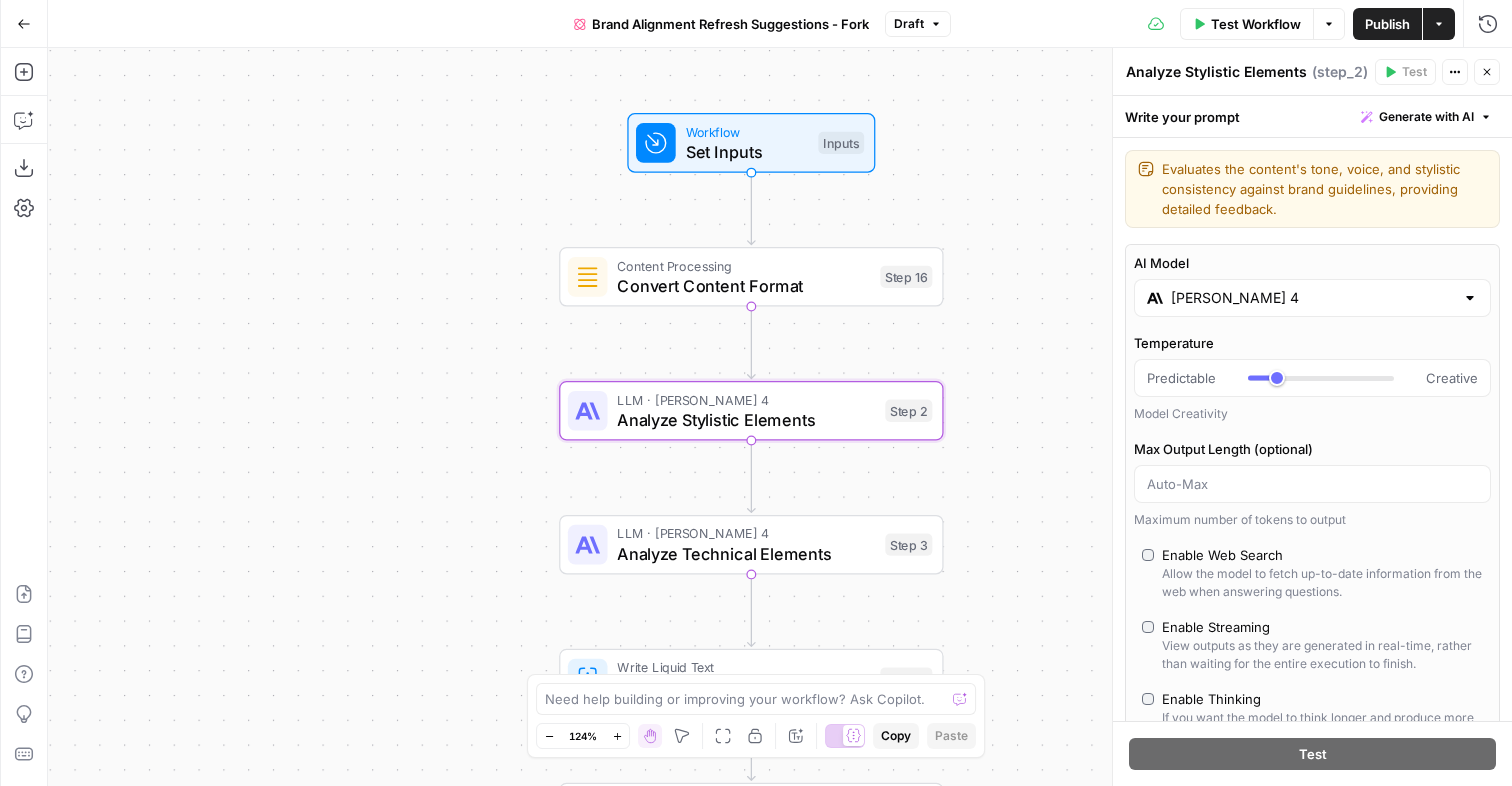 click on "true false Workflow Set Inputs Inputs Content Processing Convert Content Format Step 16 LLM · Claude Sonnet 4 Analyze Stylistic Elements Step 2 LLM · Claude Sonnet 4 Analyze Technical Elements Step 3 Write Liquid Text Generate Liquid Text Step 13 Content Processing Convert Content Format Step 15 Condition Conditional Review Step 10 Human Review Change Brief Review Step 11 Run Code · Python Prepare Review Content Step 12 Format JSON Format Final JSON Output Step 8 End Output" at bounding box center [780, 417] 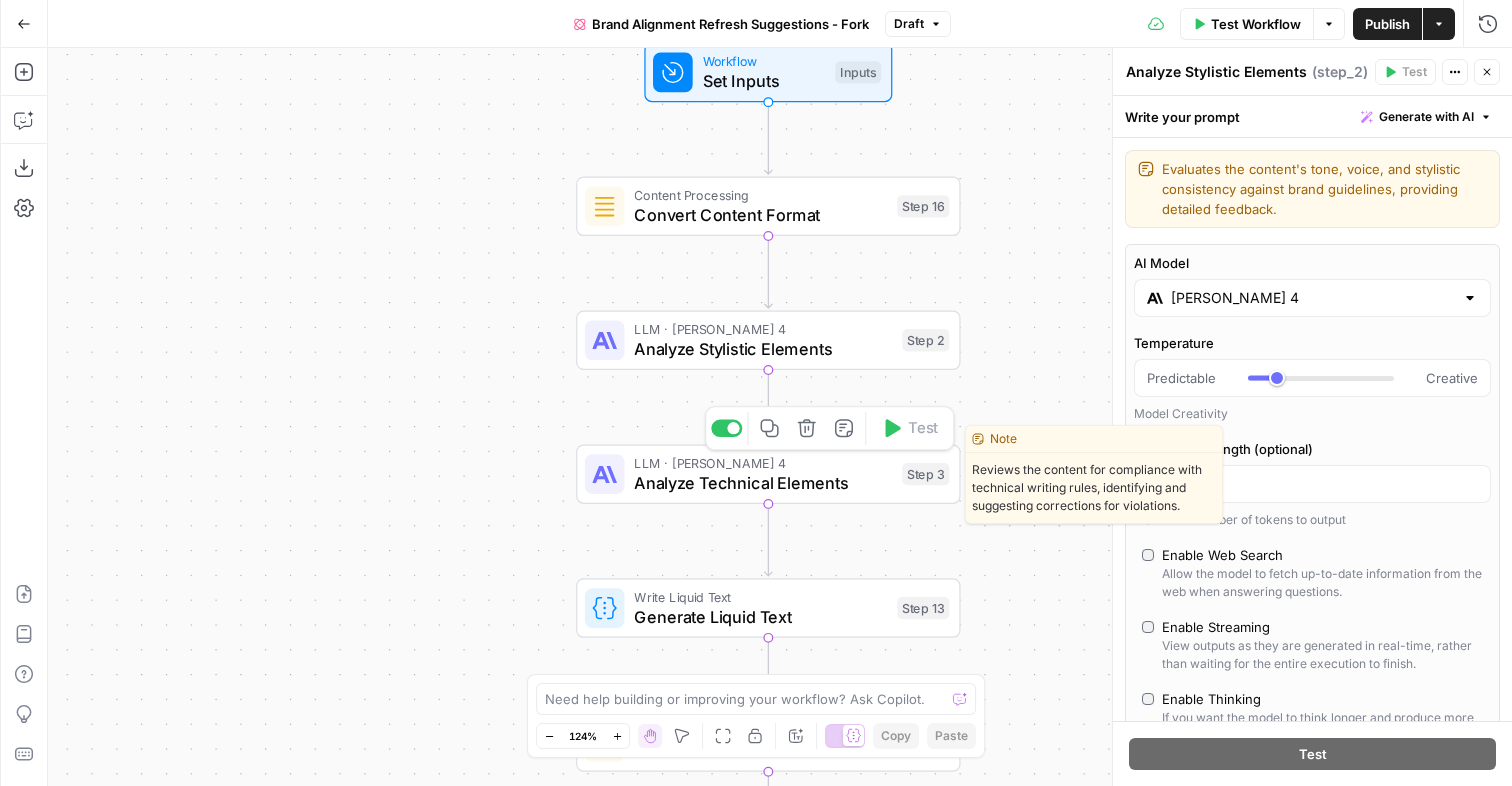 click on "Analyze Technical Elements" at bounding box center [763, 482] 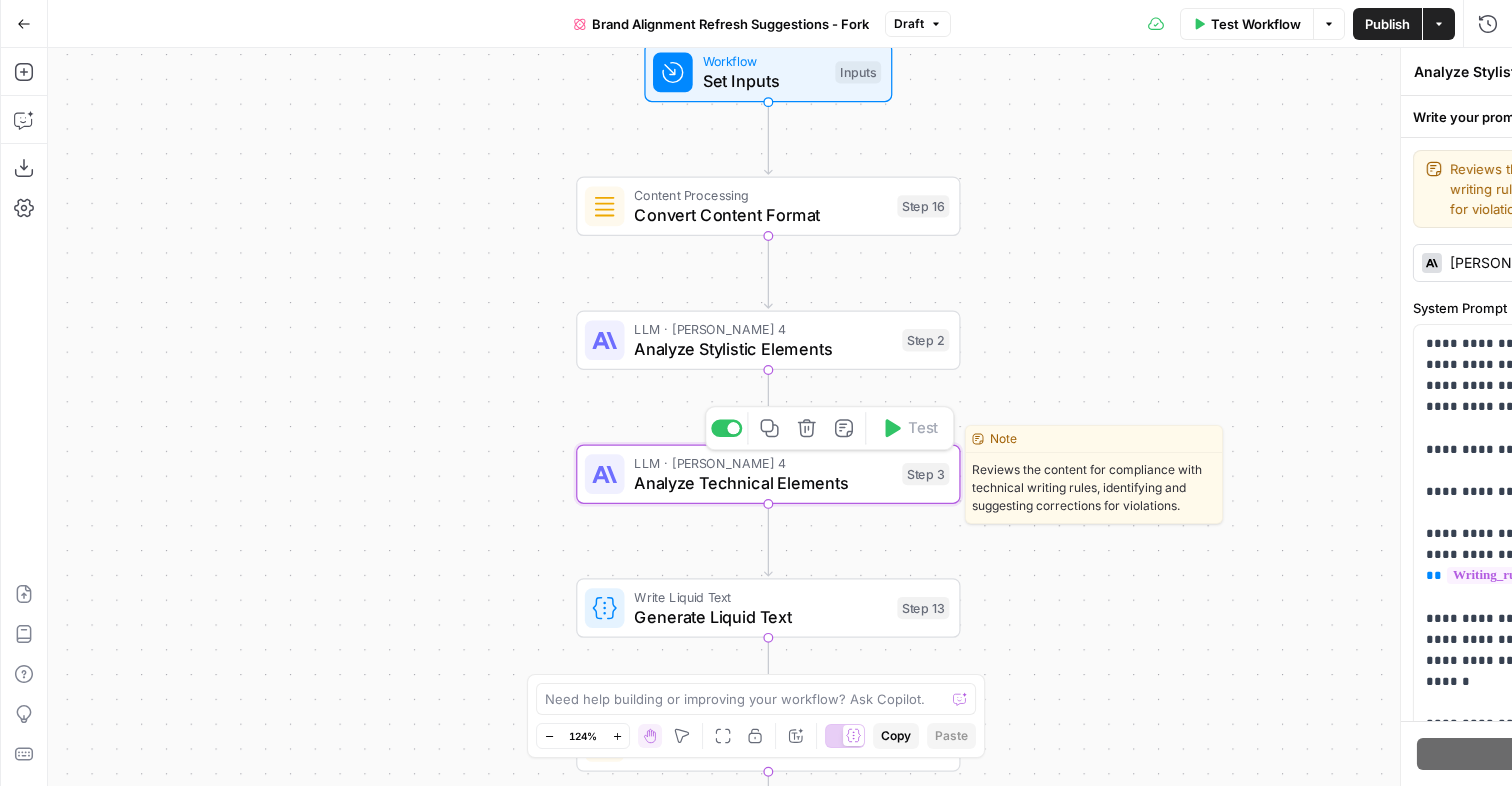 type on "Analyze Technical Elements" 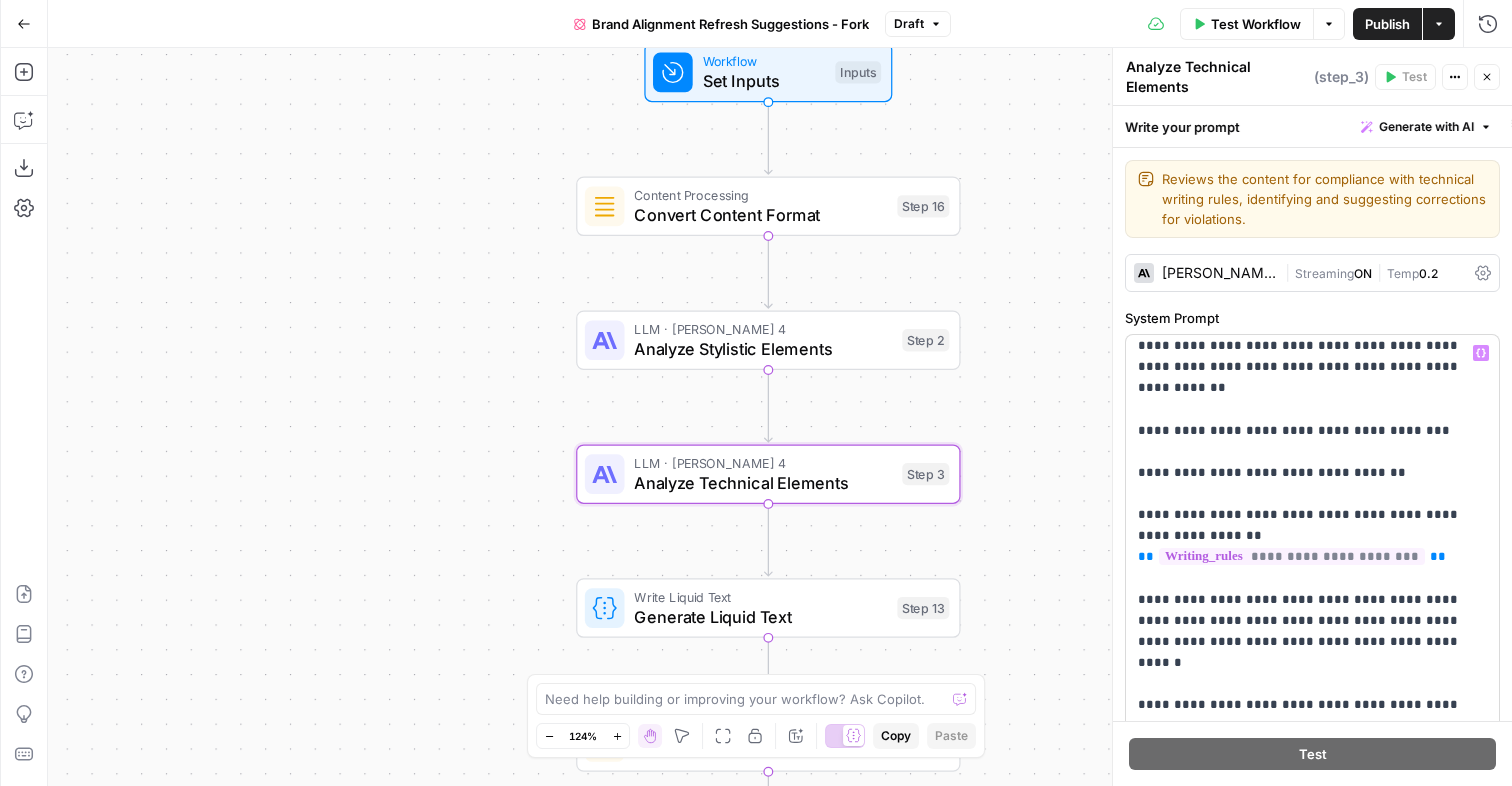 scroll, scrollTop: 0, scrollLeft: 0, axis: both 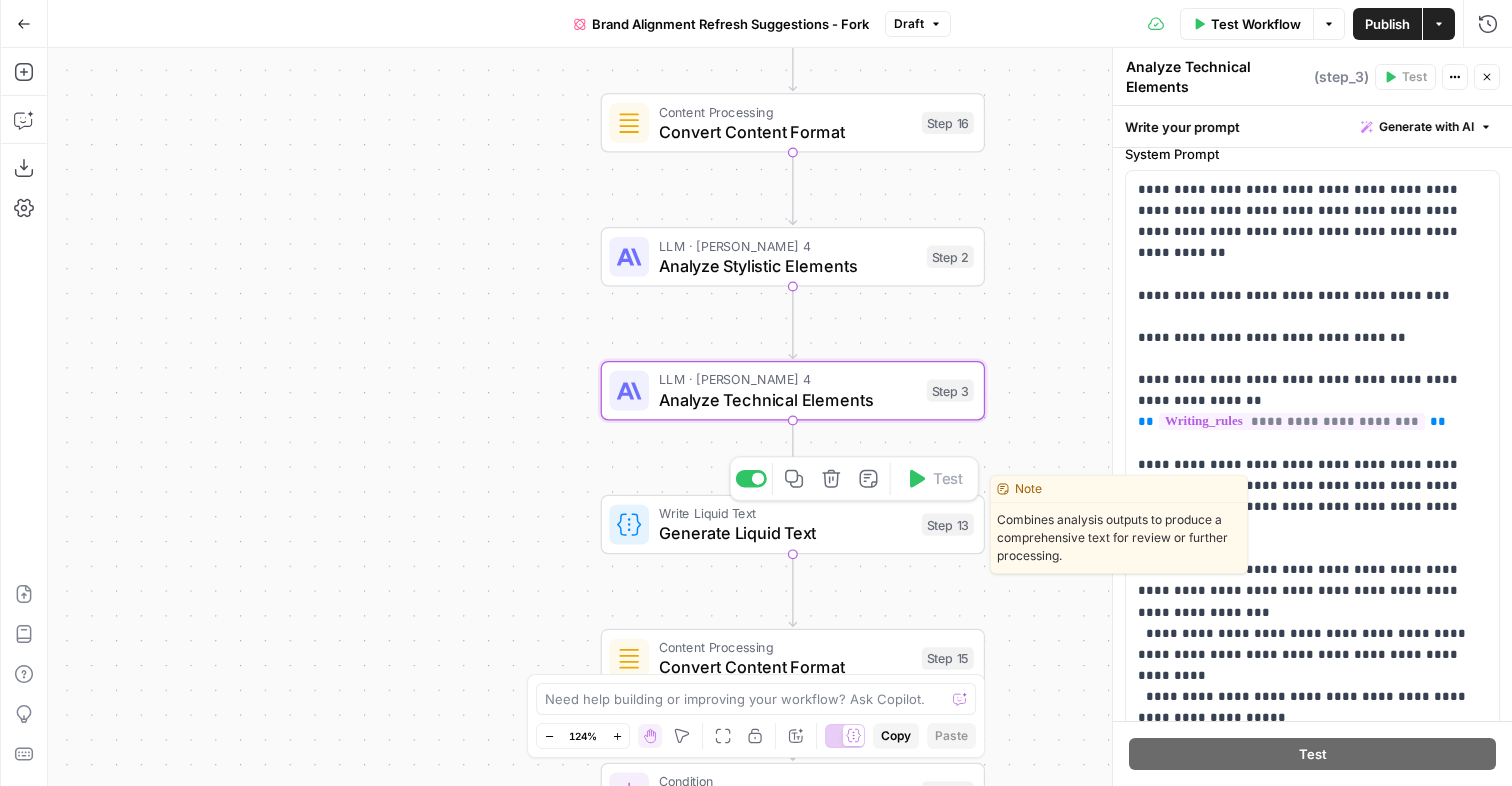 click on "Generate Liquid Text" at bounding box center [785, 533] 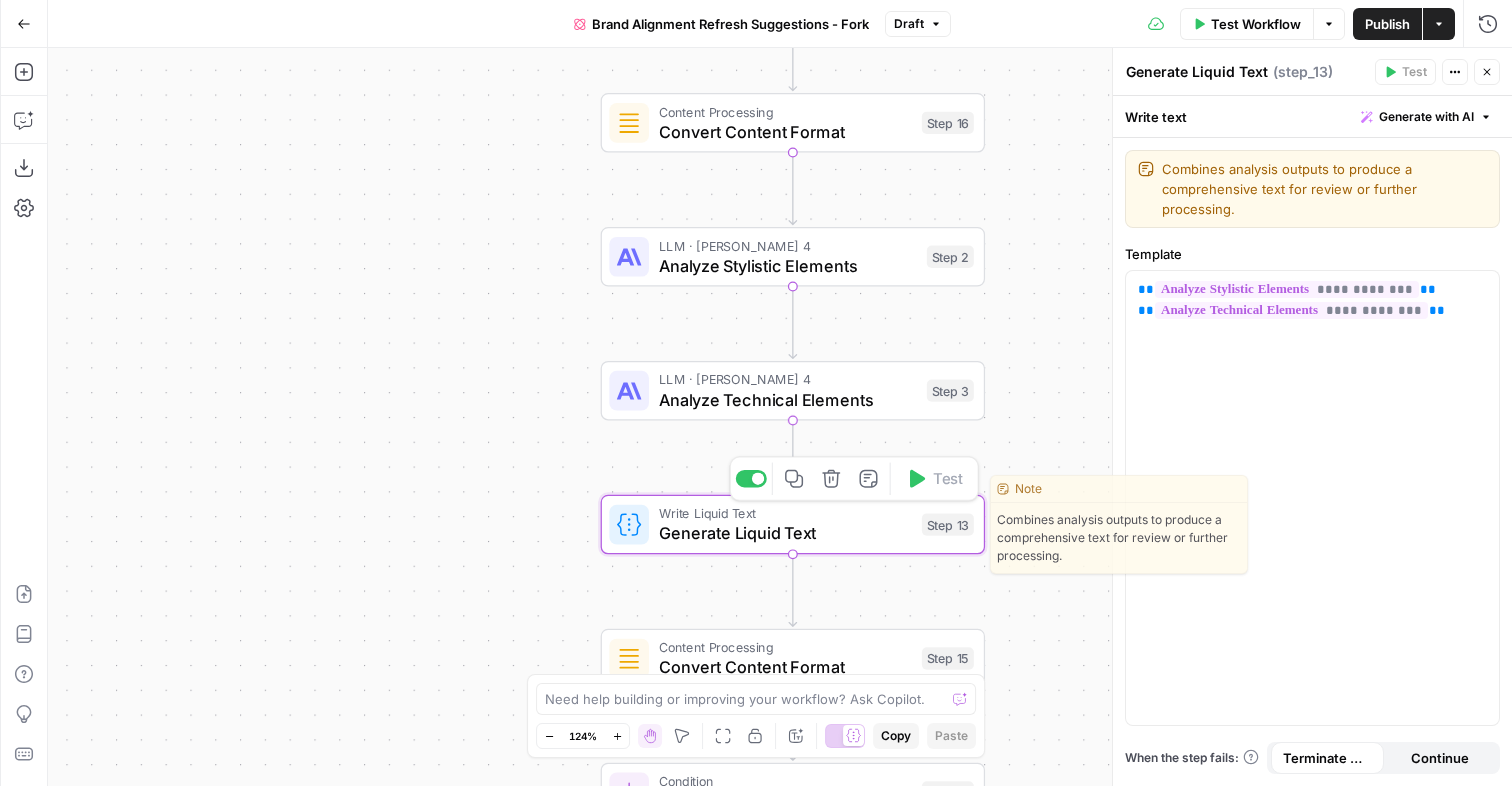click on "Analyze Technical Elements" at bounding box center [788, 399] 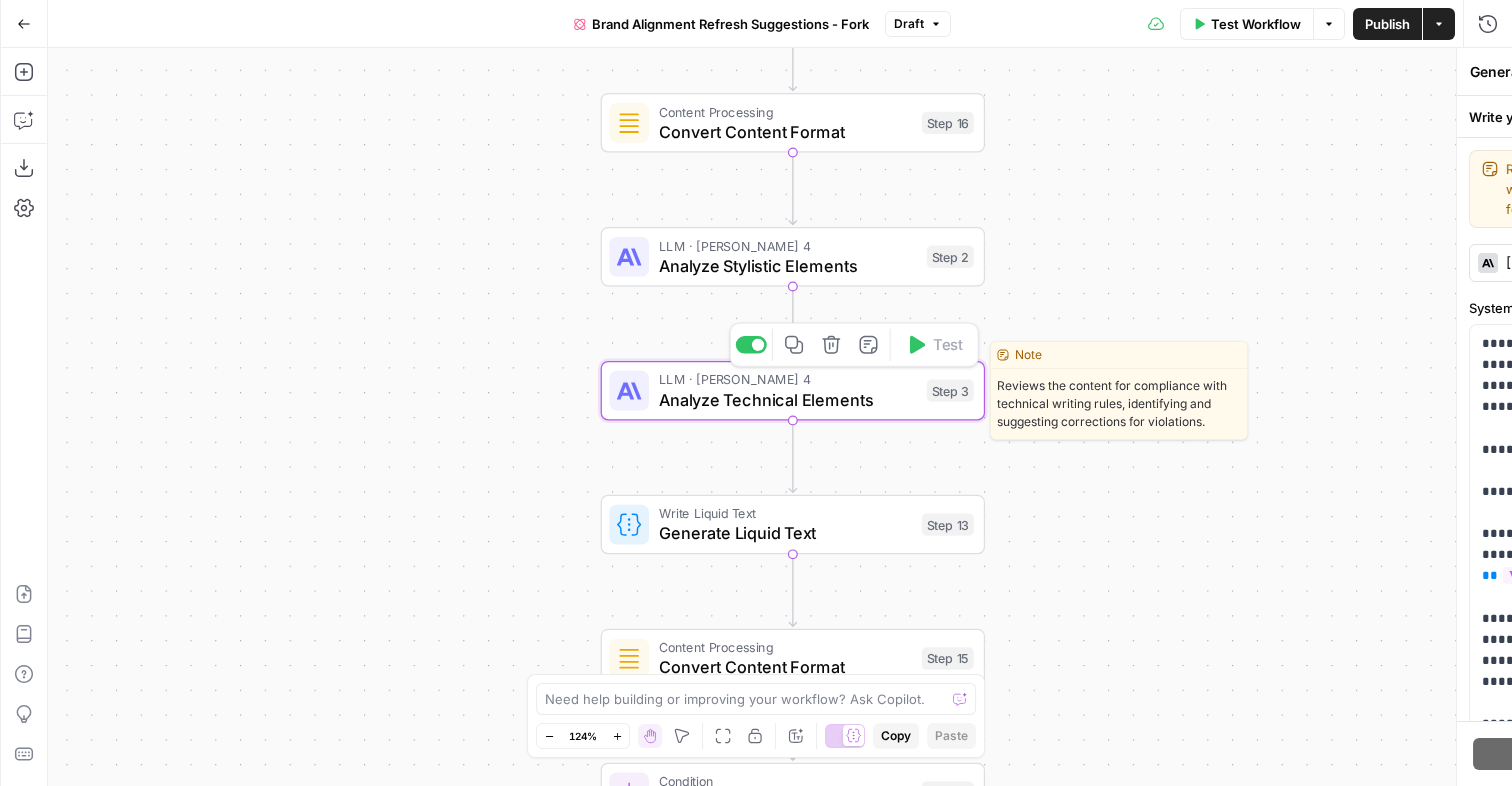 type on "Analyze Technical Elements" 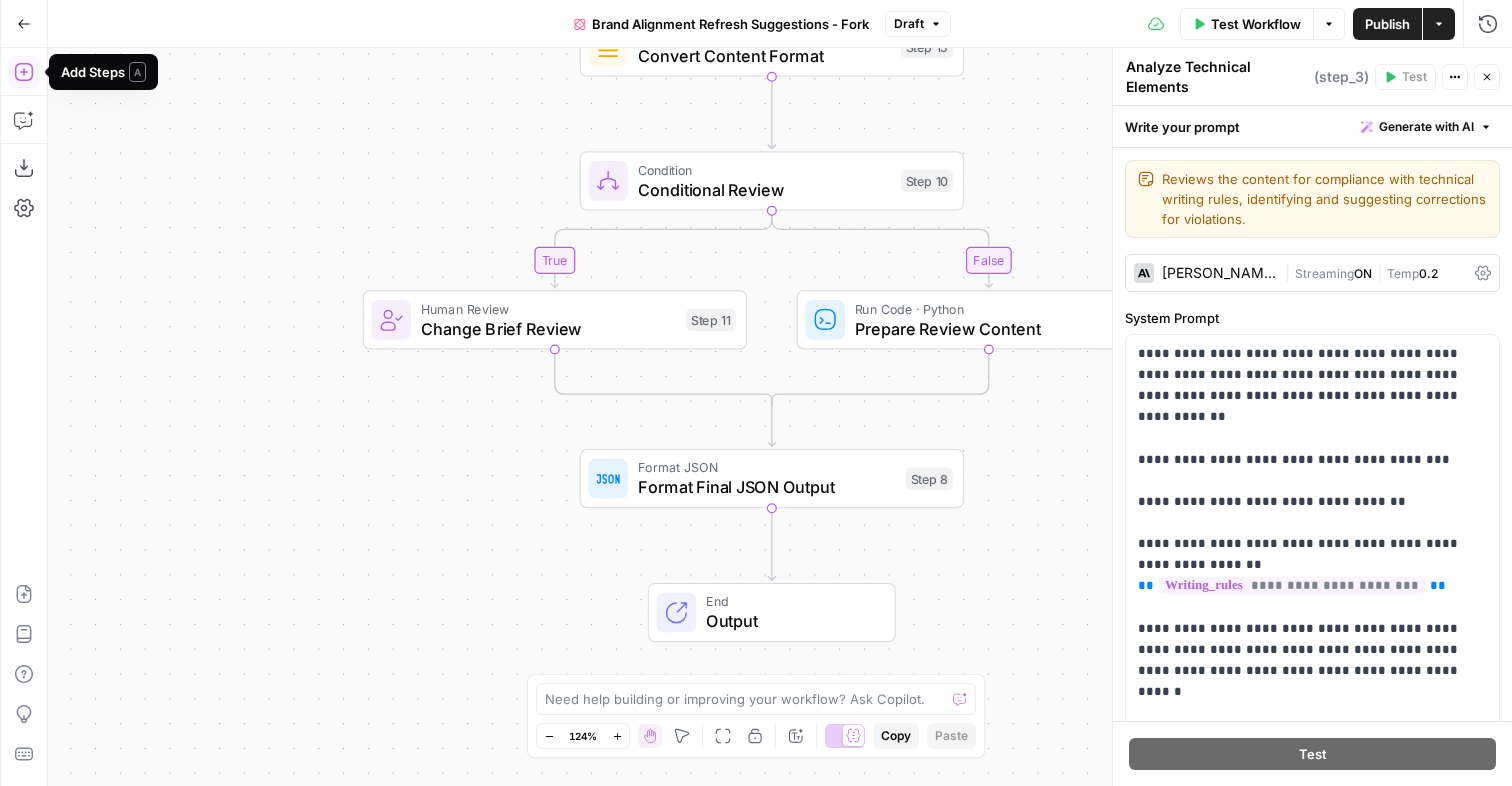 click 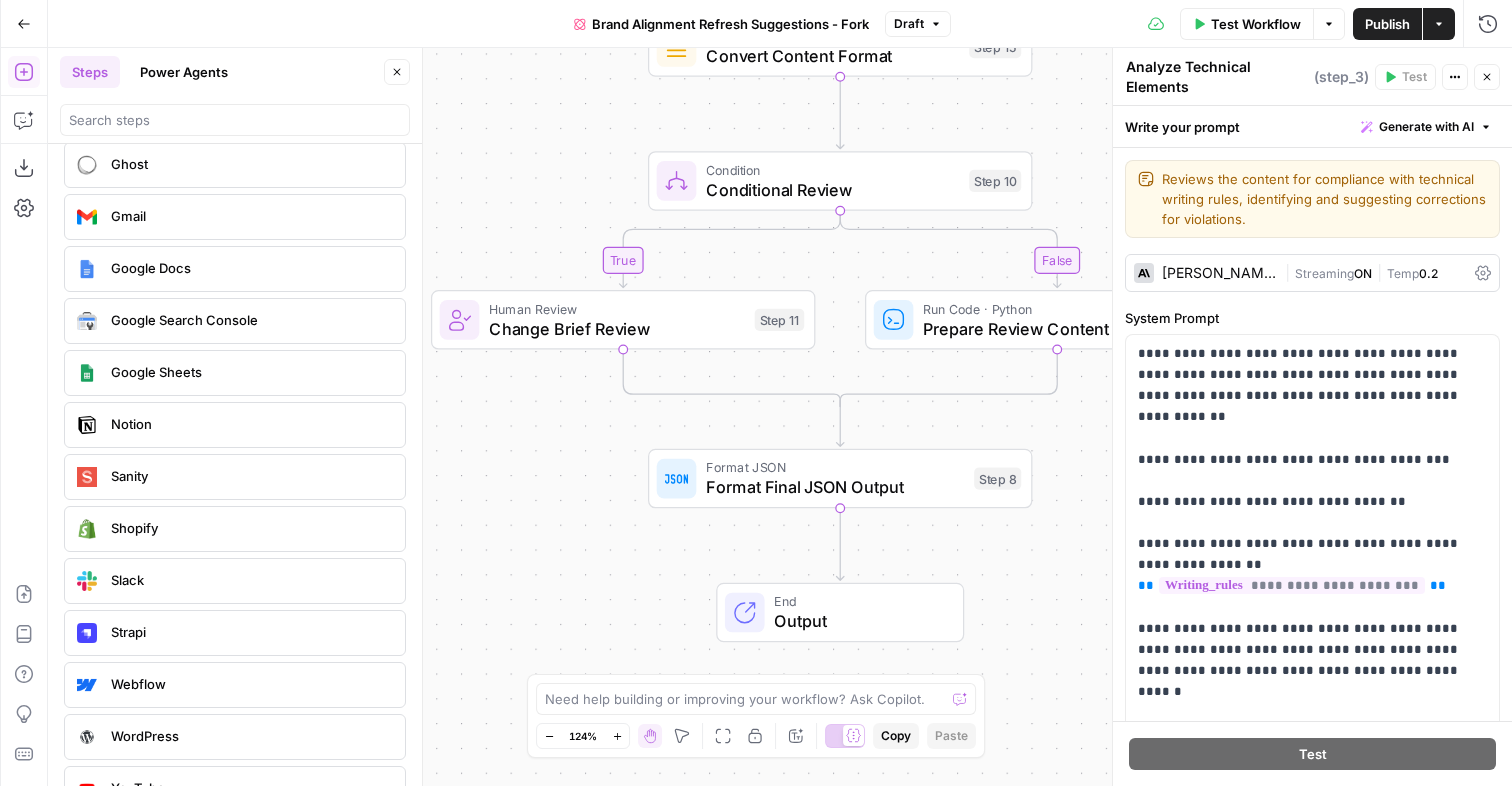 scroll, scrollTop: 3664, scrollLeft: 0, axis: vertical 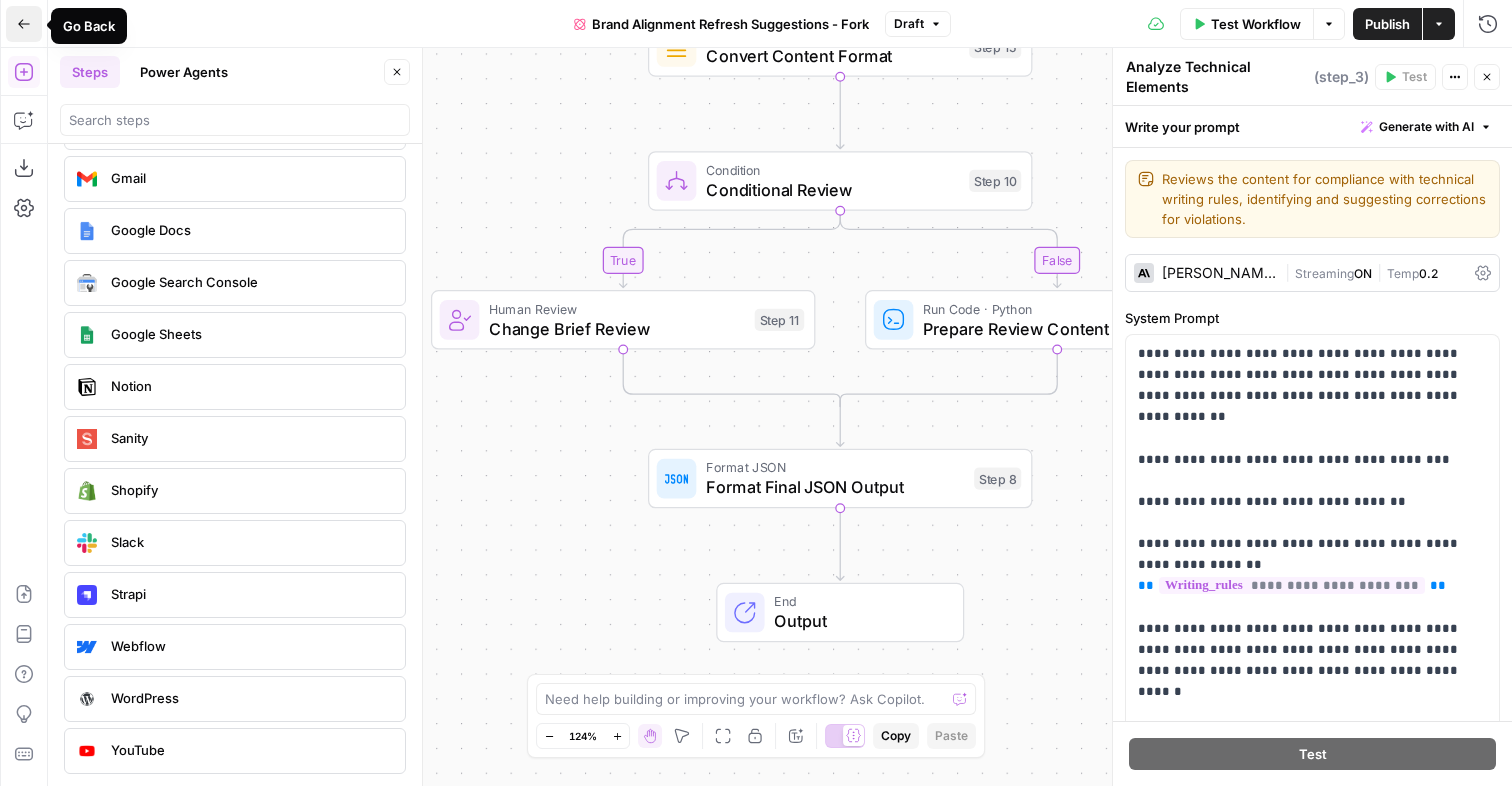 click 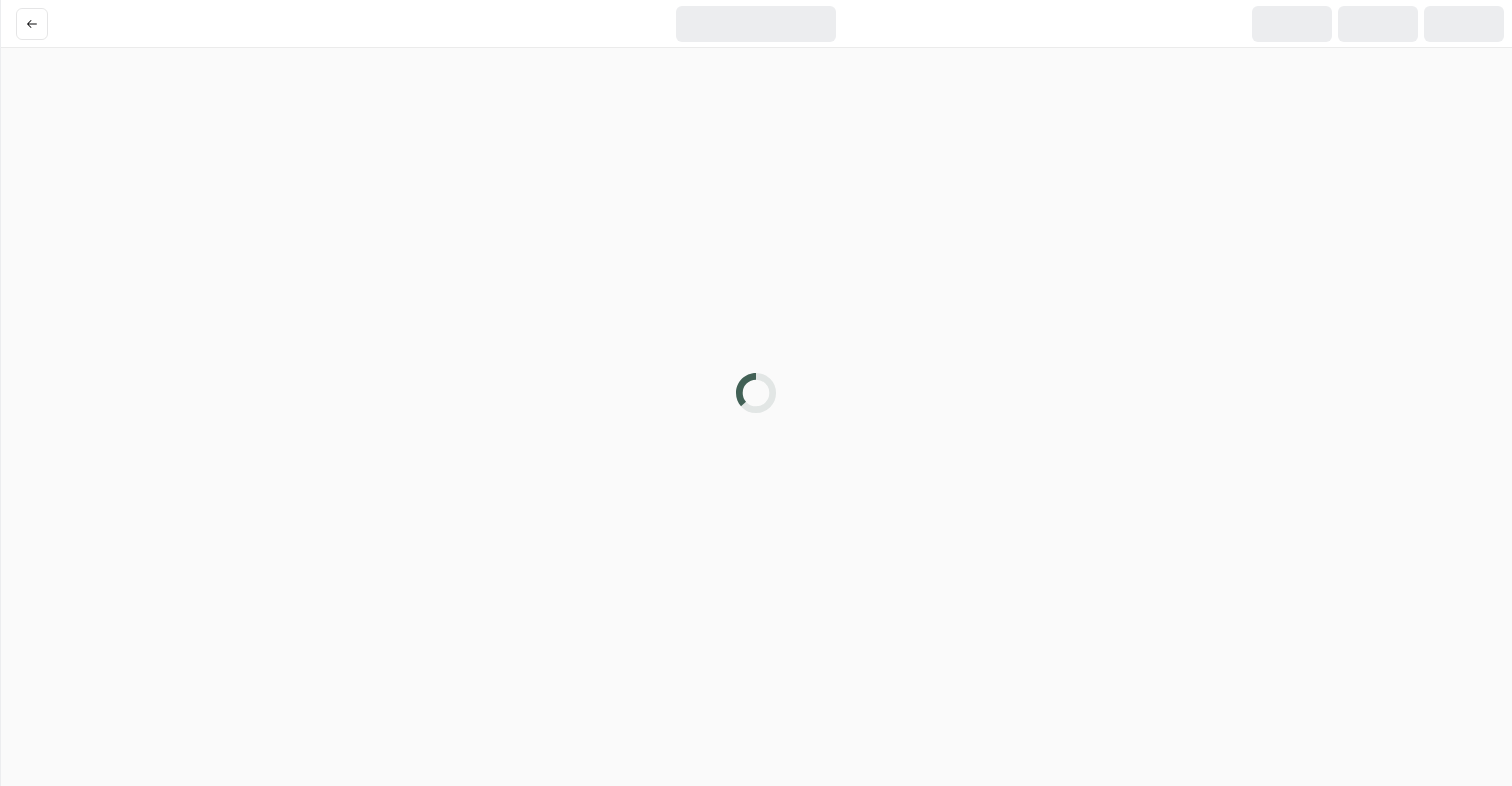 scroll, scrollTop: 0, scrollLeft: 0, axis: both 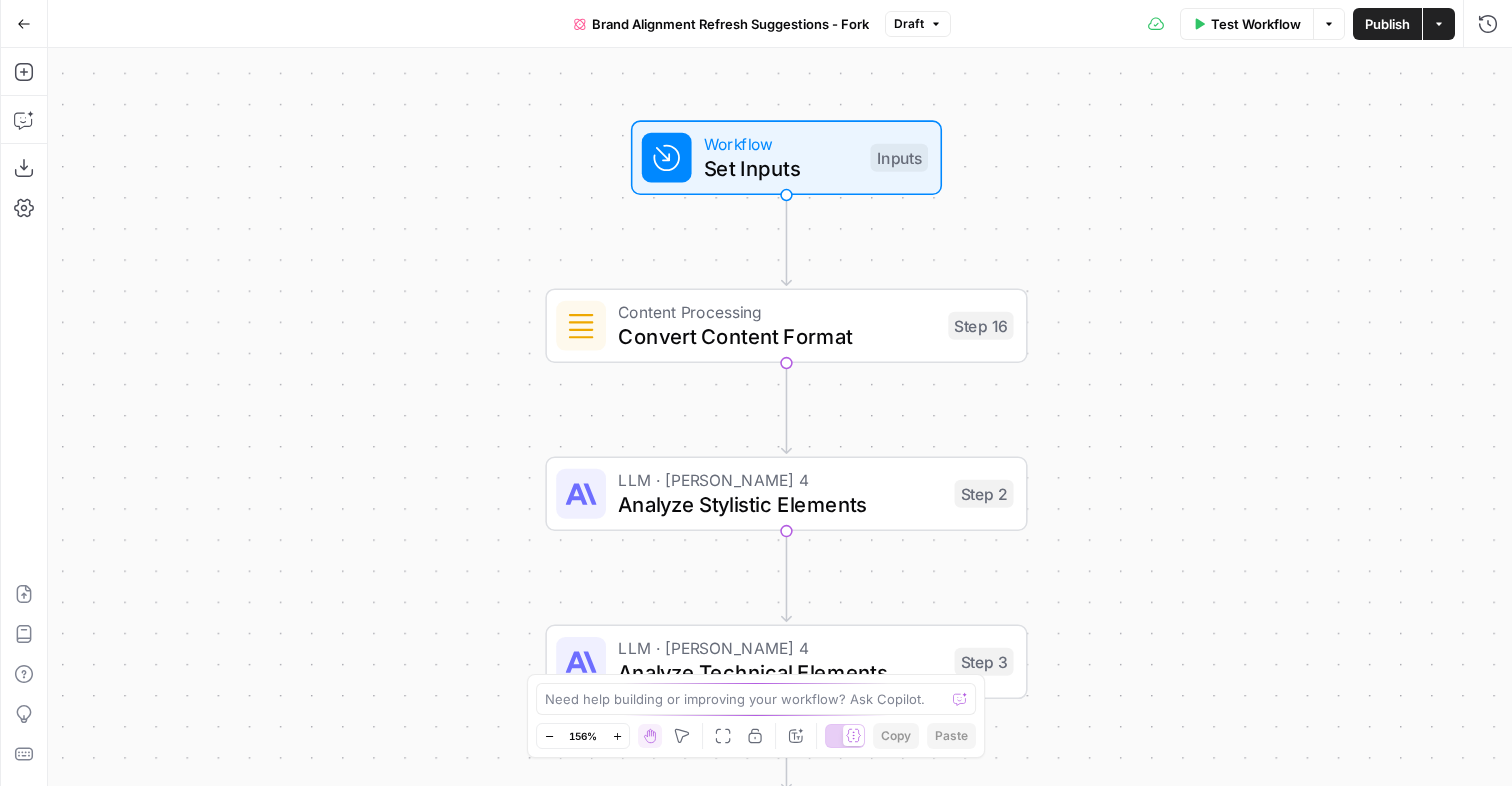 click on "Set Inputs" at bounding box center [781, 168] 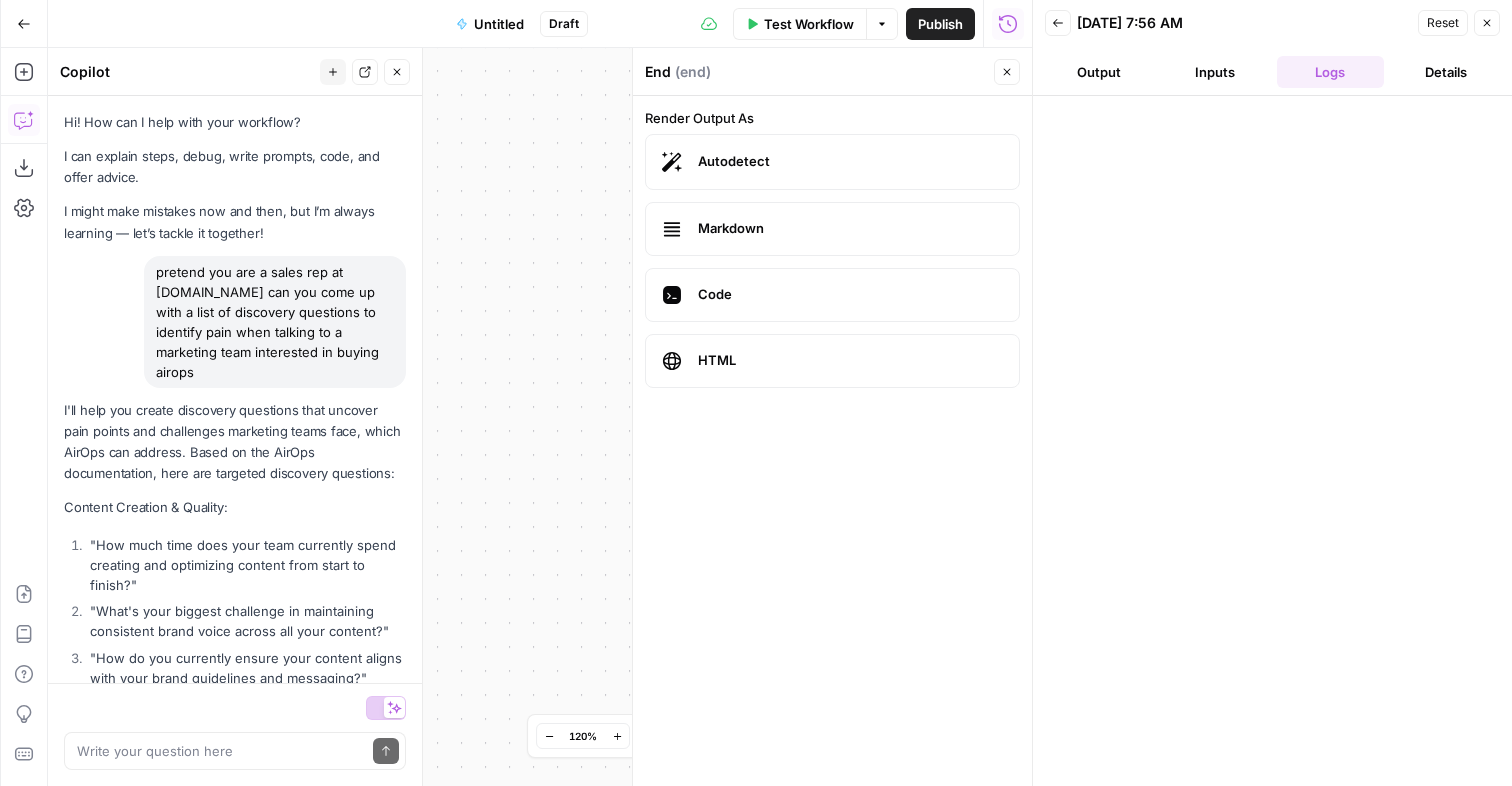 scroll, scrollTop: 0, scrollLeft: 0, axis: both 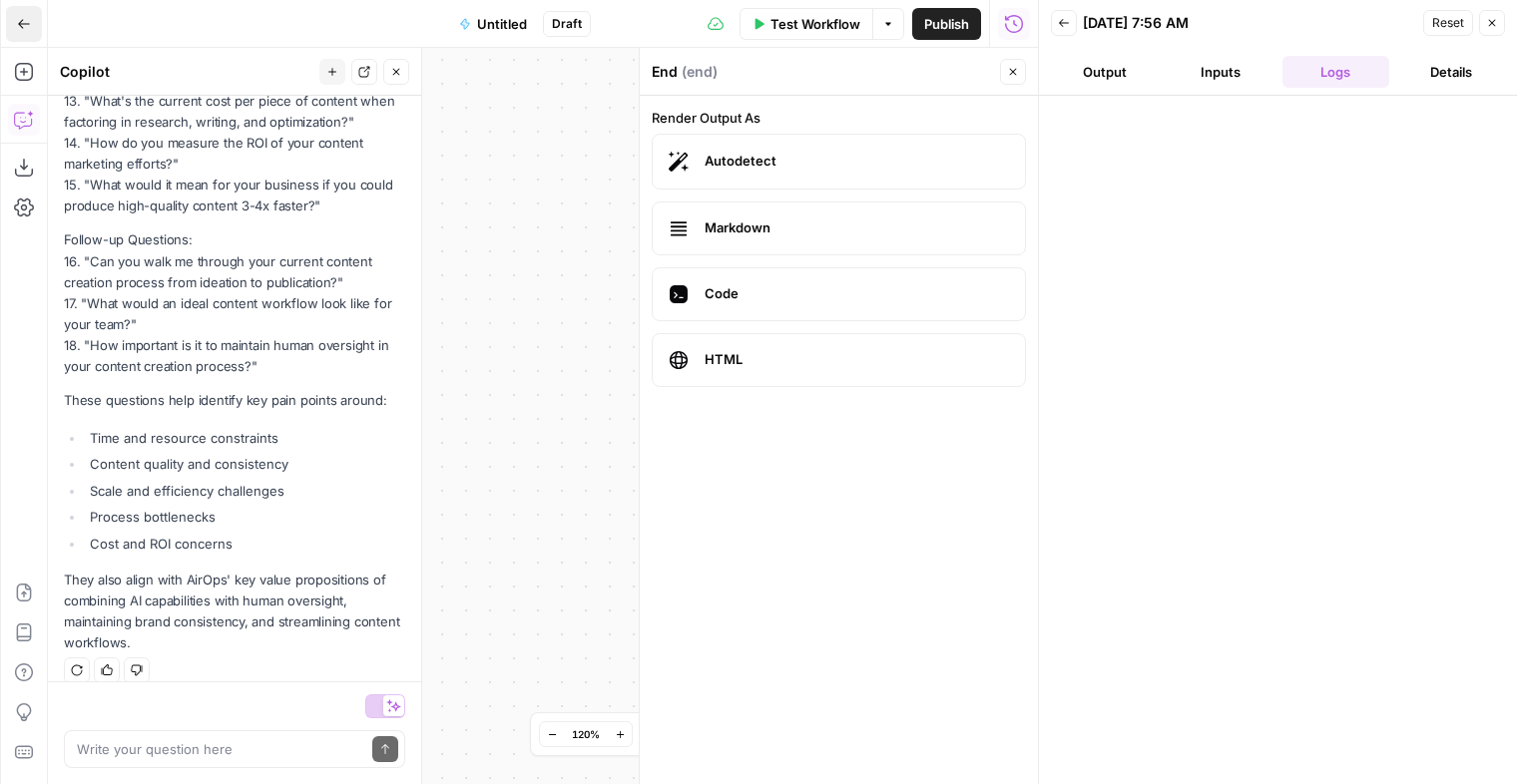 click 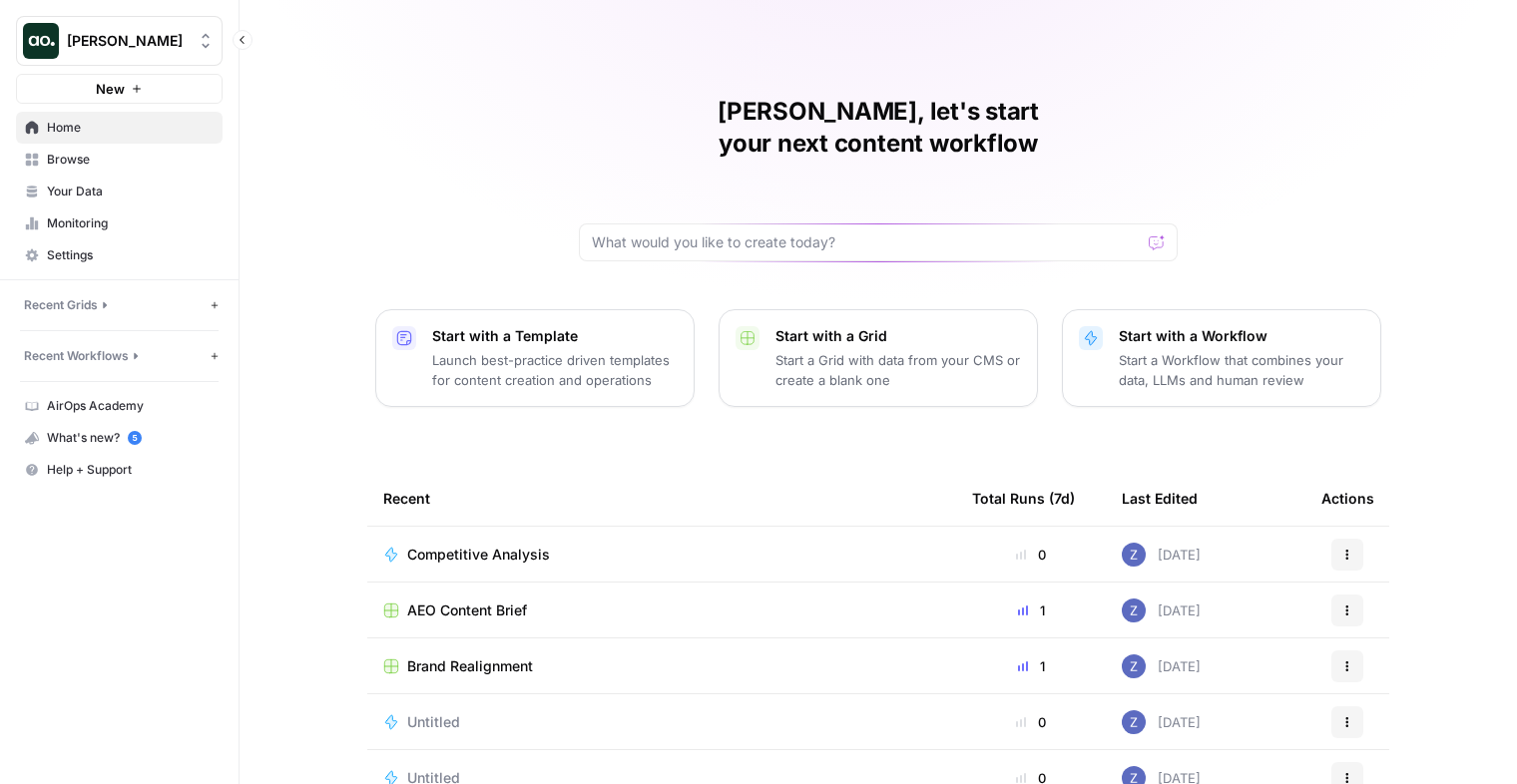 click 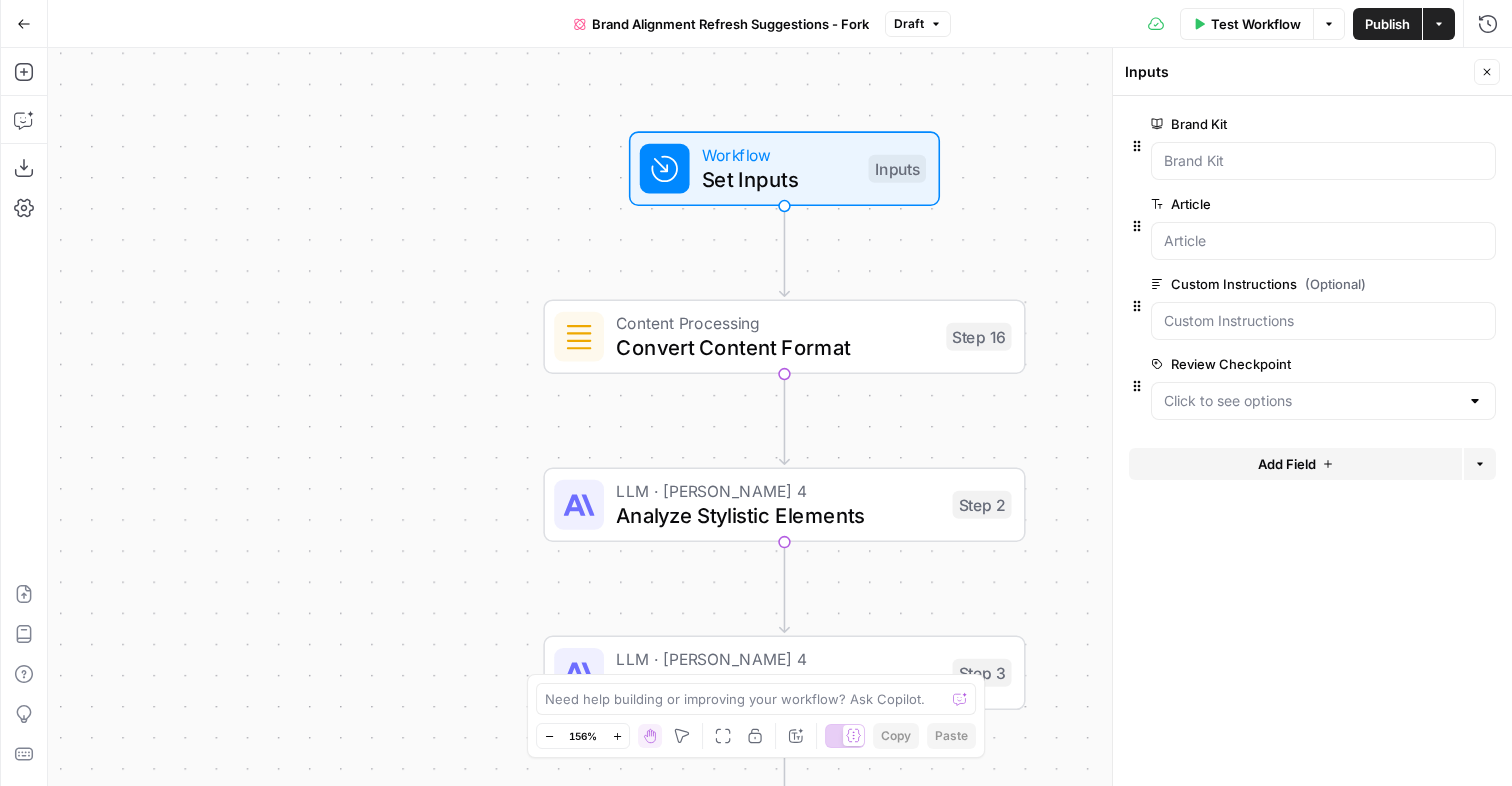 scroll, scrollTop: 0, scrollLeft: 0, axis: both 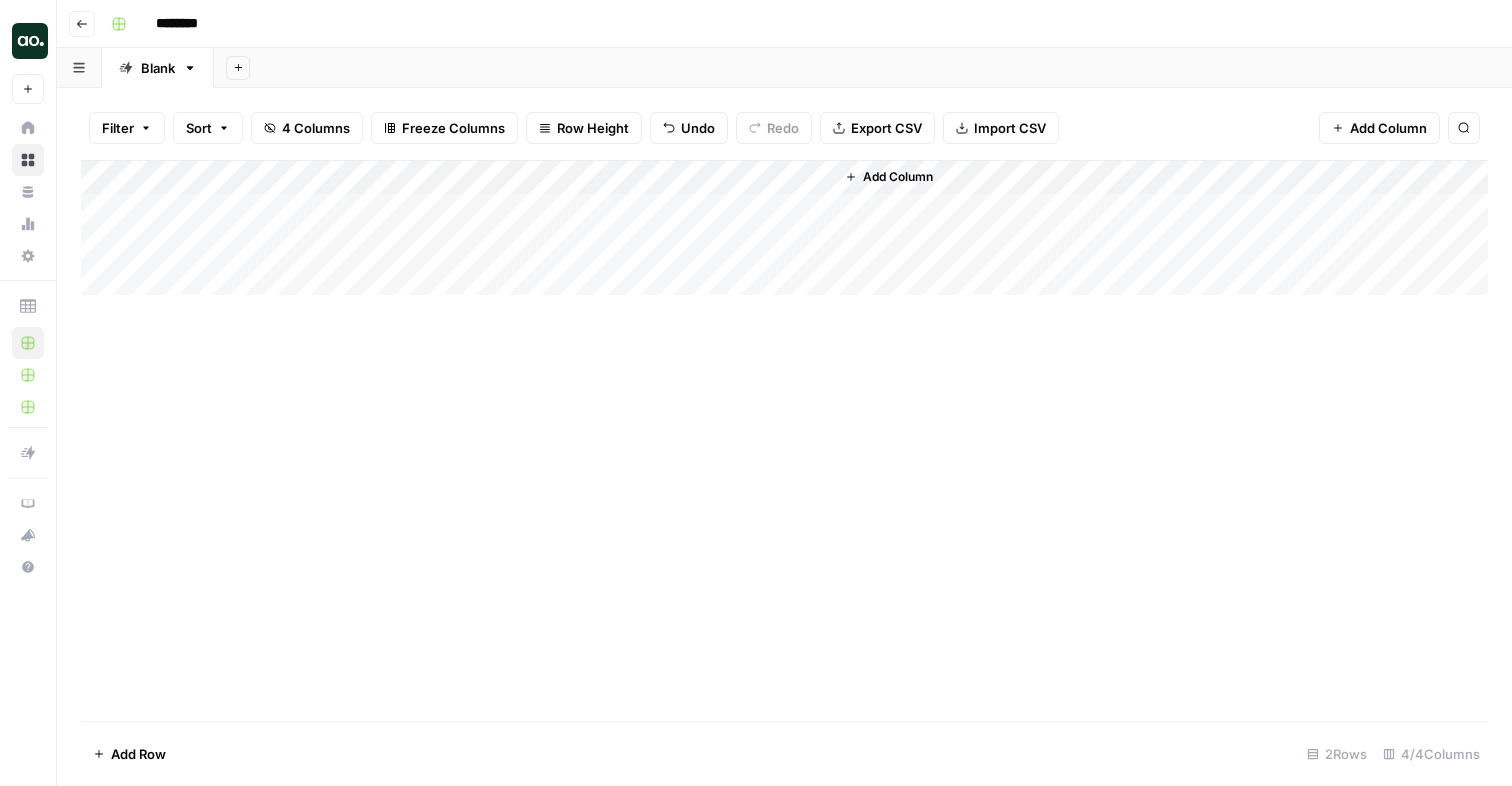 click on "Add Column" at bounding box center (784, 228) 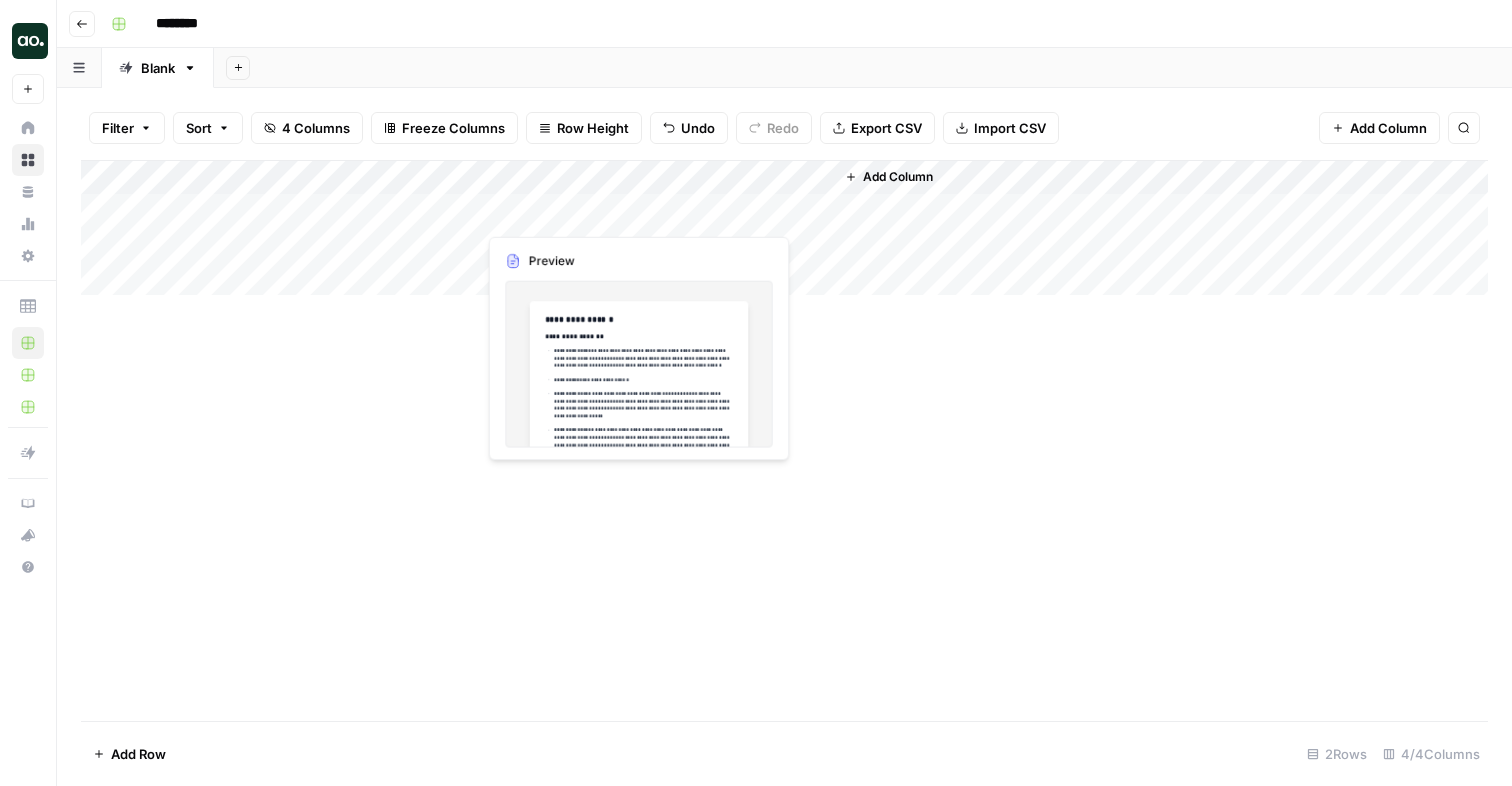 click on "Add Column" at bounding box center [784, 228] 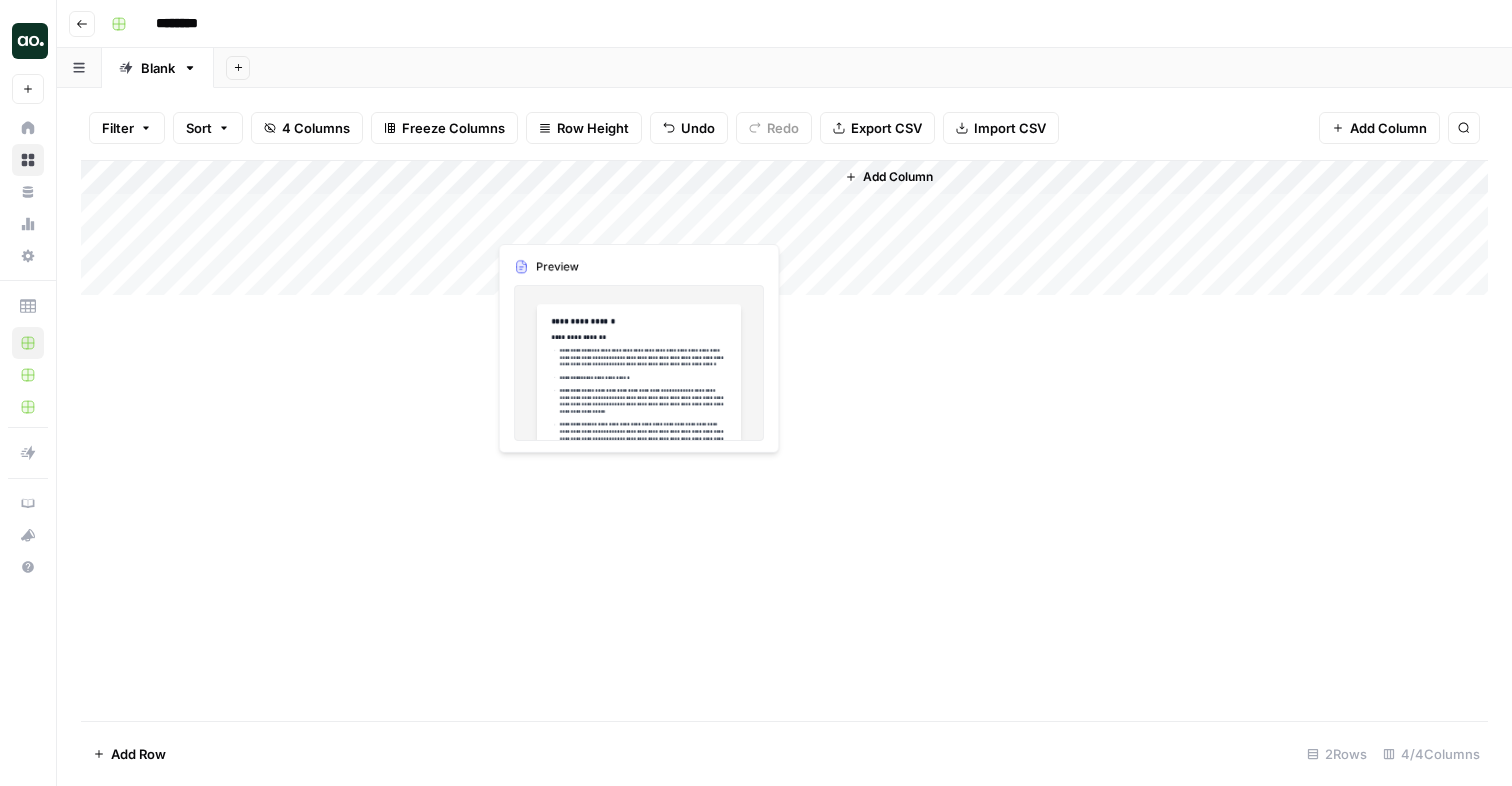 click on "Add Column" at bounding box center [784, 228] 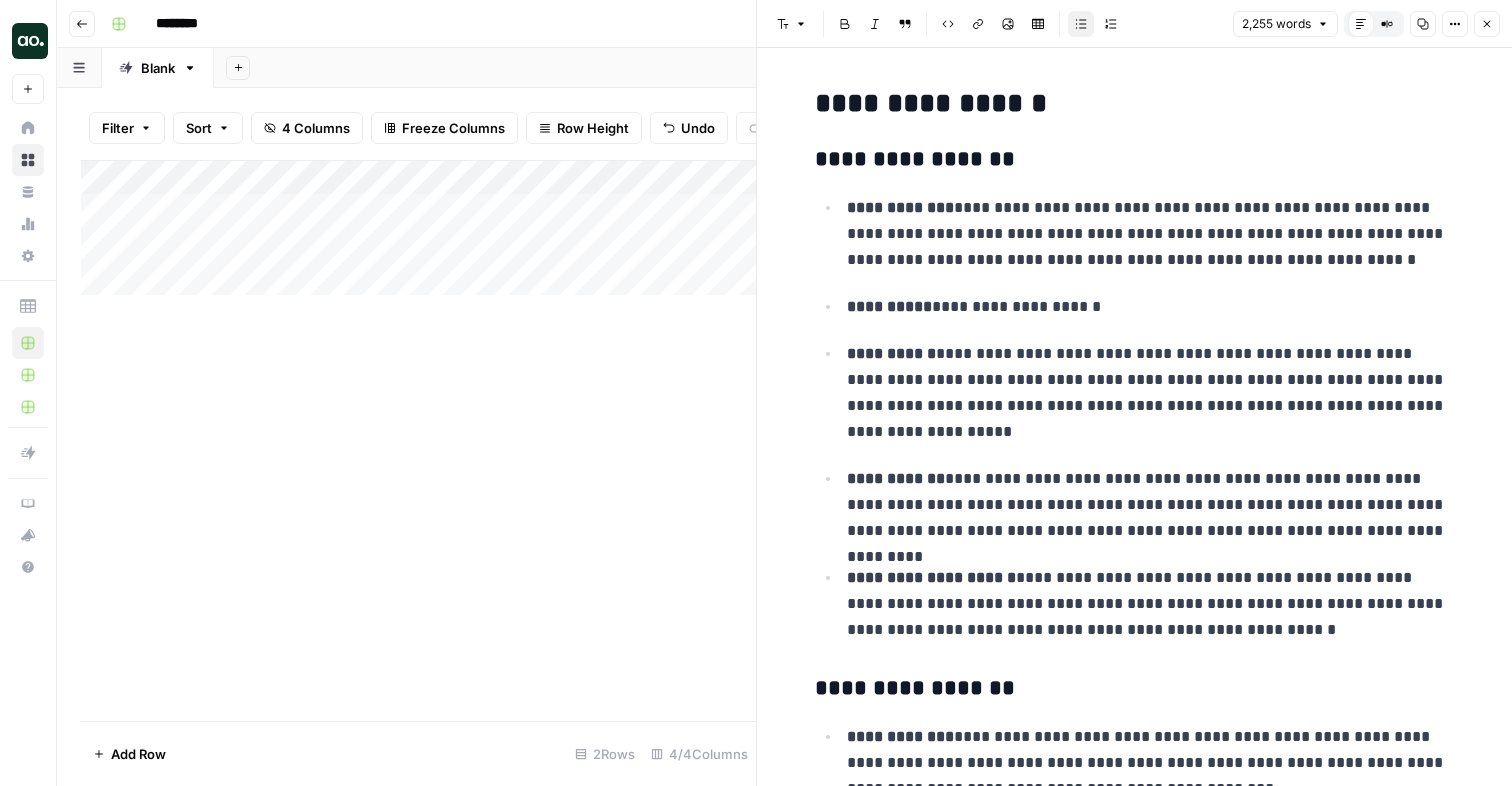 click on "Add Column" at bounding box center [418, 228] 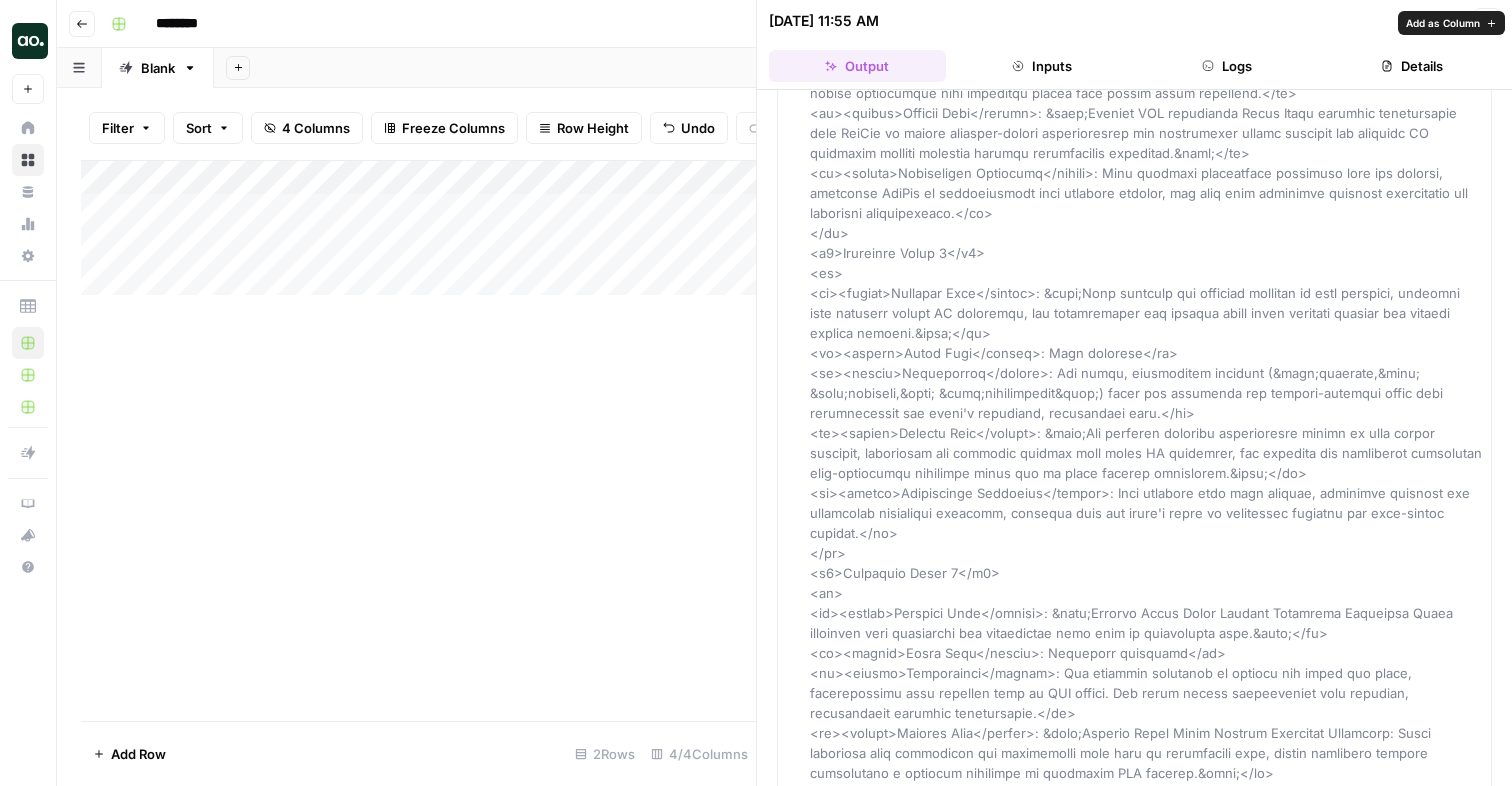 scroll, scrollTop: 0, scrollLeft: 0, axis: both 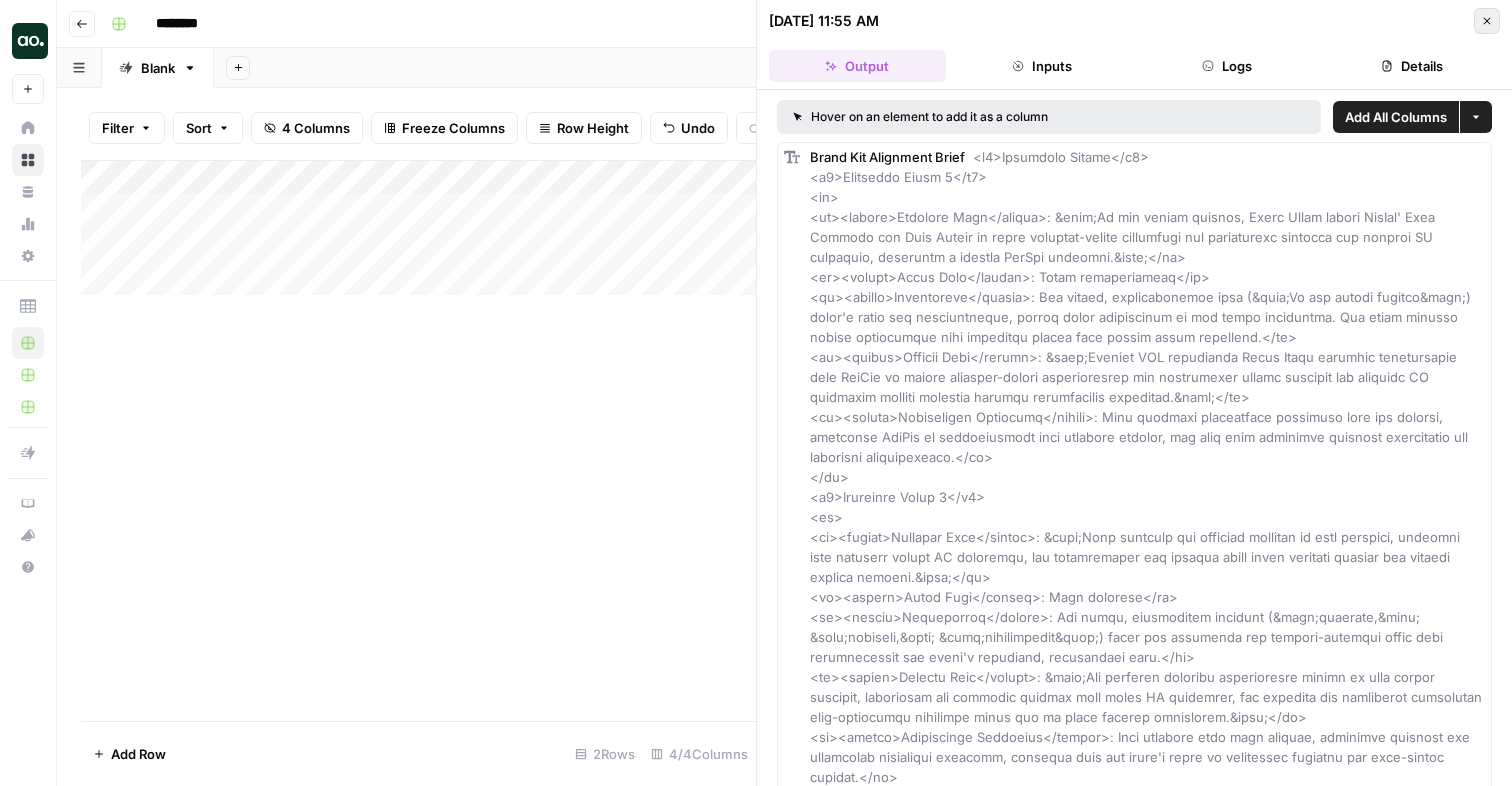 click 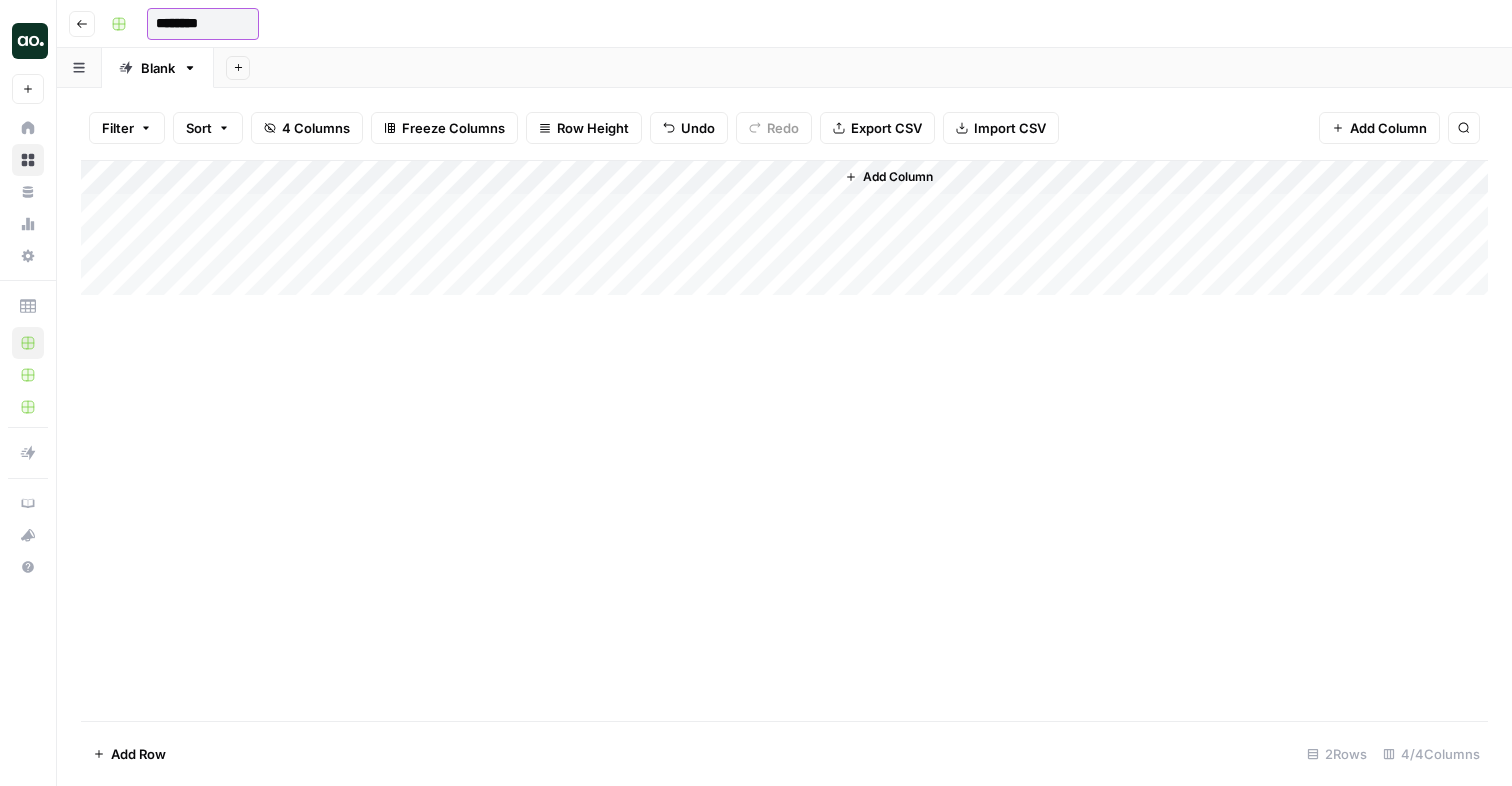 click on "********" at bounding box center [203, 24] 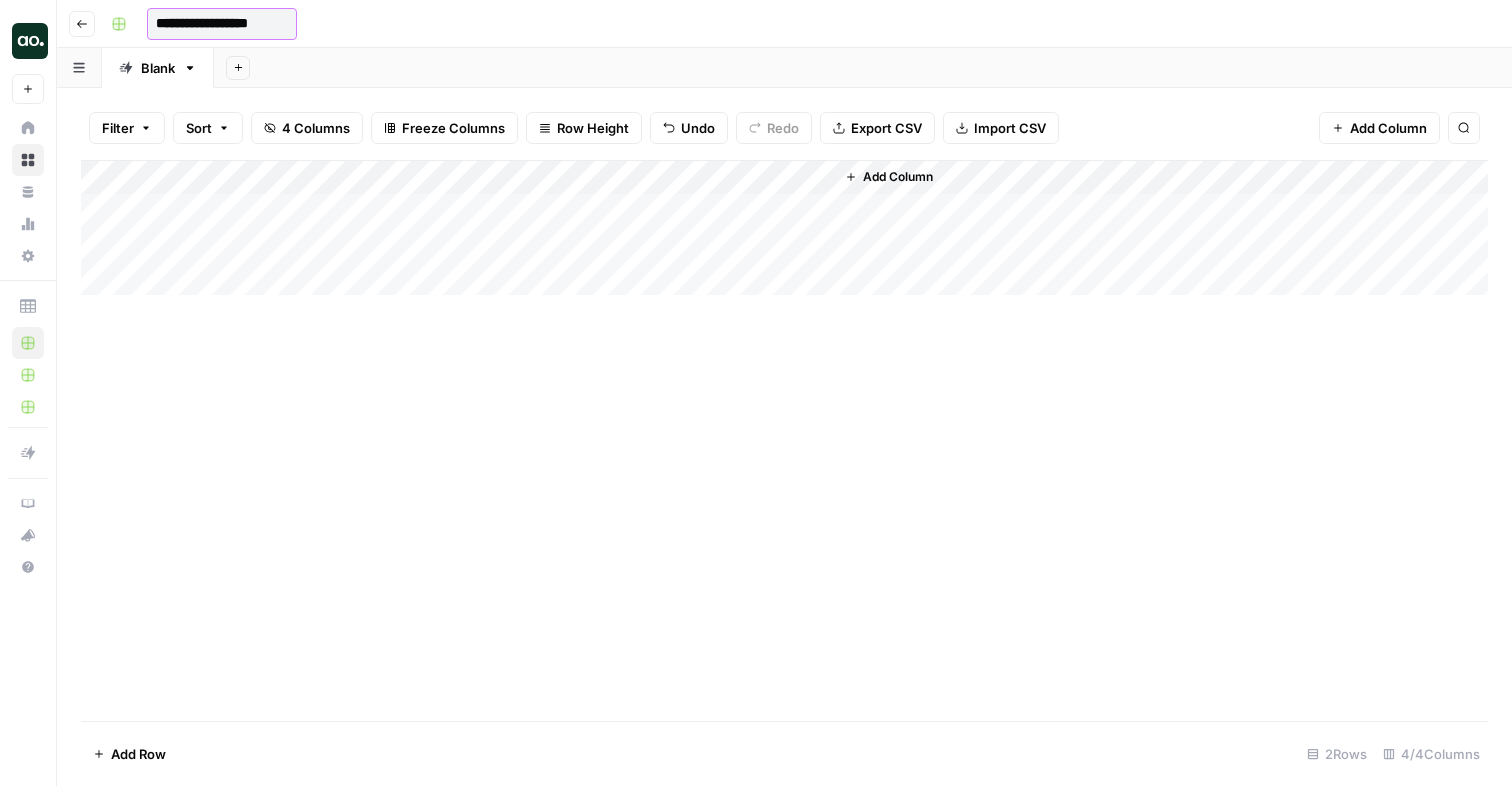 type on "**********" 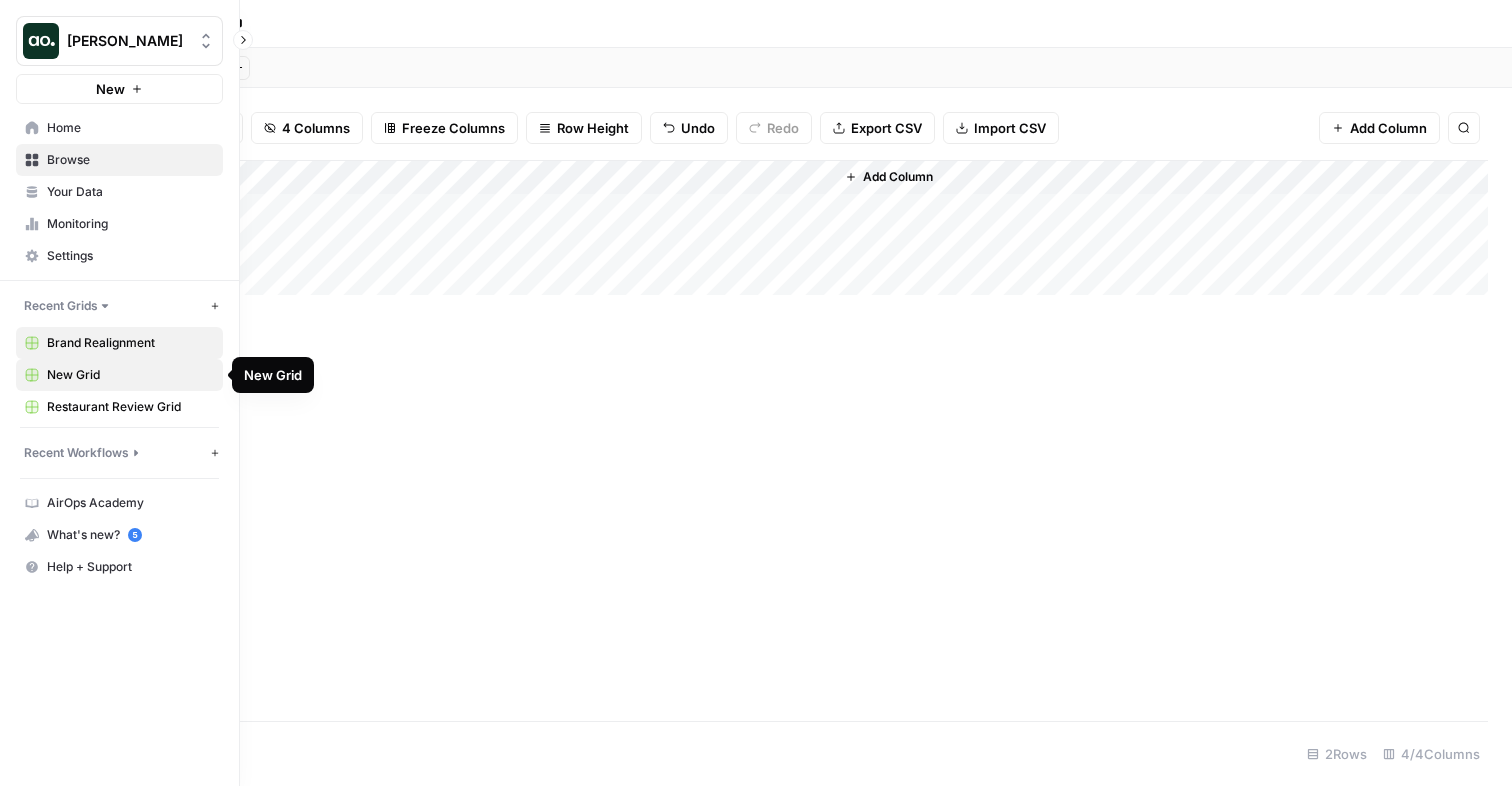 click on "New Grid" at bounding box center (130, 375) 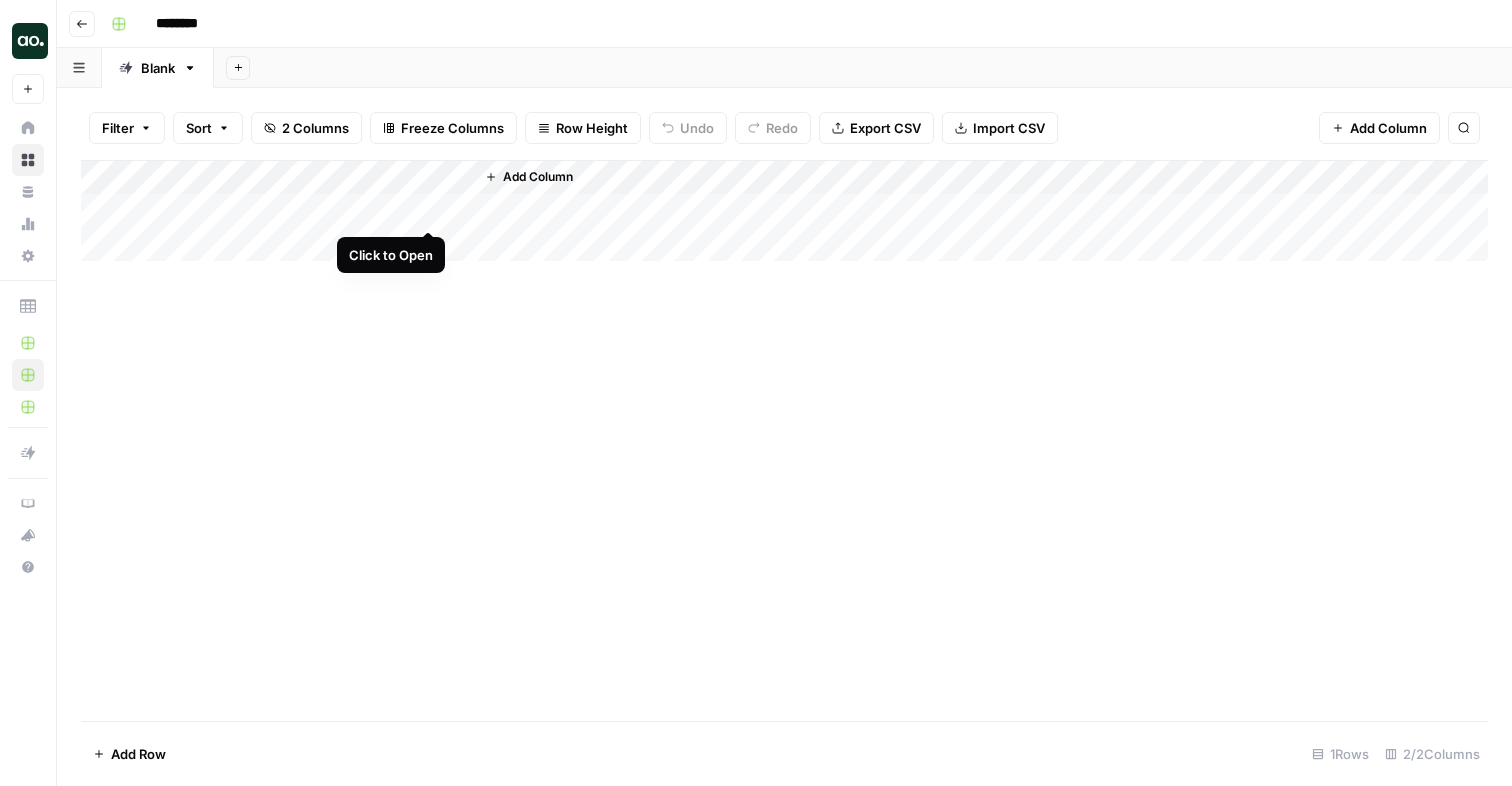 click on "Add Column" at bounding box center (784, 211) 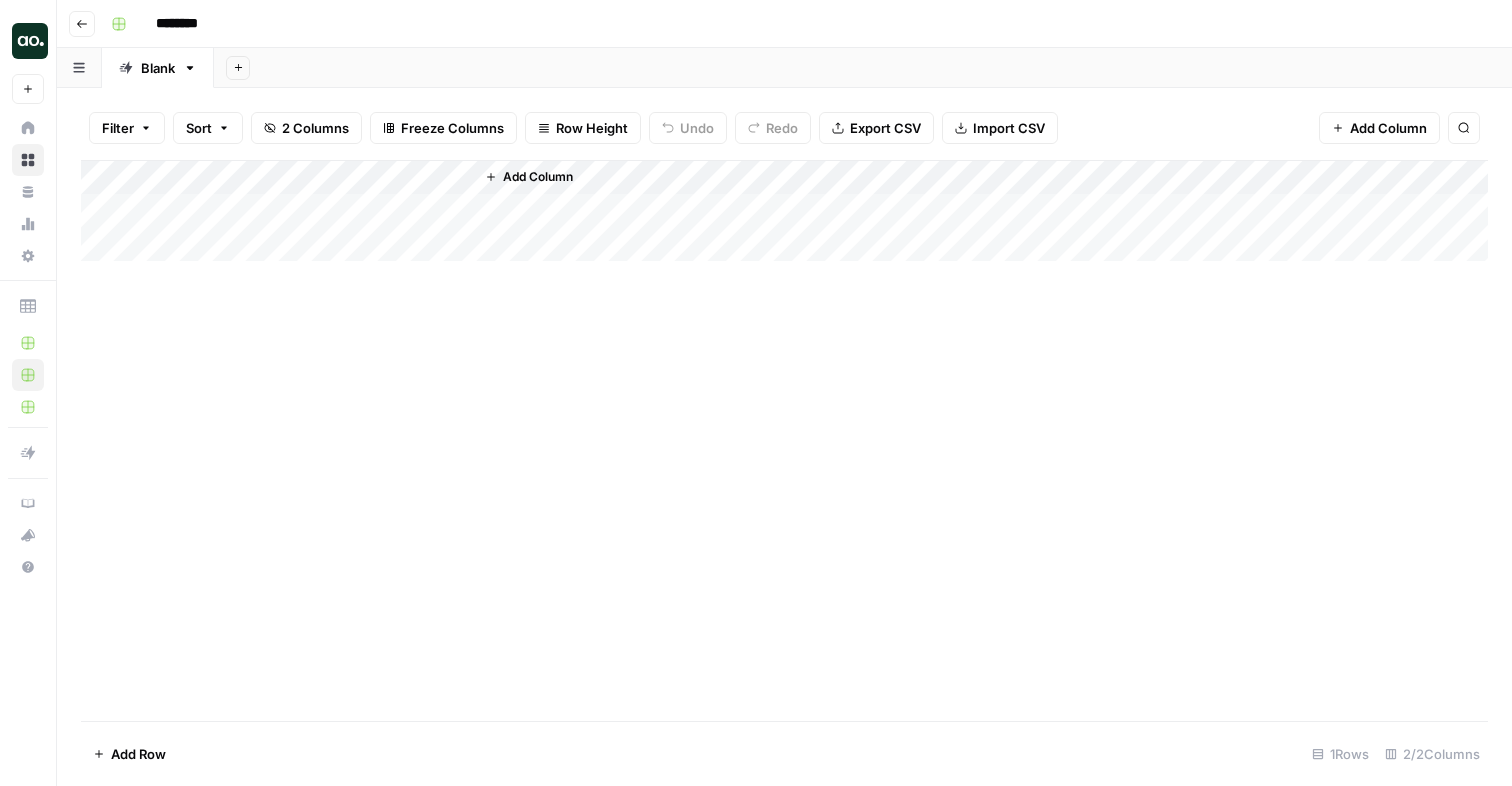 click on "Add Column" at bounding box center [784, 211] 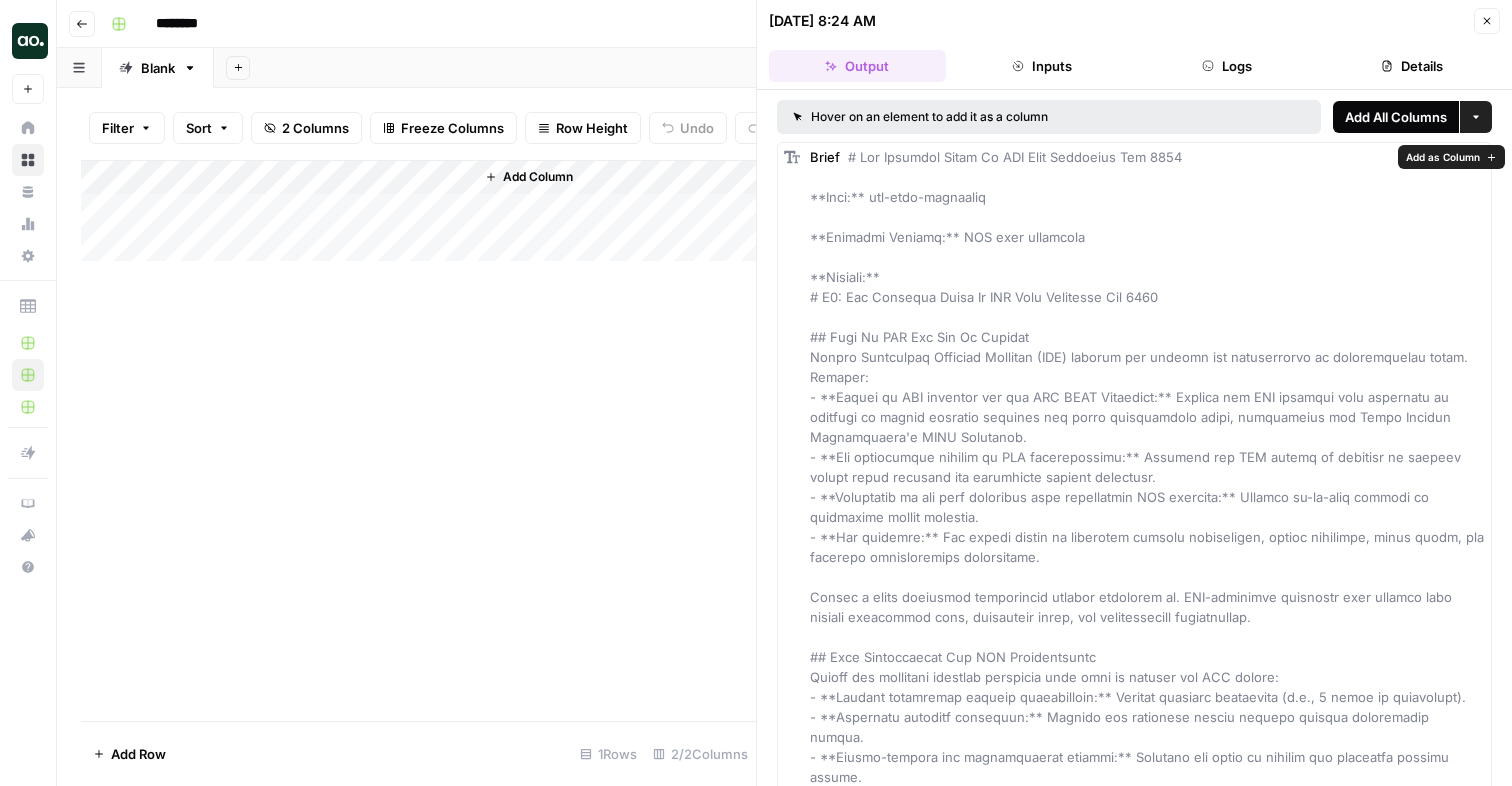 click on "Add All Columns" at bounding box center [1396, 117] 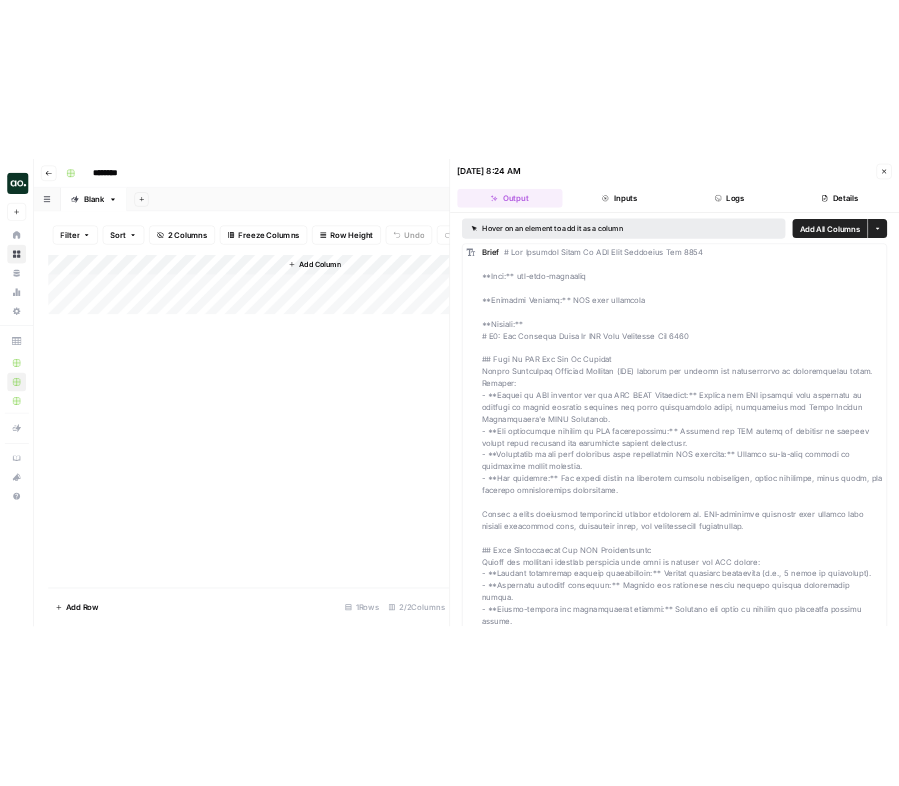 scroll, scrollTop: 0, scrollLeft: 48, axis: horizontal 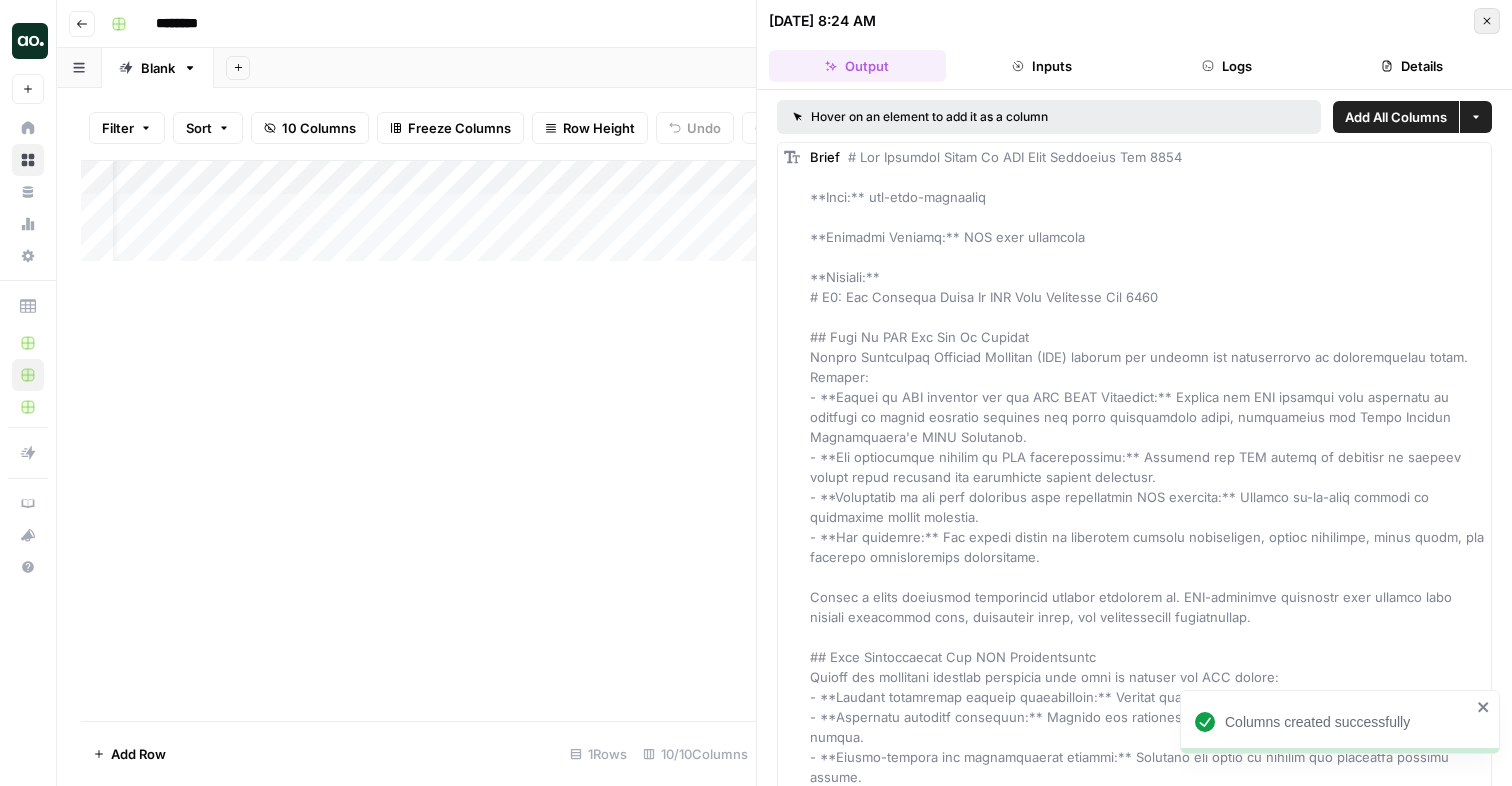 click 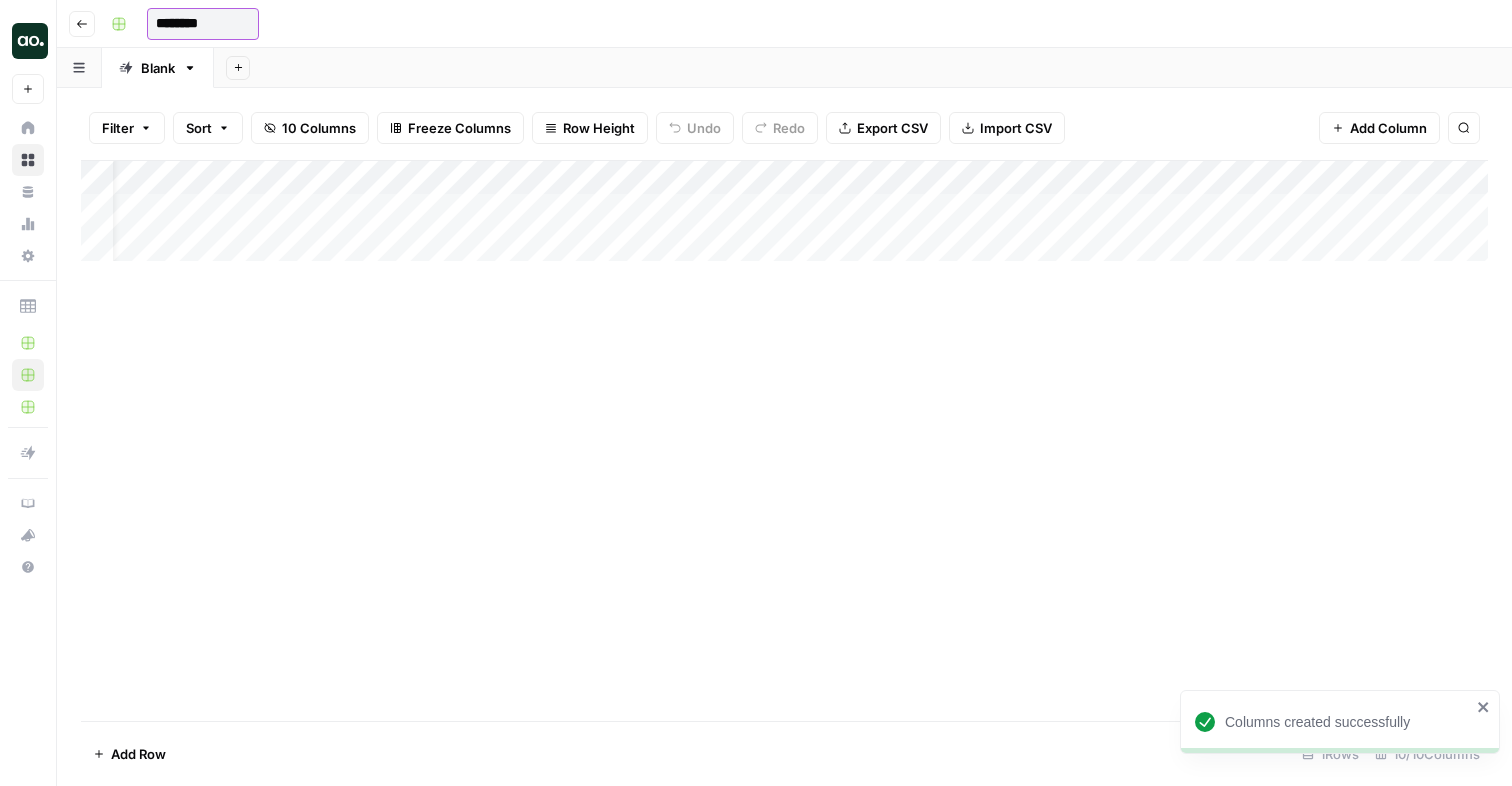 click on "********" at bounding box center (203, 24) 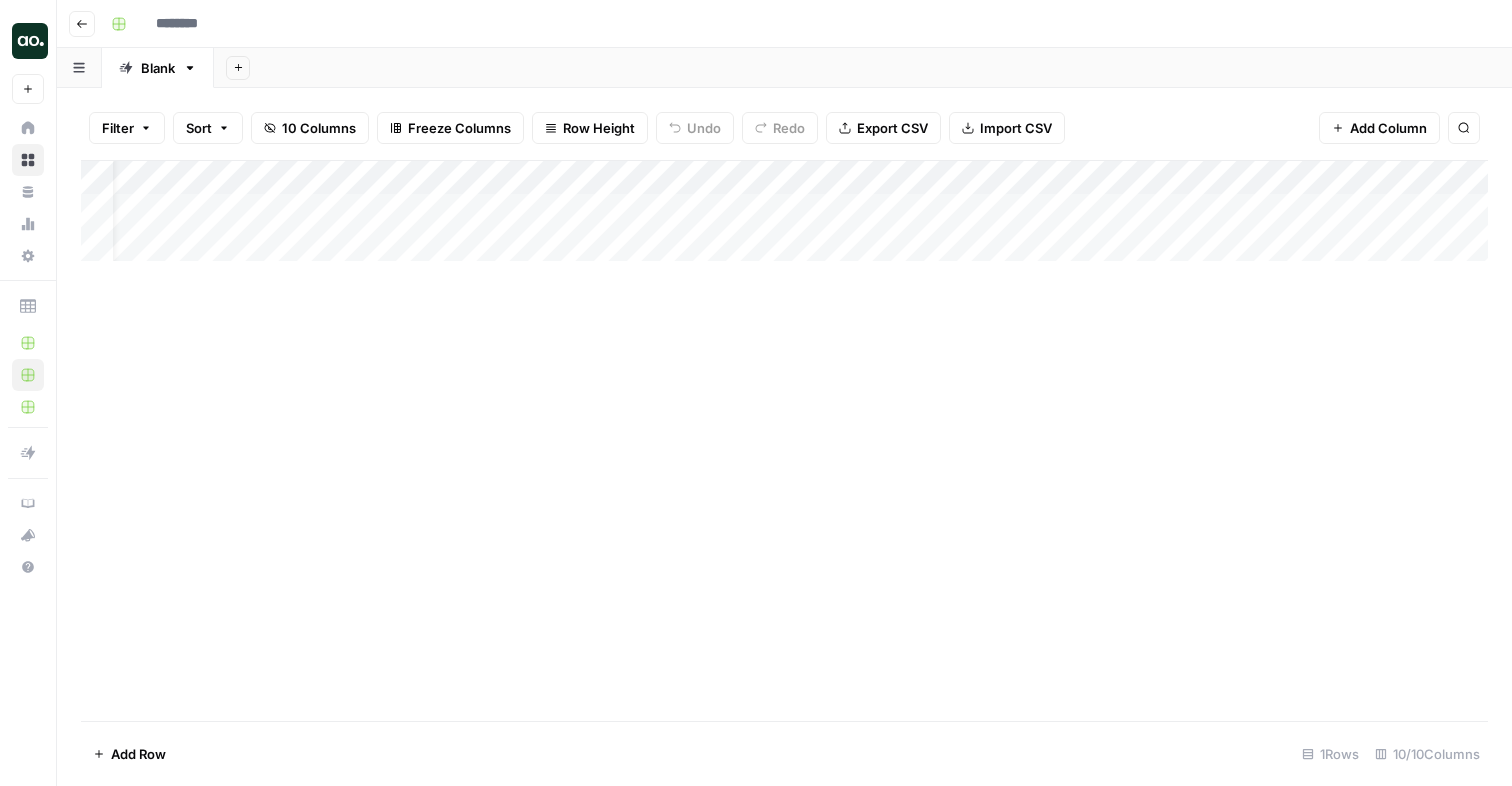 type on "********" 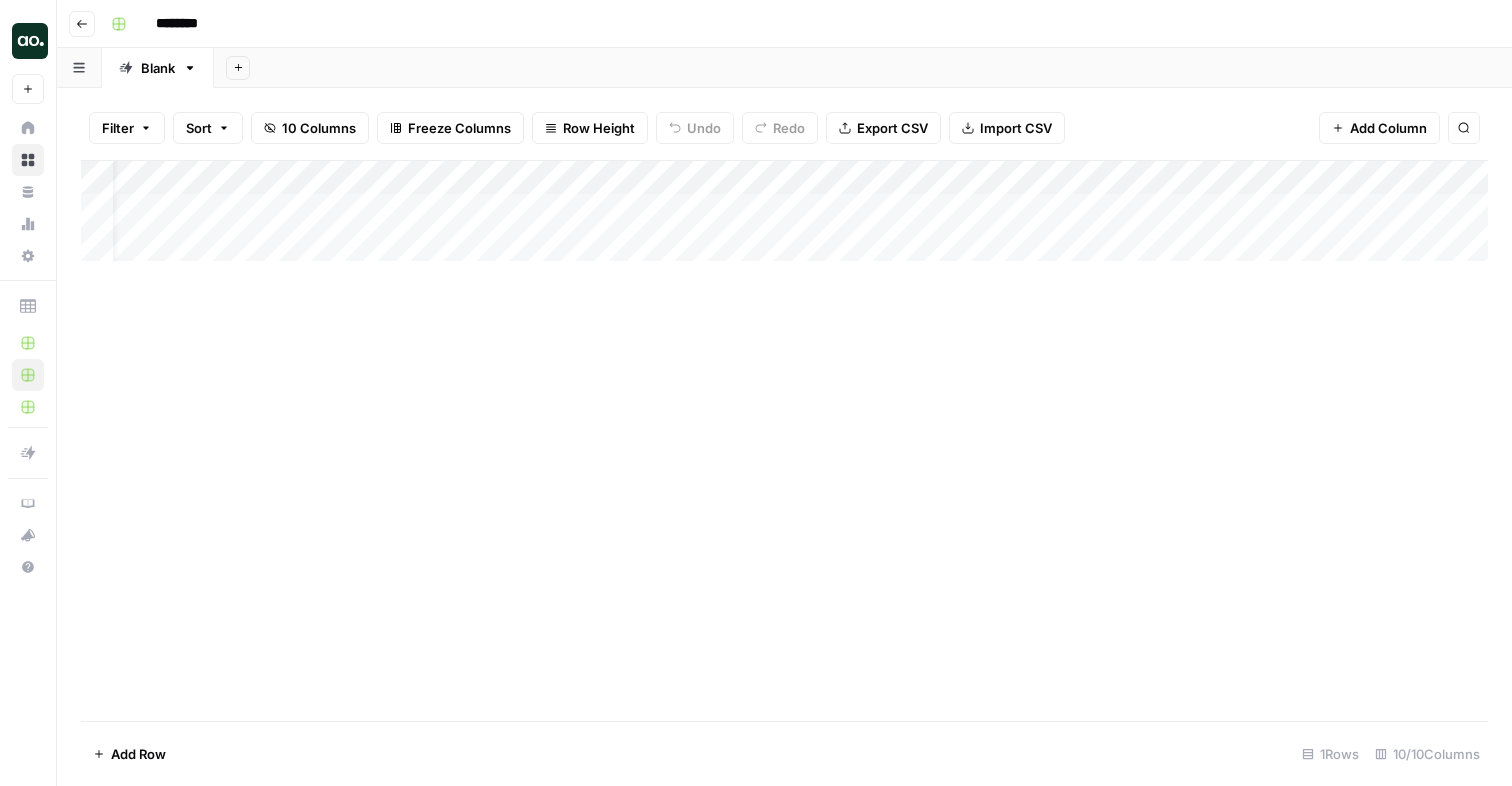 click on "Add Column" at bounding box center (784, 211) 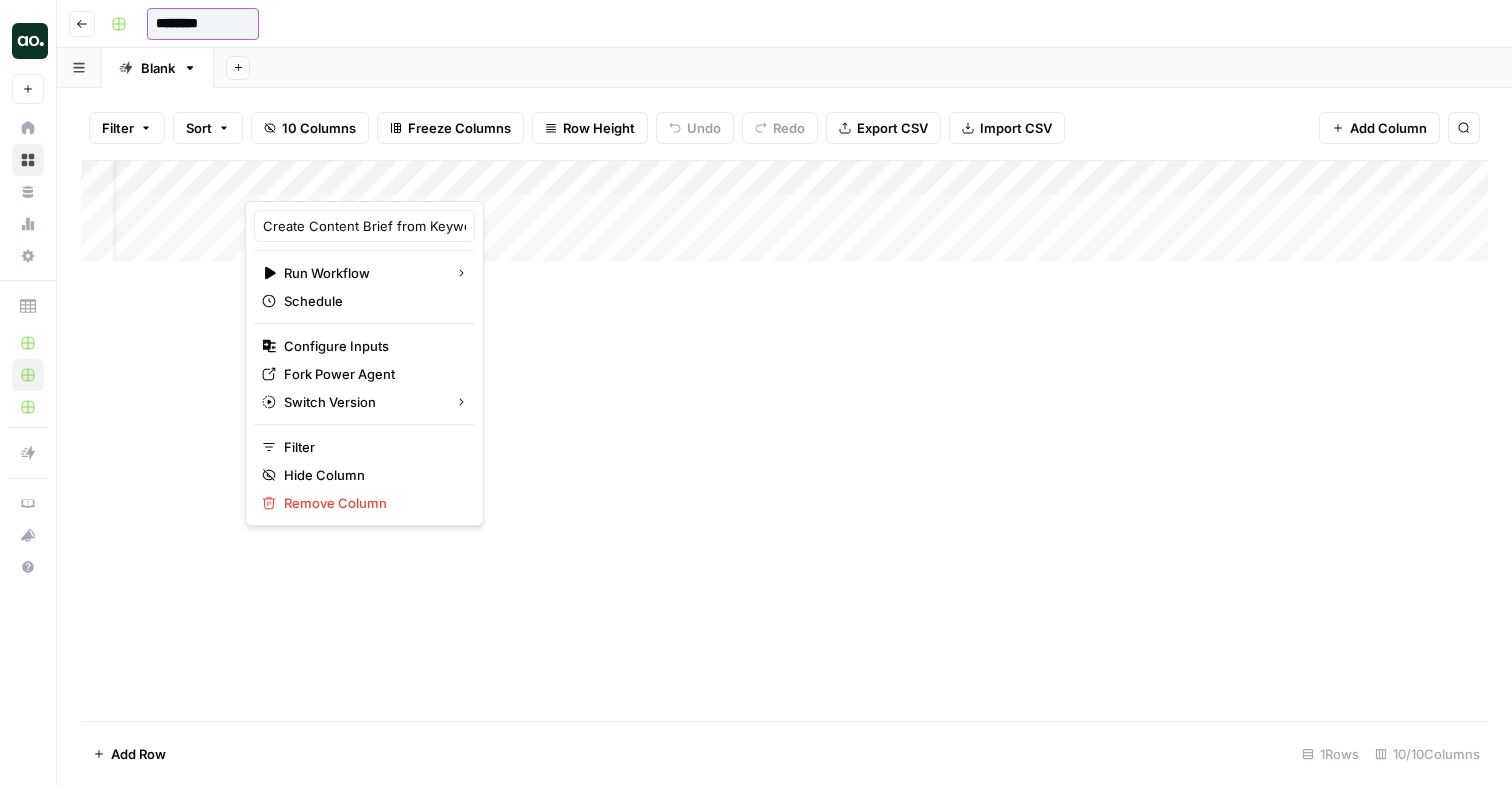 click on "********" at bounding box center (203, 24) 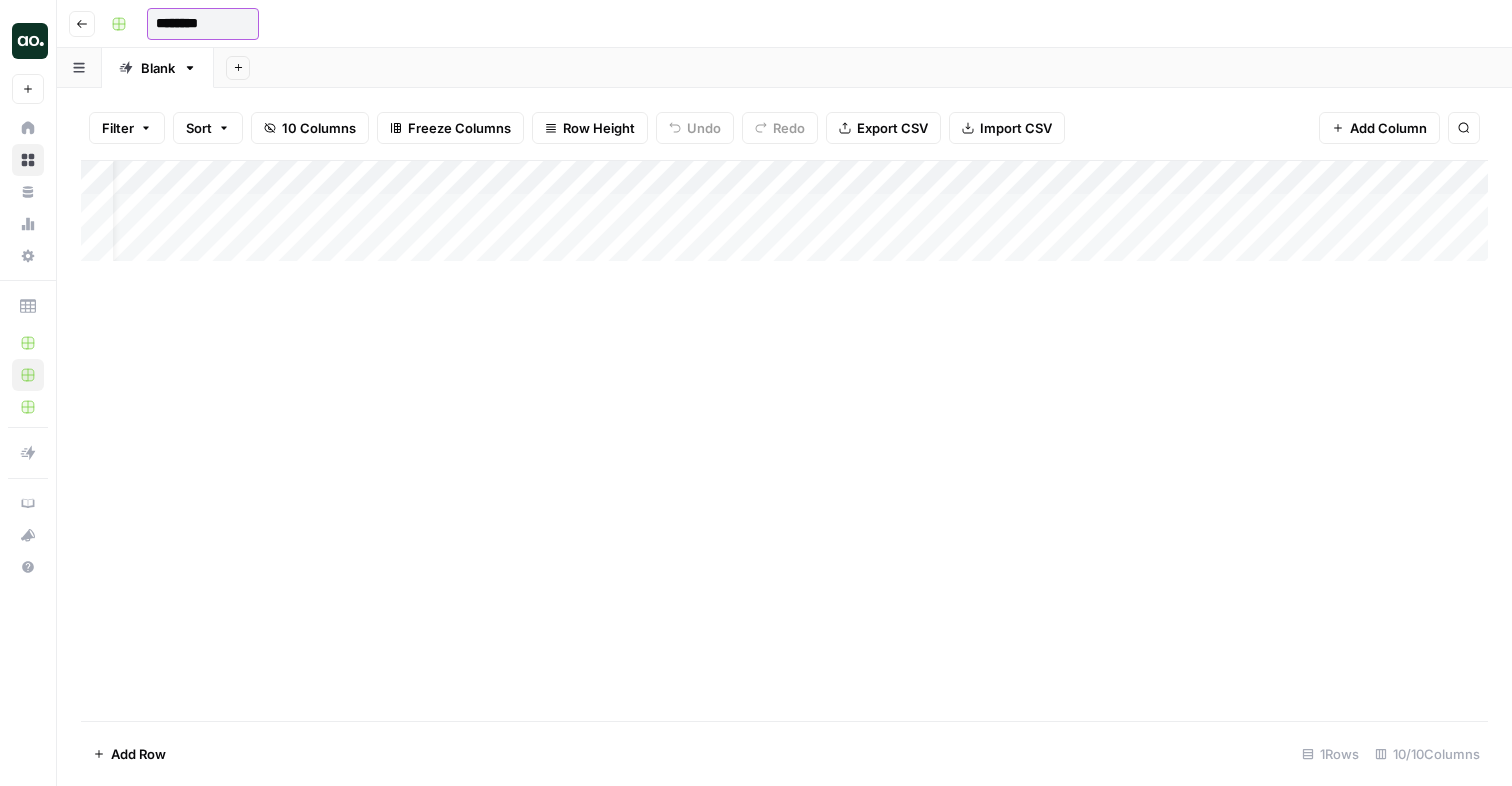 click on "********" at bounding box center [203, 24] 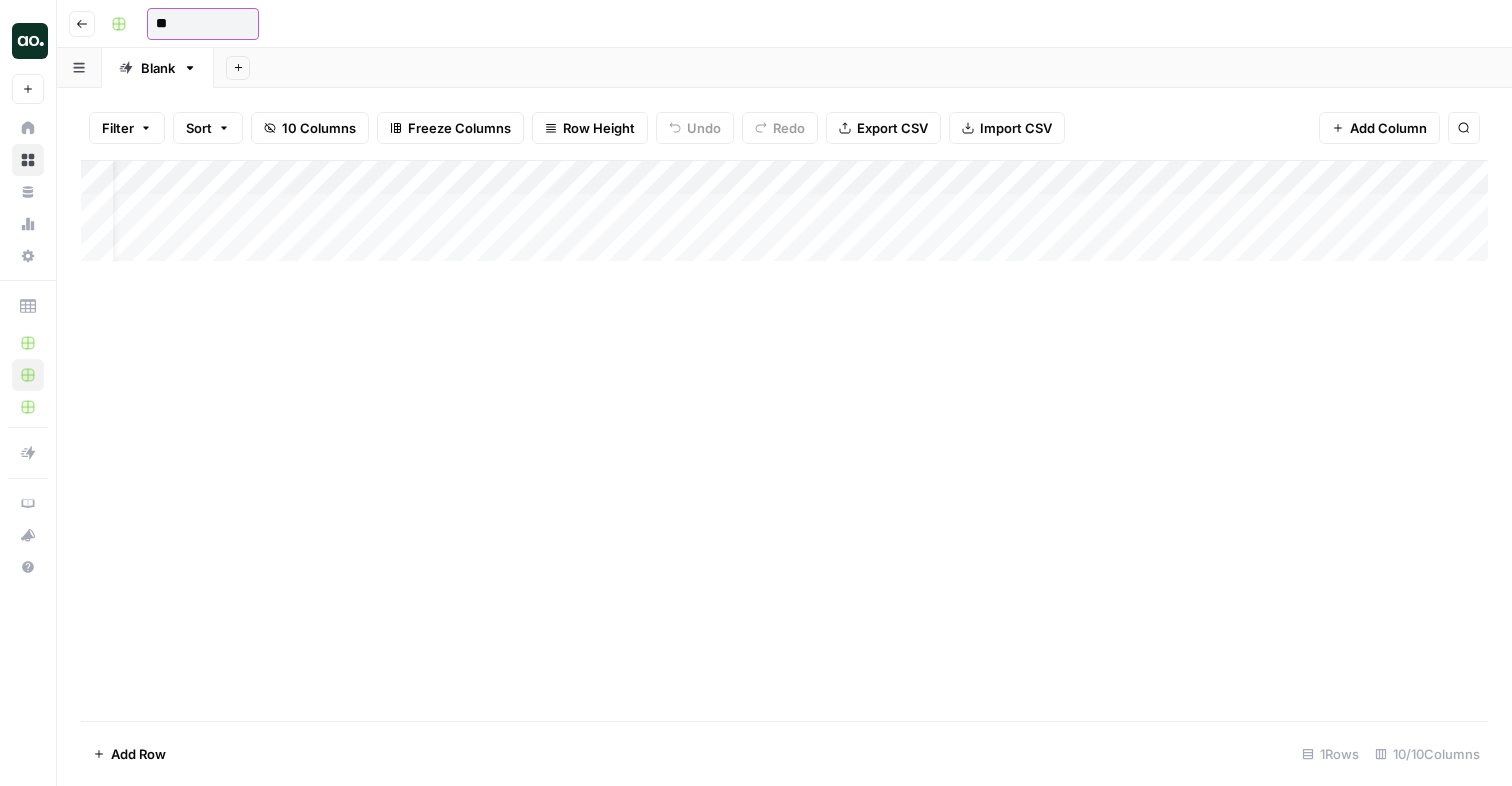 type on "*" 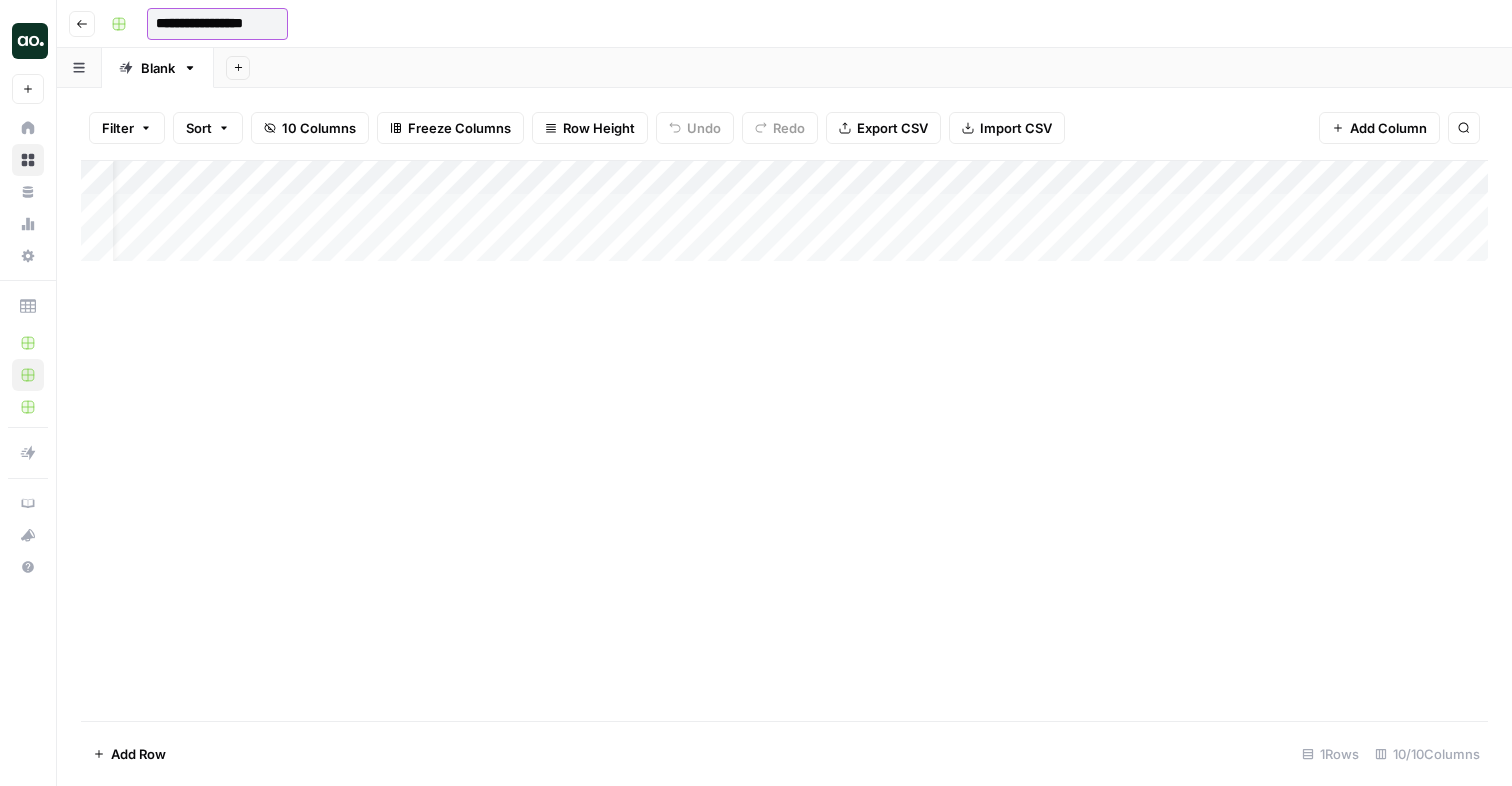 type on "**********" 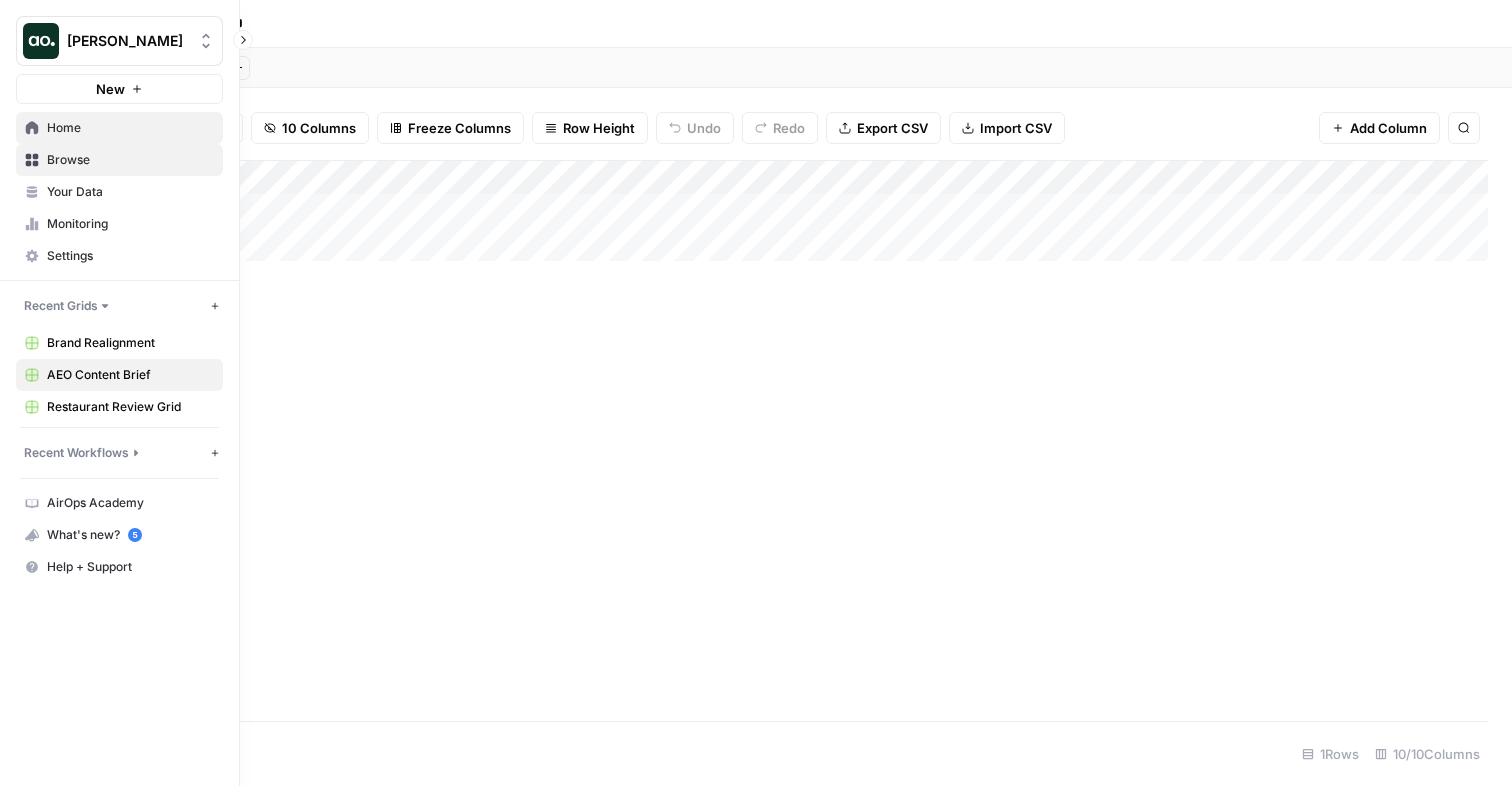click on "Home" at bounding box center [119, 128] 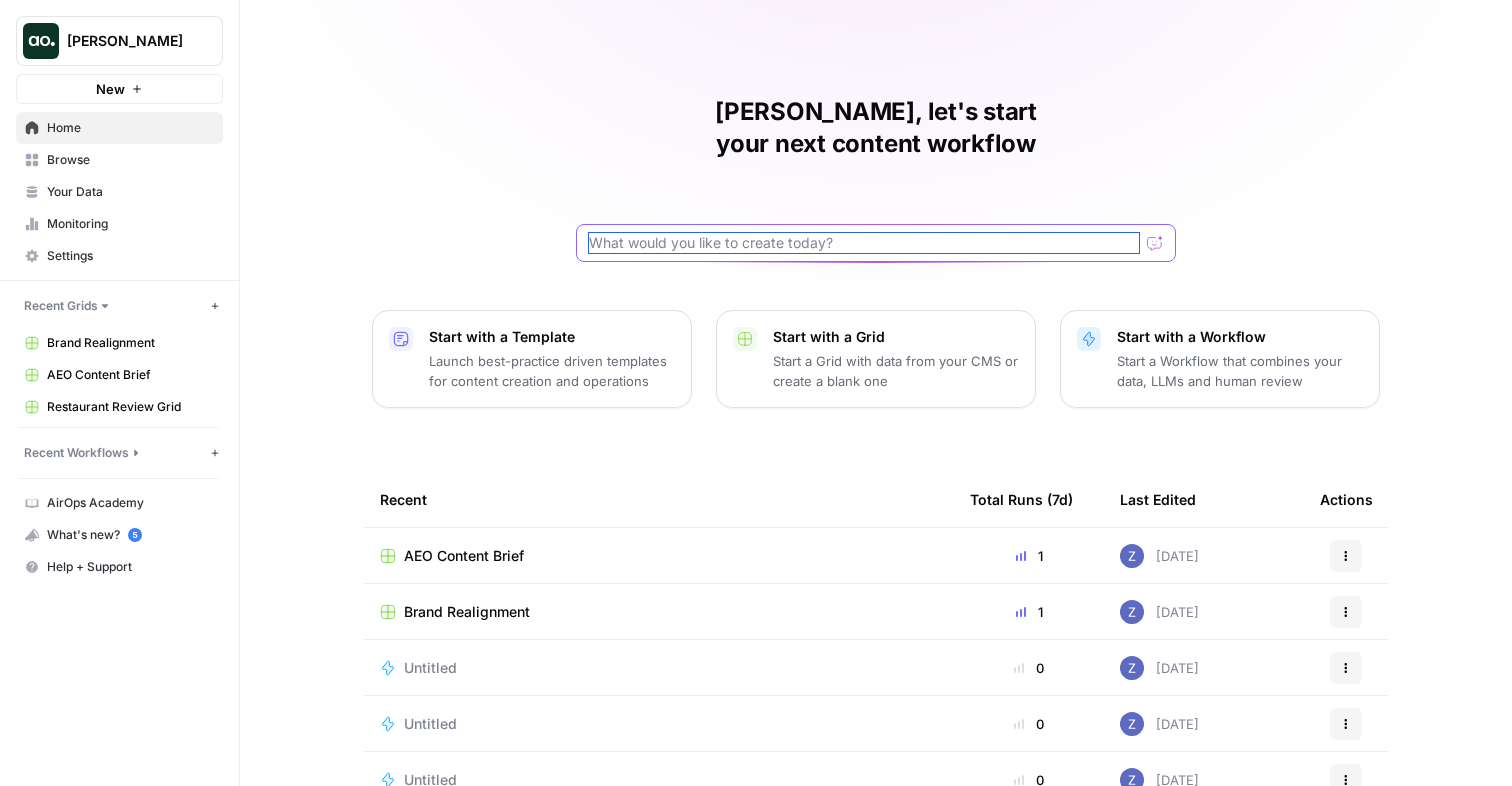 click at bounding box center (864, 243) 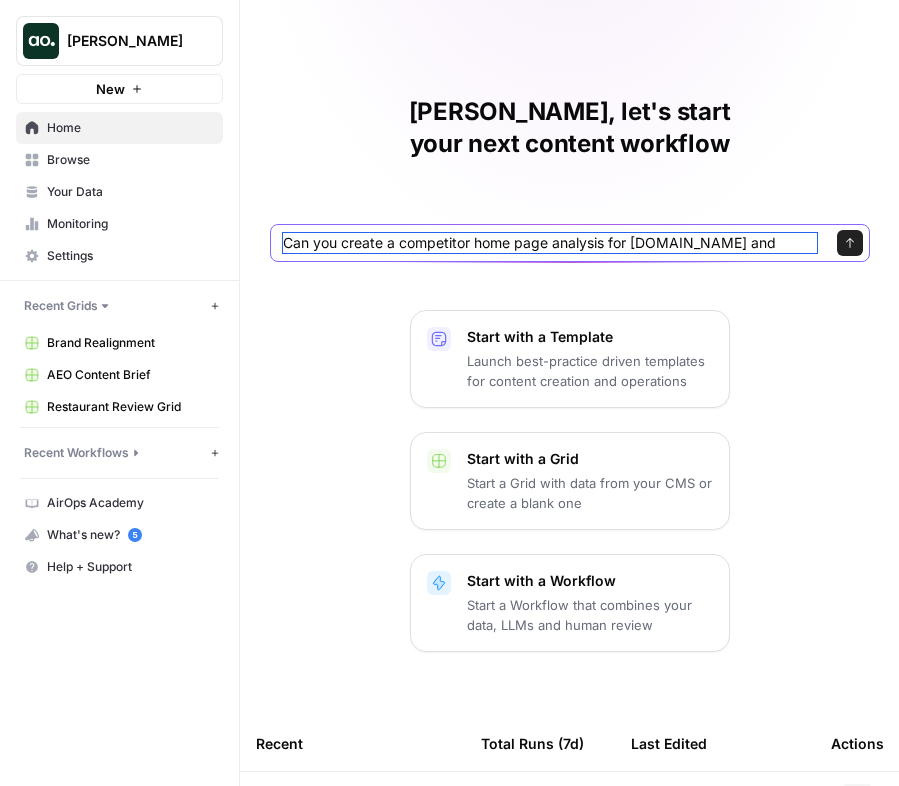 paste on "[URL]" 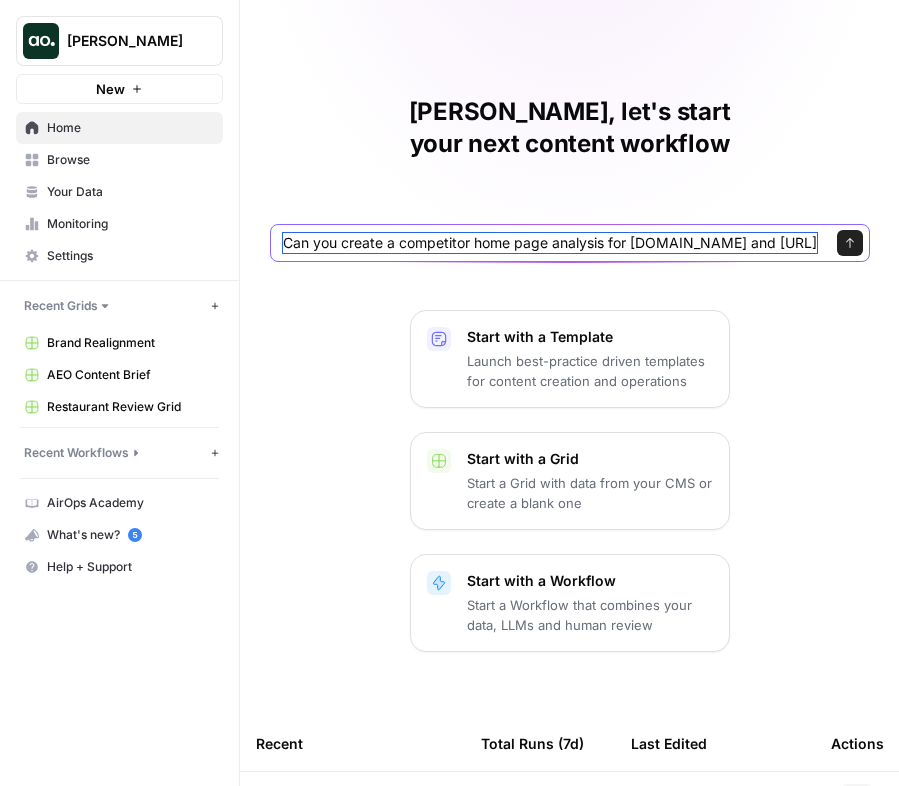 scroll, scrollTop: 0, scrollLeft: 43, axis: horizontal 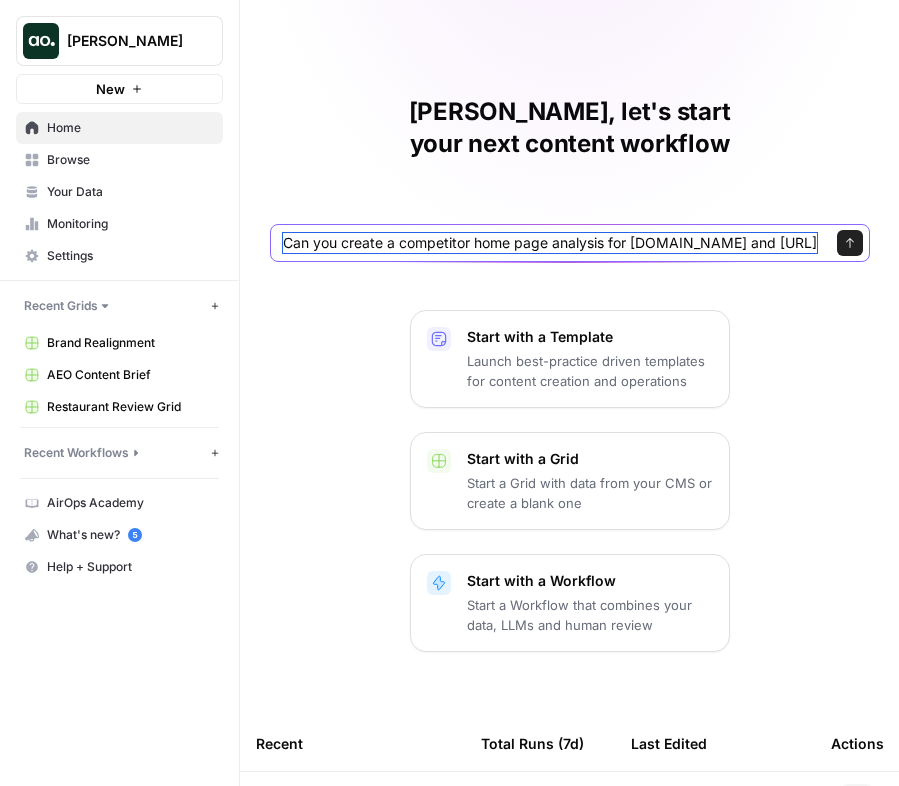 click on "Can you create a competitor home page analysis for airops.com and https://growthx.ai/" at bounding box center [550, 243] 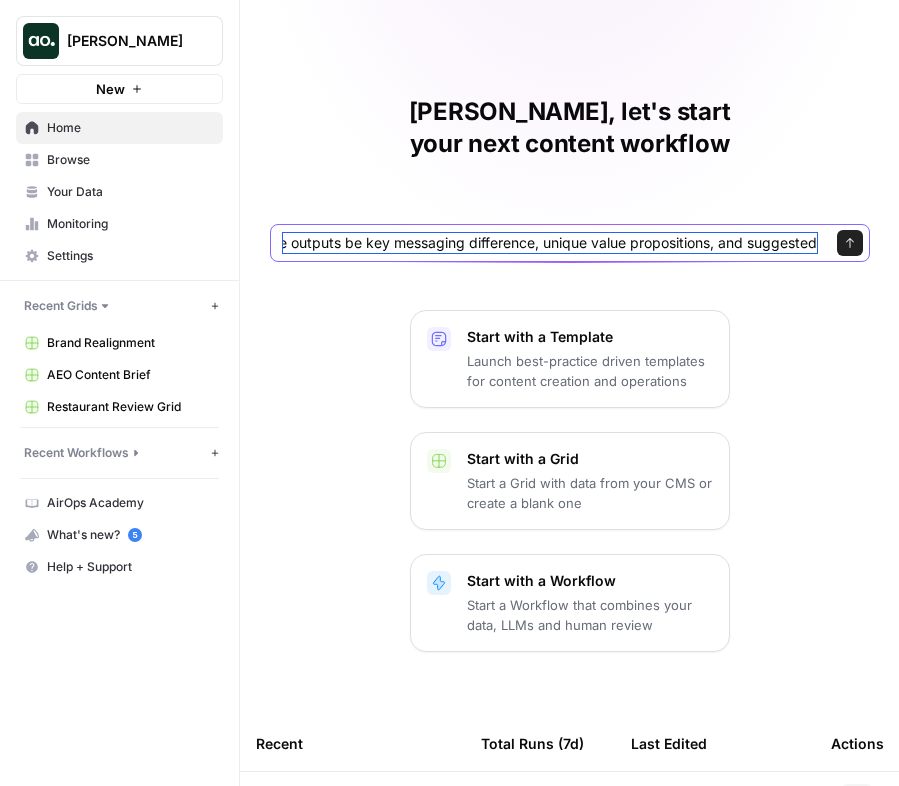 scroll, scrollTop: 0, scrollLeft: 706, axis: horizontal 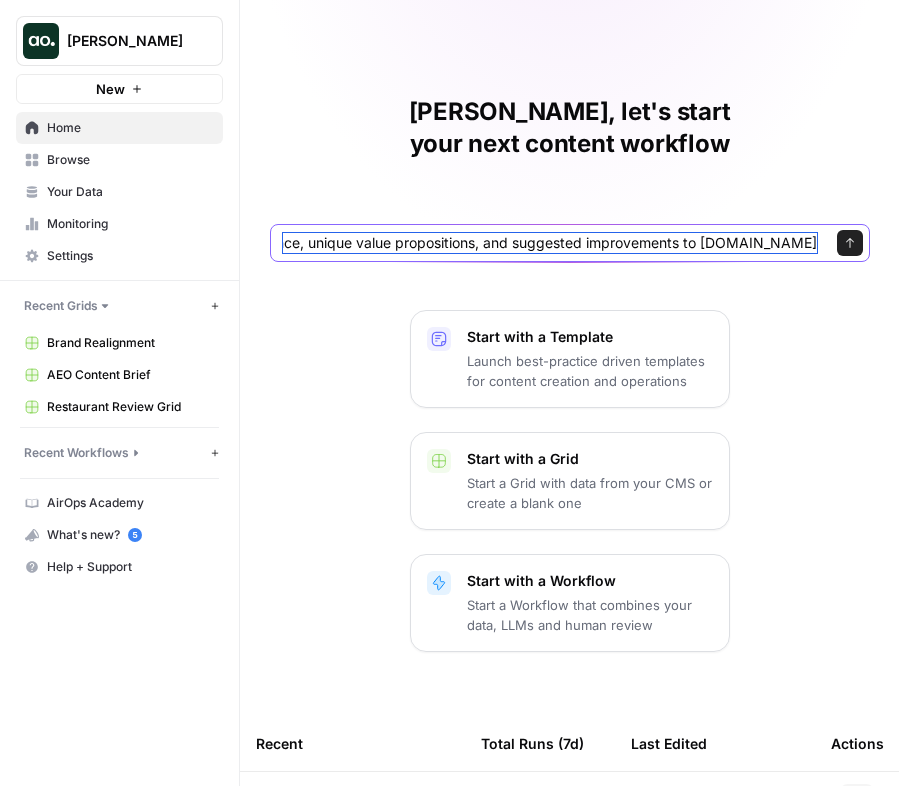 type on "Can you create a competitor home page analysis for www.airops.com and https://growthx.ai/ and have the outputs be key messaging difference, unique value propositions, and suggested improvements to www.airops.com" 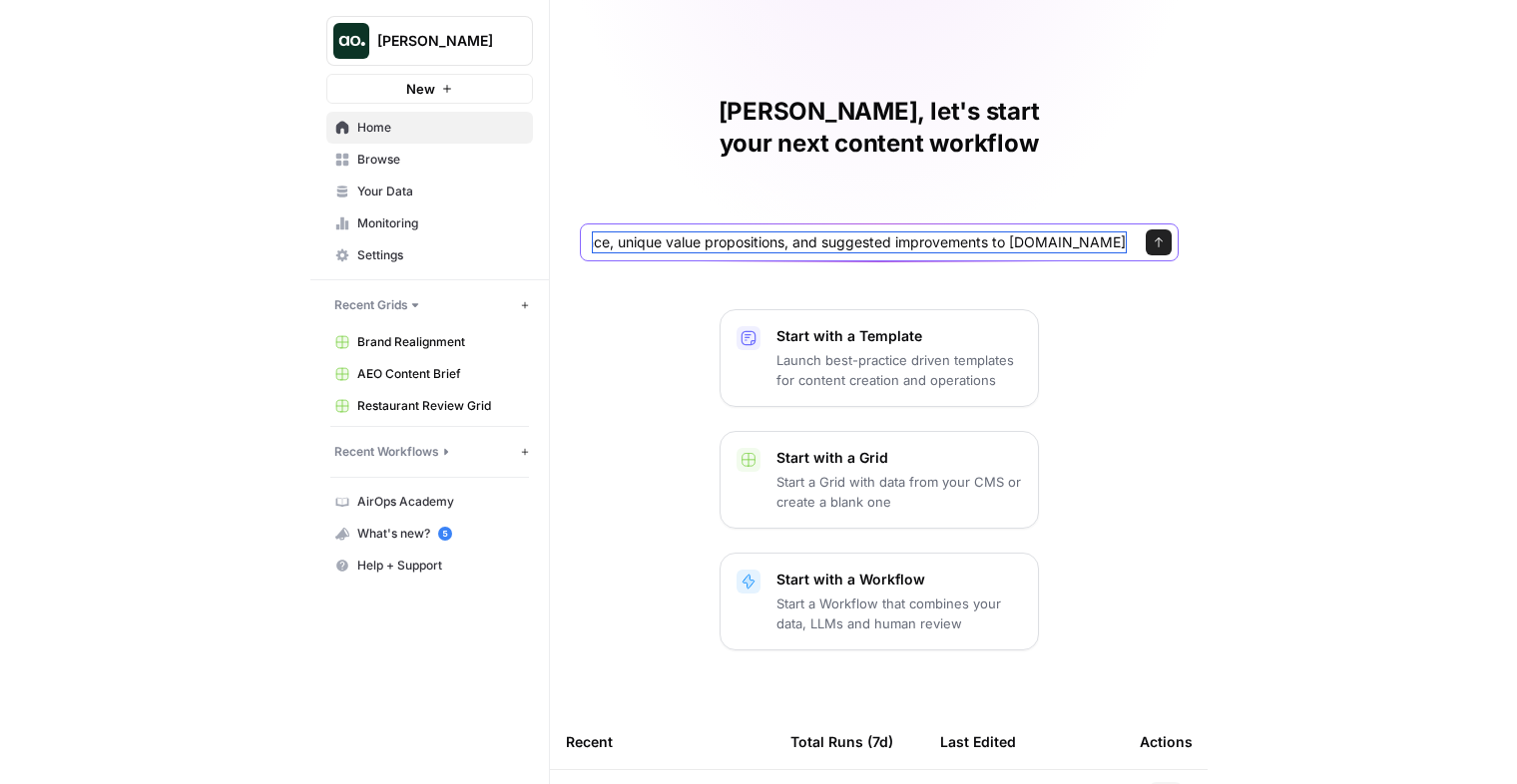 scroll, scrollTop: 0, scrollLeft: 929, axis: horizontal 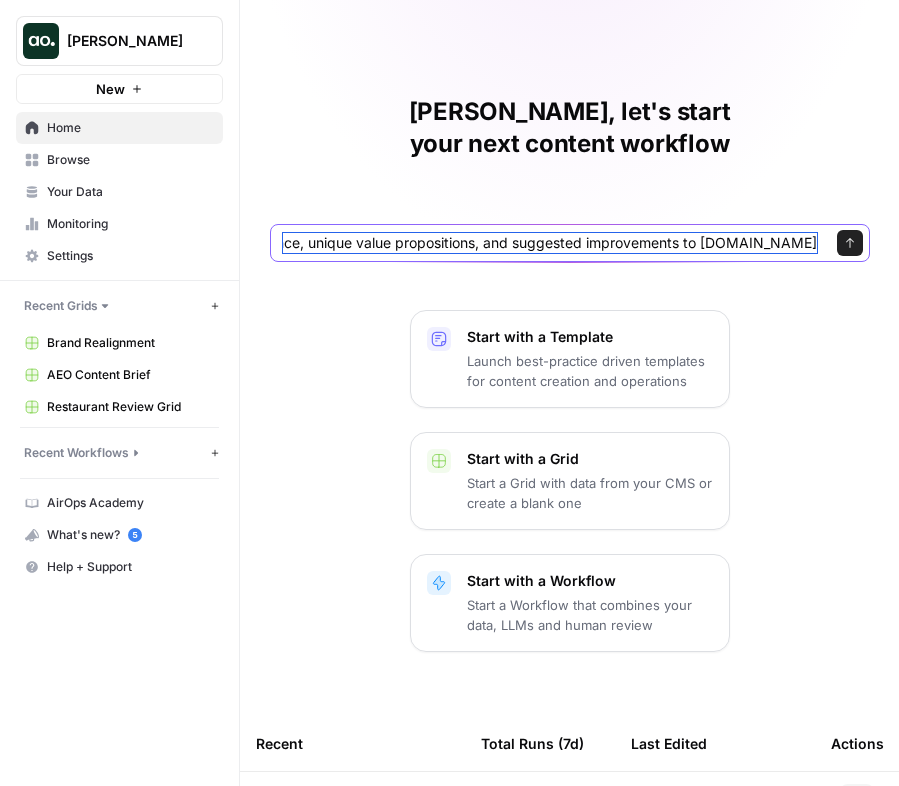 click on "Send" at bounding box center (850, 243) 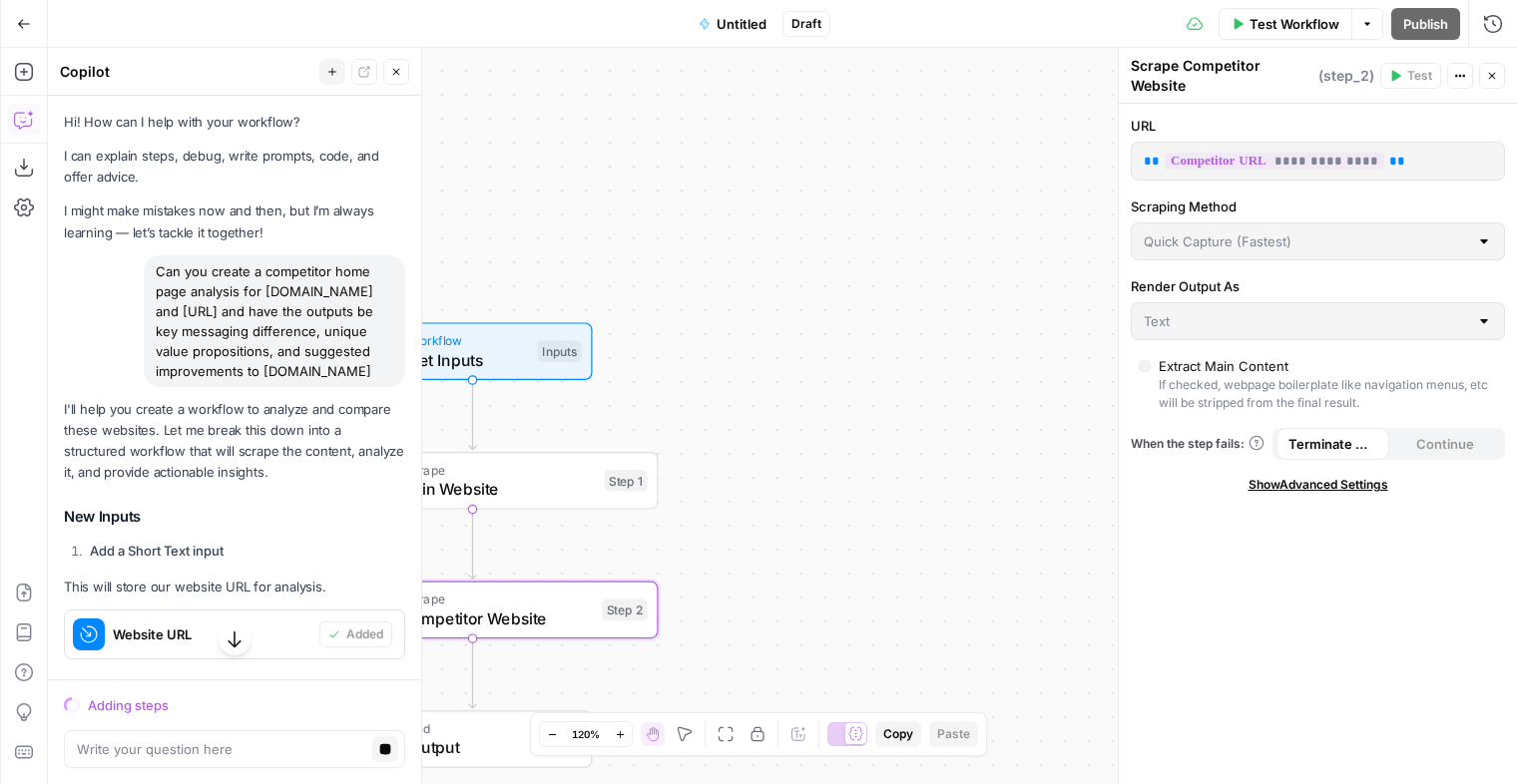 click on "**********" at bounding box center [1274, 161] 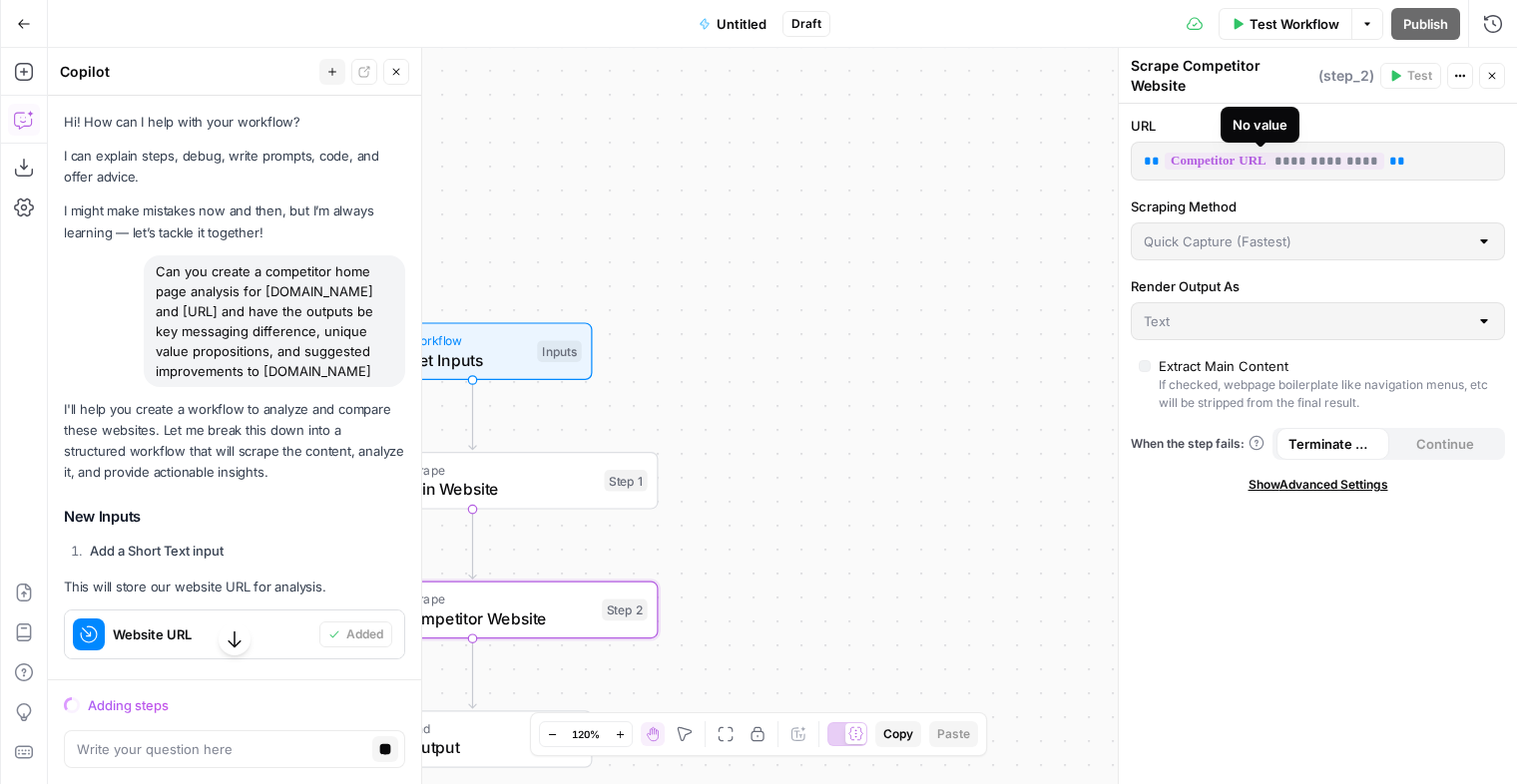 click on "**********" at bounding box center [1274, 161] 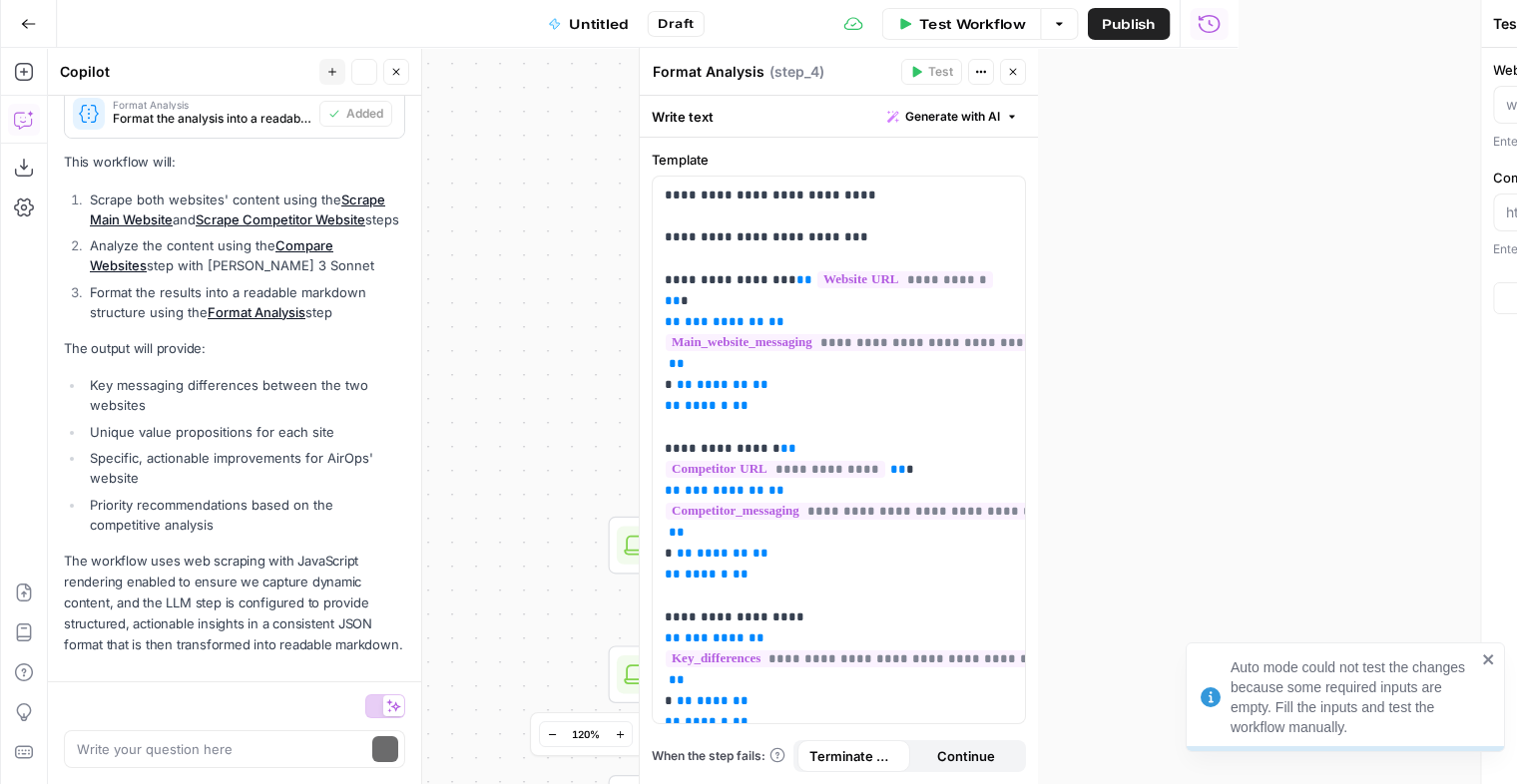 scroll, scrollTop: 1354, scrollLeft: 0, axis: vertical 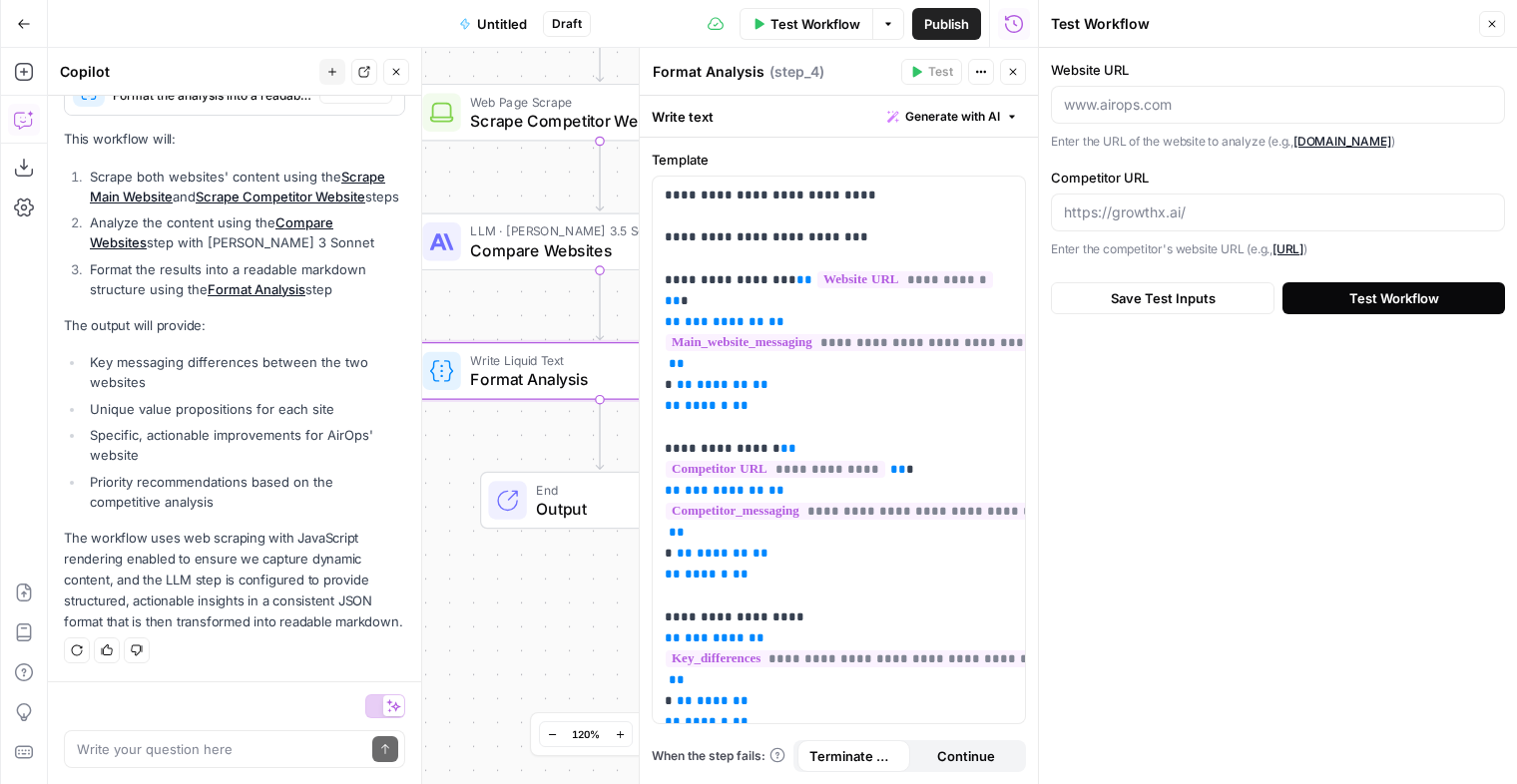click on "Test Workflow" at bounding box center [1394, 298] 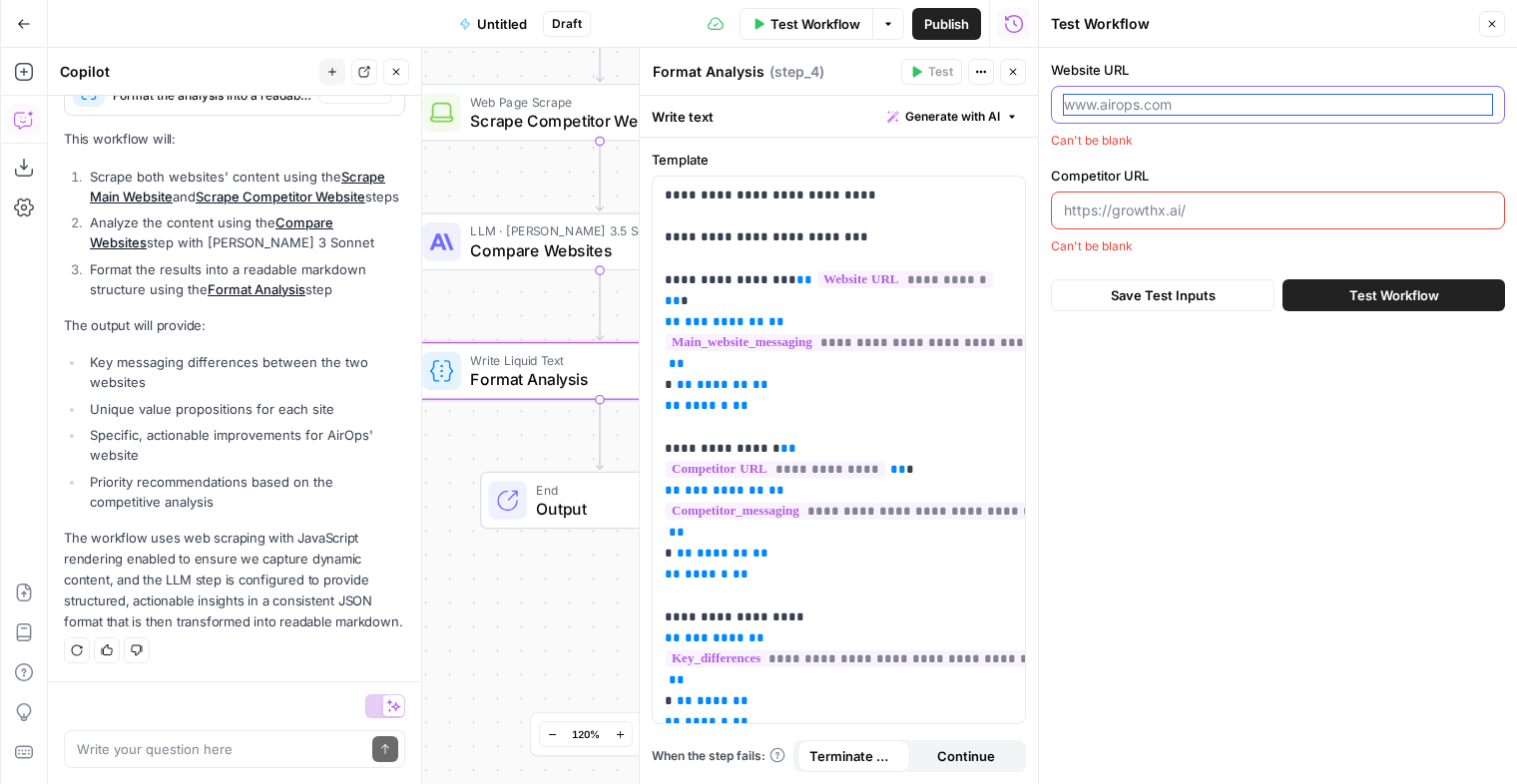 click on "Website URL" at bounding box center (1277, 105) 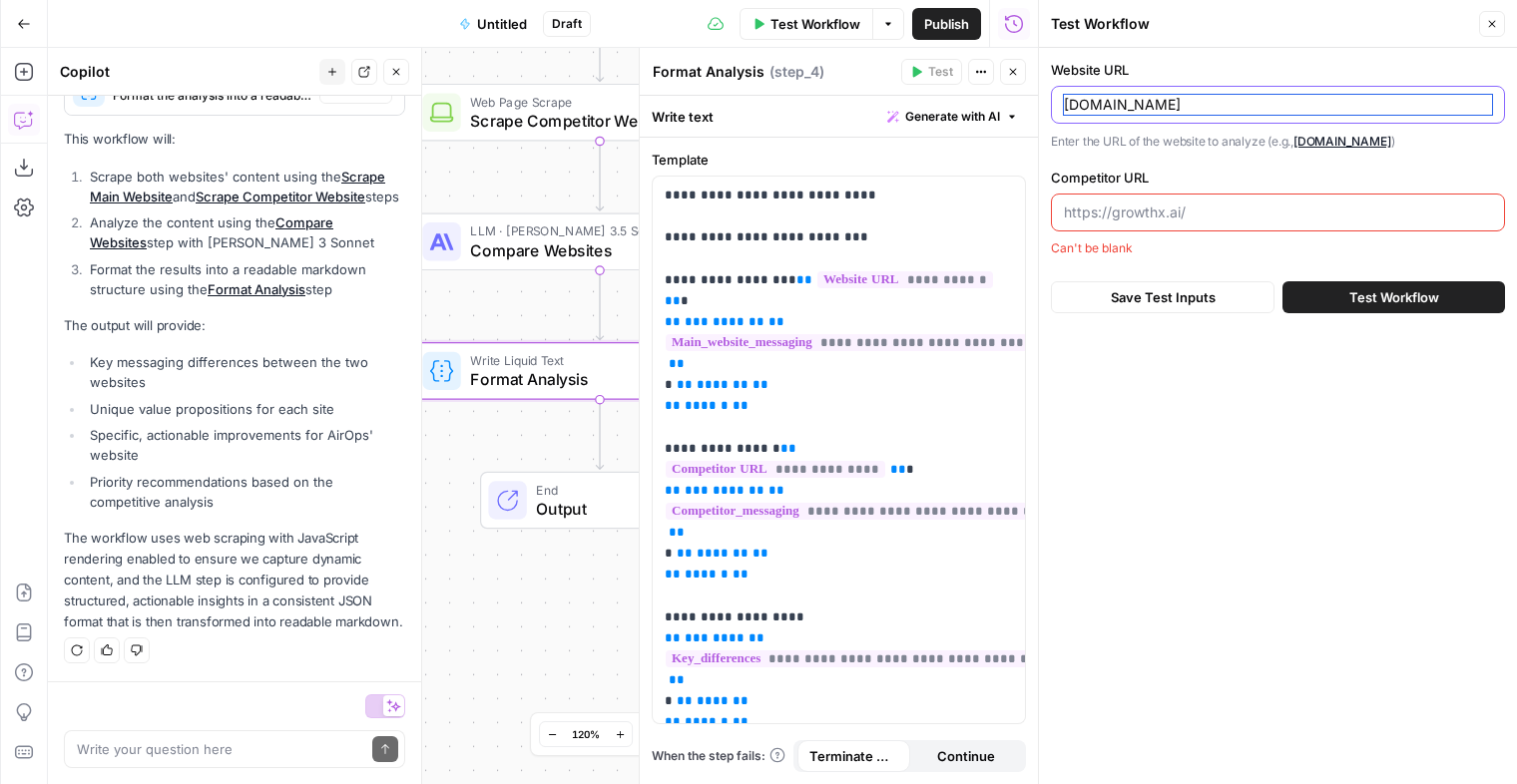 type on "www.airops.com" 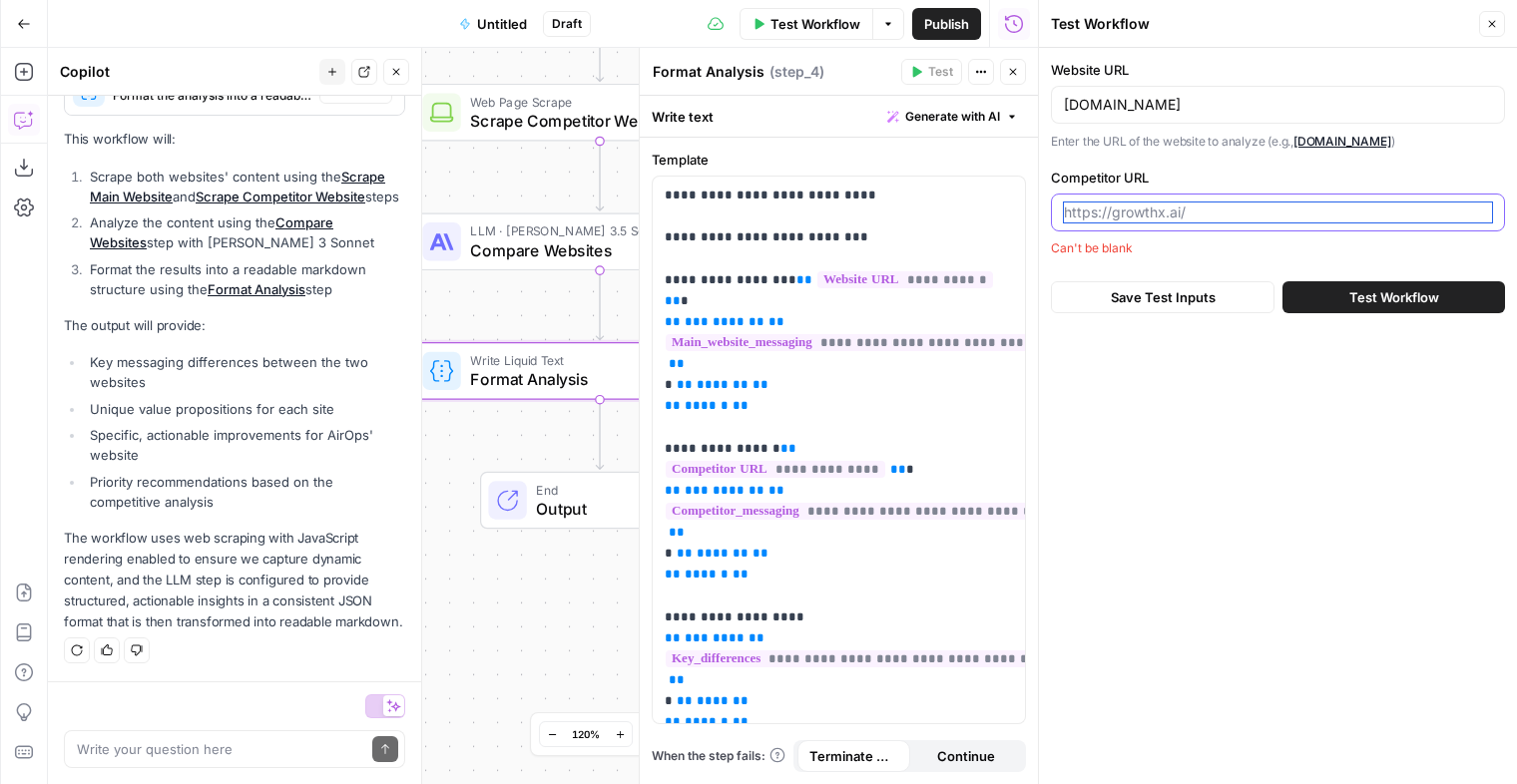click on "Competitor URL" at bounding box center (1277, 212) 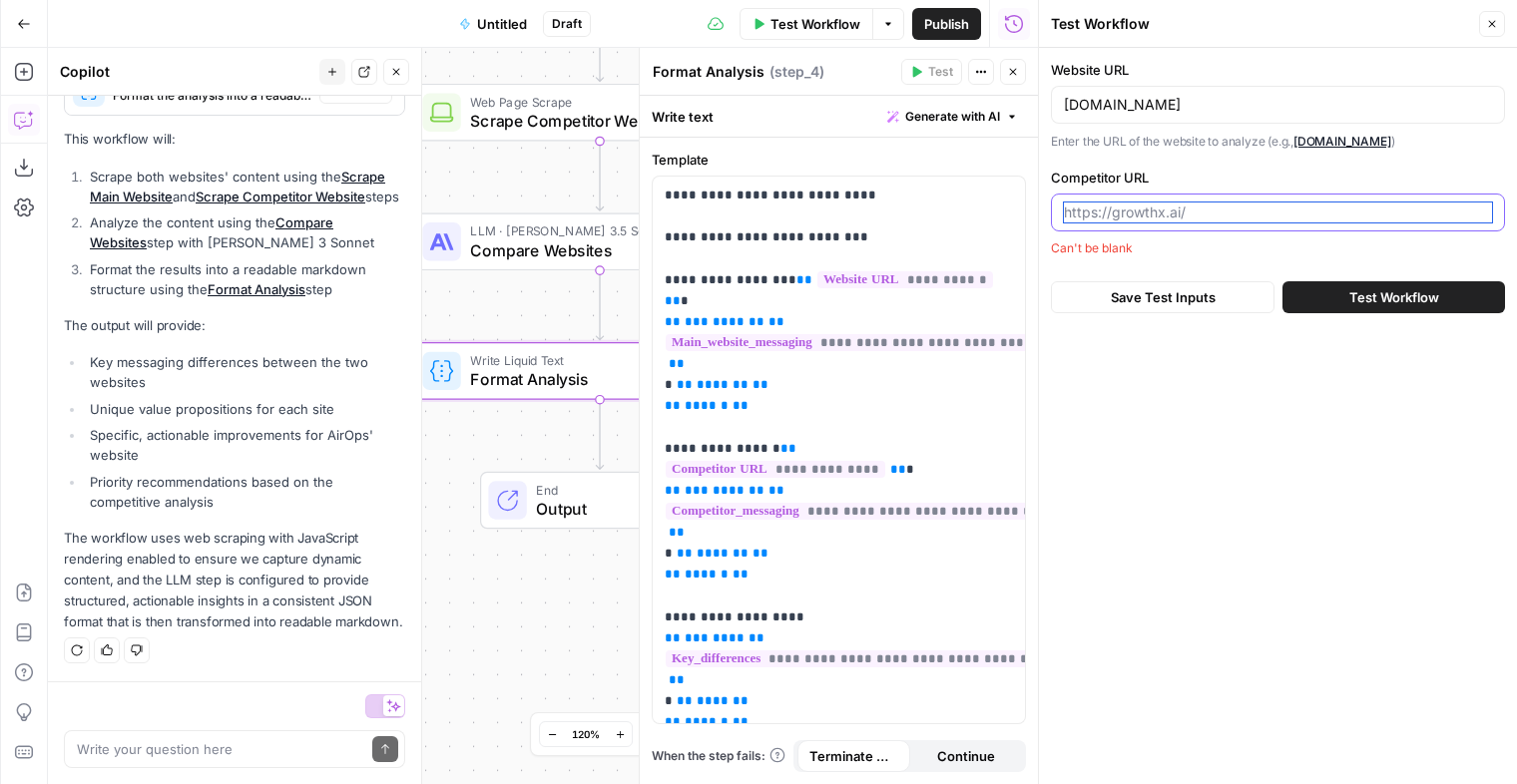 paste on "https://growthx.ai/" 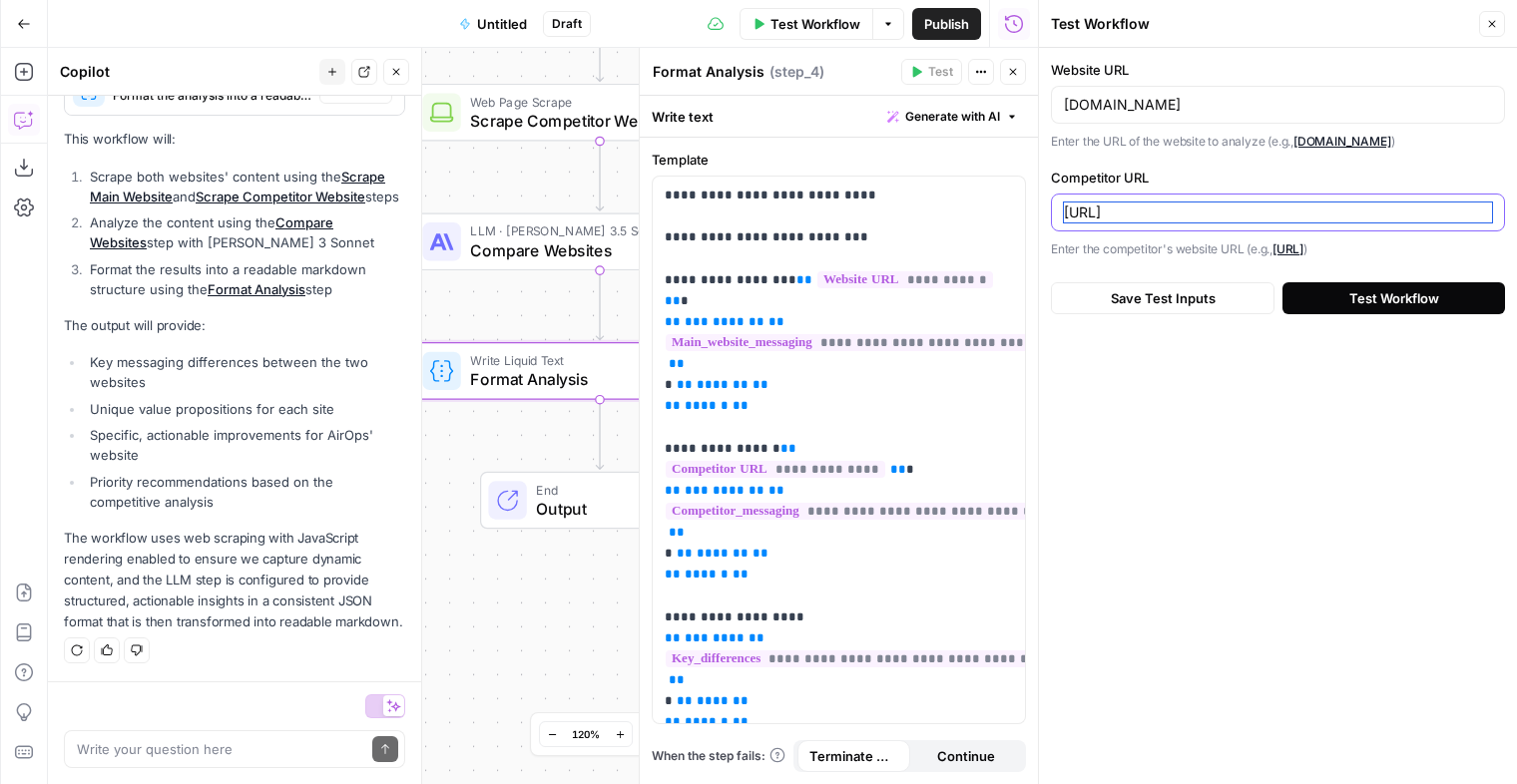 type on "https://growthx.ai/" 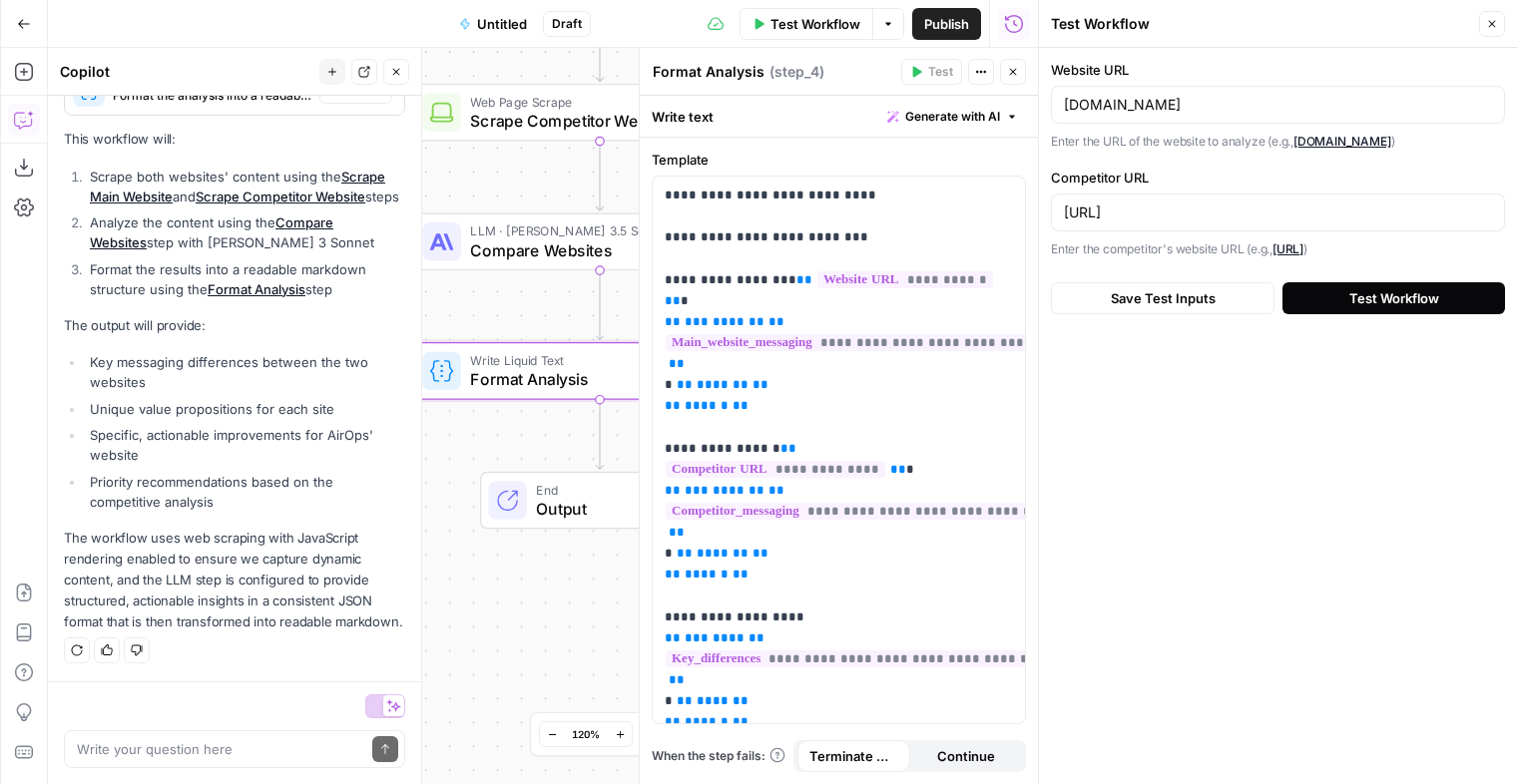 click on "Test Workflow" at bounding box center (1394, 298) 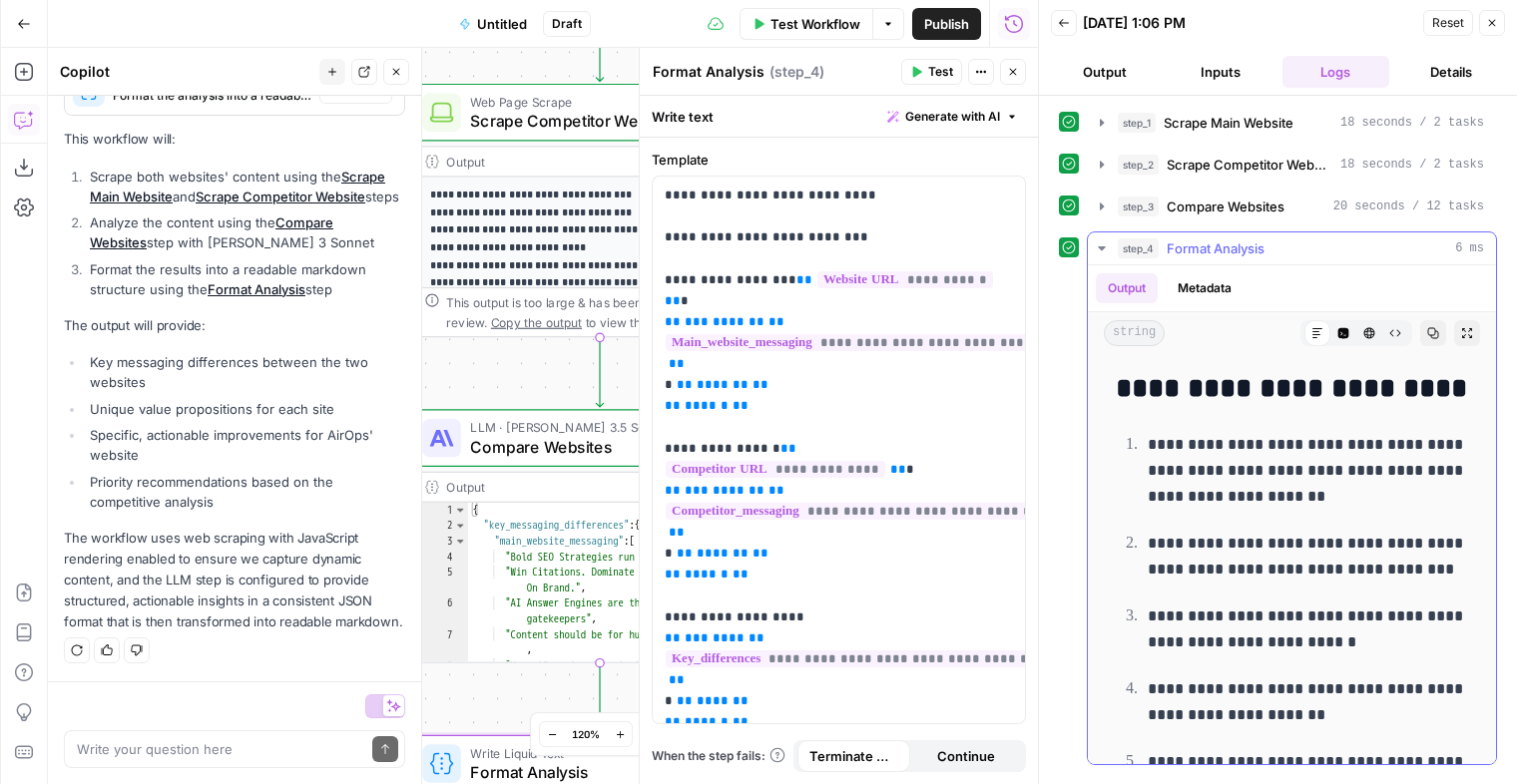 scroll, scrollTop: 4112, scrollLeft: 0, axis: vertical 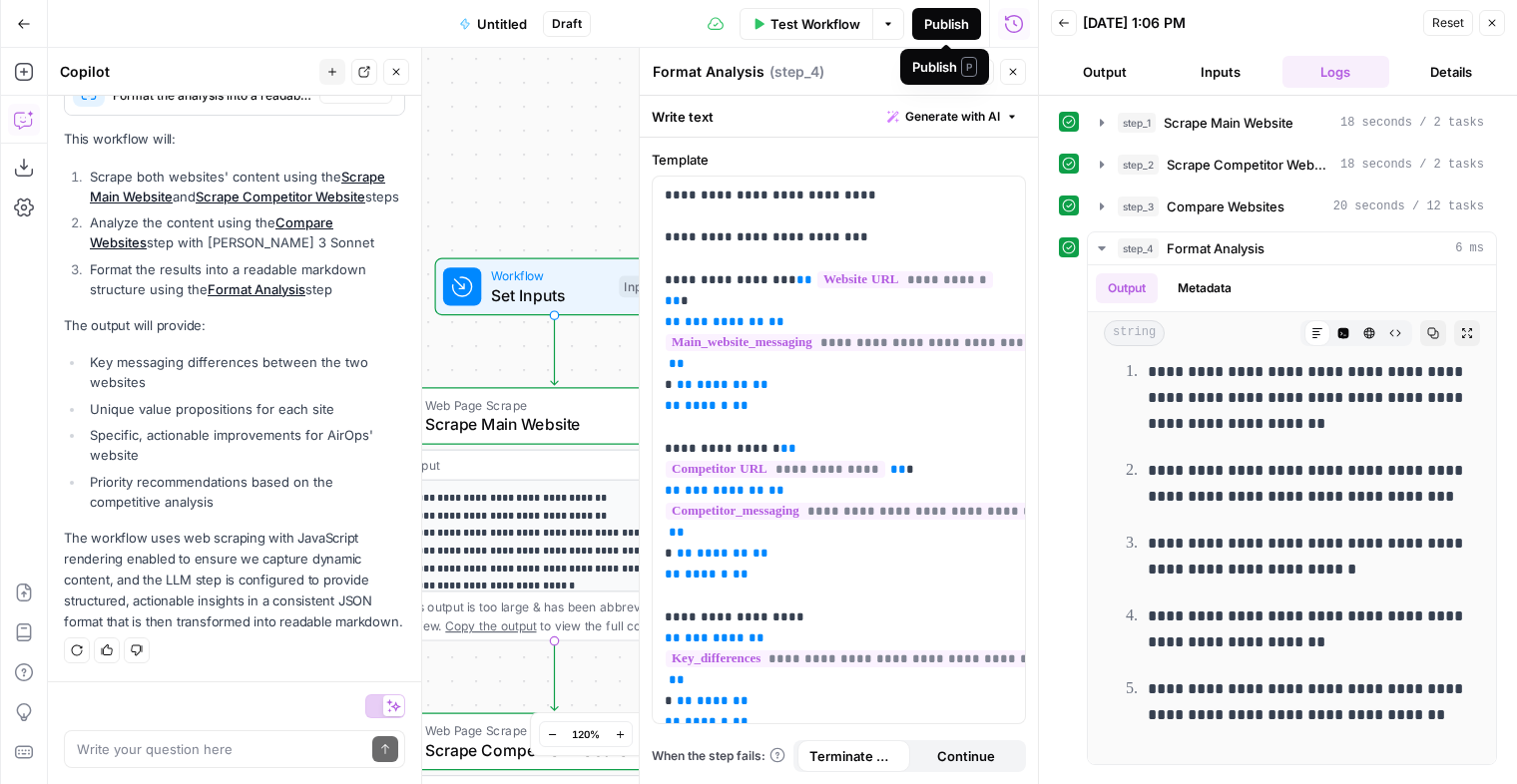click on "Publish" at bounding box center (946, 24) 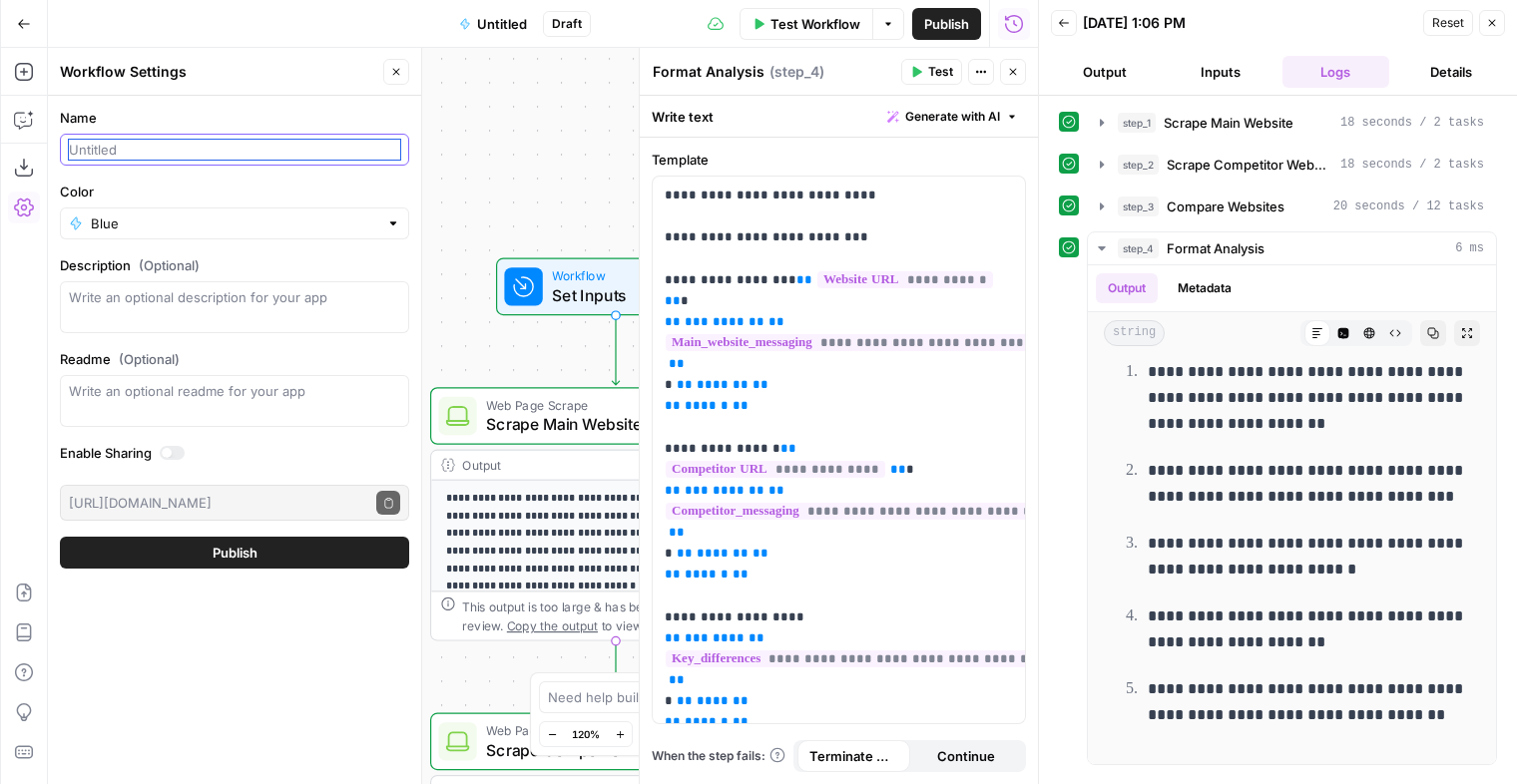 click on "Name" at bounding box center [235, 150] 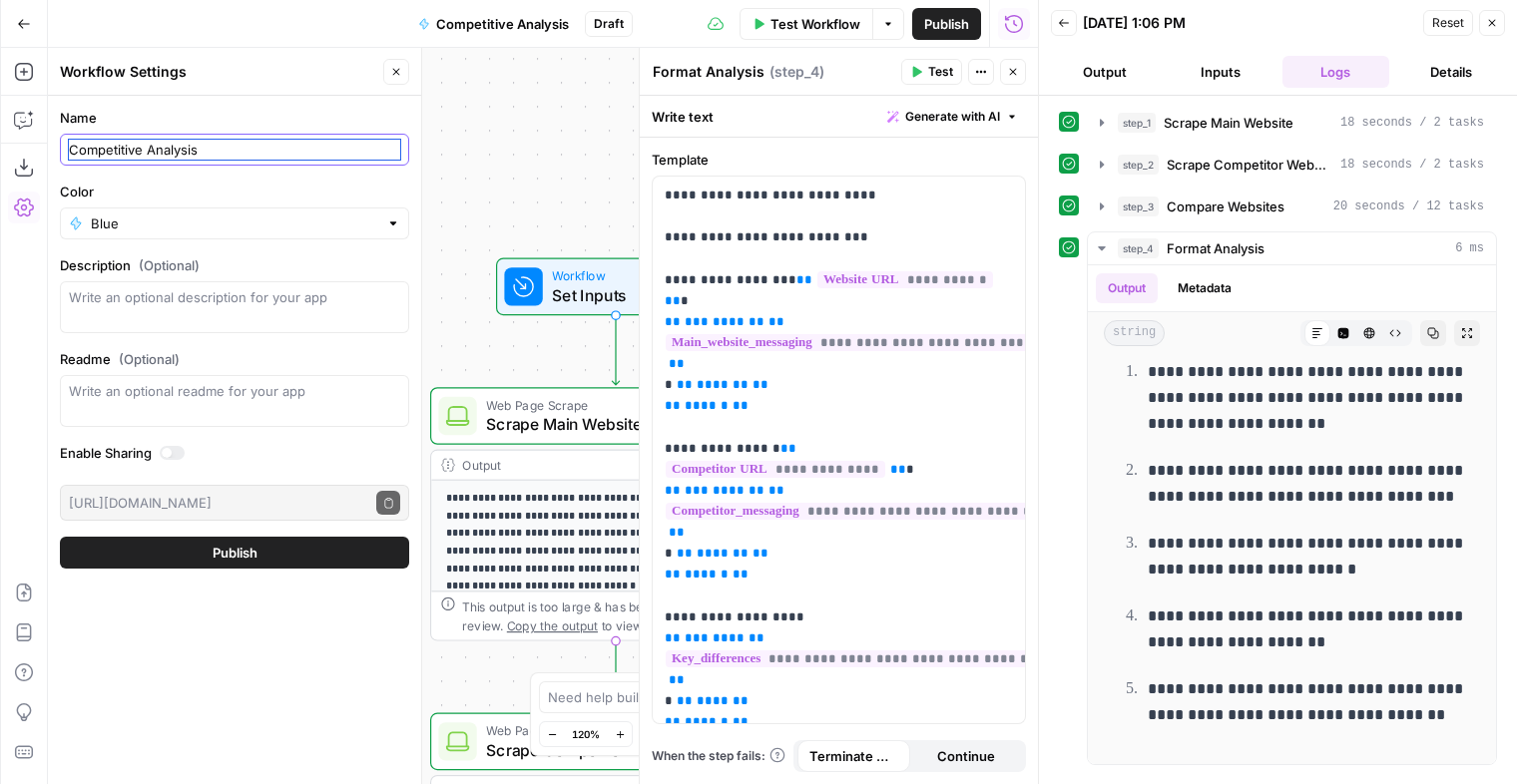 type on "Competitive Analysis" 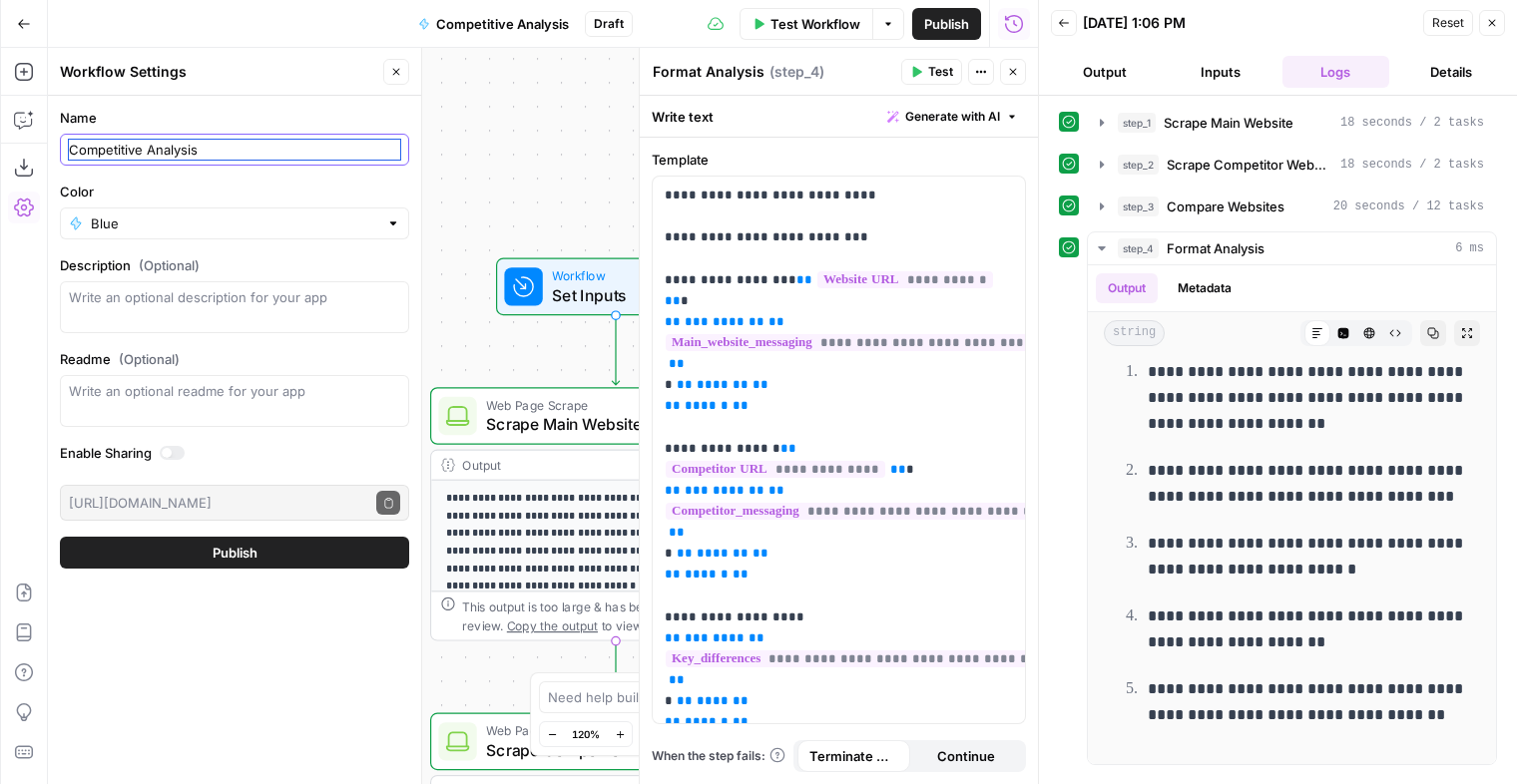 click on "Publish" at bounding box center [235, 553] 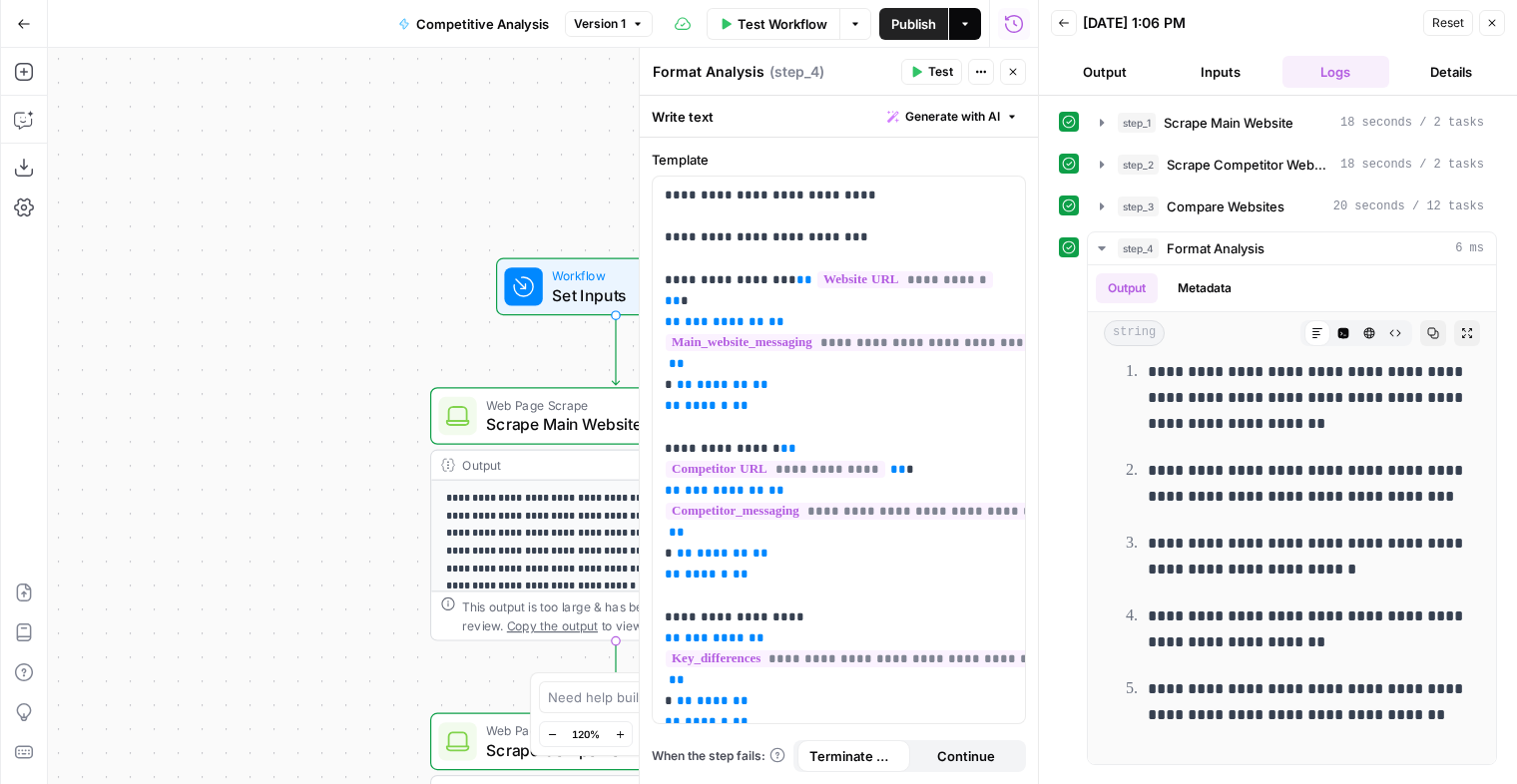 click 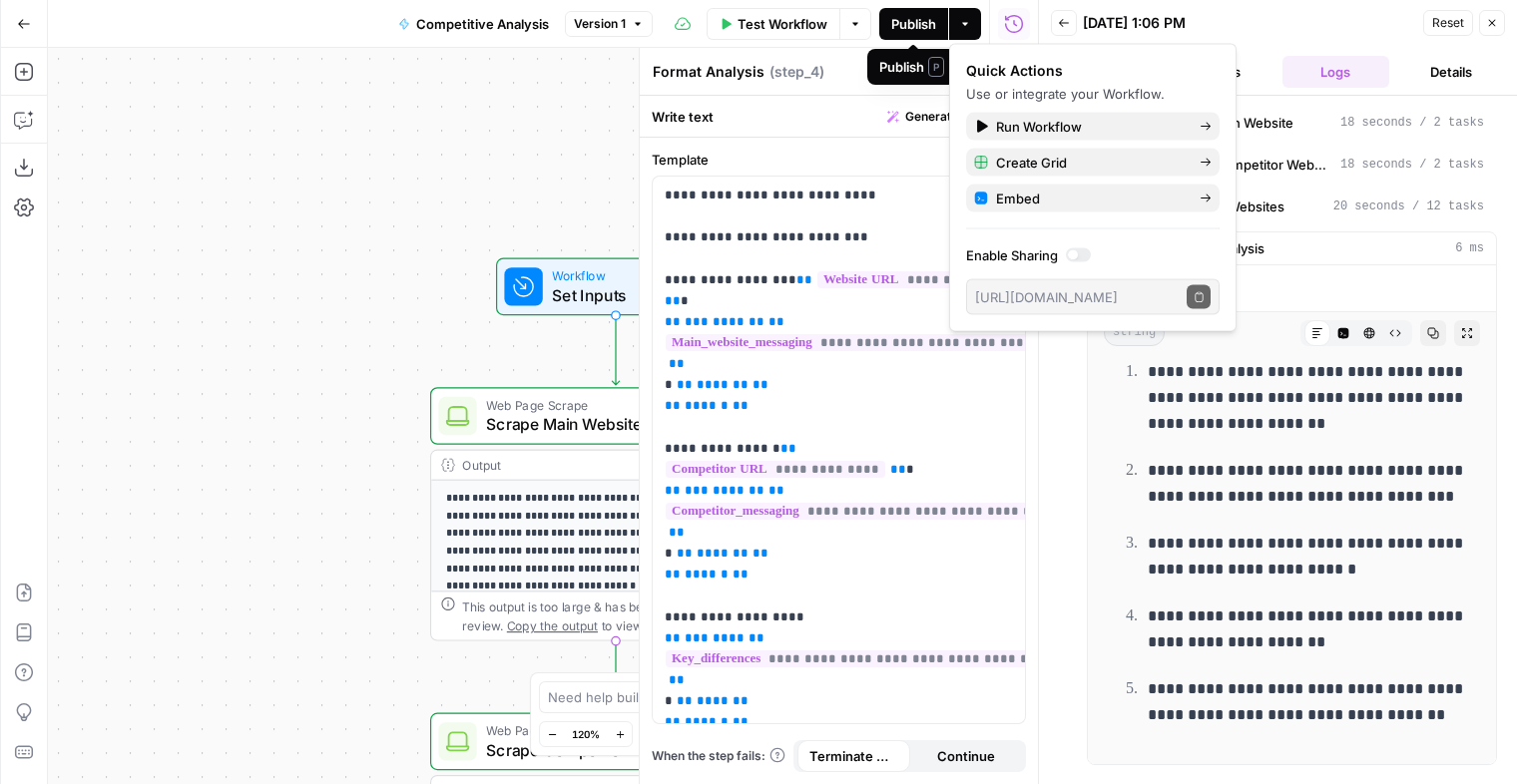 click on "Publish" at bounding box center (913, 24) 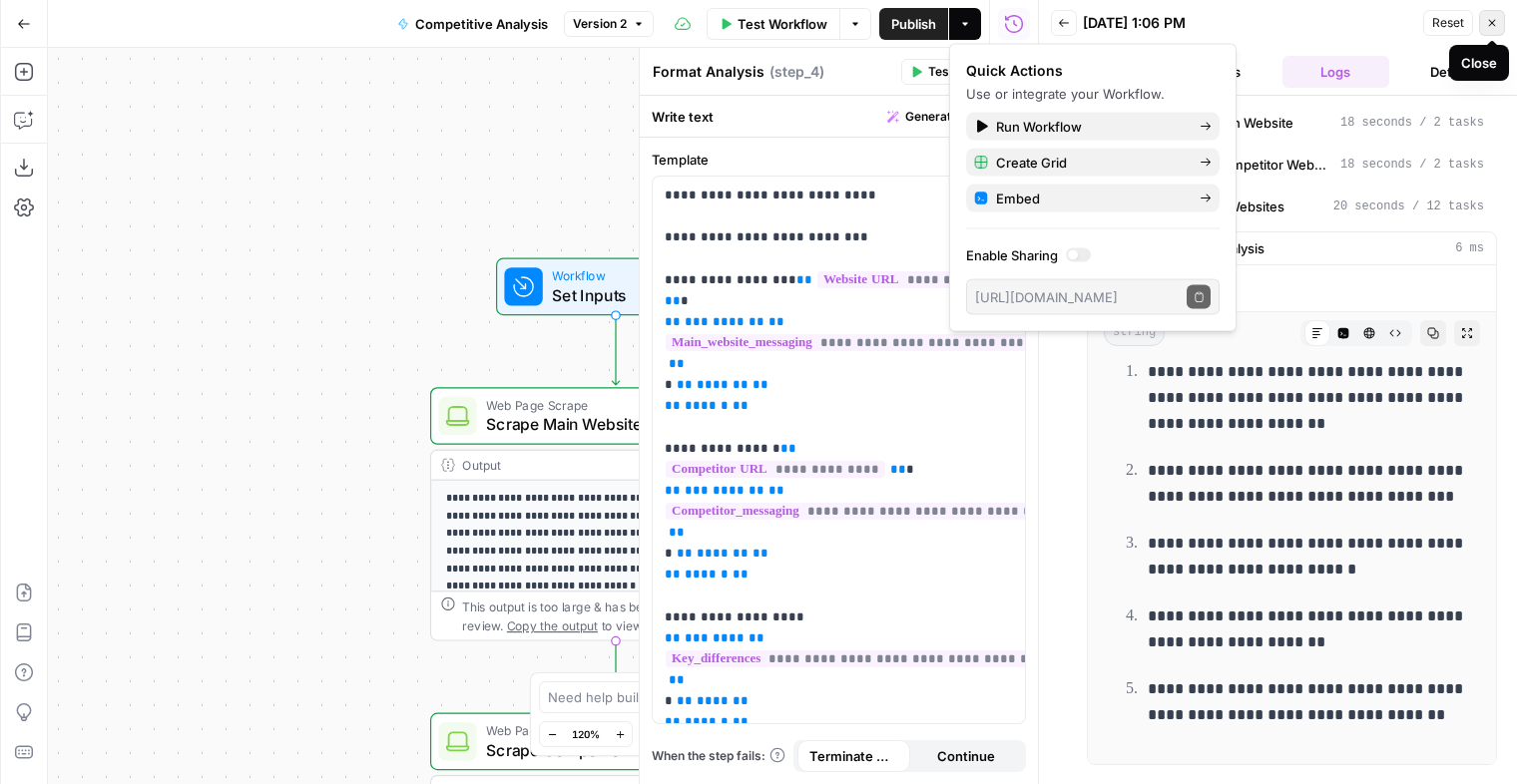 click on "Close" at bounding box center [1492, 23] 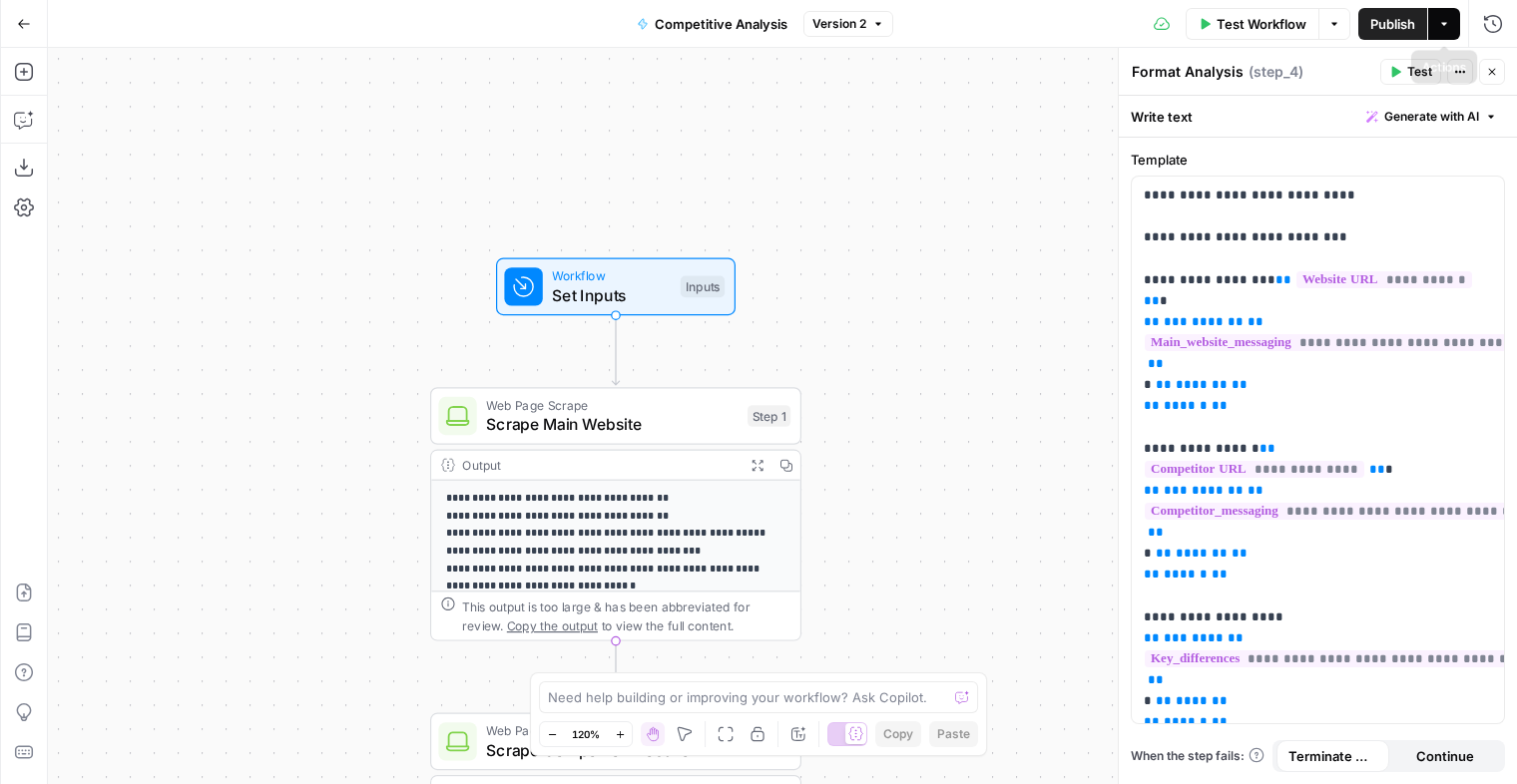 click 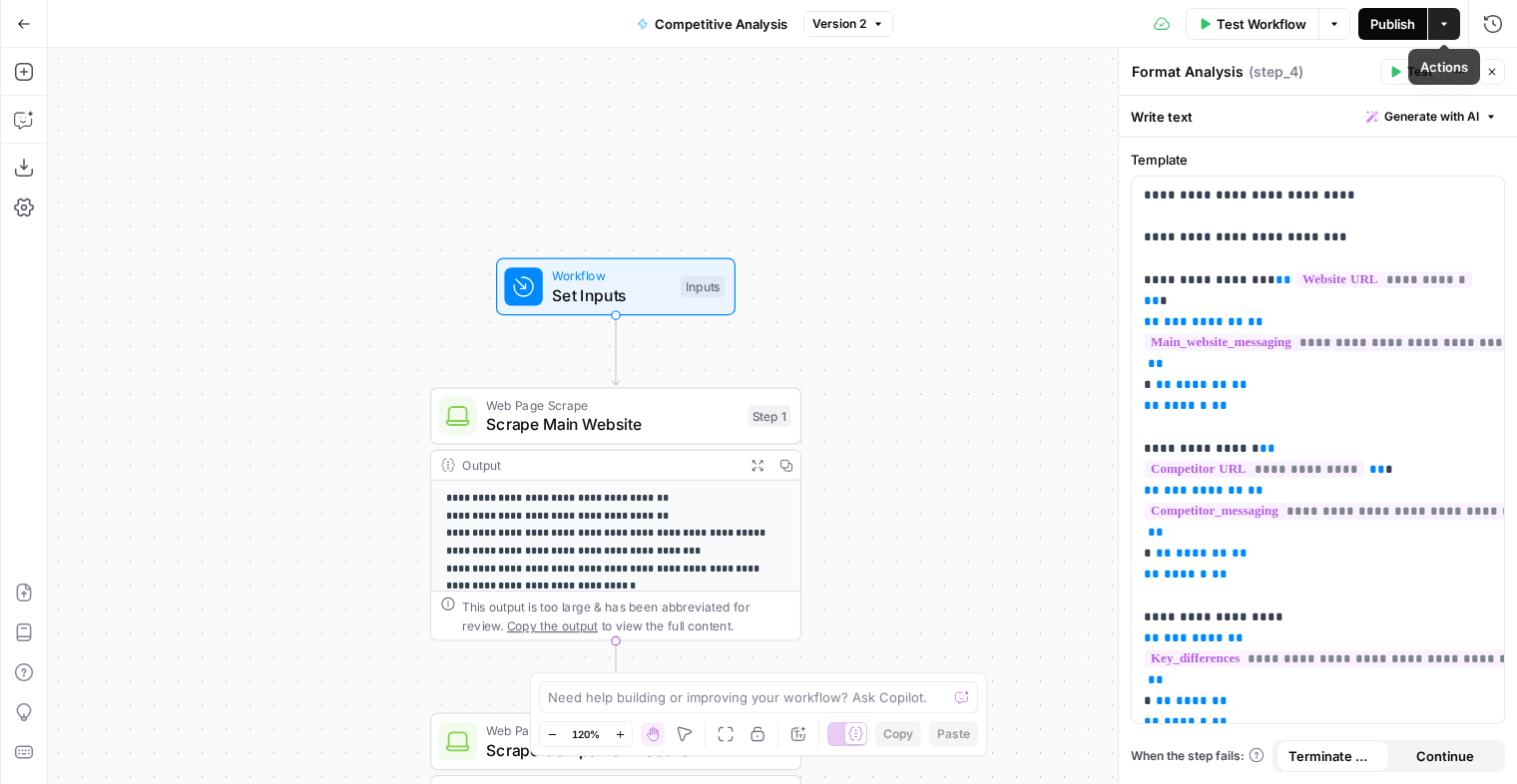 click on "Publish" at bounding box center [1392, 24] 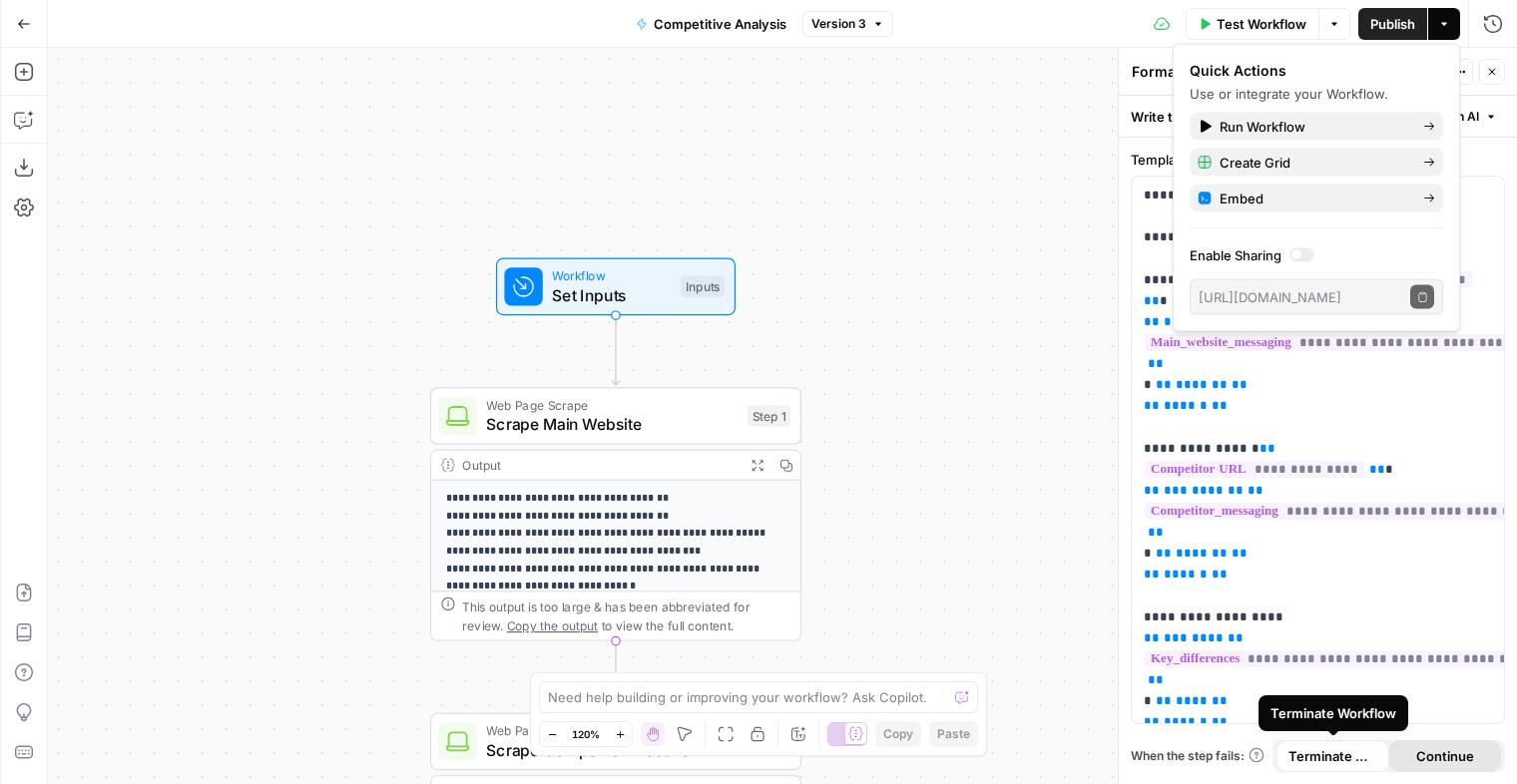 click on "Continue" at bounding box center (1445, 756) 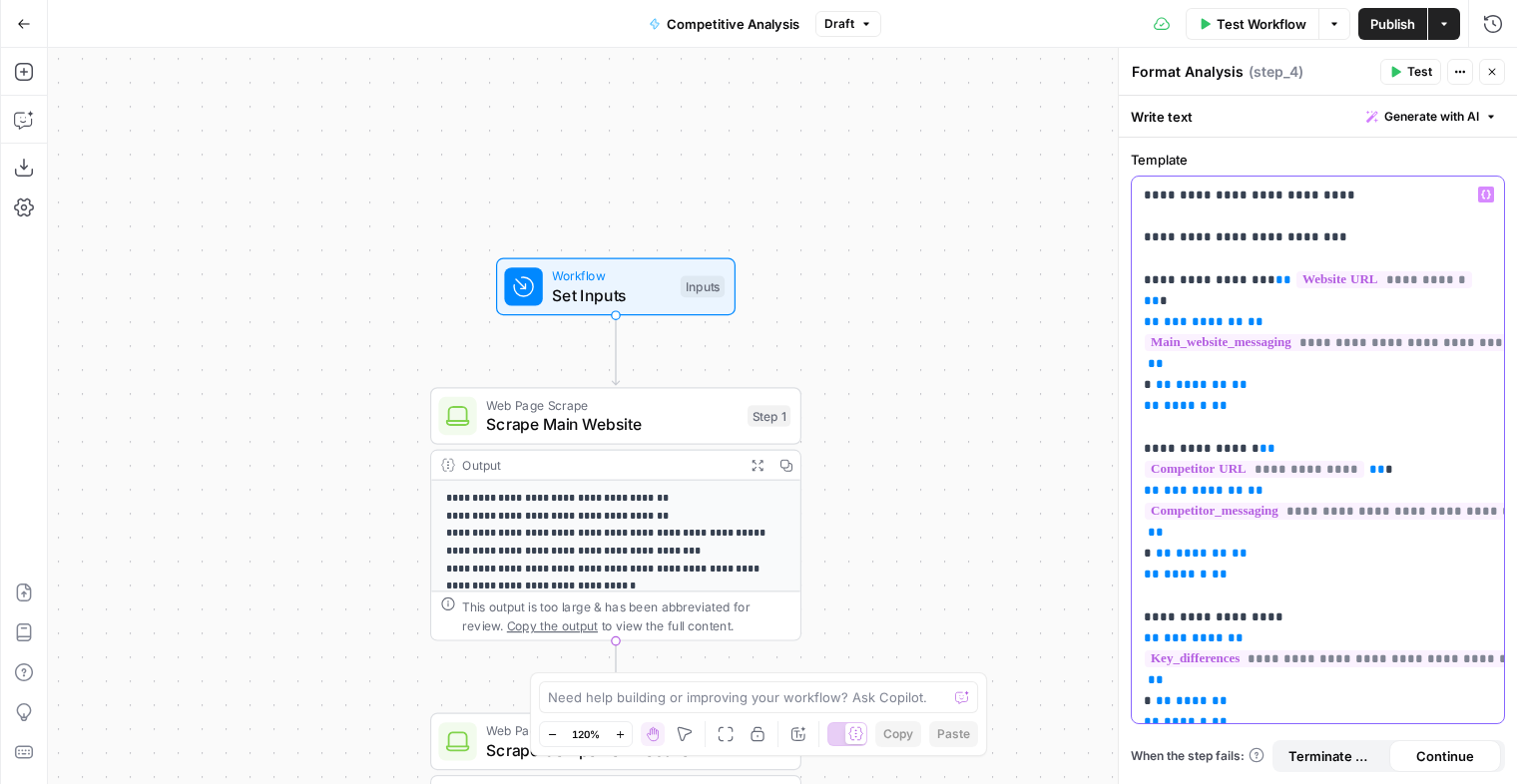 click on "**********" at bounding box center [1317, 985] 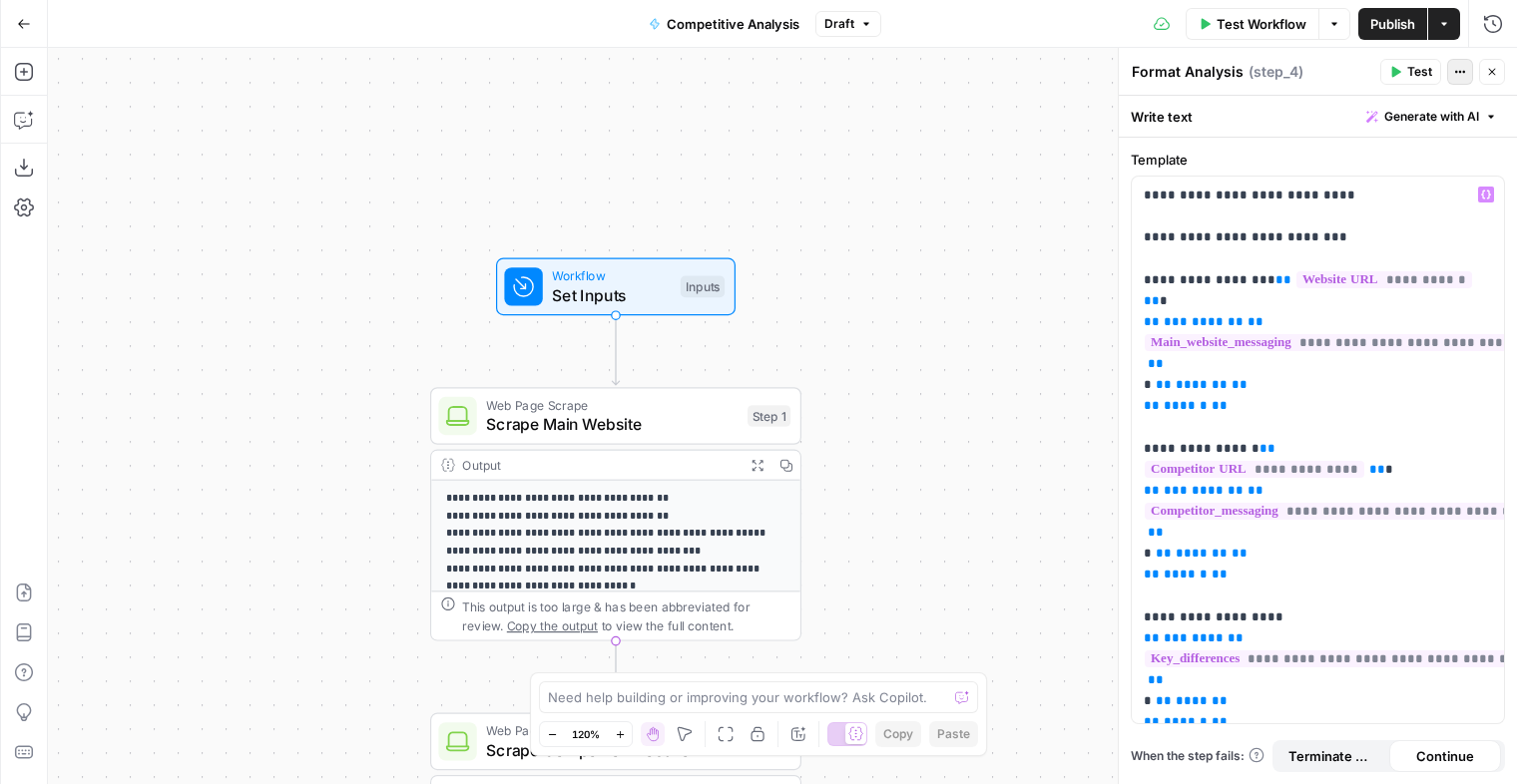 click 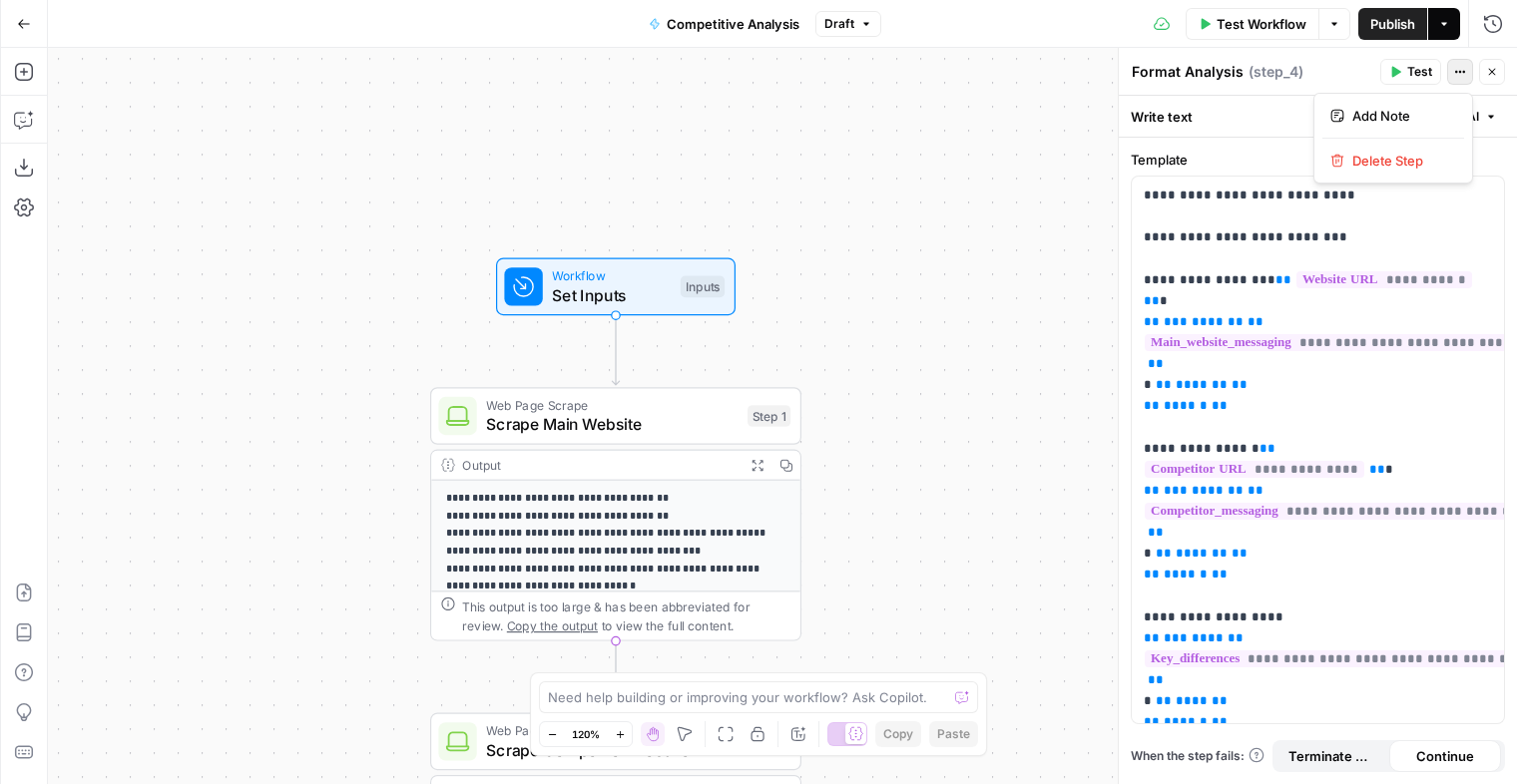 click 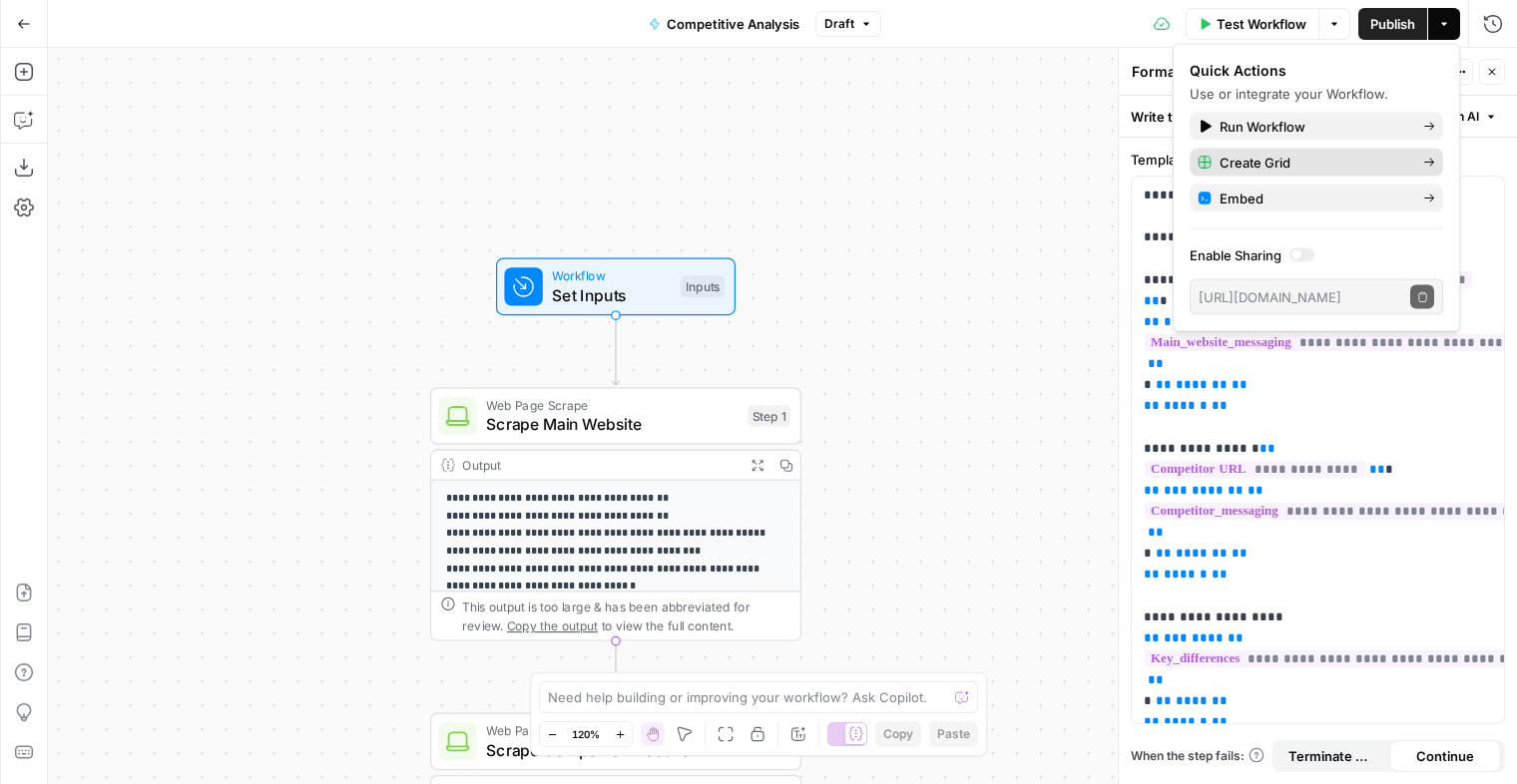 click on "Create Grid" at bounding box center [1316, 163] 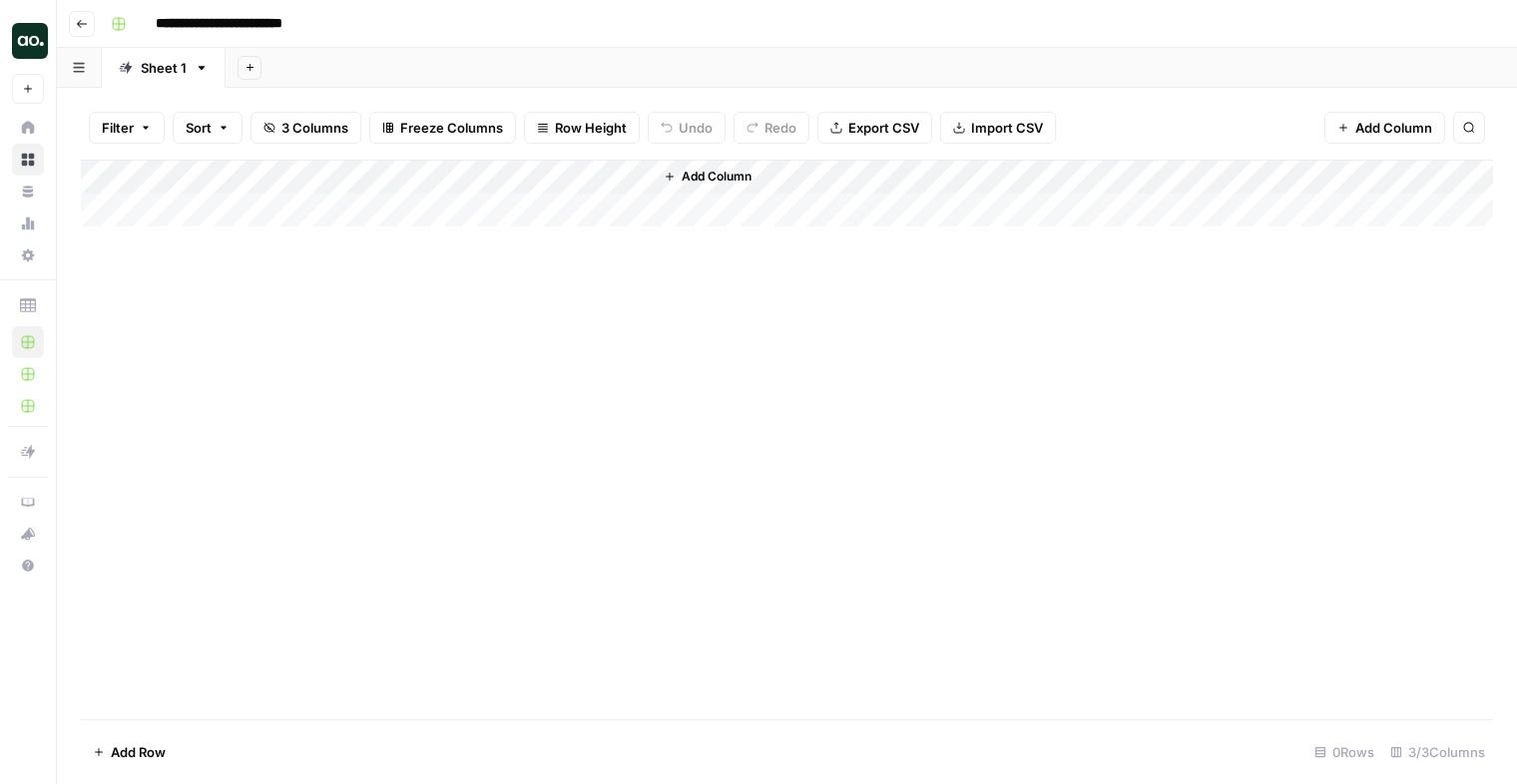 click on "Add Column" at bounding box center (786, 194) 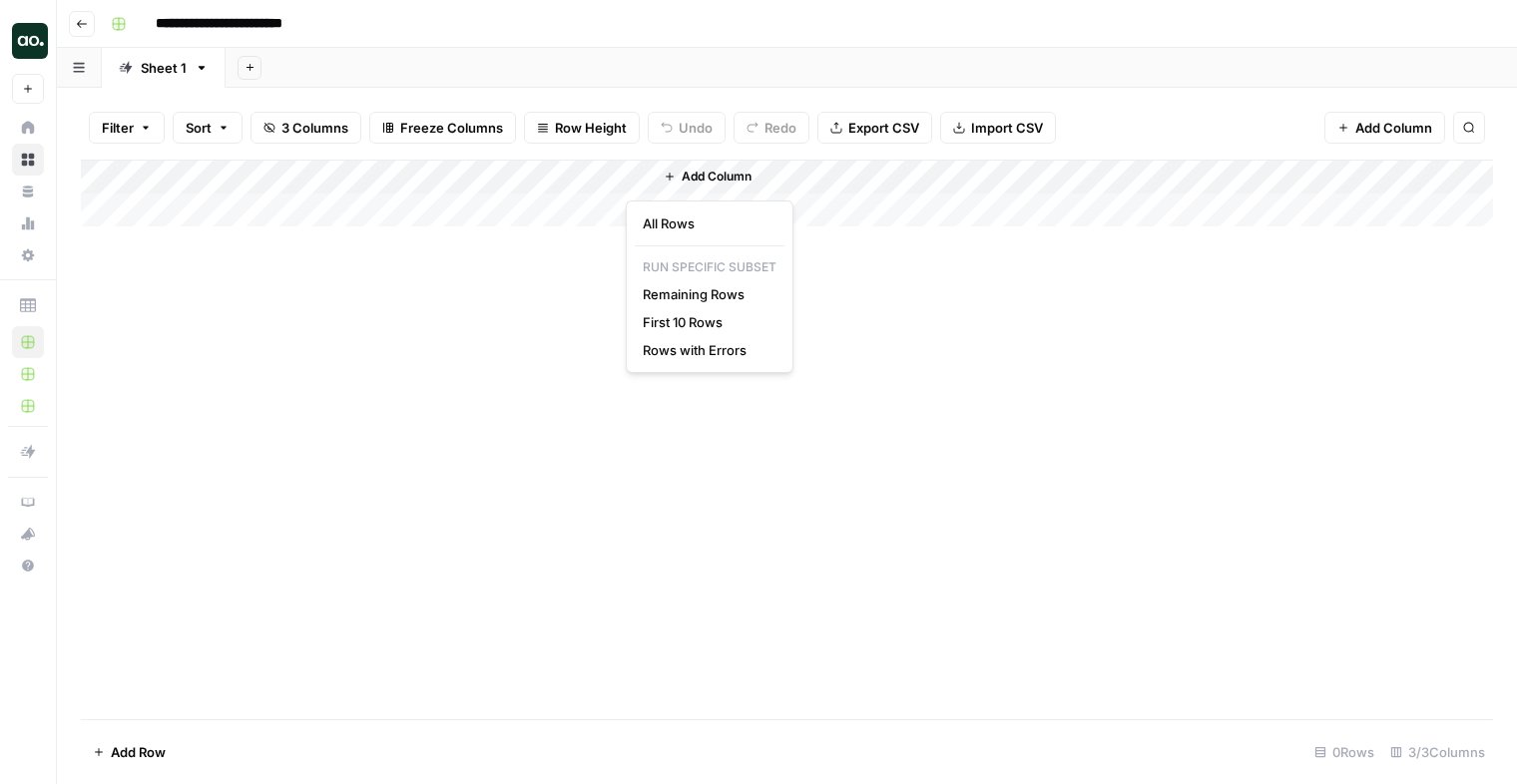 click at bounding box center (716, 181) 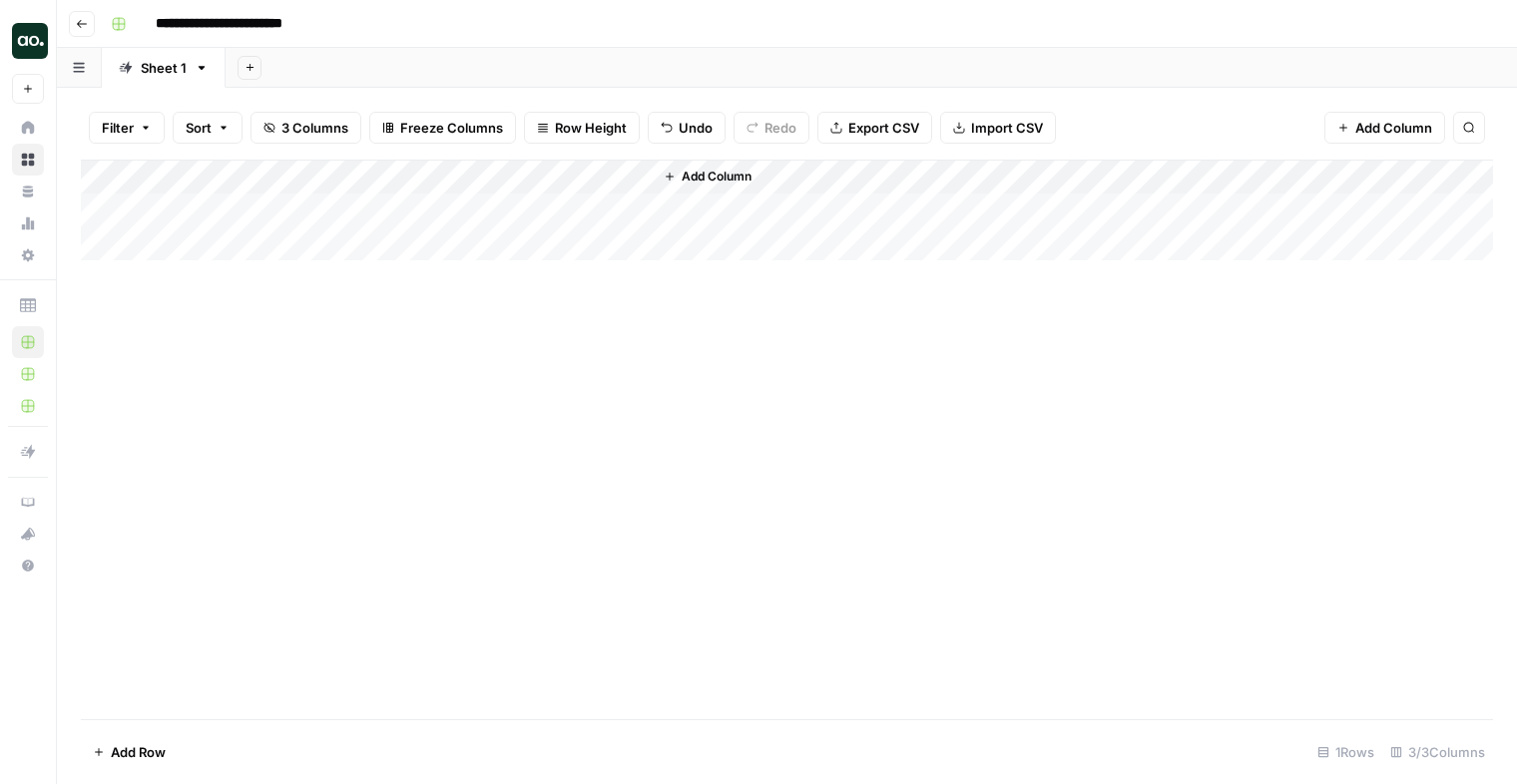 click on "Add Column" at bounding box center (786, 210) 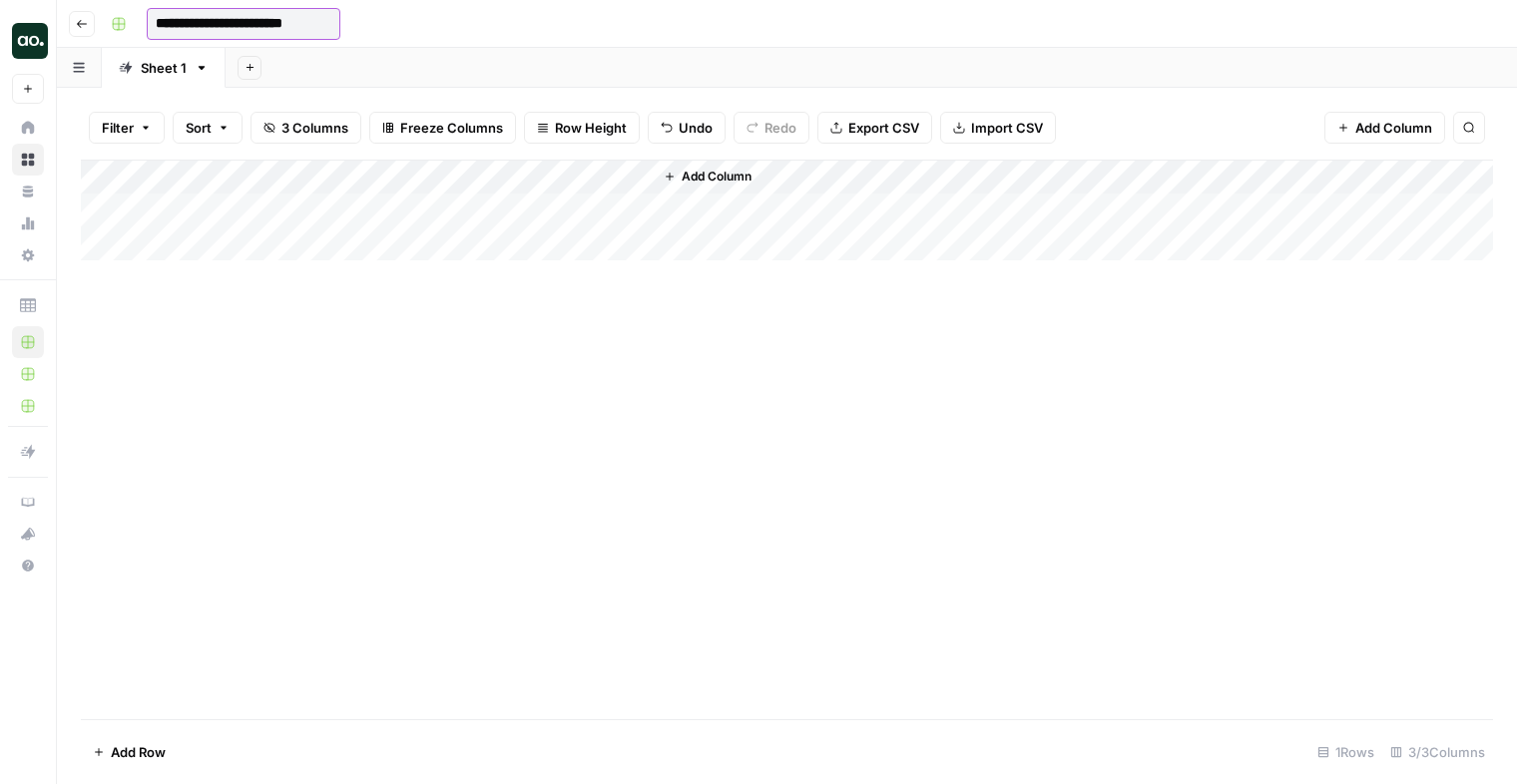click on "**********" at bounding box center [244, 24] 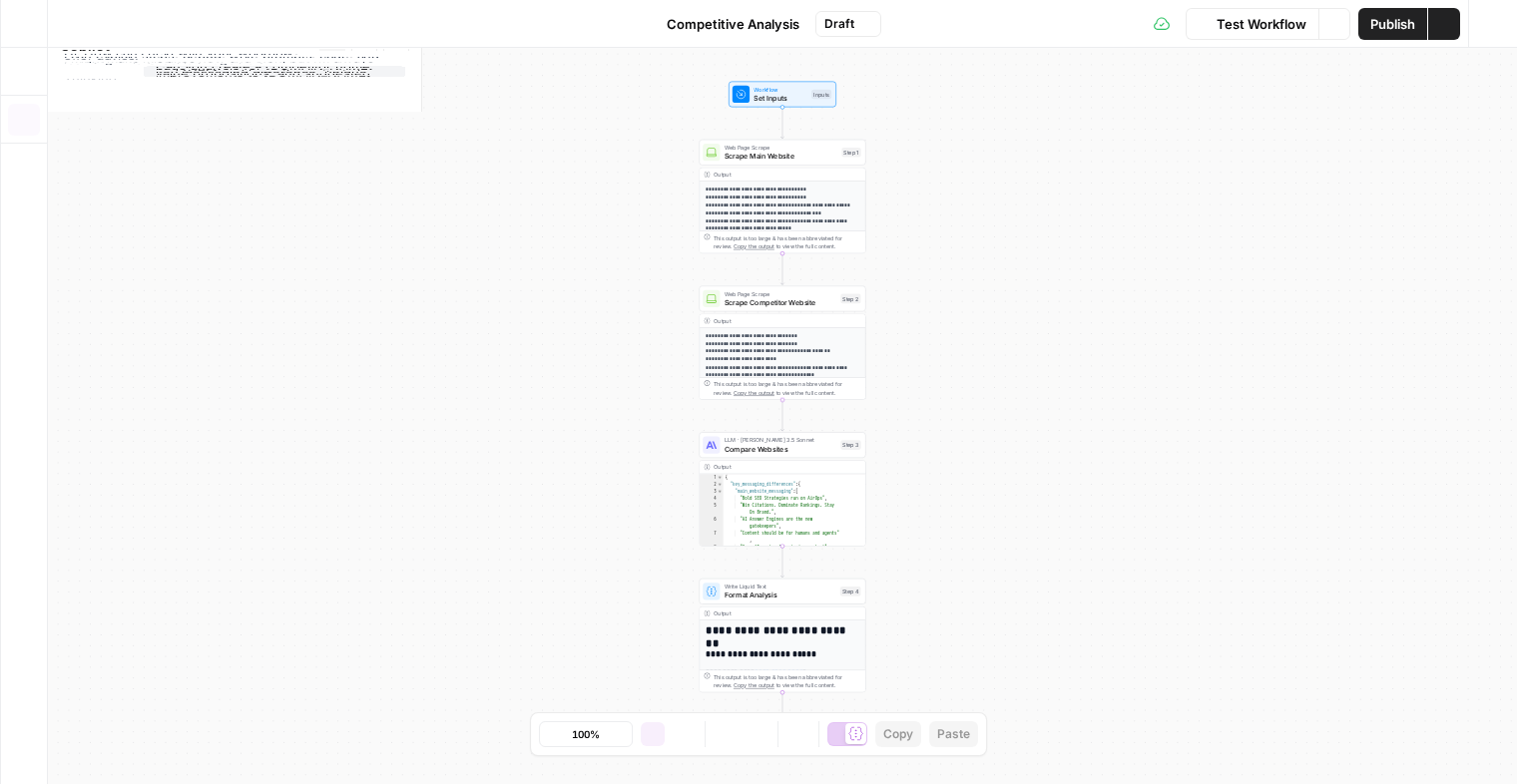 scroll, scrollTop: 0, scrollLeft: 0, axis: both 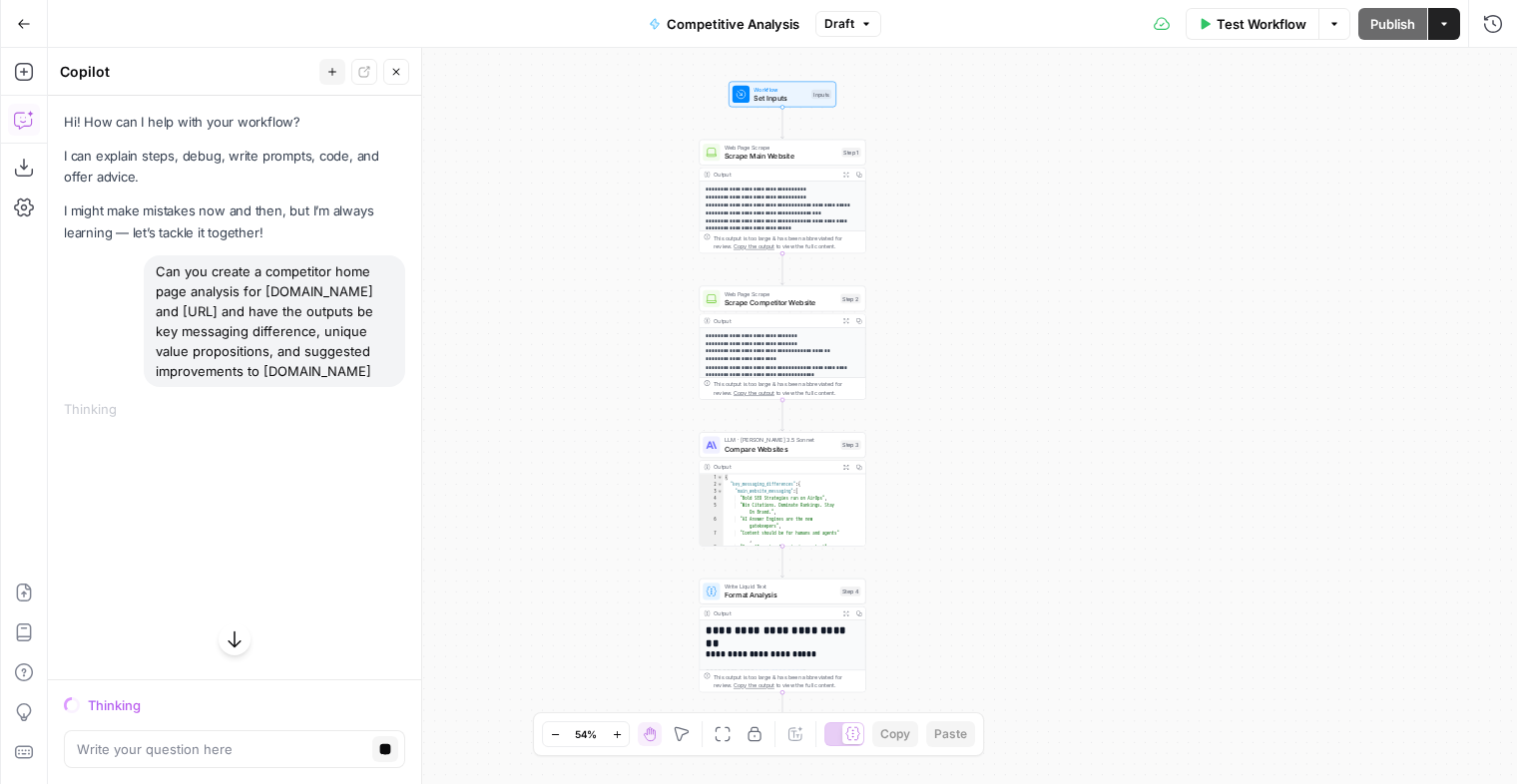 click on "Test Workflow Options Publish Actions Run History" at bounding box center [1200, 23] 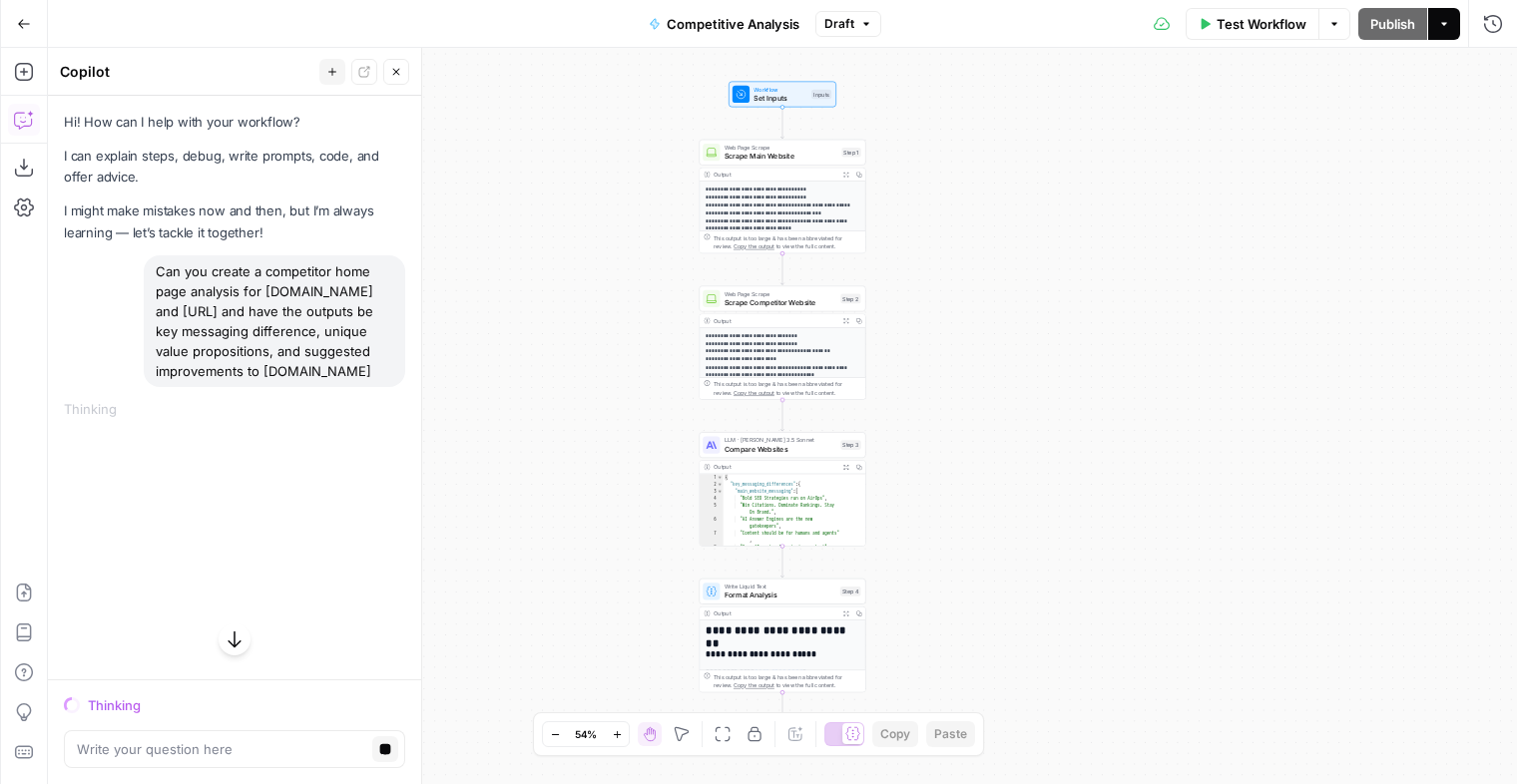 click 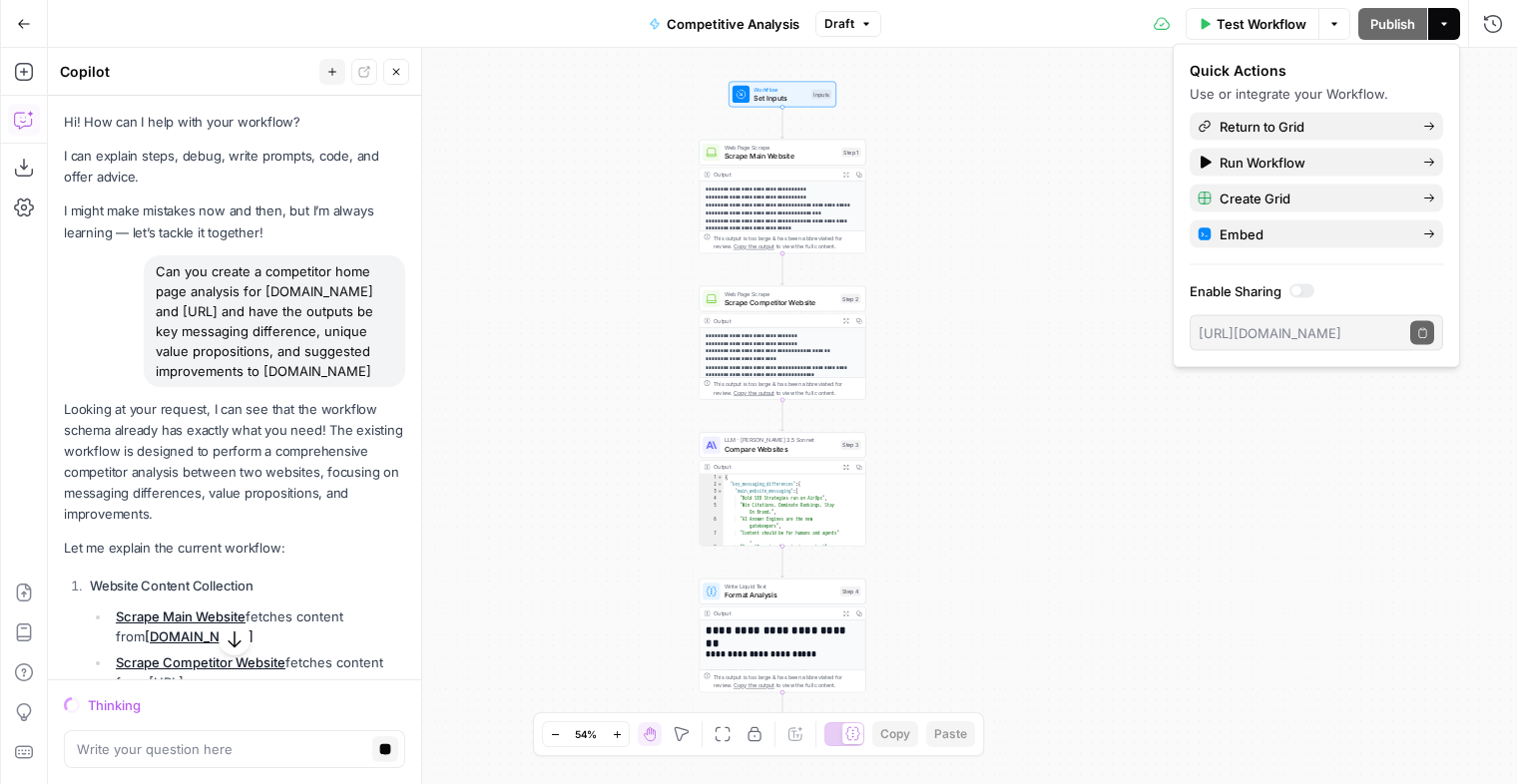 click on "**********" at bounding box center (782, 416) 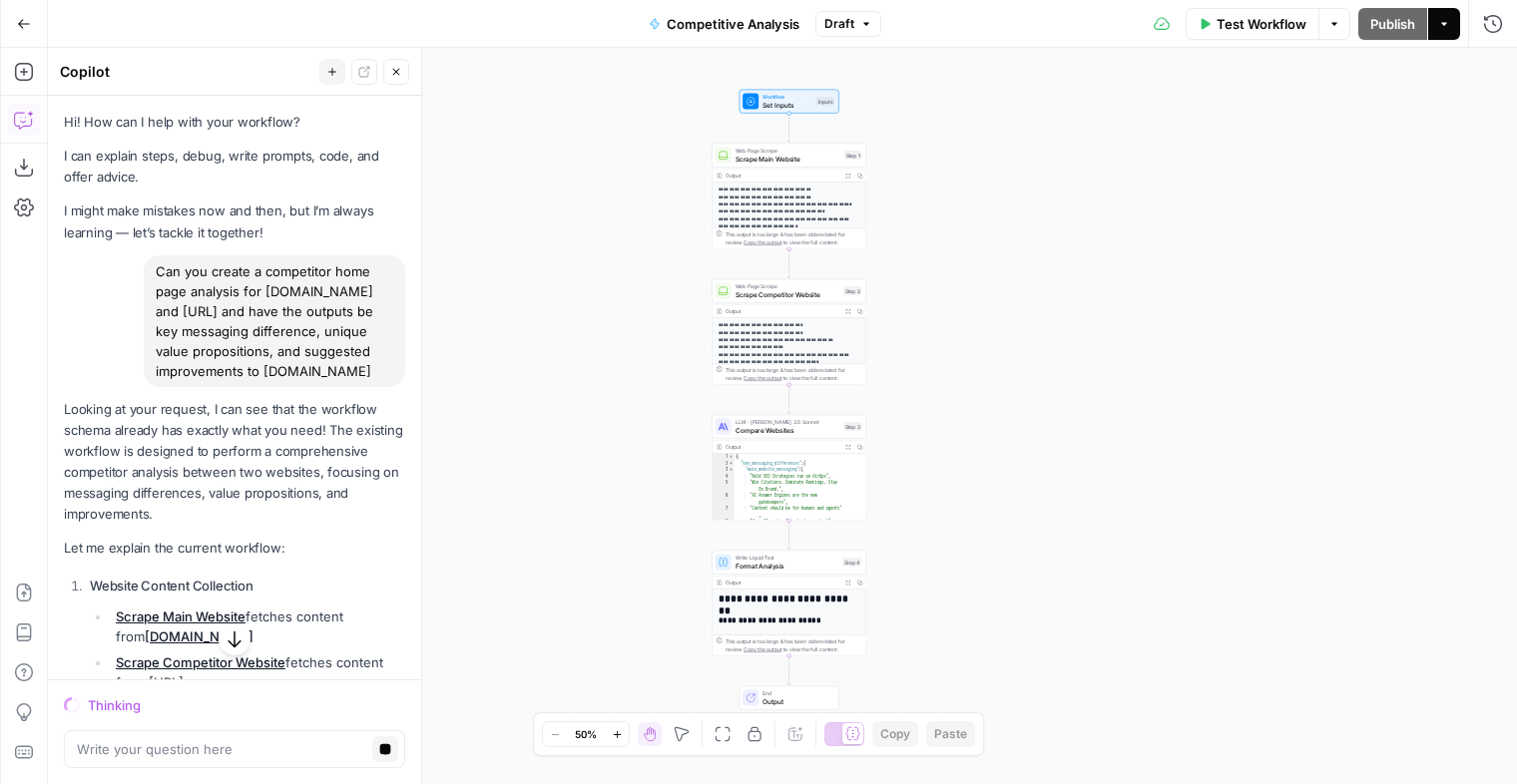 click 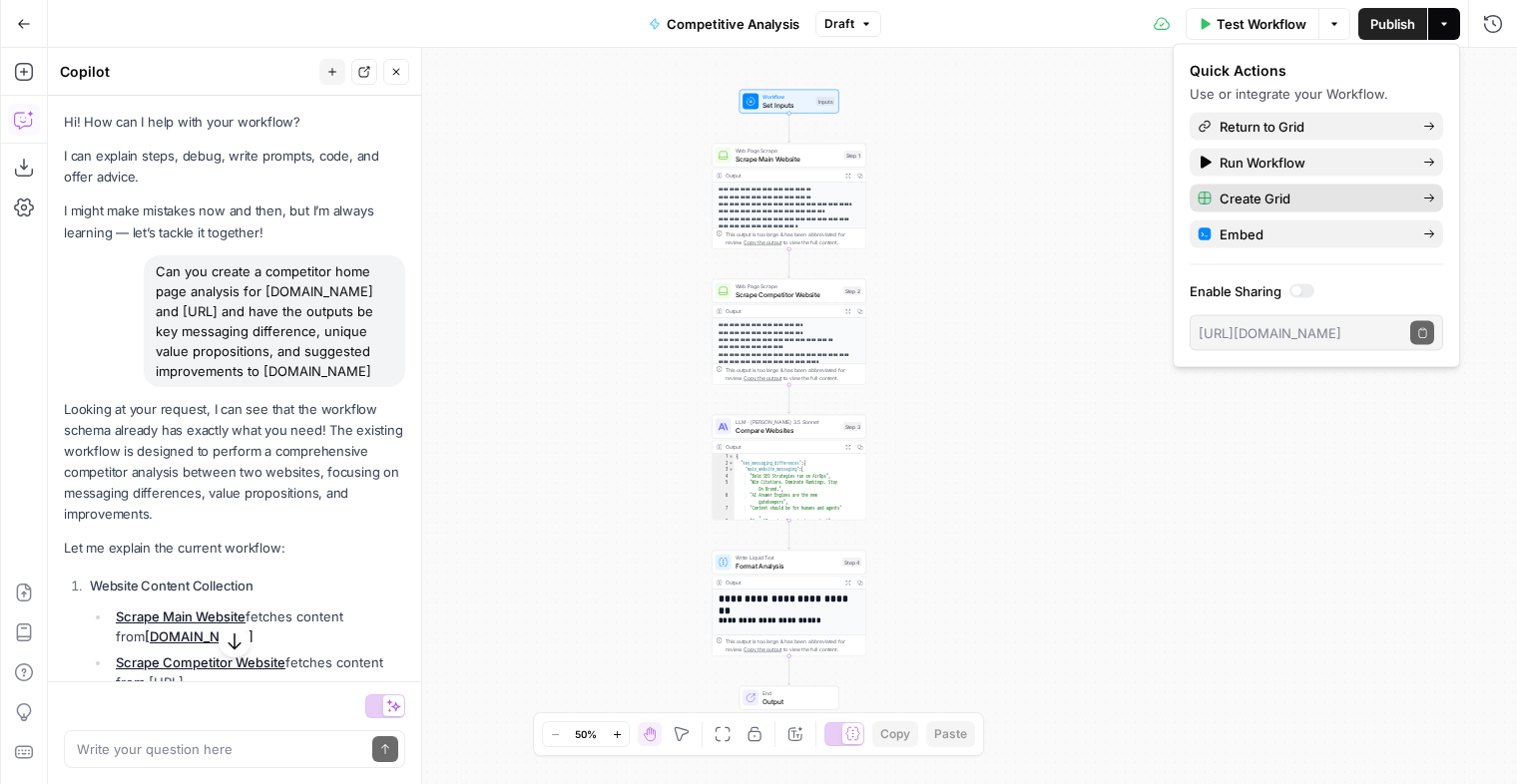 click on "Create Grid" at bounding box center (1316, 198) 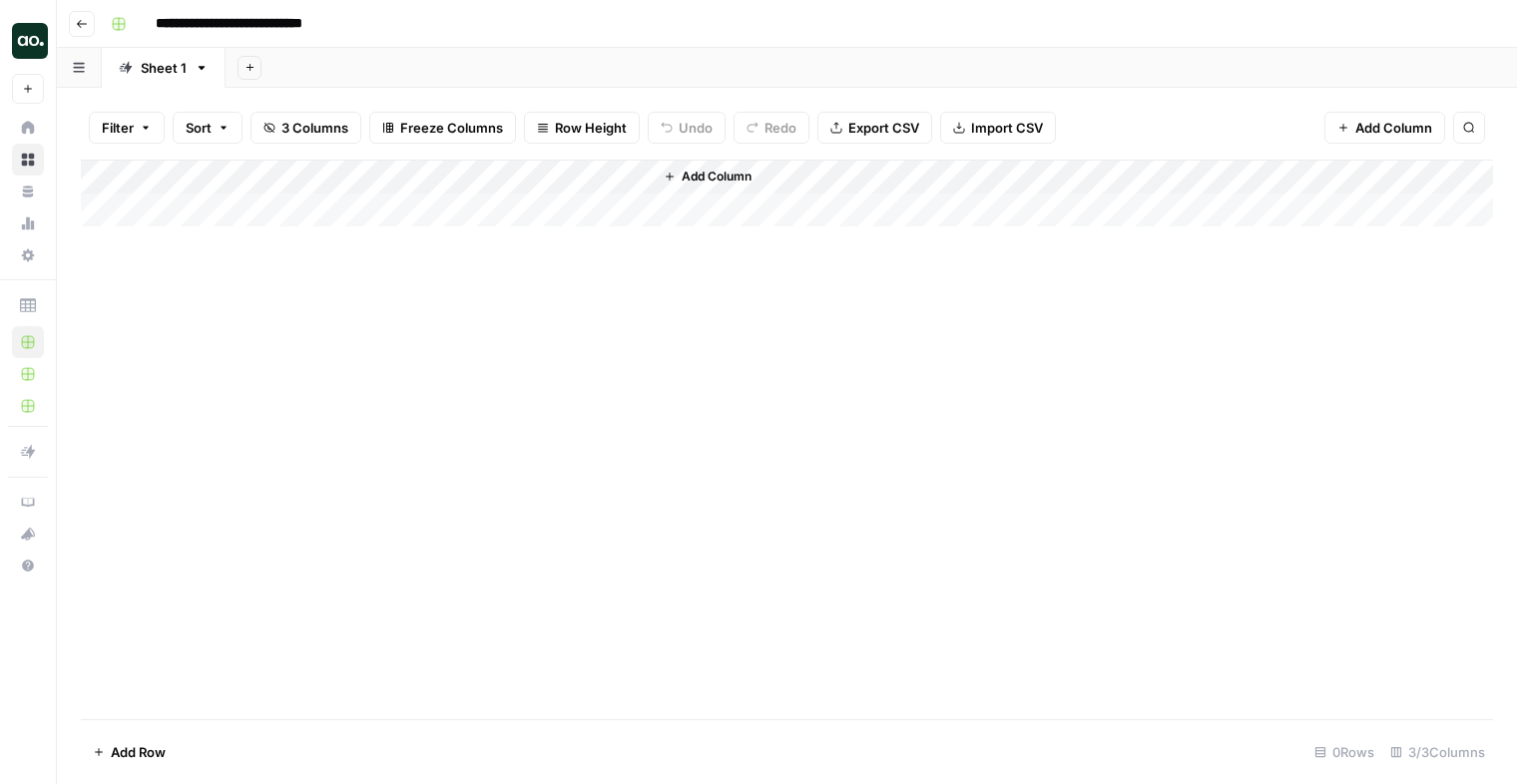 click on "Add Column" at bounding box center [786, 194] 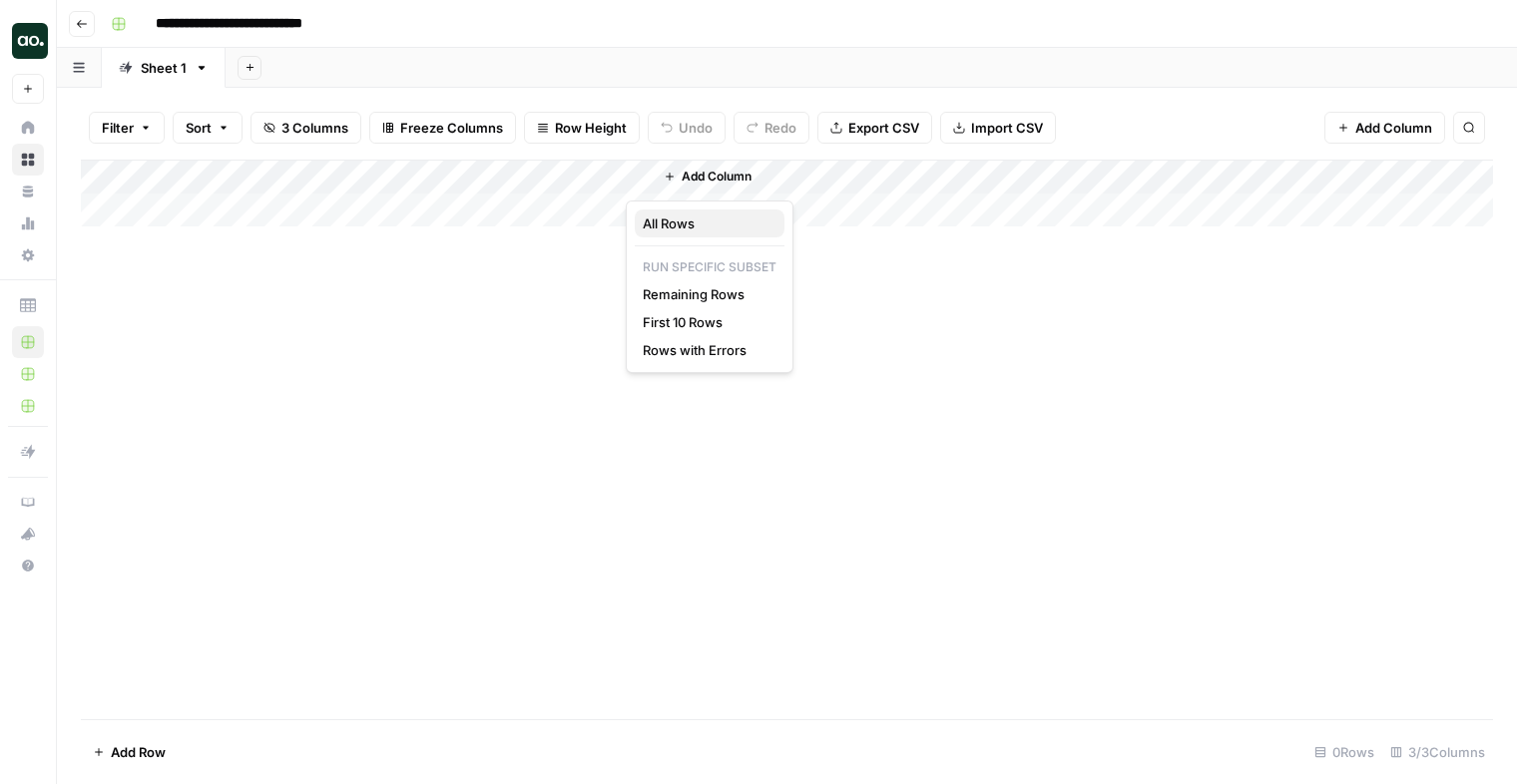 click on "All Rows" at bounding box center (669, 223) 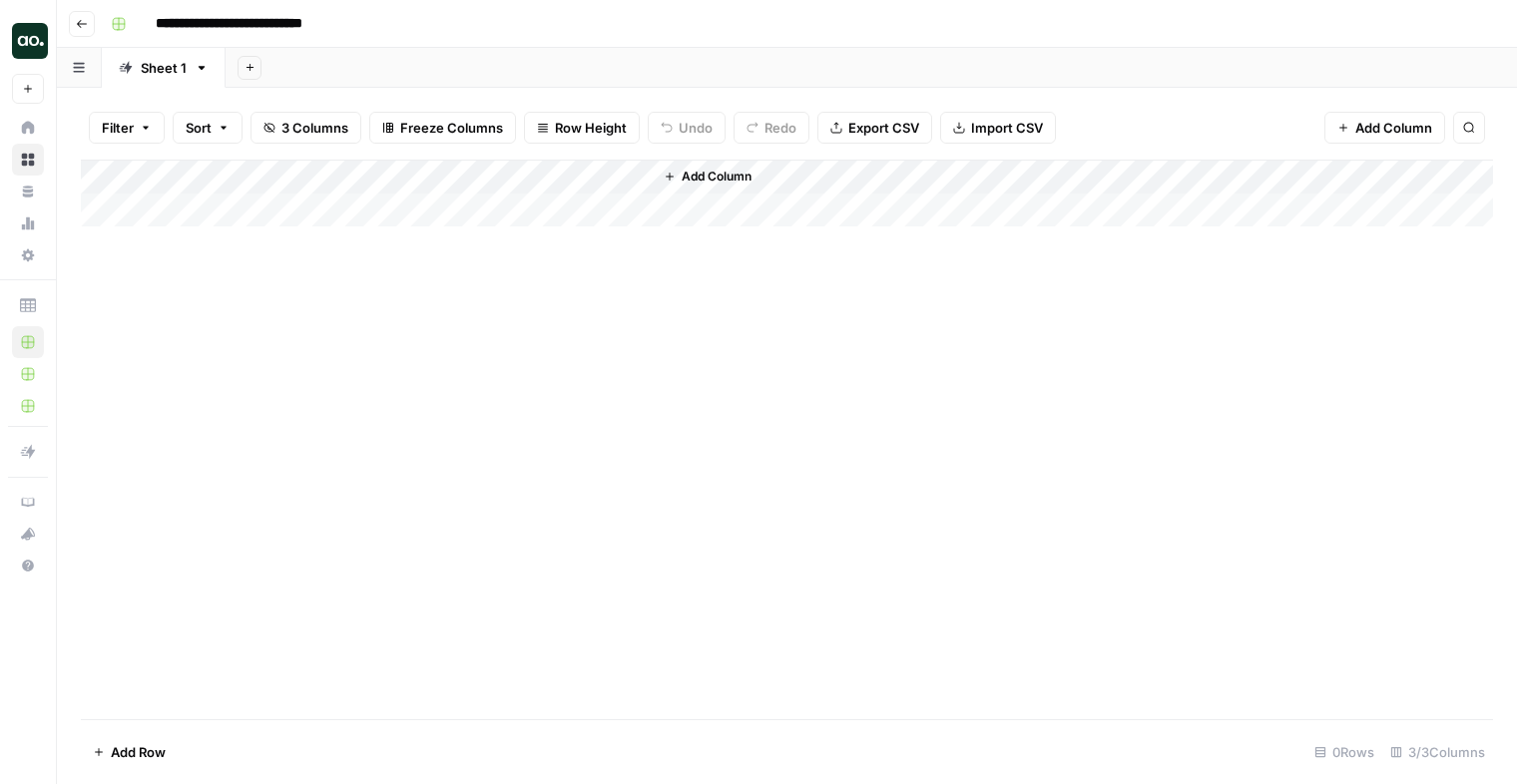 click on "Add Column" at bounding box center (786, 194) 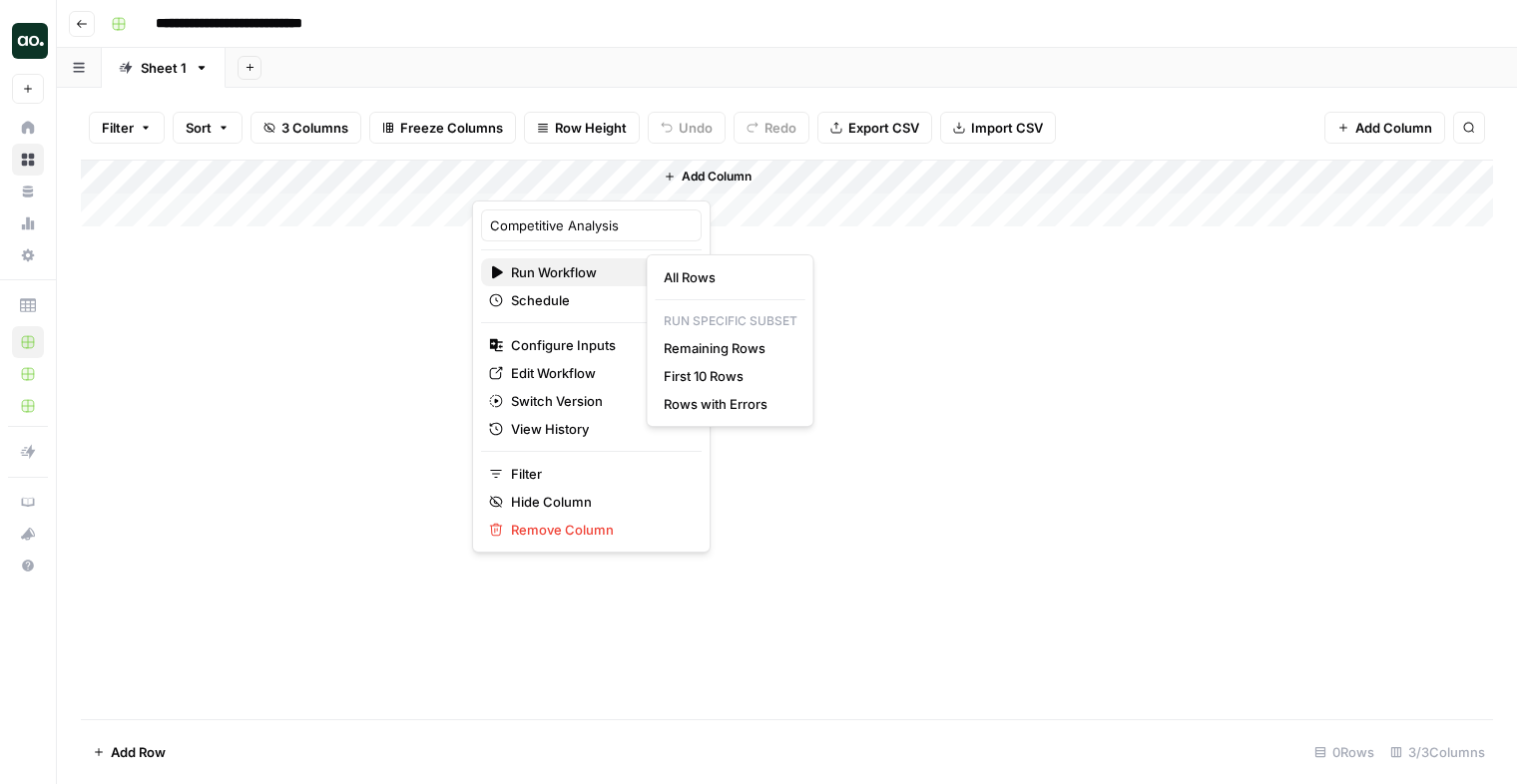 click on "Run Workflow" at bounding box center (554, 272) 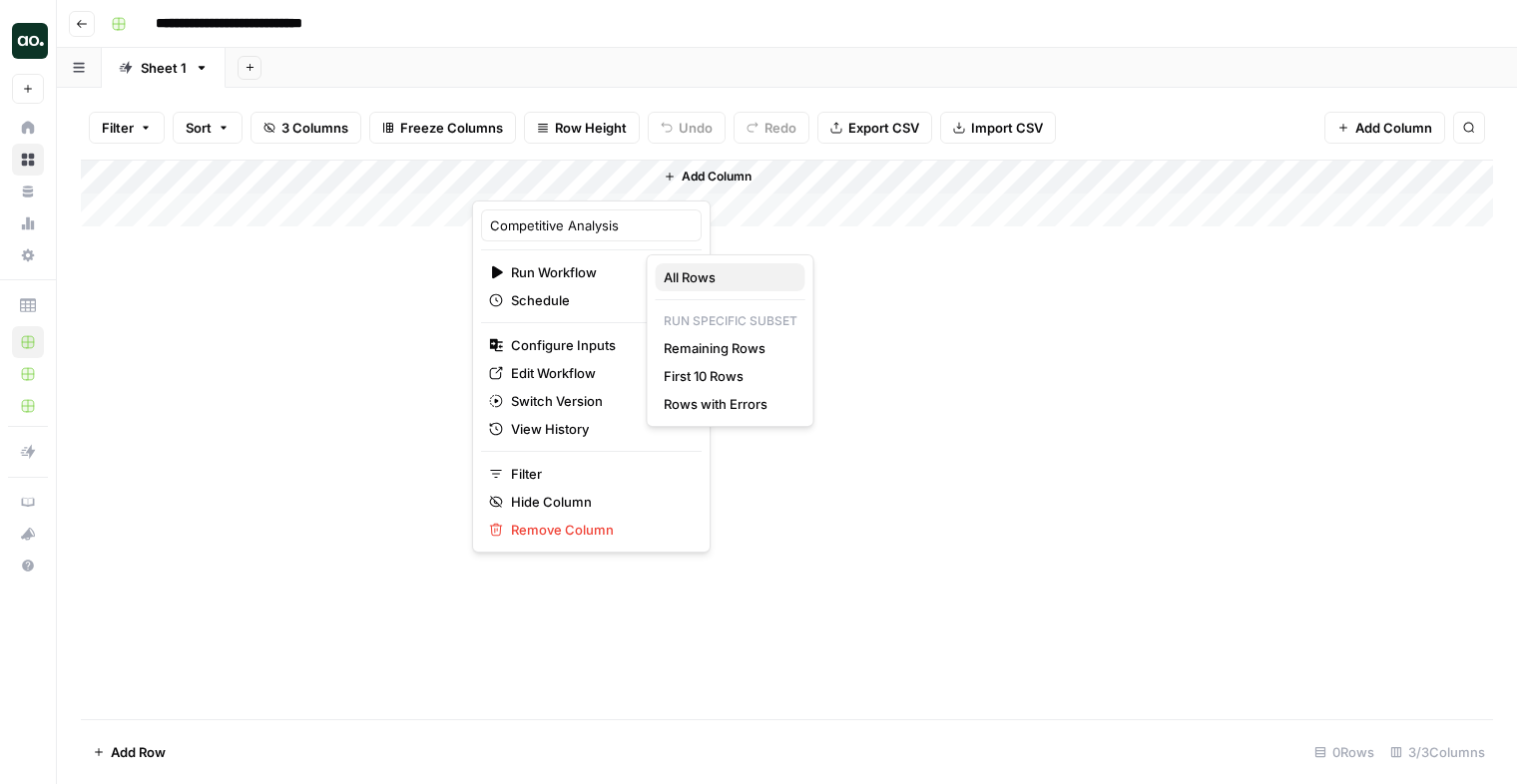 click on "All Rows" at bounding box center [690, 277] 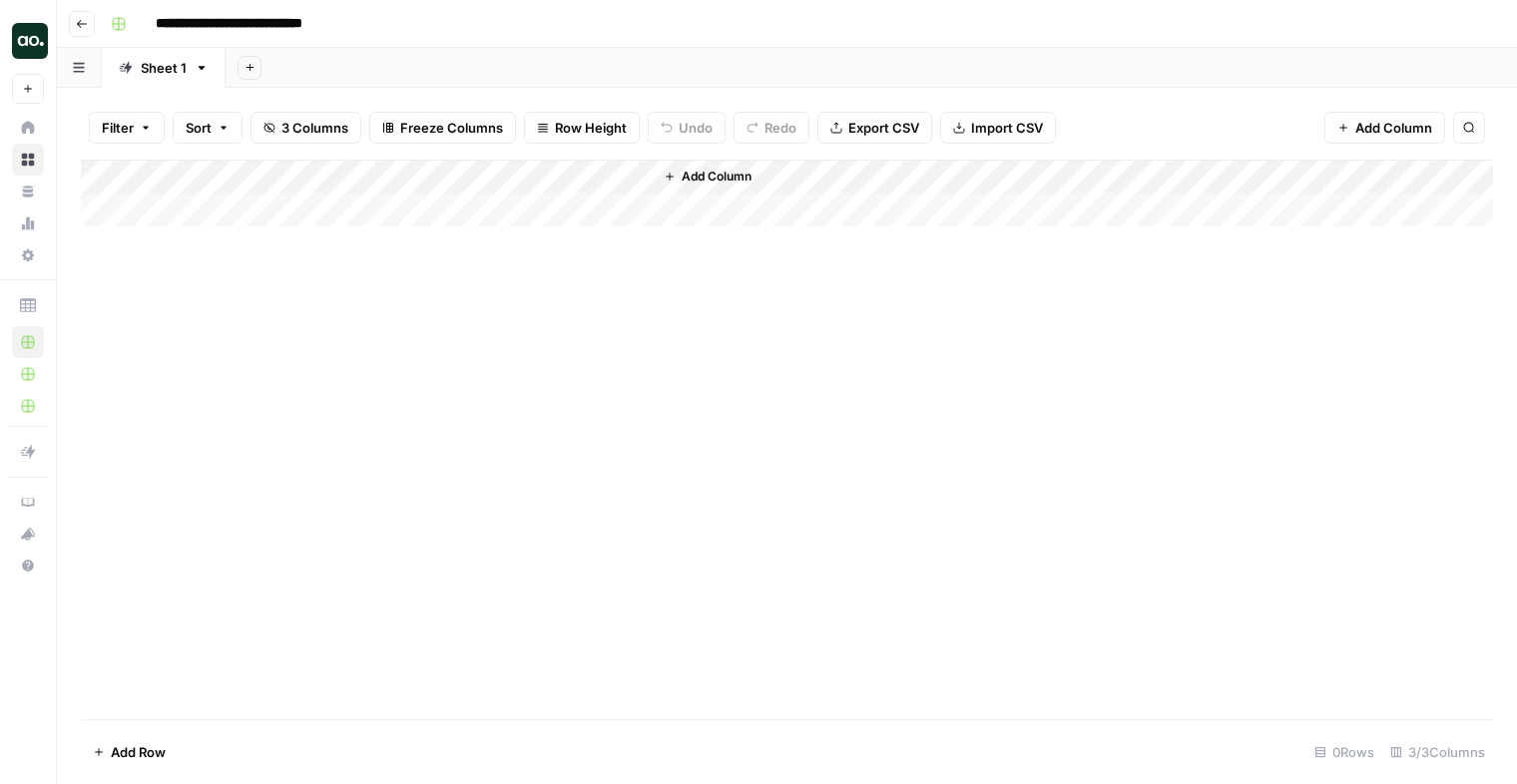 click on "Add Column" at bounding box center (786, 194) 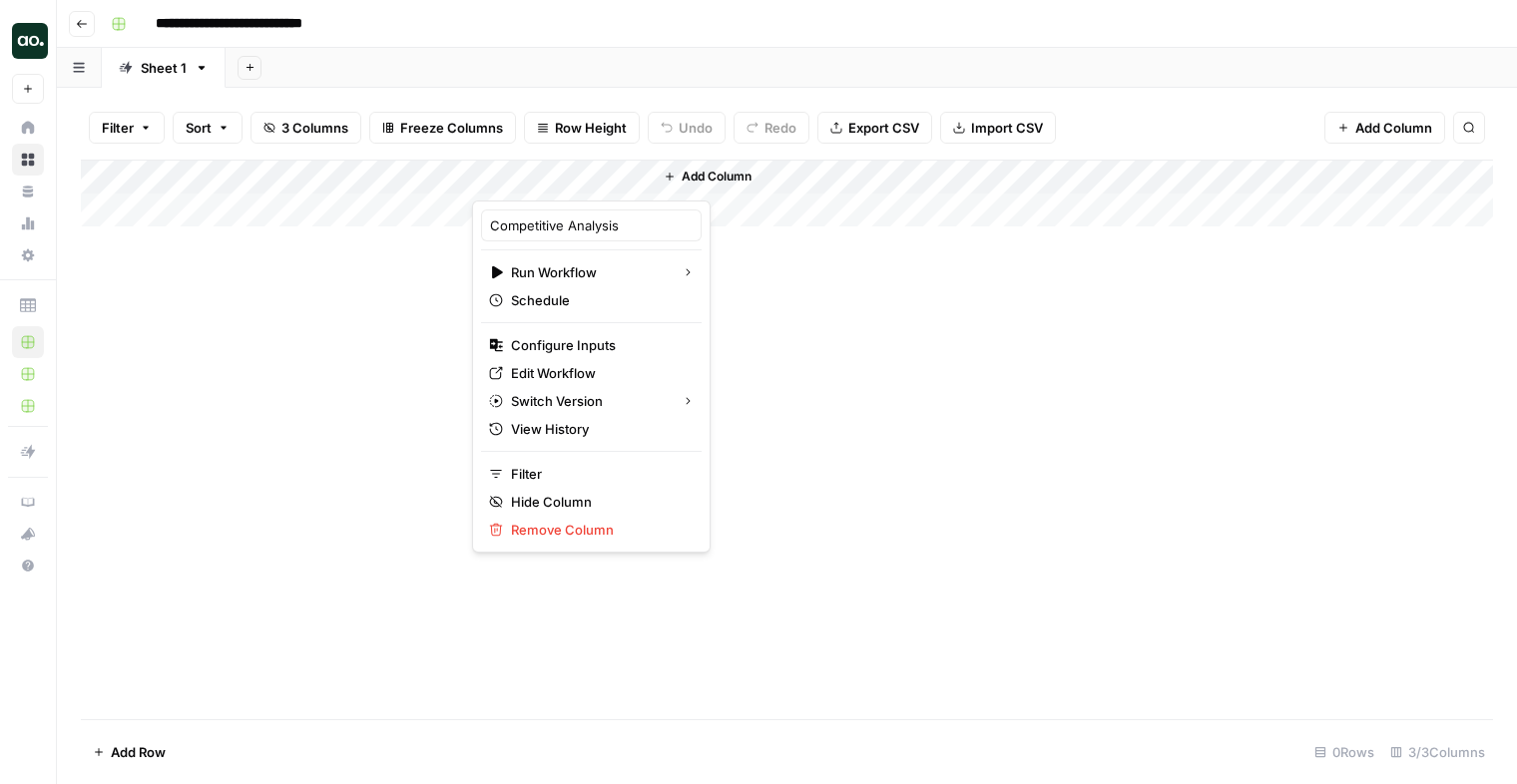 click at bounding box center [562, 181] 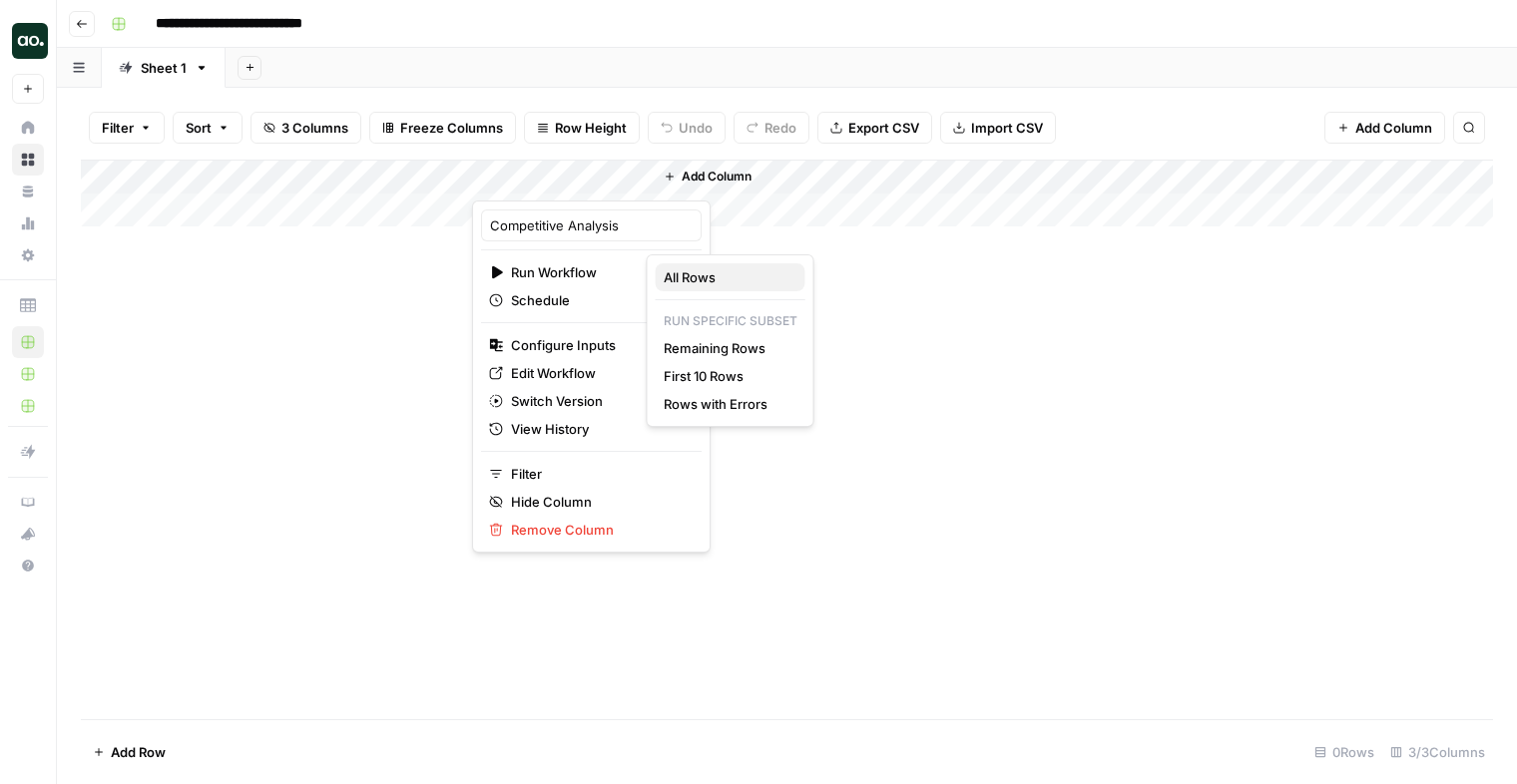 click on "All Rows" at bounding box center [690, 277] 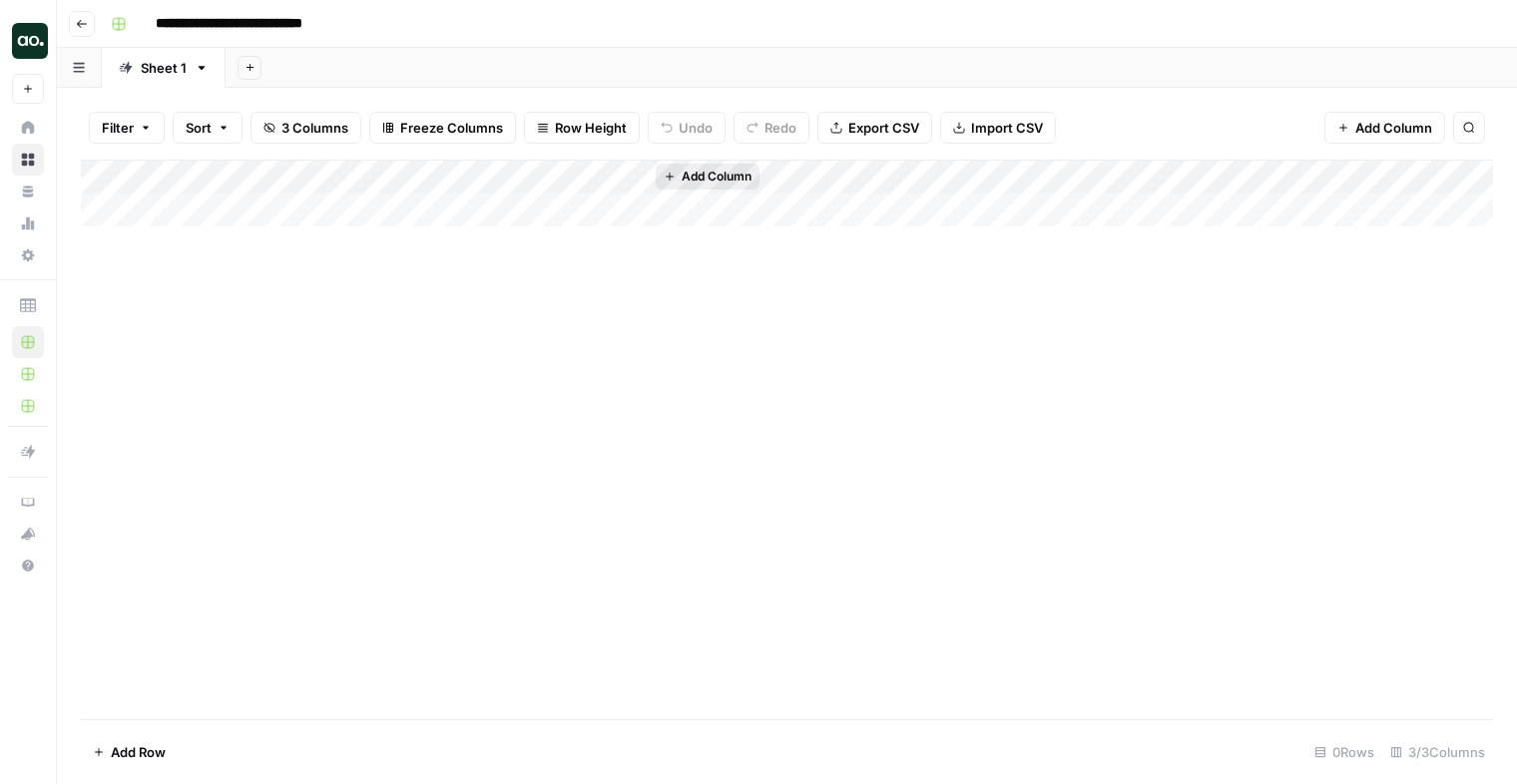 click on "Add Column" at bounding box center [717, 177] 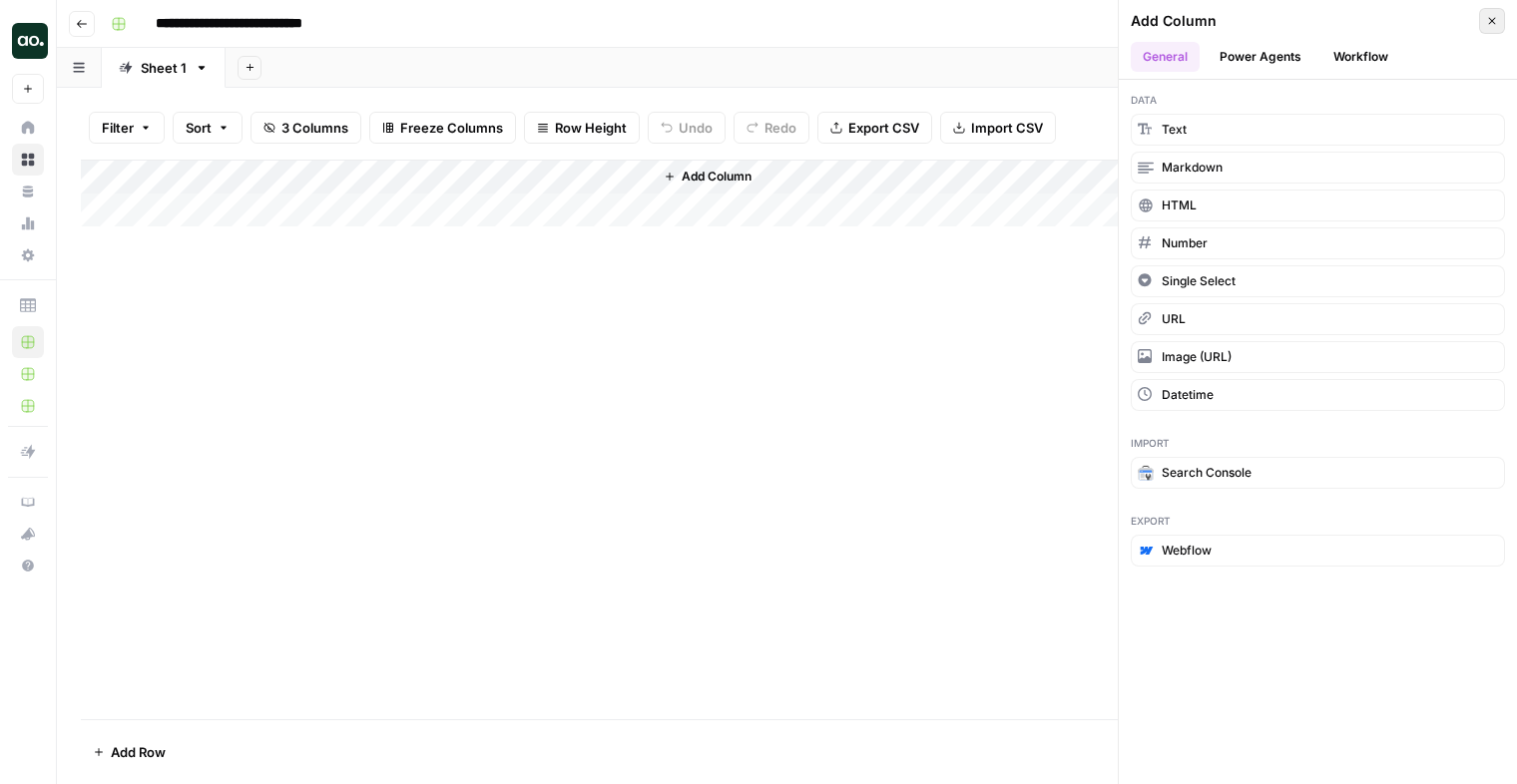 click 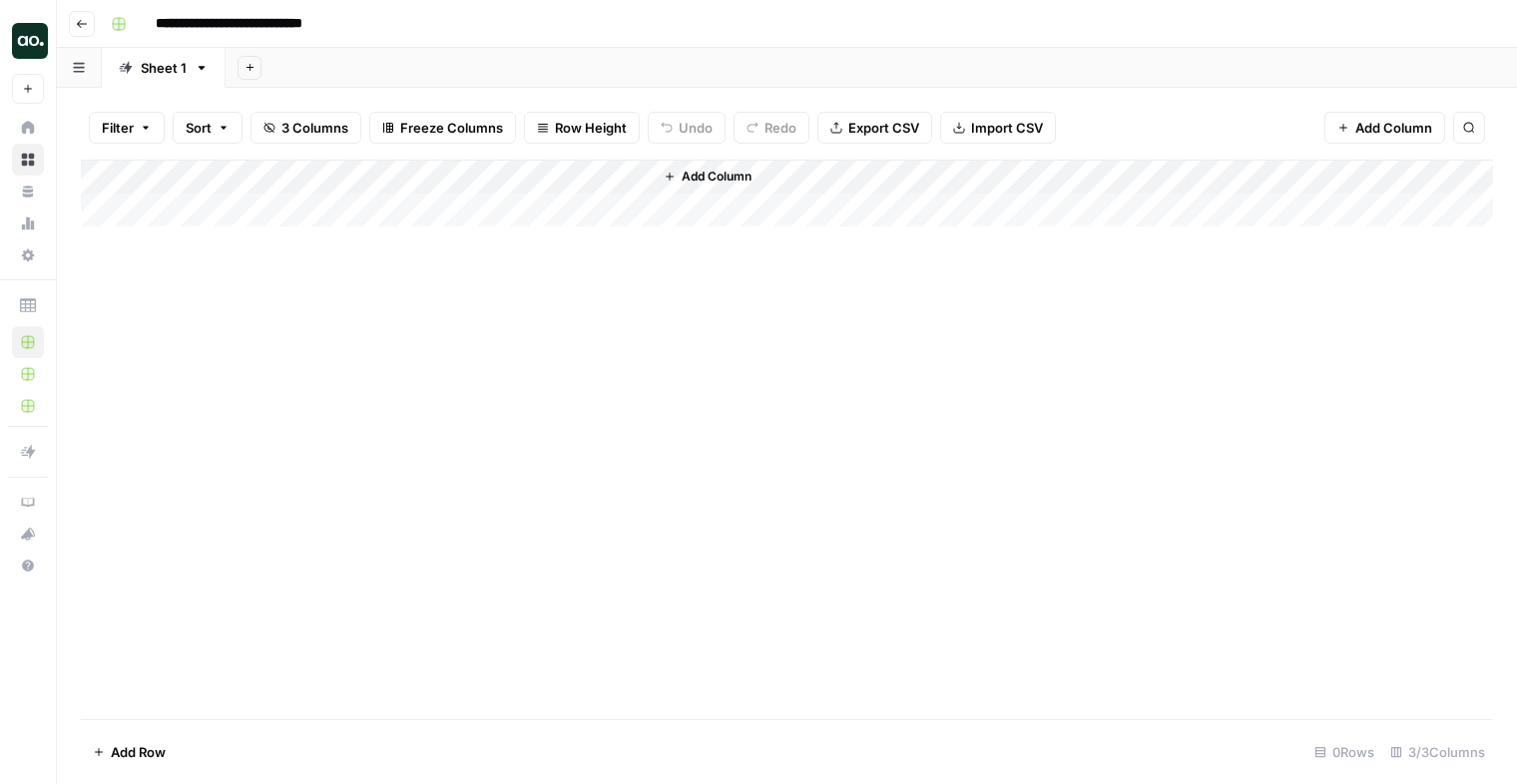 click on "Add Column" at bounding box center (786, 194) 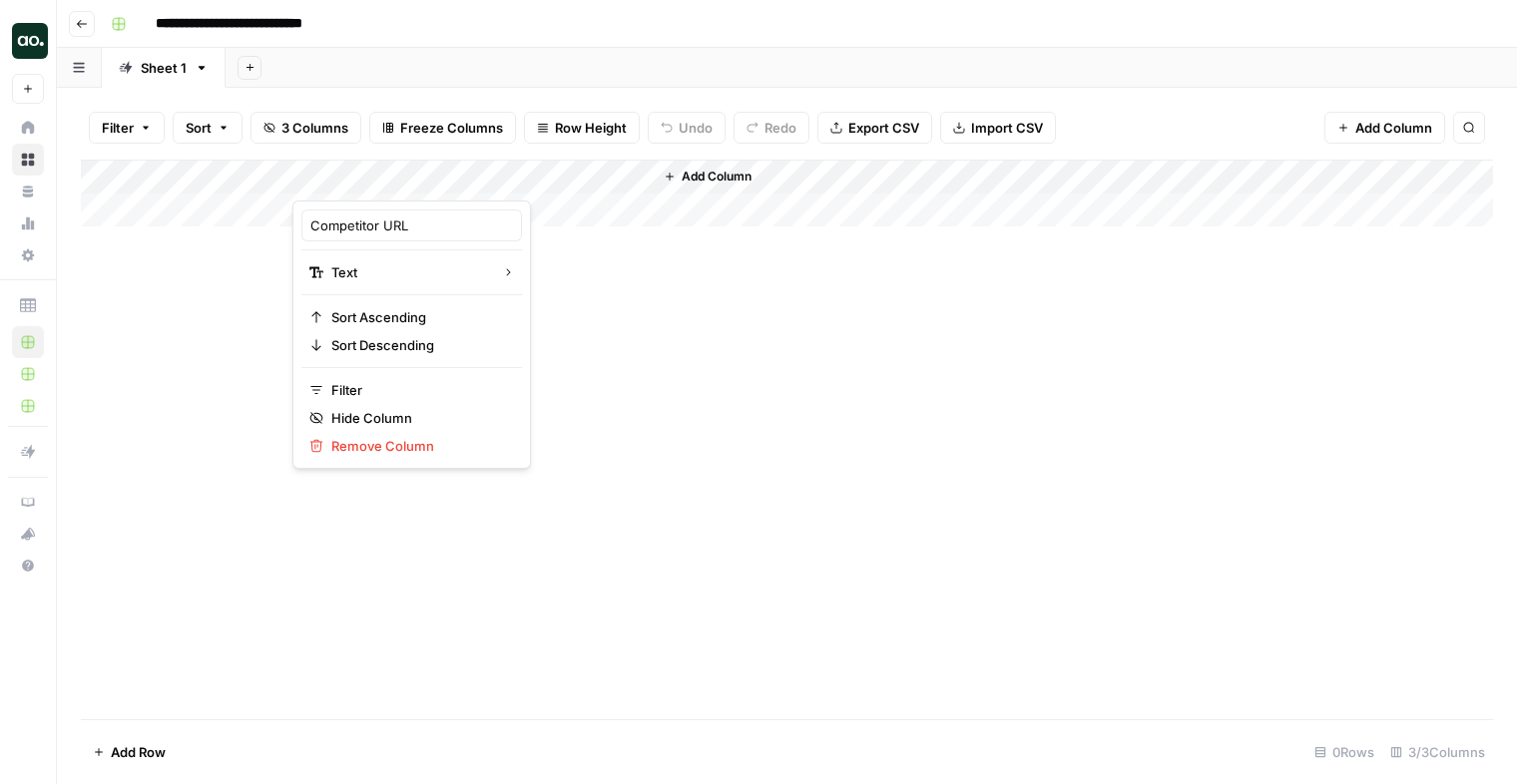 click on "Add Column" at bounding box center (786, 194) 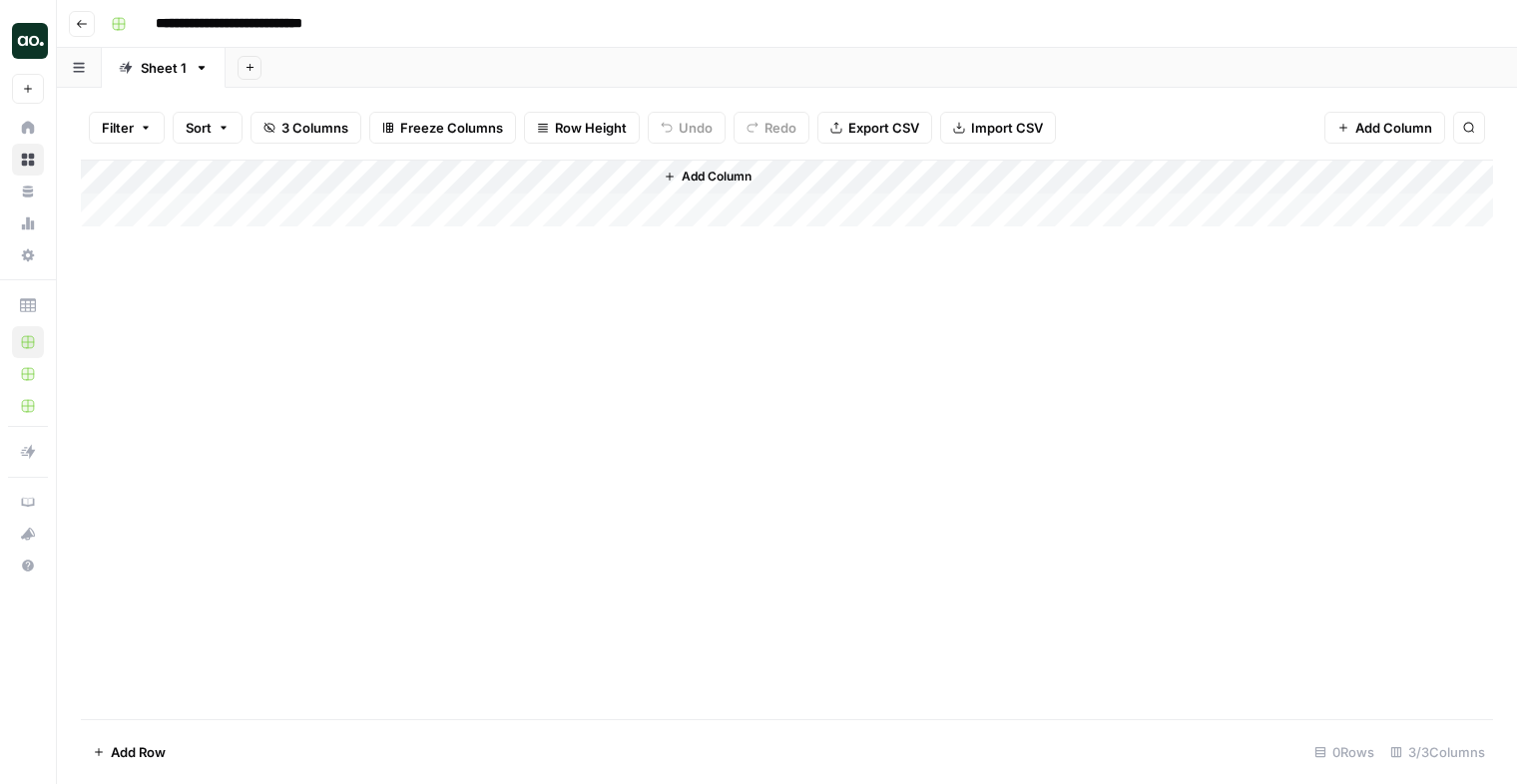 click on "Add Column" at bounding box center (786, 194) 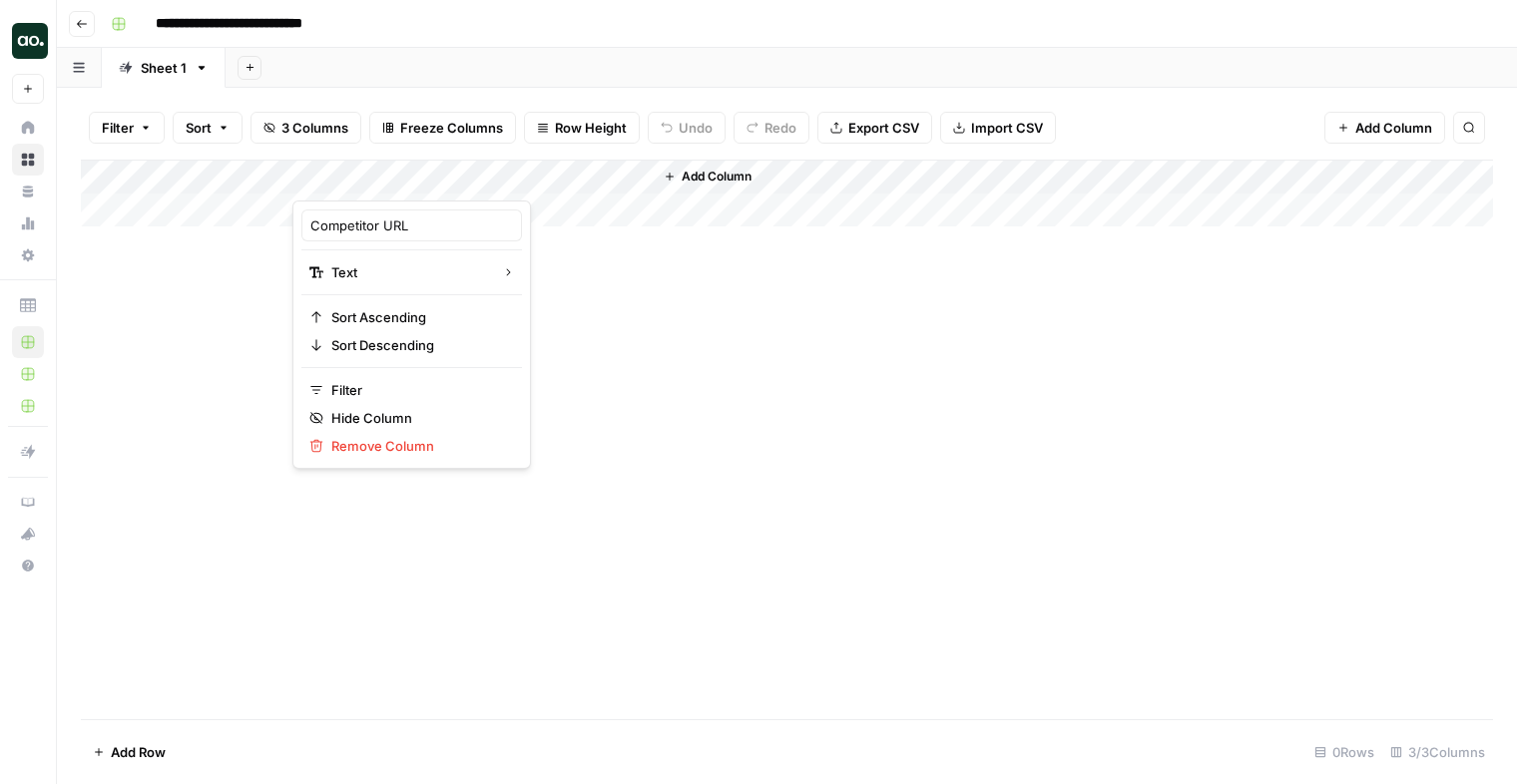 click on "Add Column" at bounding box center [786, 194] 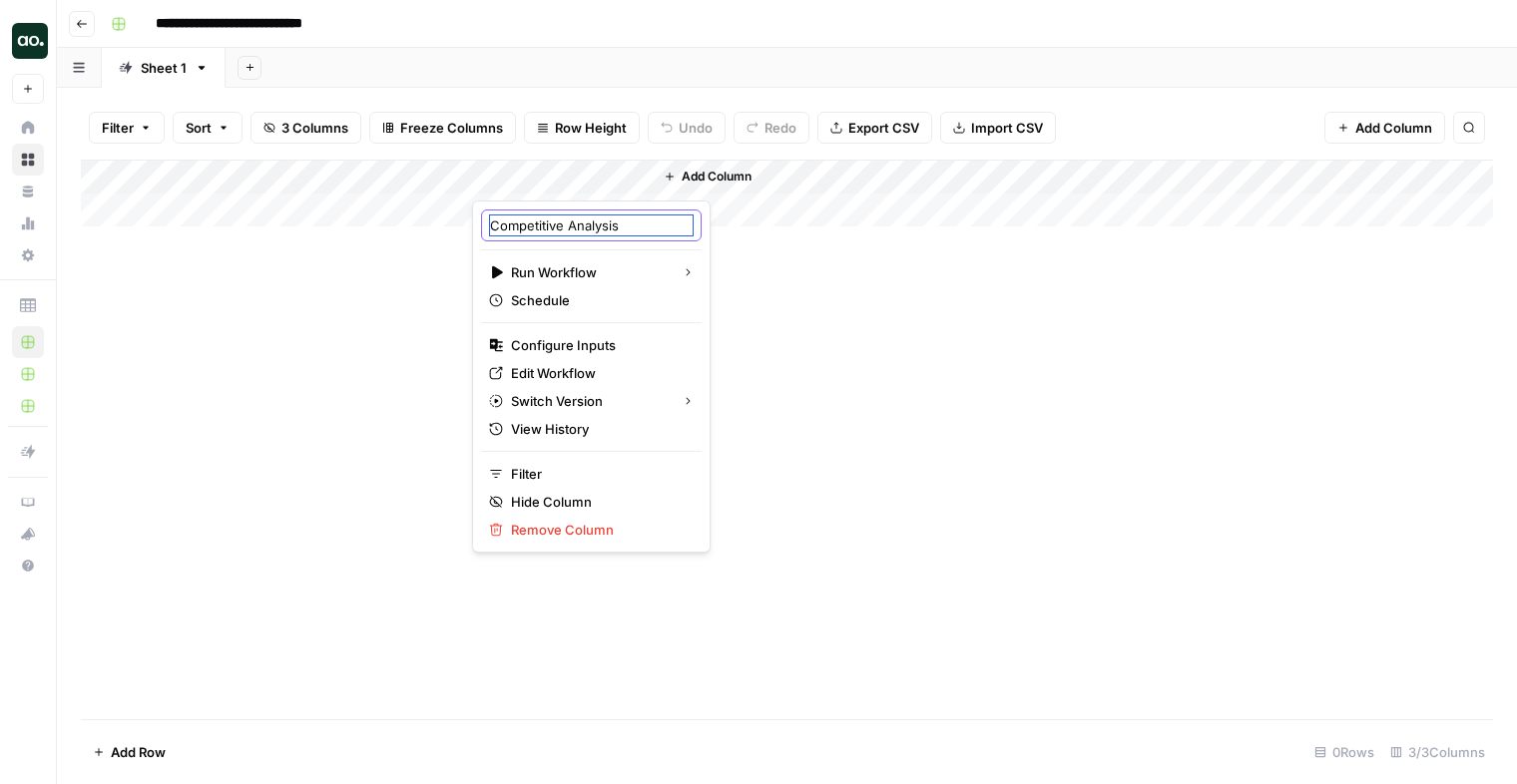 click on "Competitive Analysis" at bounding box center [591, 225] 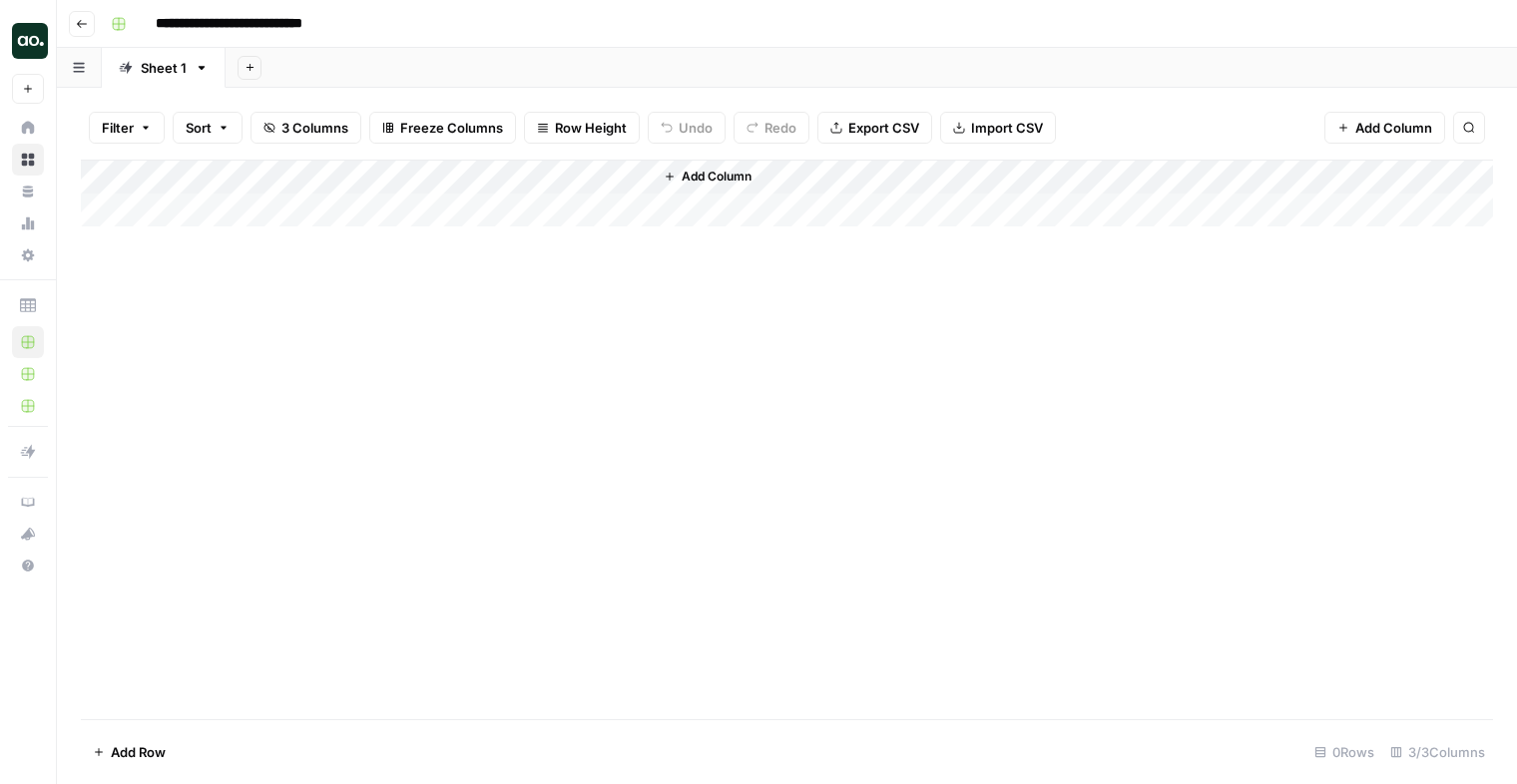 click on "Add Column" at bounding box center (786, 194) 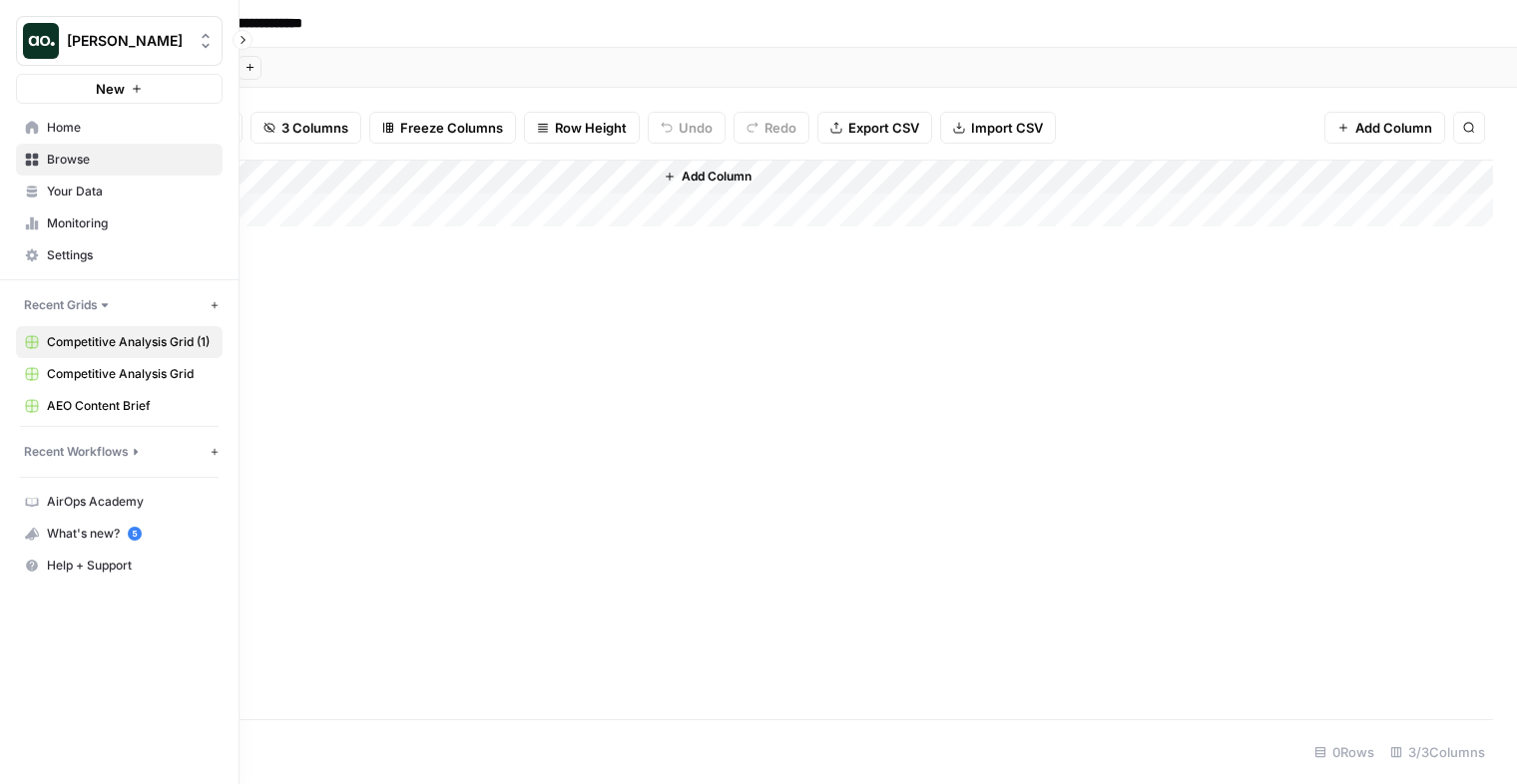 click on "Recent Workflows" at bounding box center [76, 452] 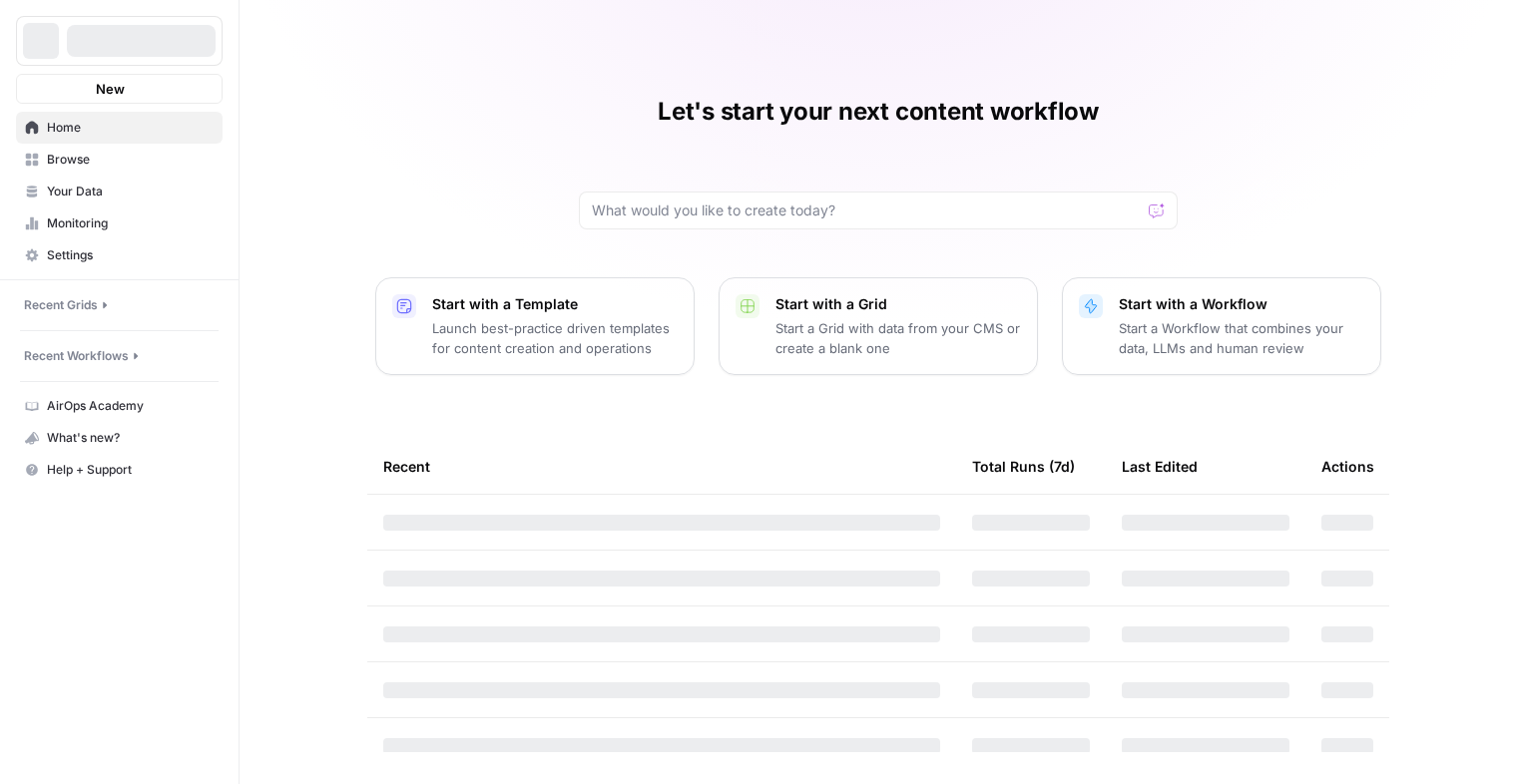 scroll, scrollTop: 0, scrollLeft: 0, axis: both 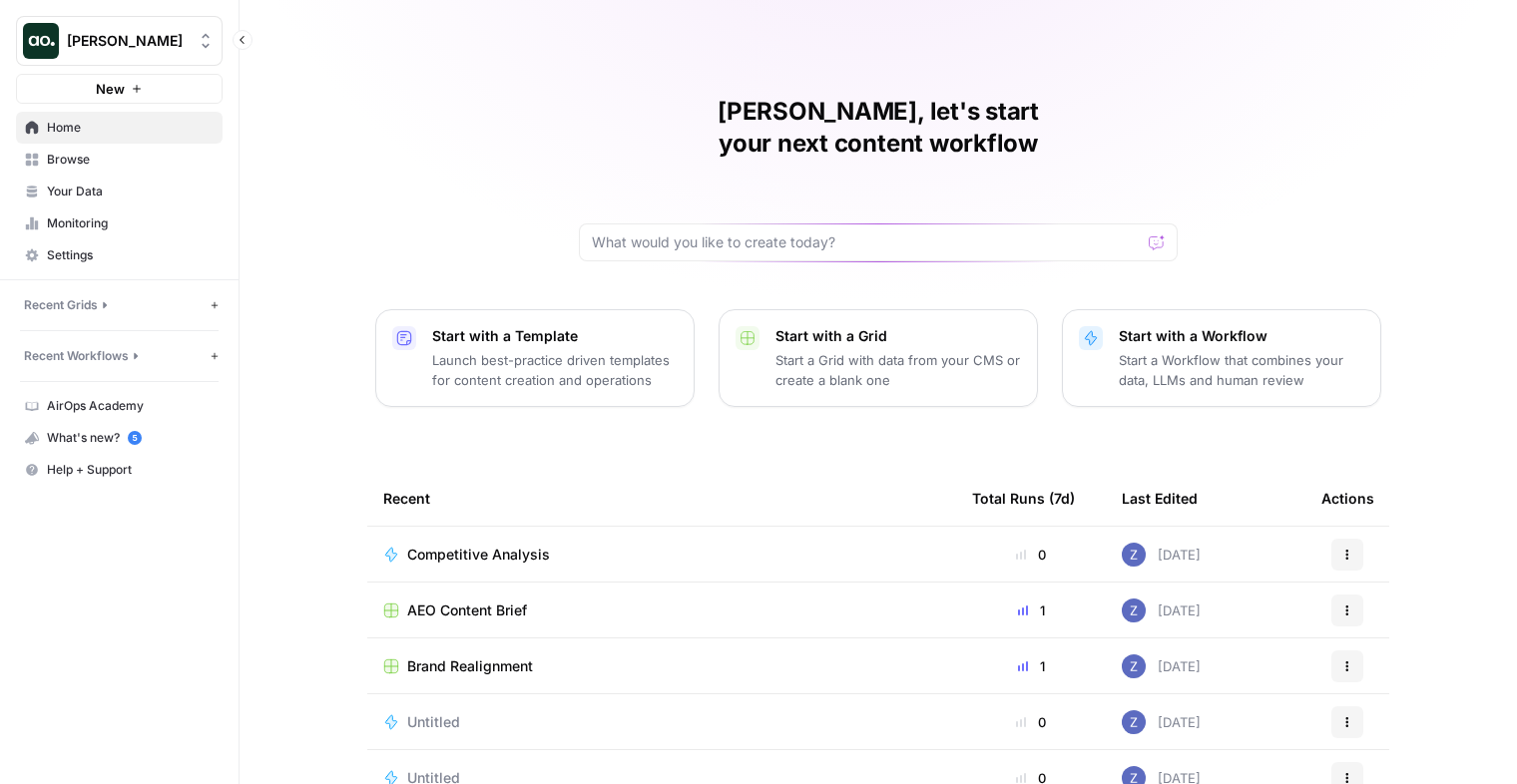 click on "Recent Grids" at bounding box center (61, 305) 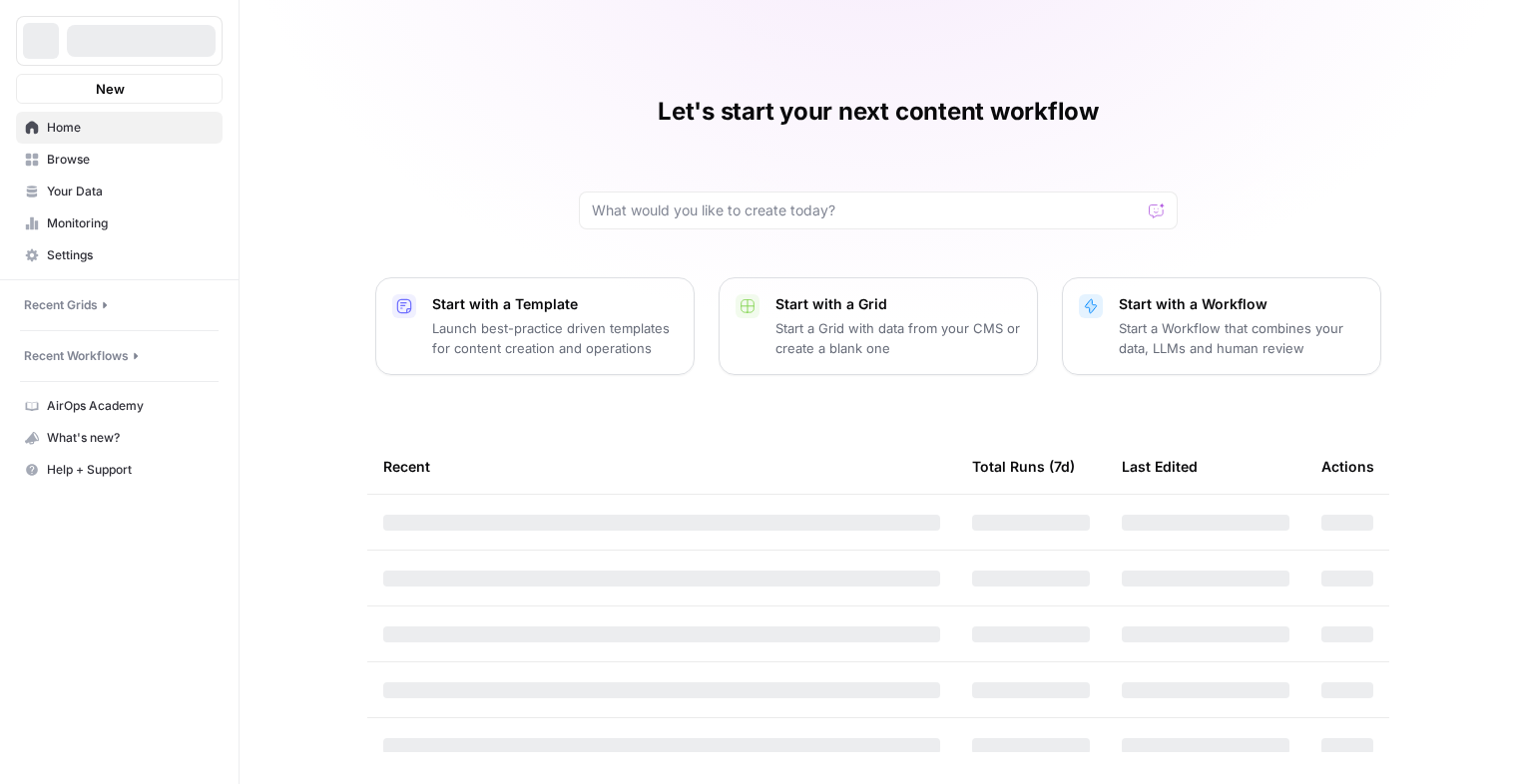 scroll, scrollTop: 0, scrollLeft: 0, axis: both 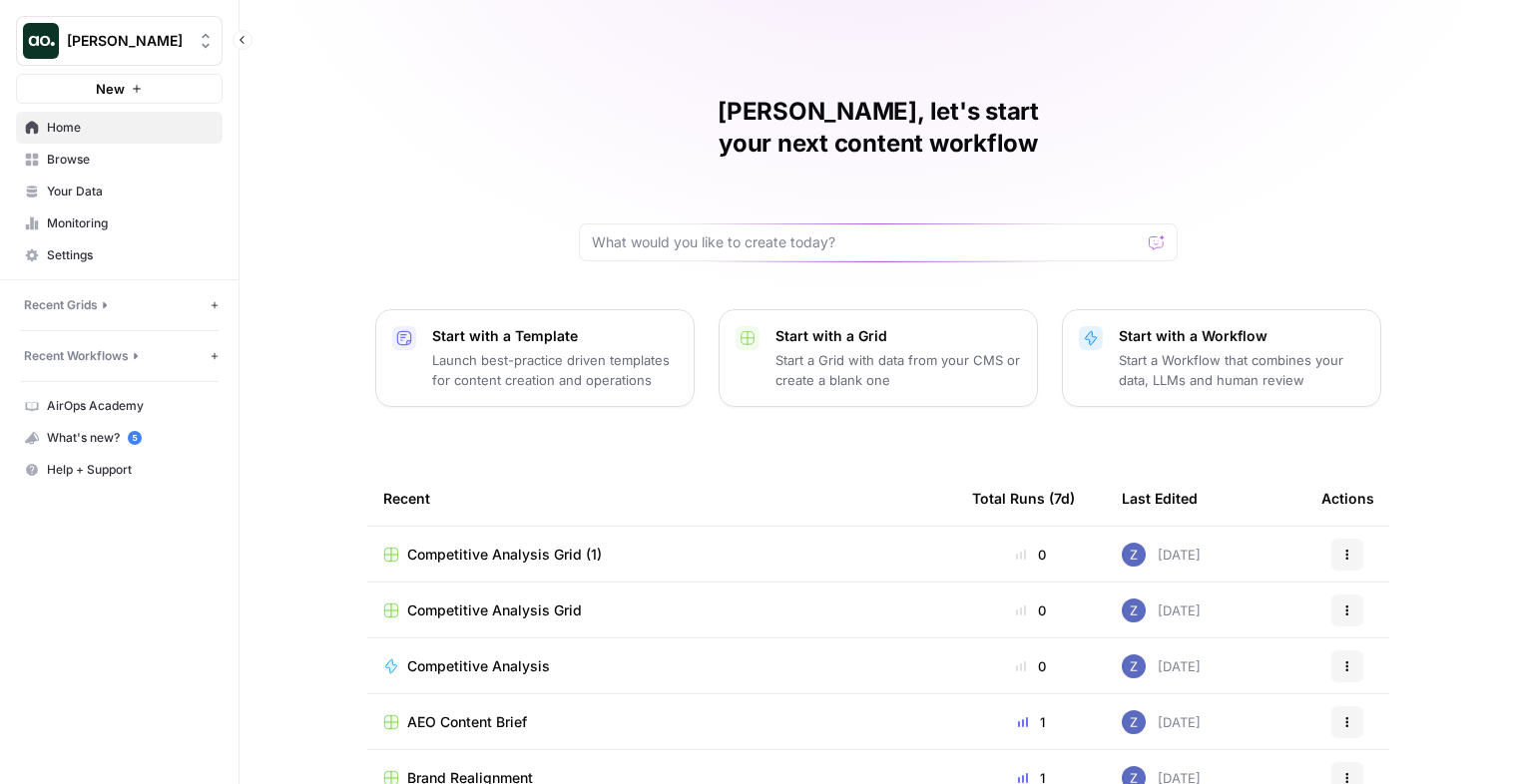 click on "Recent Grids" at bounding box center (61, 305) 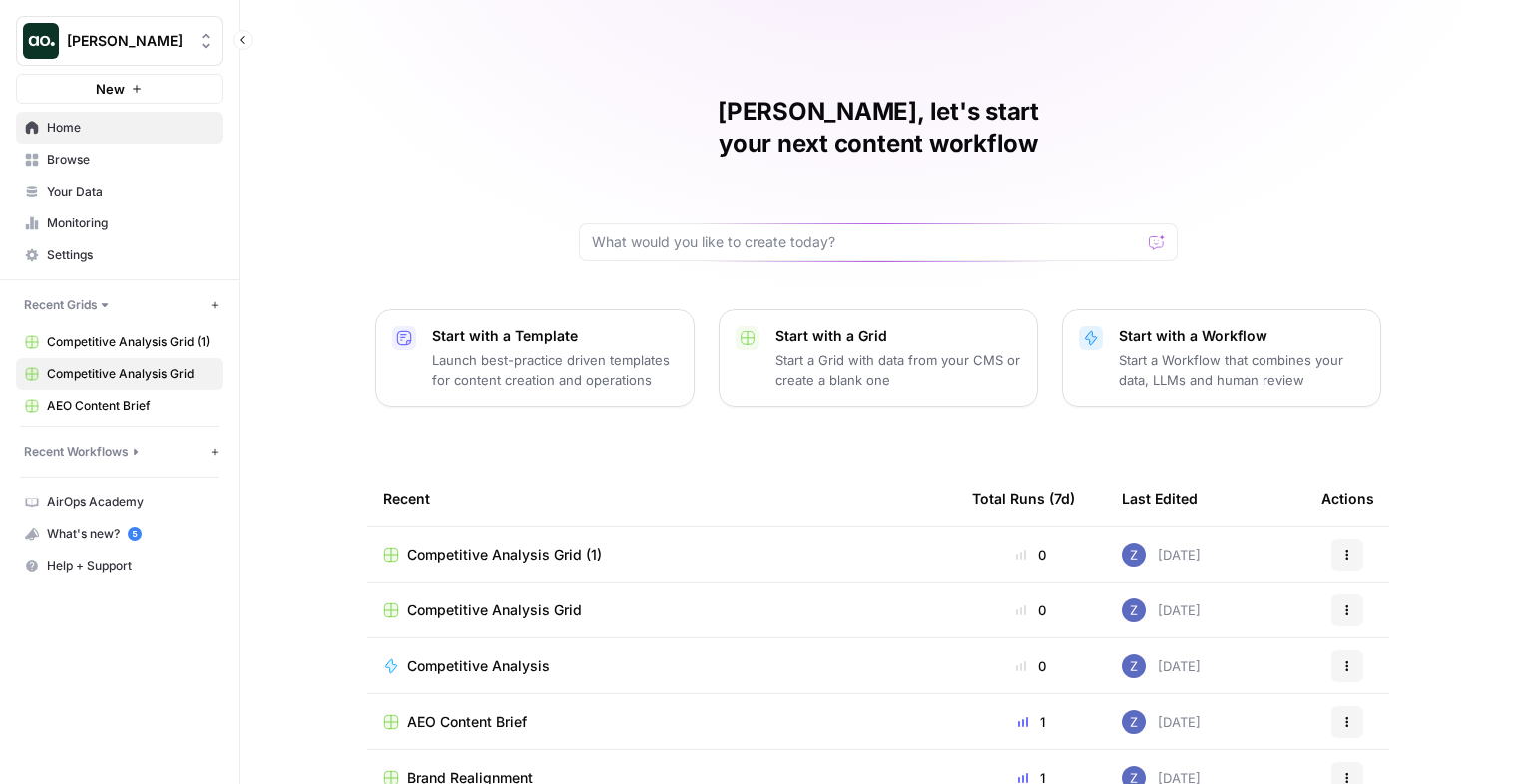 click on "Competitive Analysis Grid" at bounding box center (130, 374) 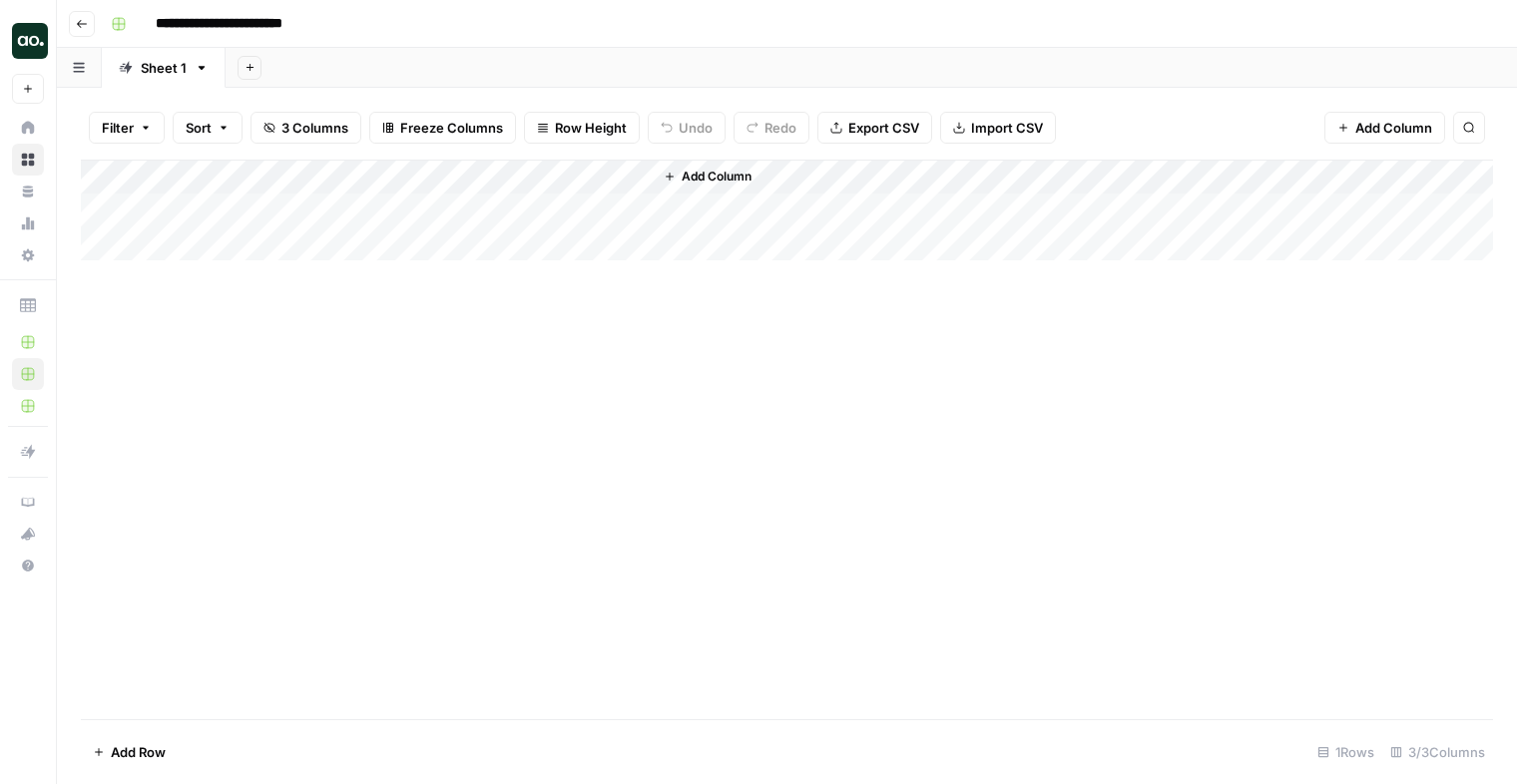 click on "Add Column" at bounding box center [786, 210] 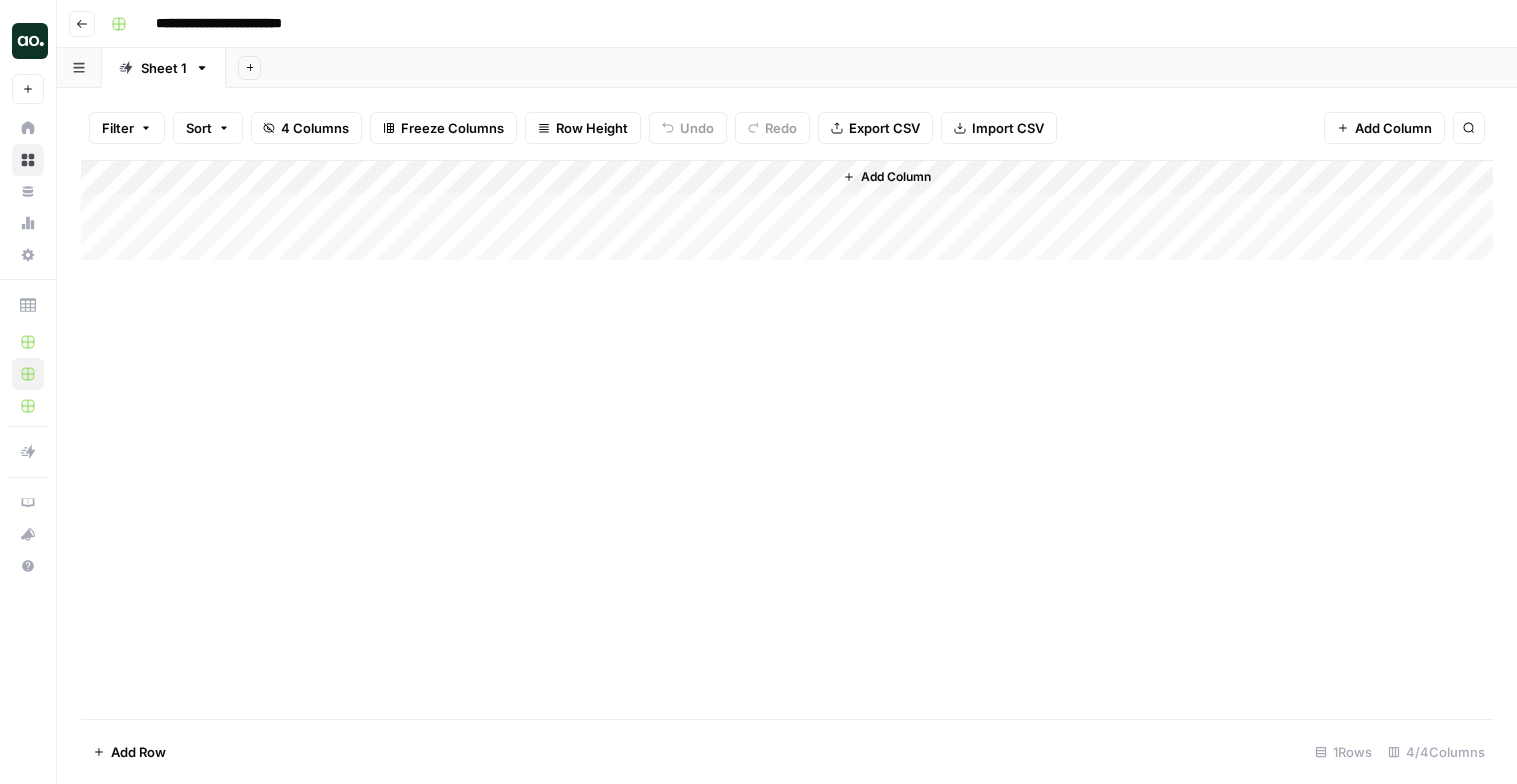 click on "Add Column" at bounding box center (786, 210) 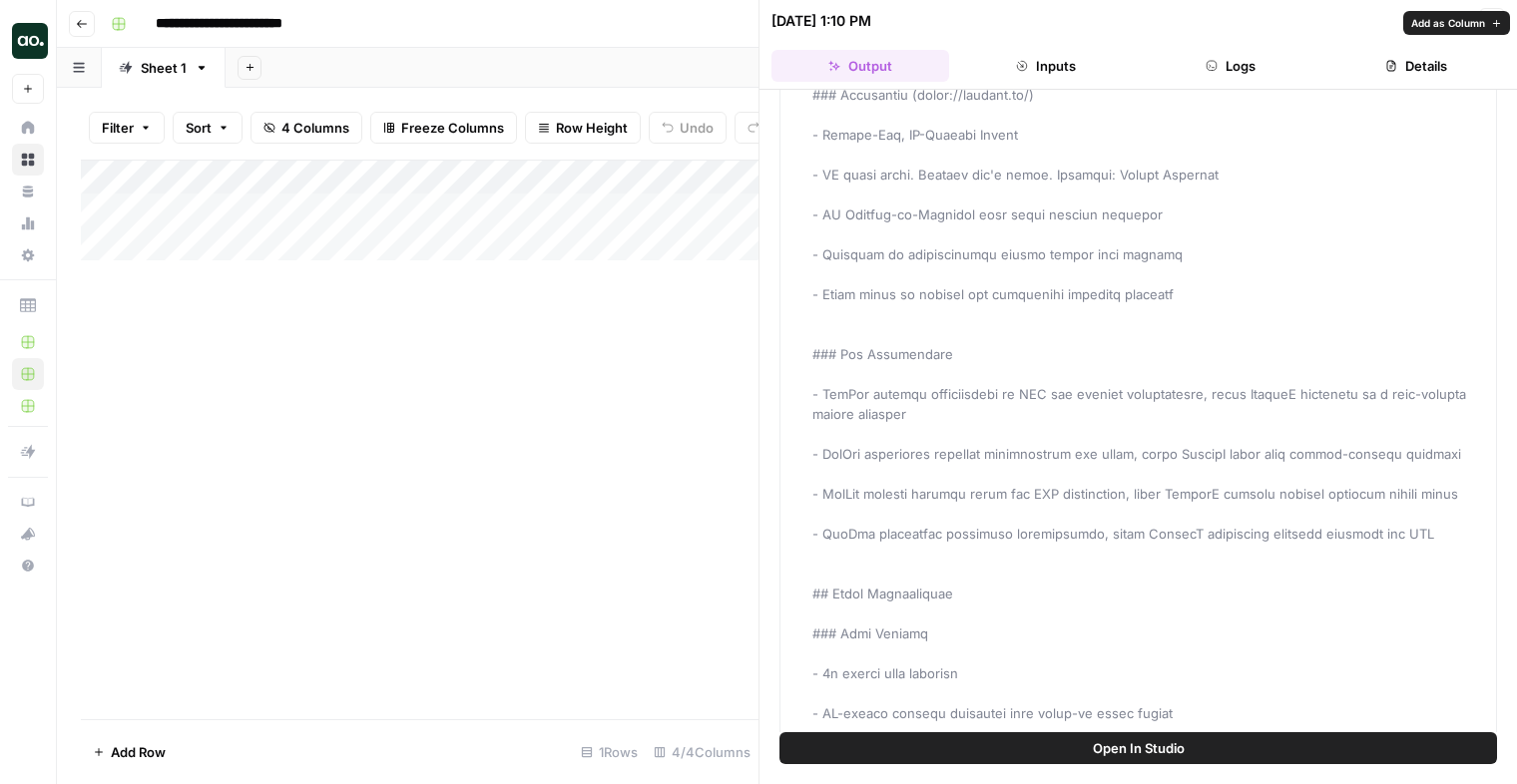 scroll, scrollTop: 0, scrollLeft: 0, axis: both 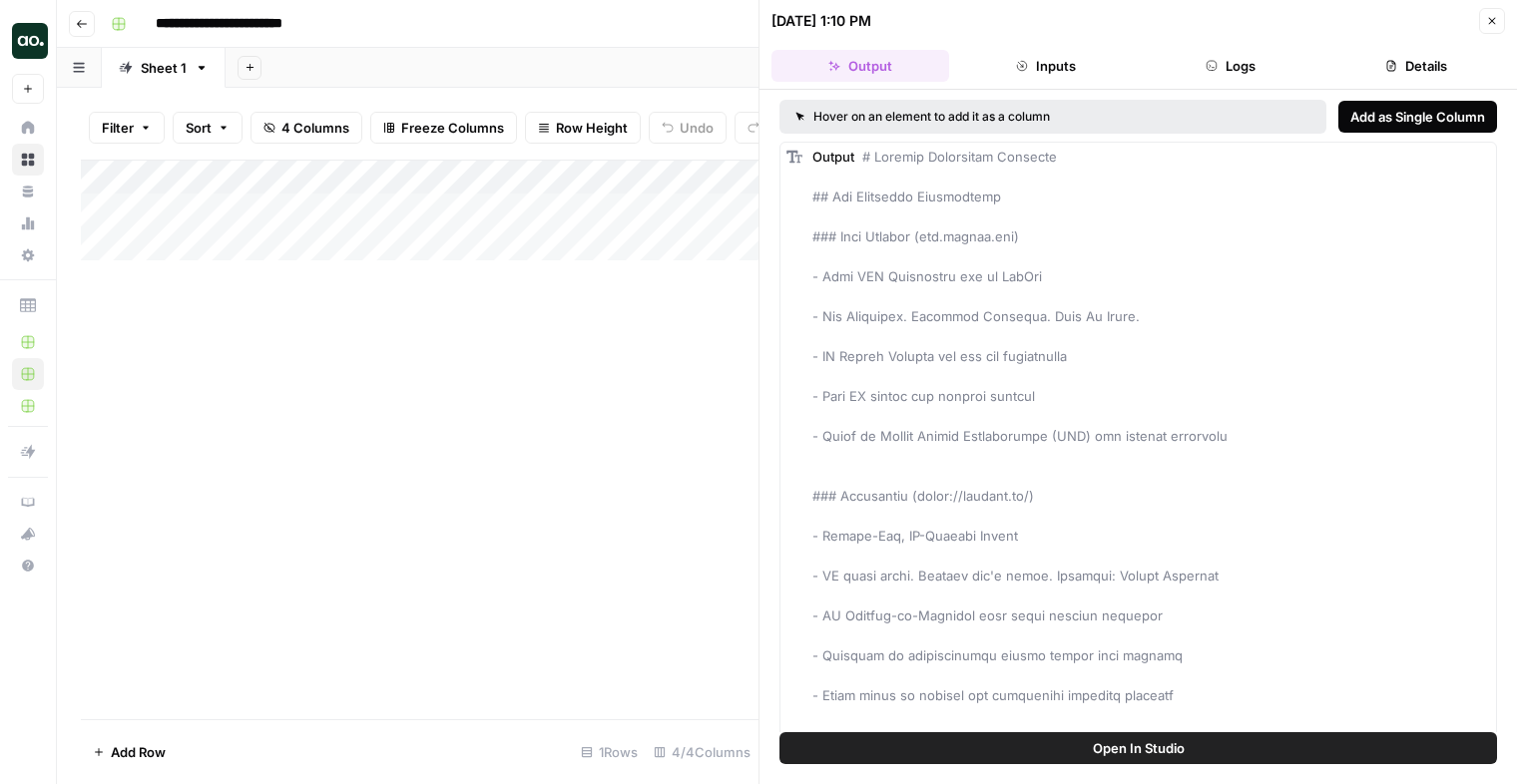 click on "Add as Single Column" at bounding box center [1417, 117] 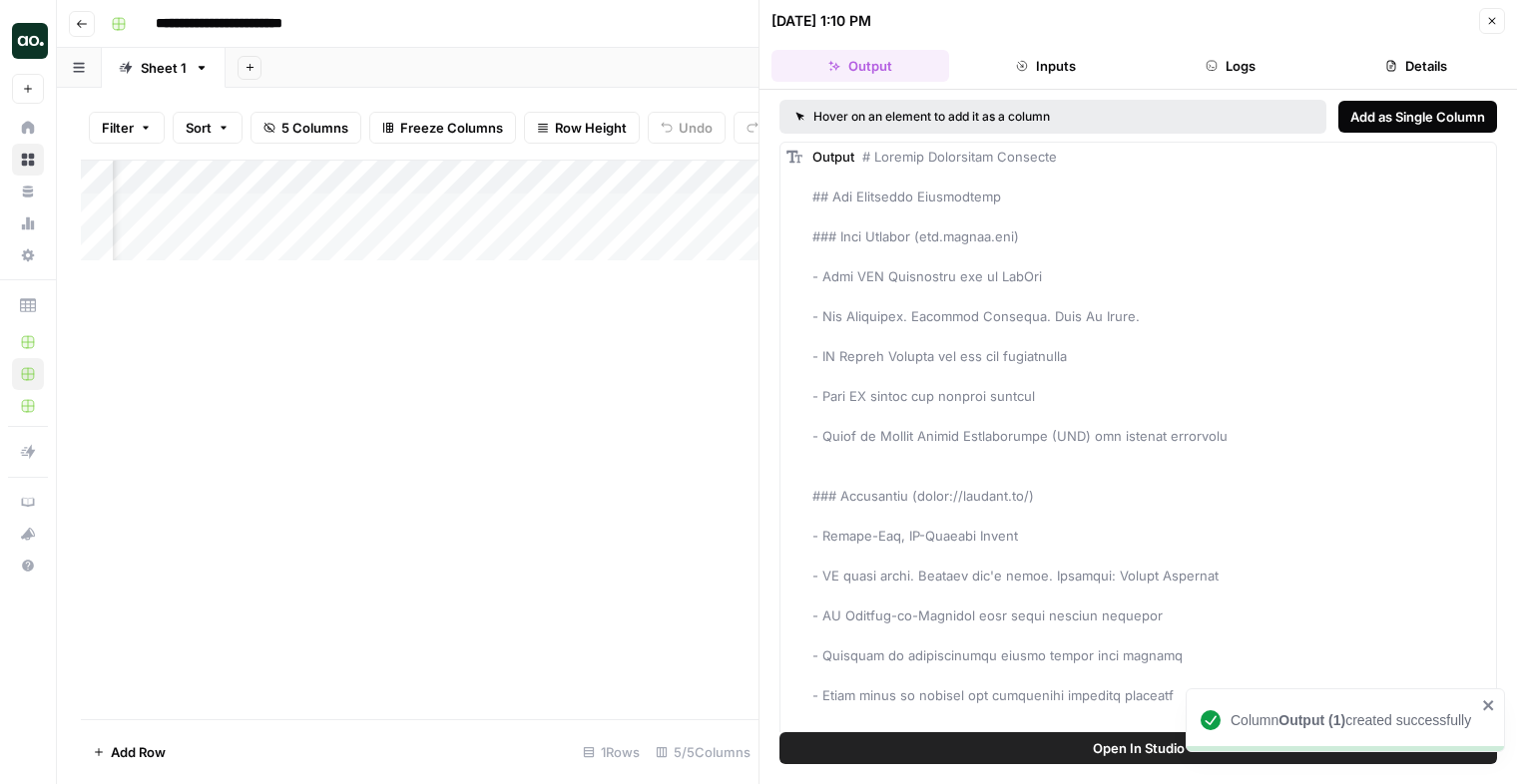 scroll, scrollTop: 0, scrollLeft: 224, axis: horizontal 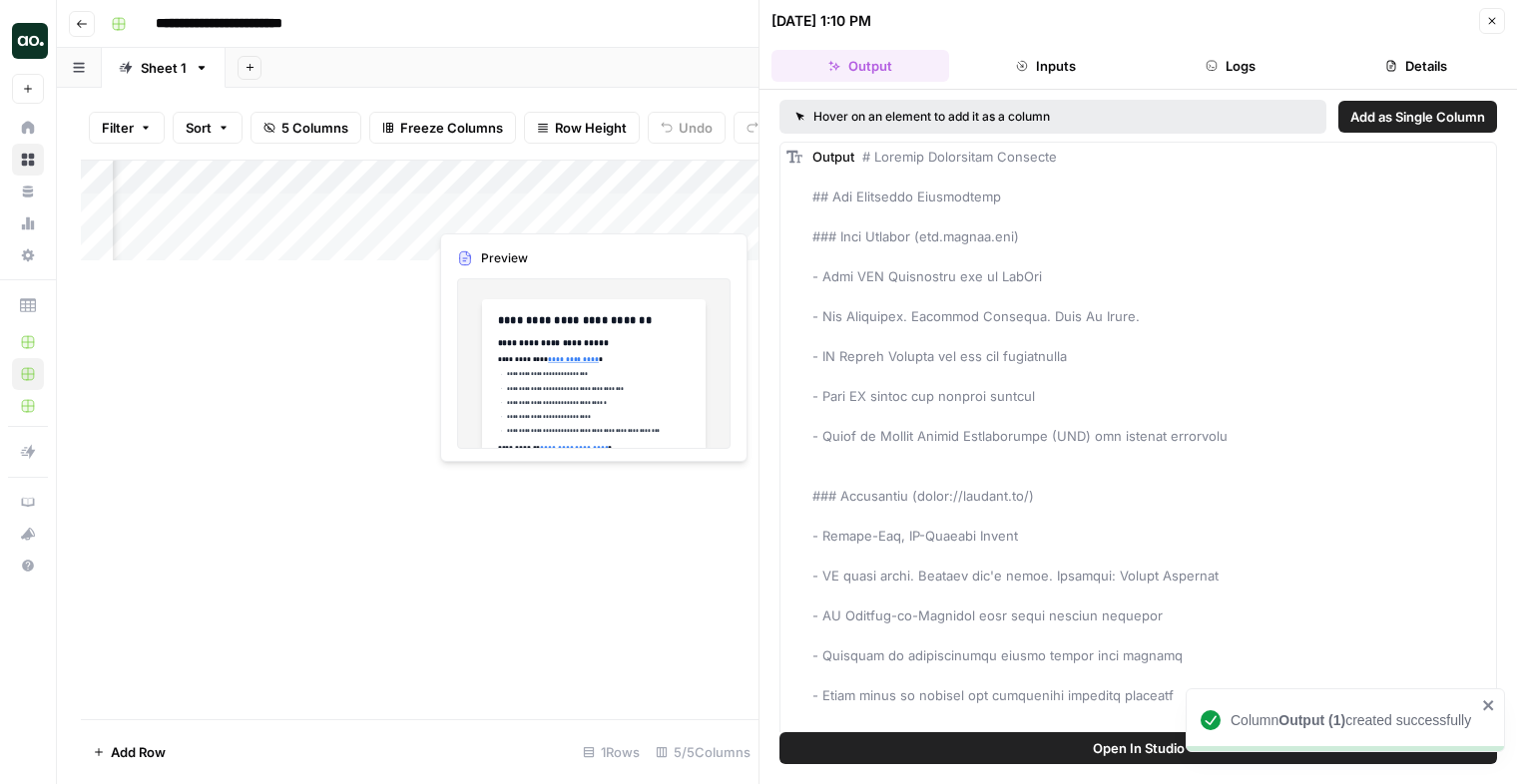 click on "Add Column" at bounding box center [419, 210] 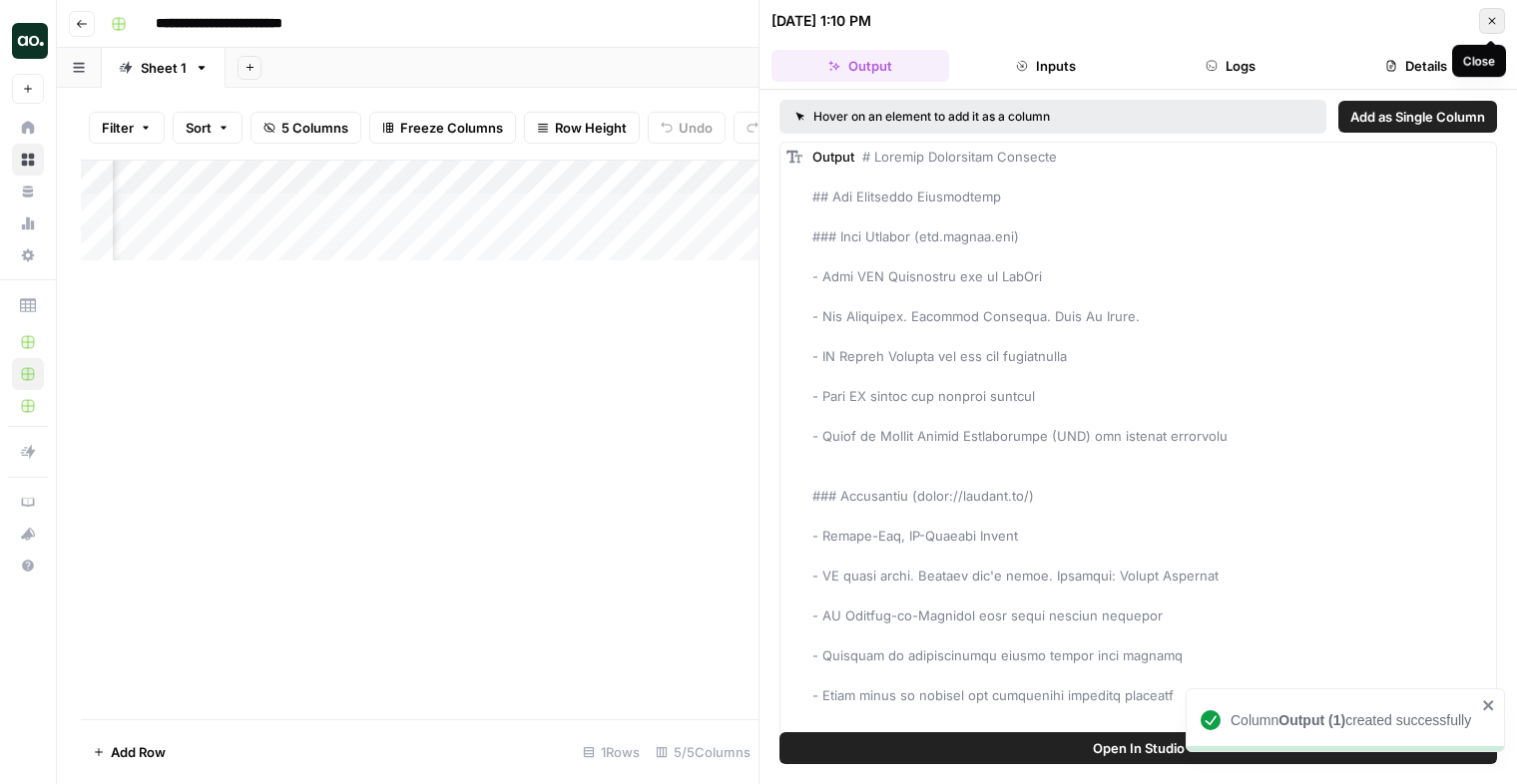 click on "Close" at bounding box center [1497, 21] 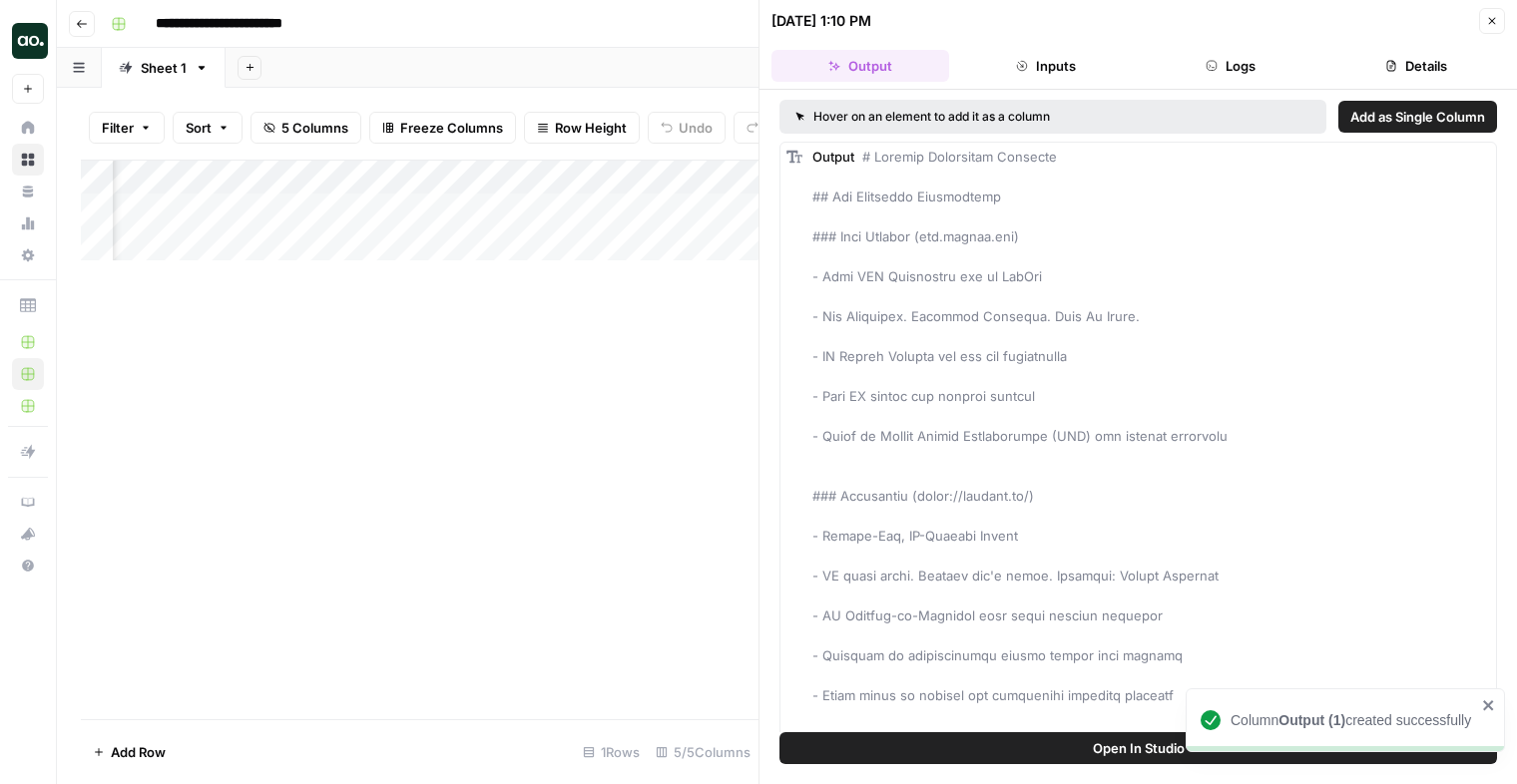 scroll, scrollTop: 0, scrollLeft: 0, axis: both 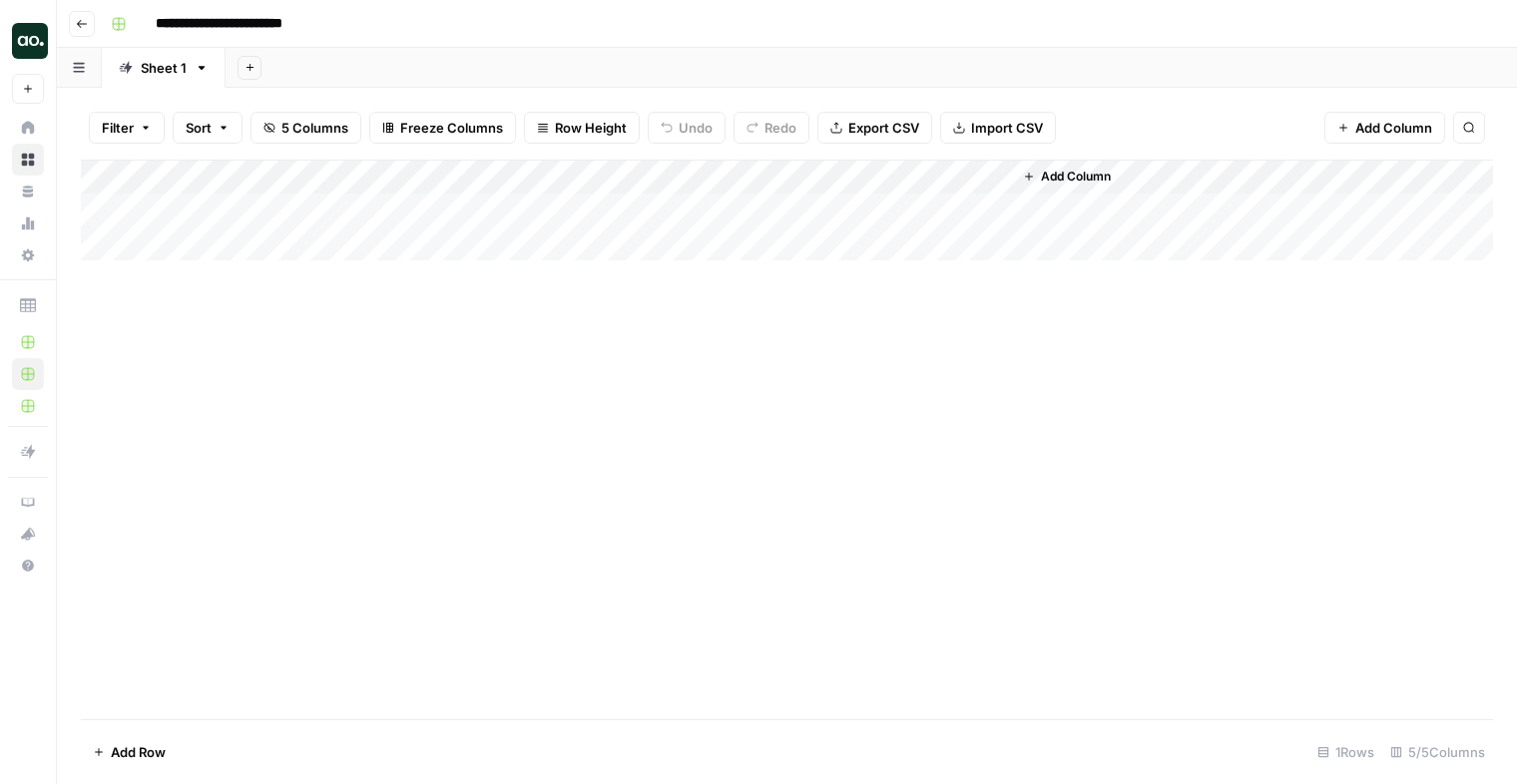 click on "Add Column" at bounding box center [786, 210] 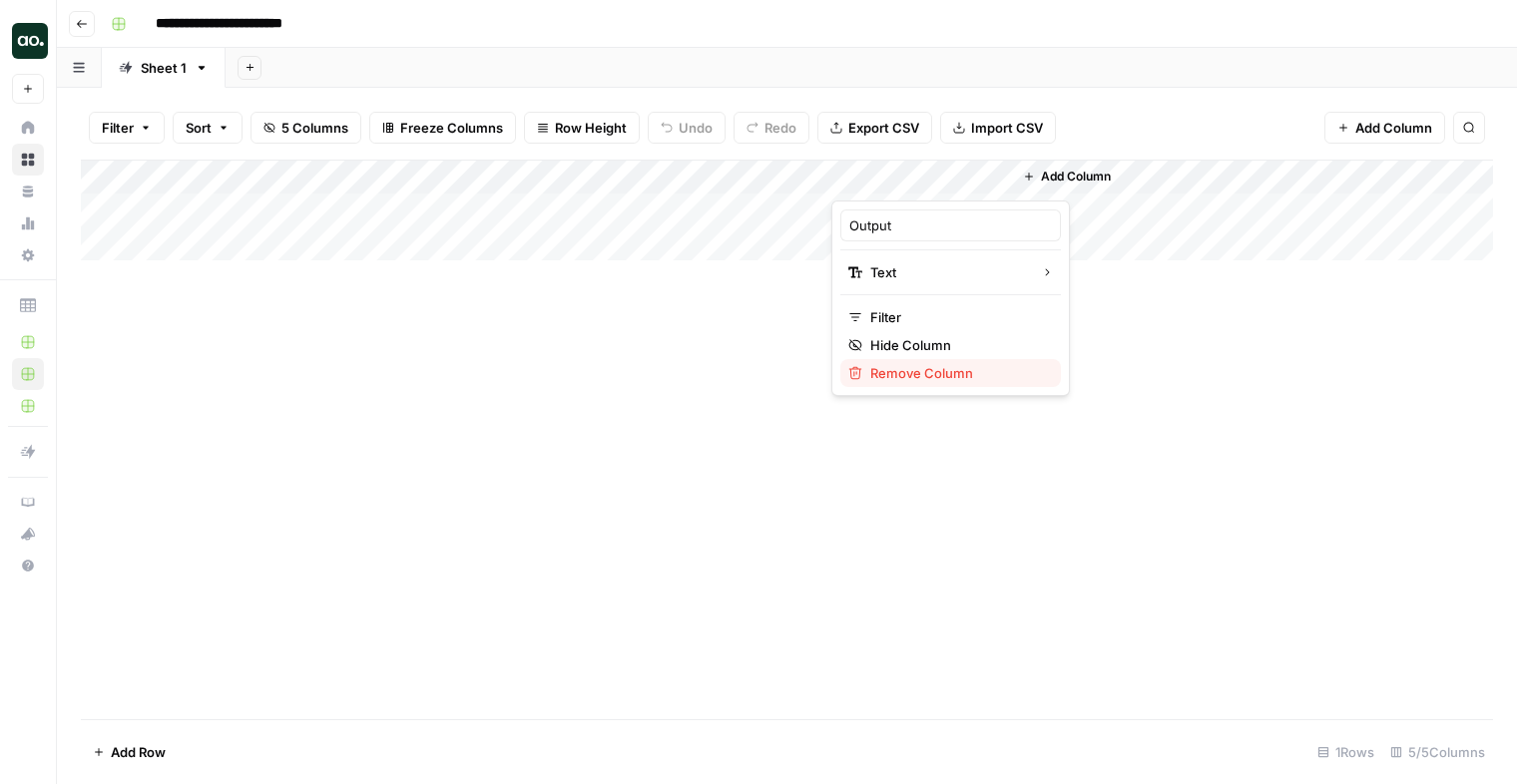 click on "Remove Column" at bounding box center (921, 373) 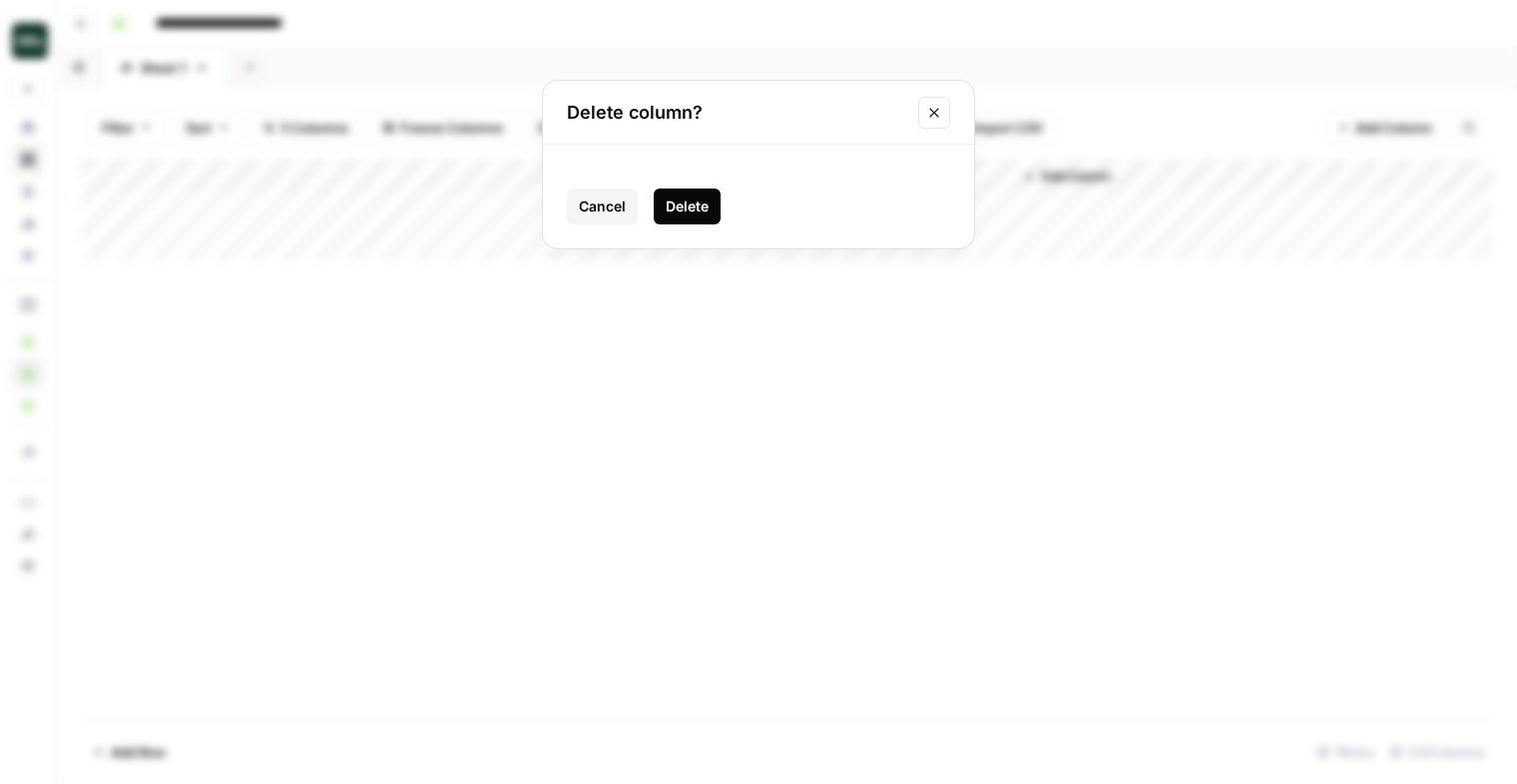 click on "Delete" at bounding box center (687, 206) 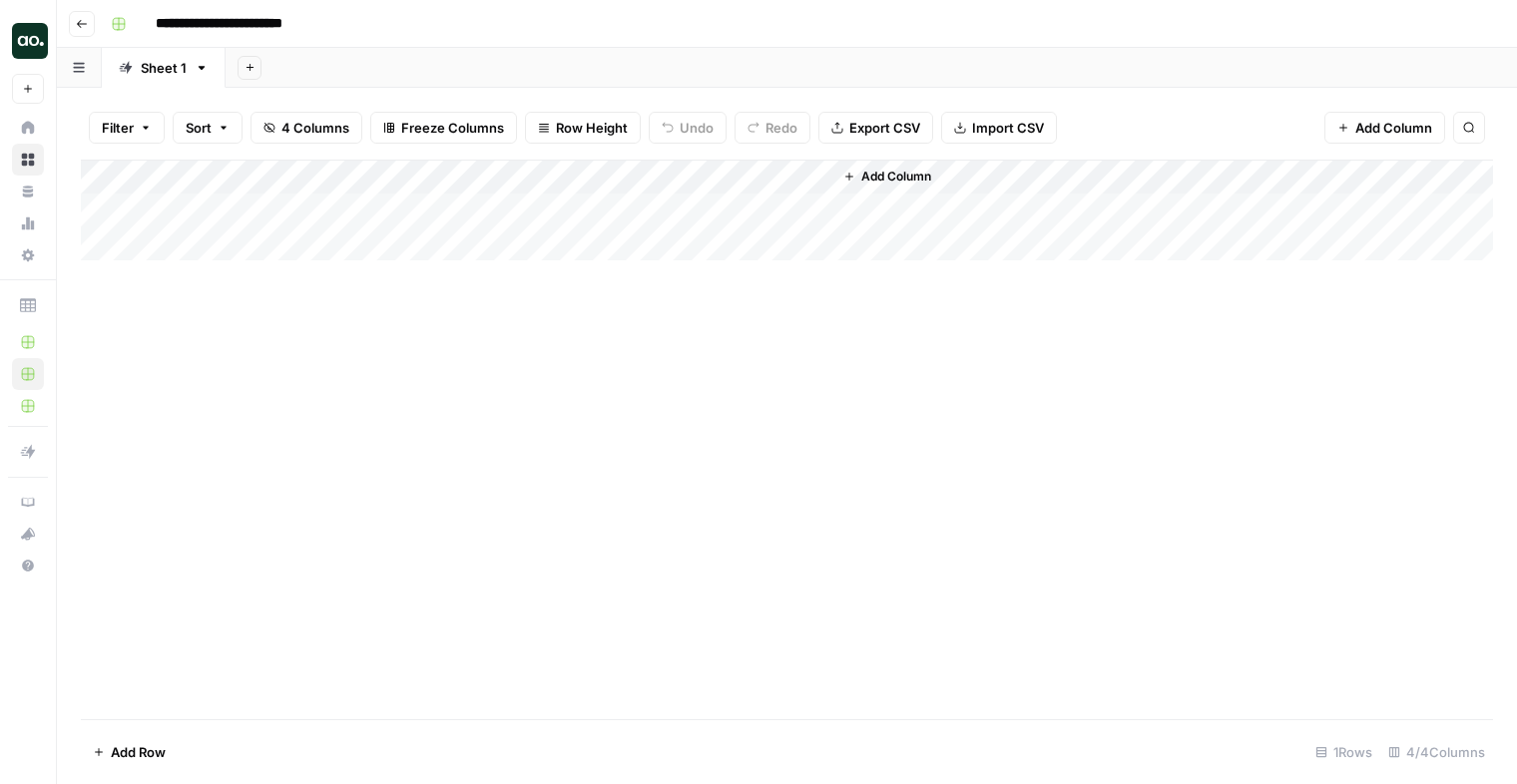 click on "Add Column" at bounding box center (786, 210) 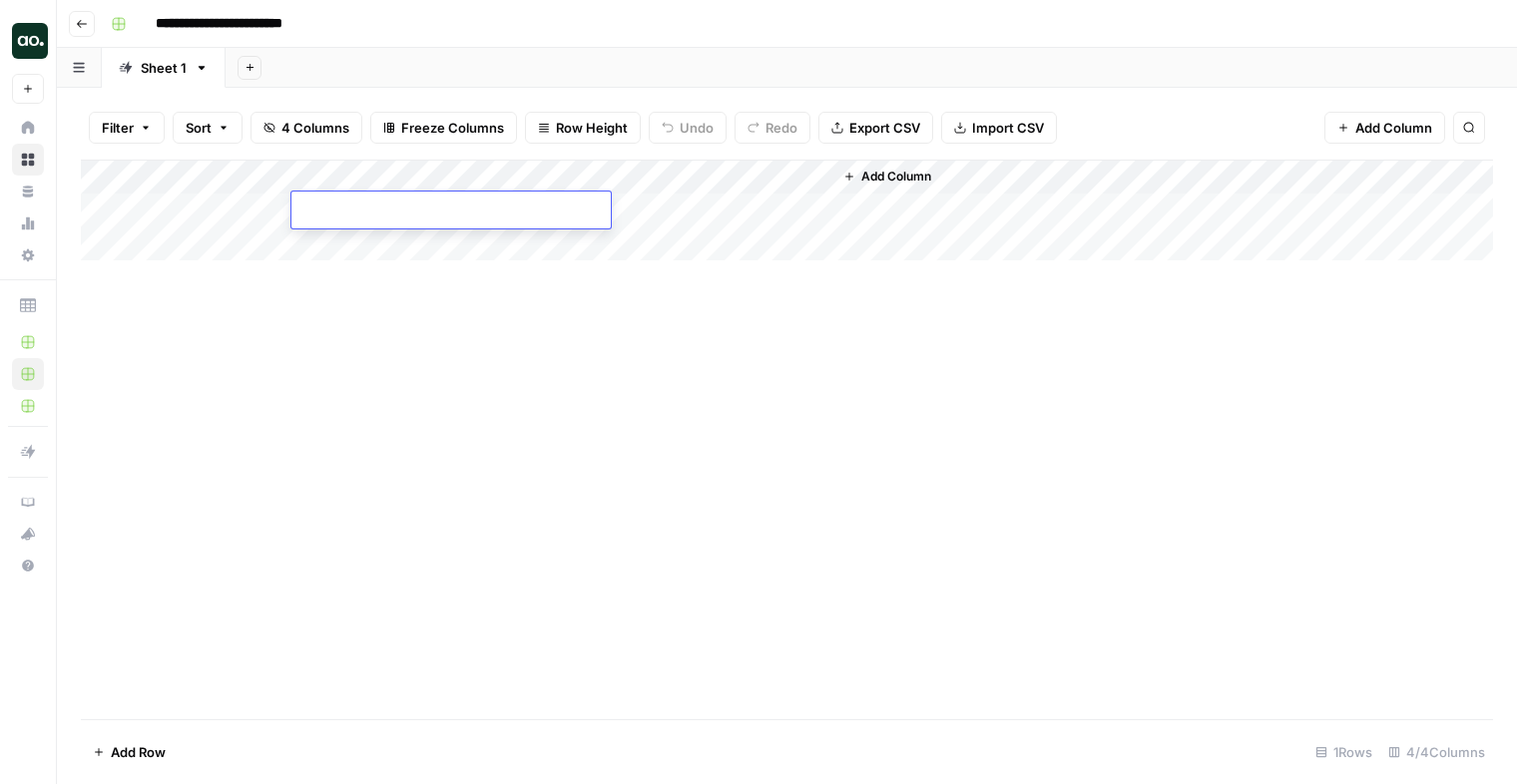 type on "**********" 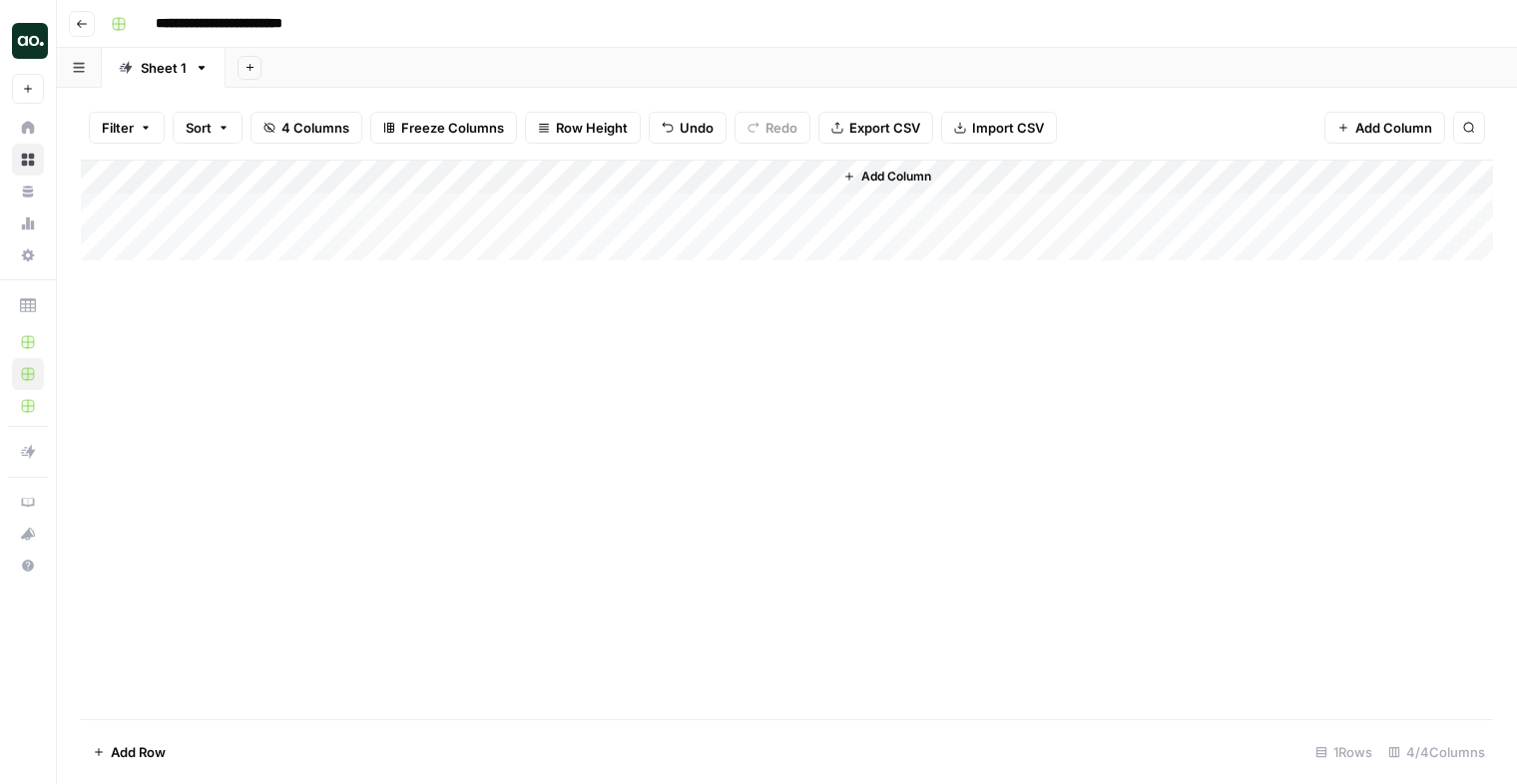 click on "Add Column" at bounding box center [786, 210] 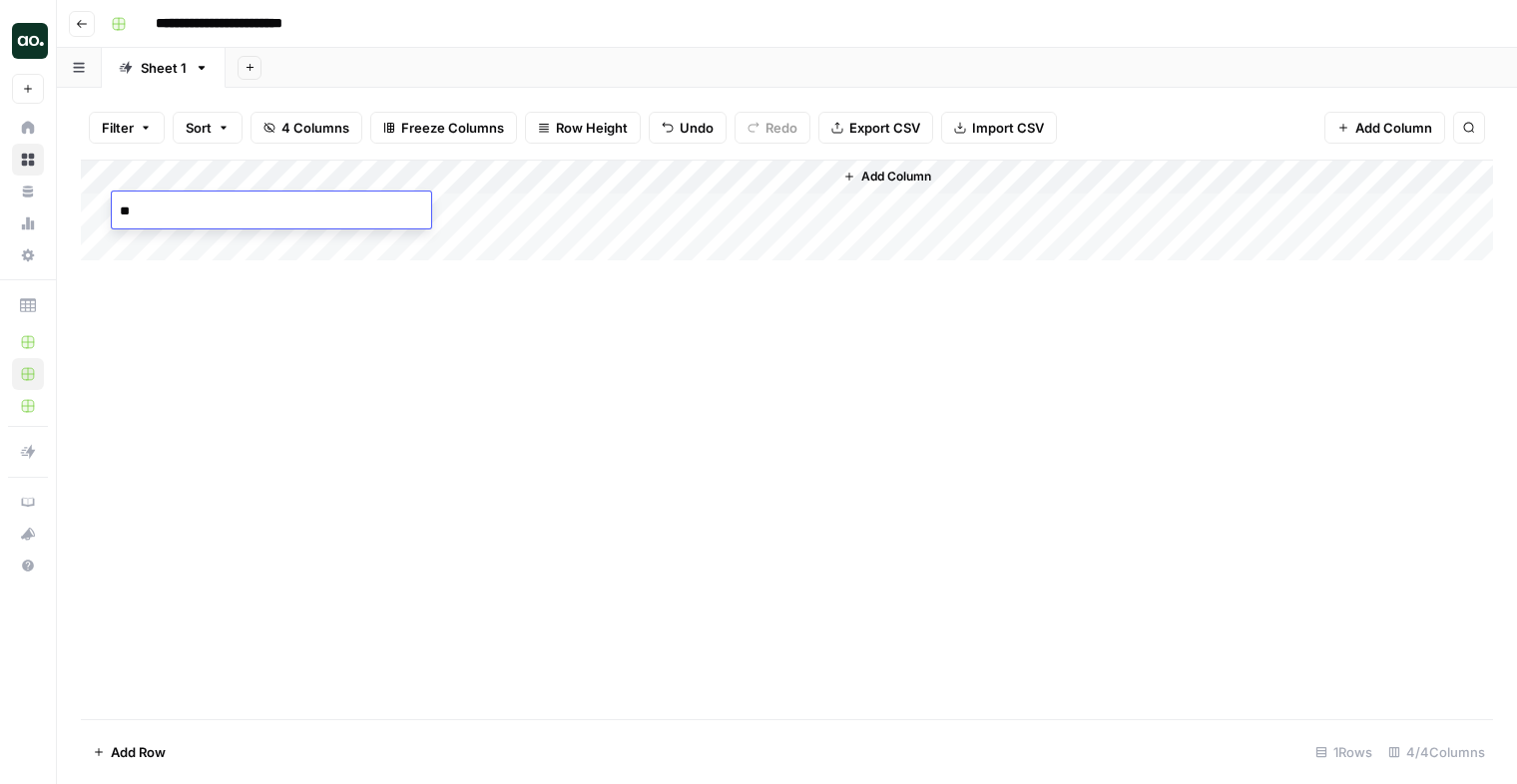 type on "*" 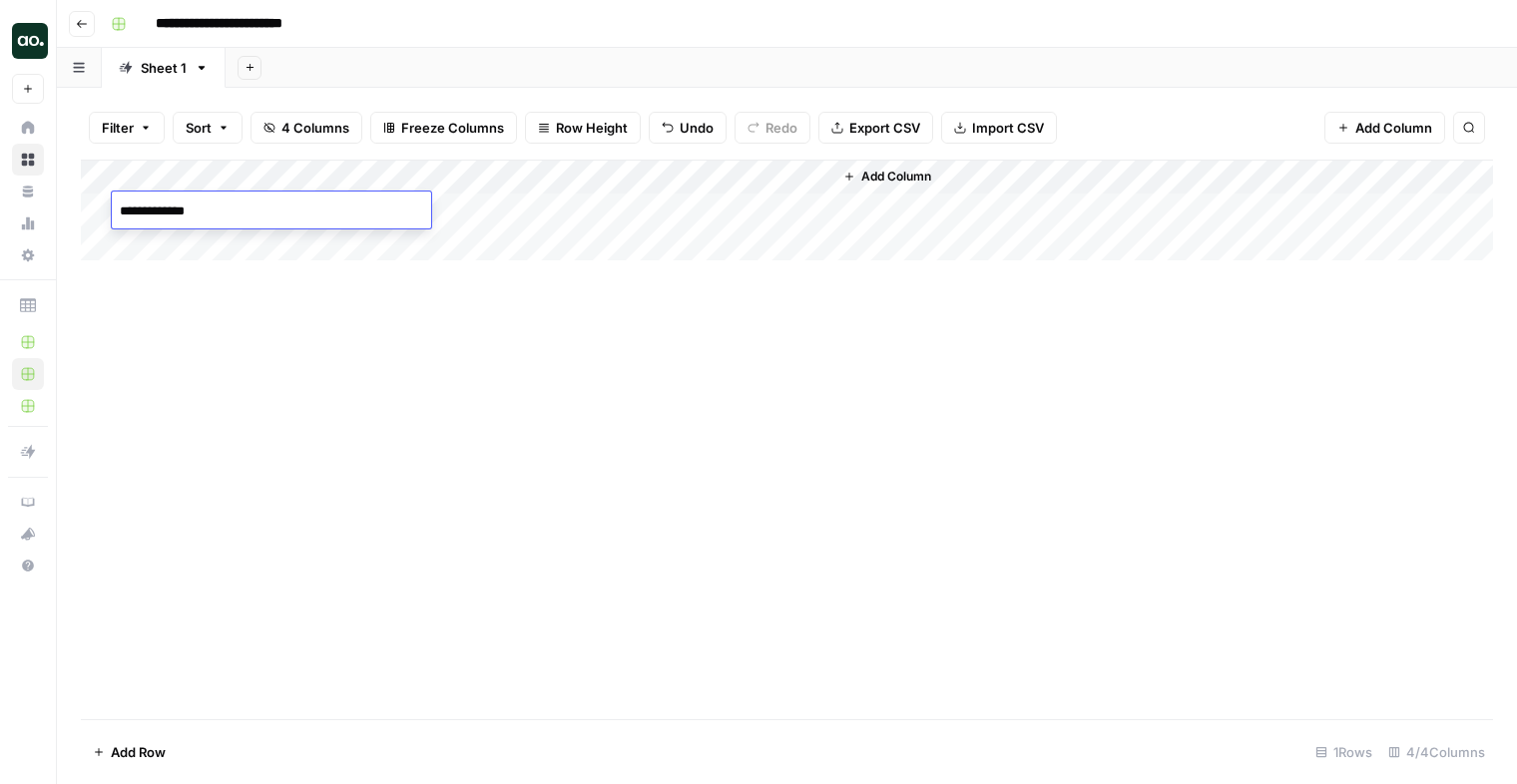 type on "**********" 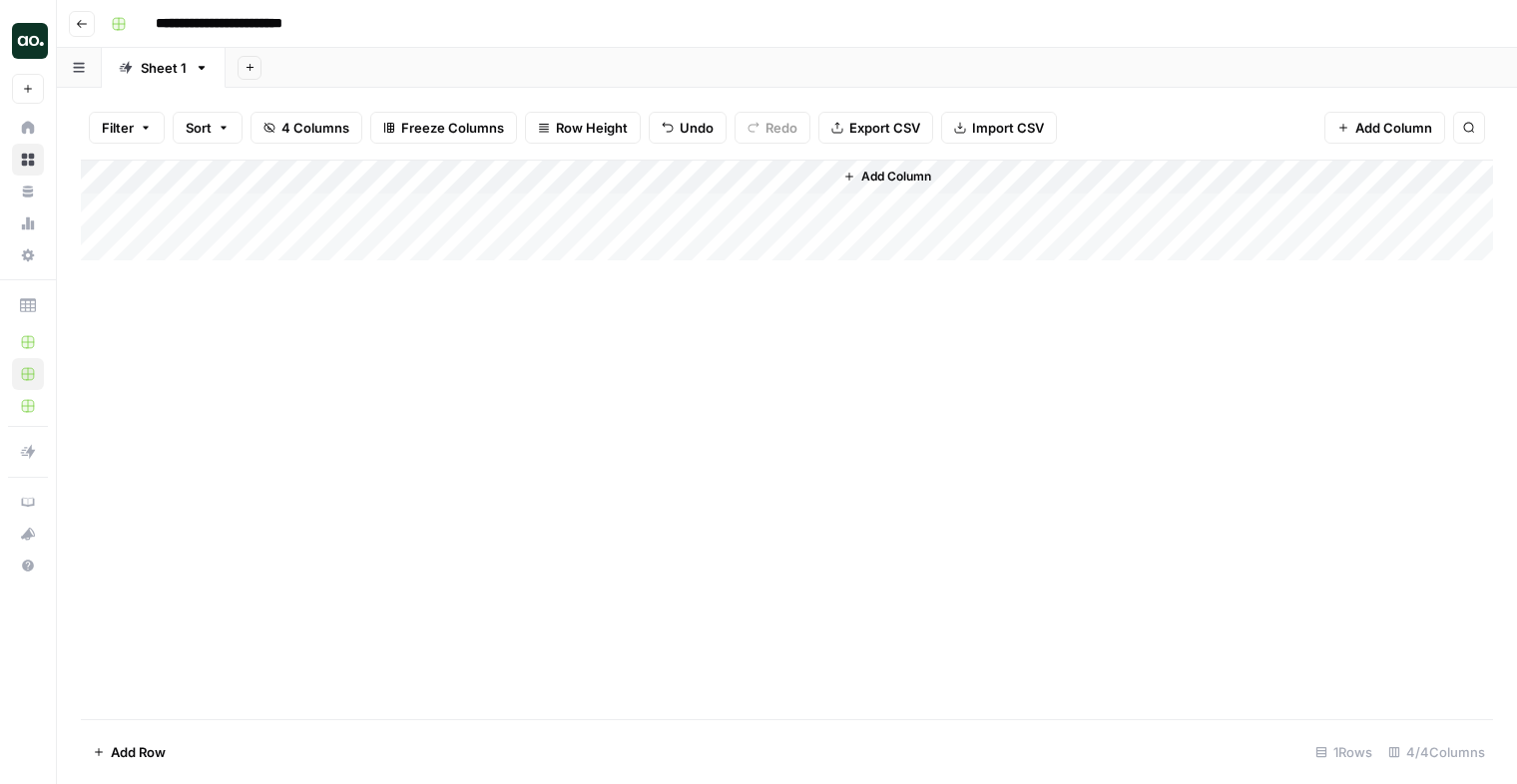 click on "Add Column" at bounding box center [786, 210] 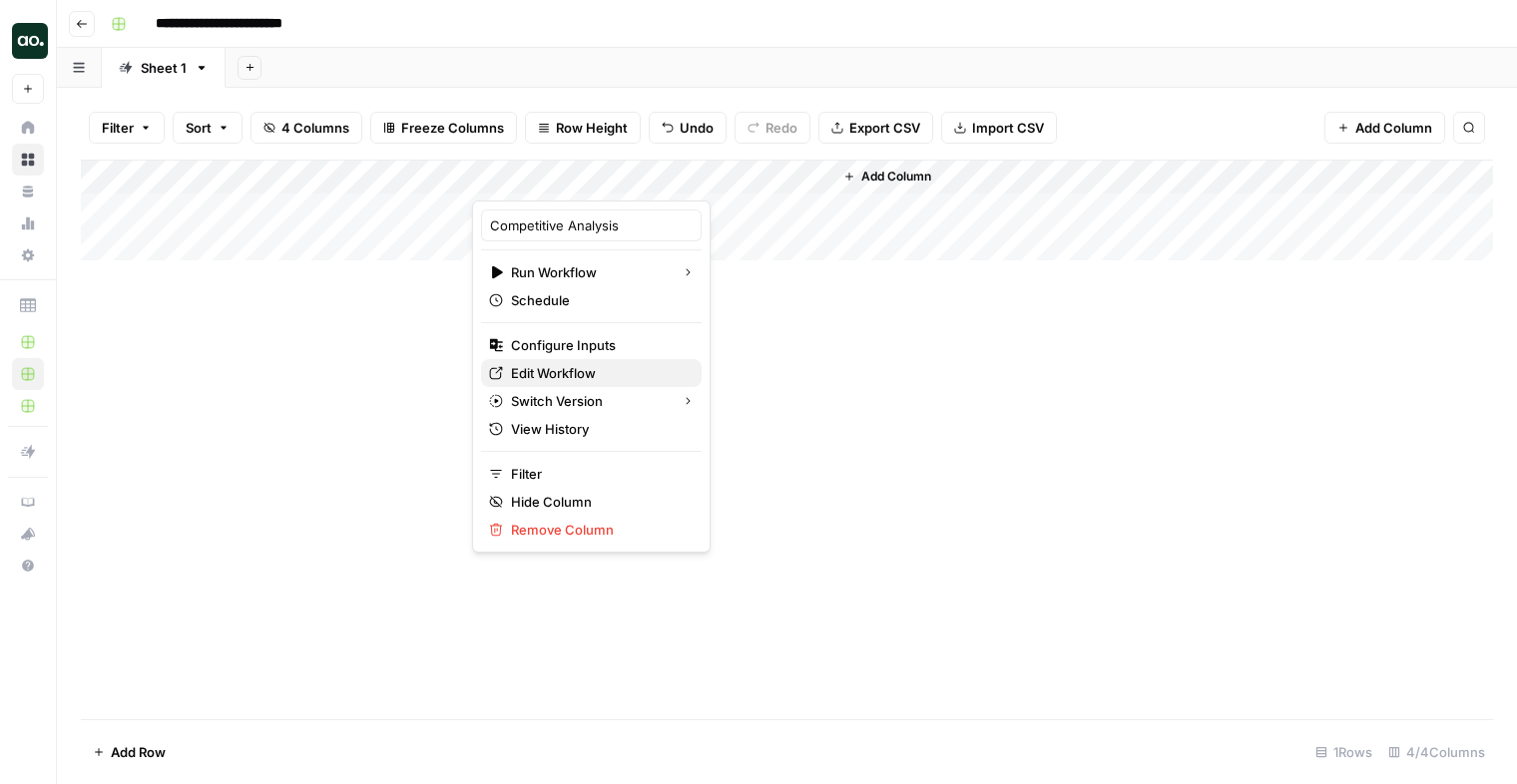 click on "Edit Workflow" at bounding box center (591, 373) 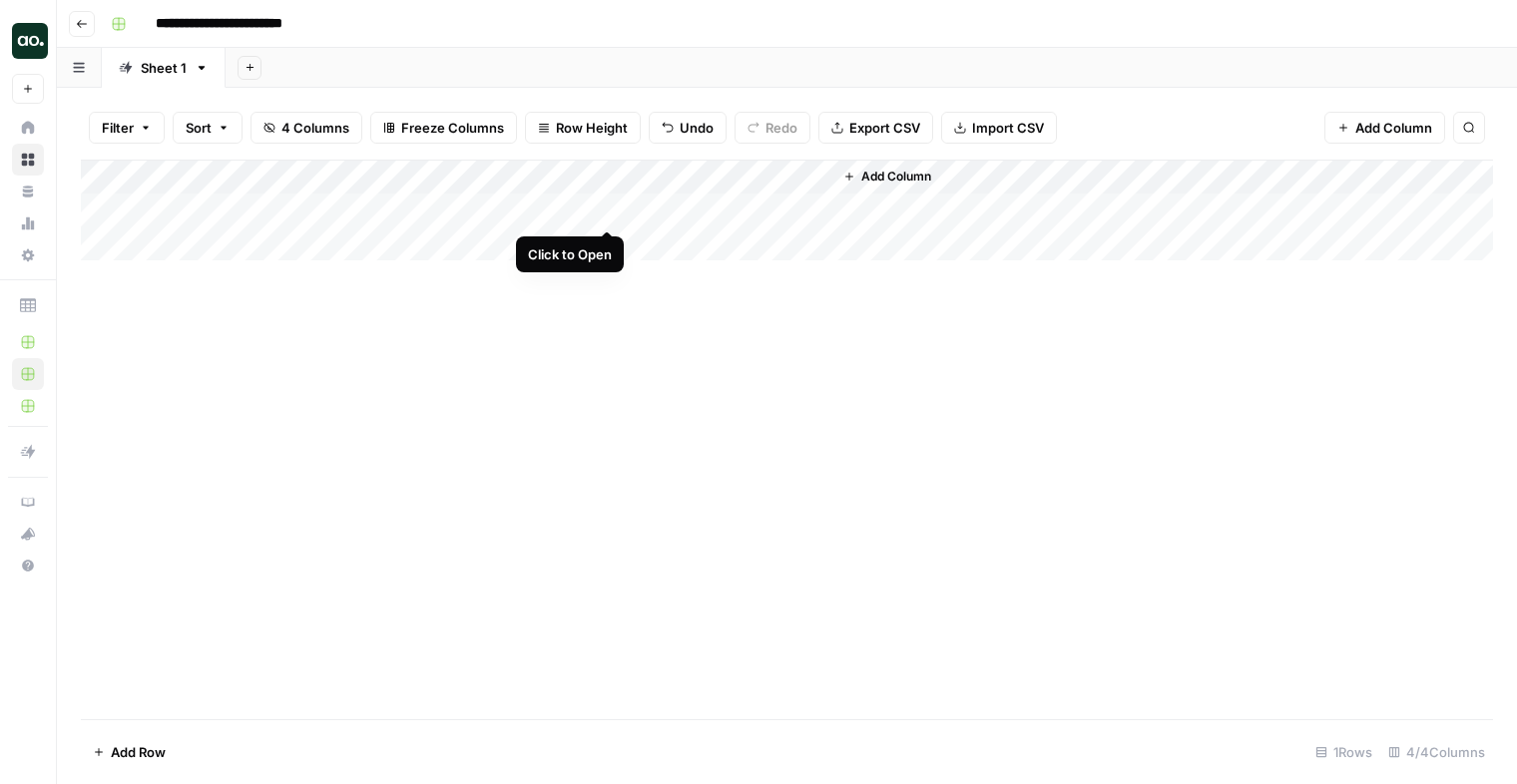 click on "Add Column" at bounding box center (786, 210) 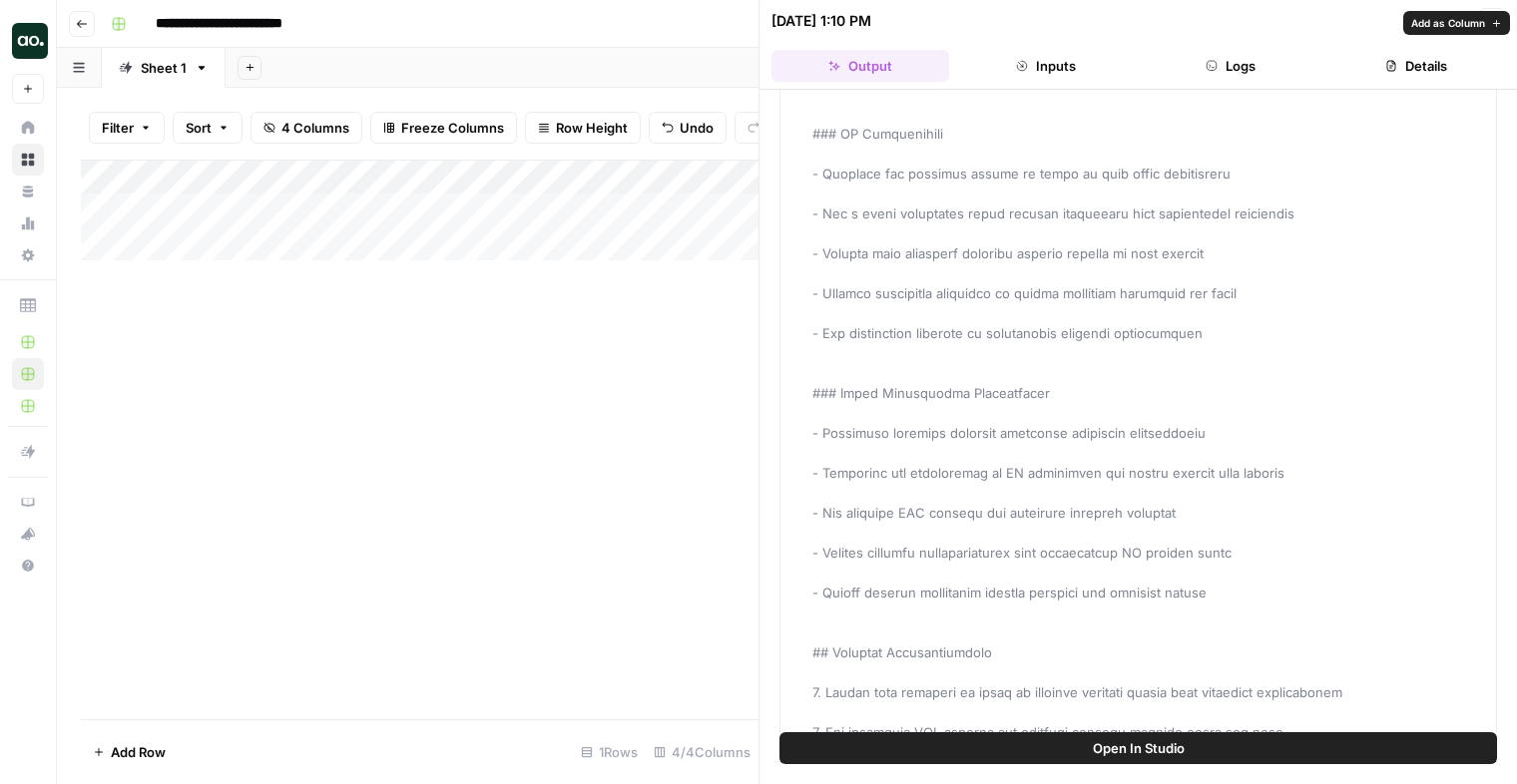 scroll, scrollTop: 1884, scrollLeft: 0, axis: vertical 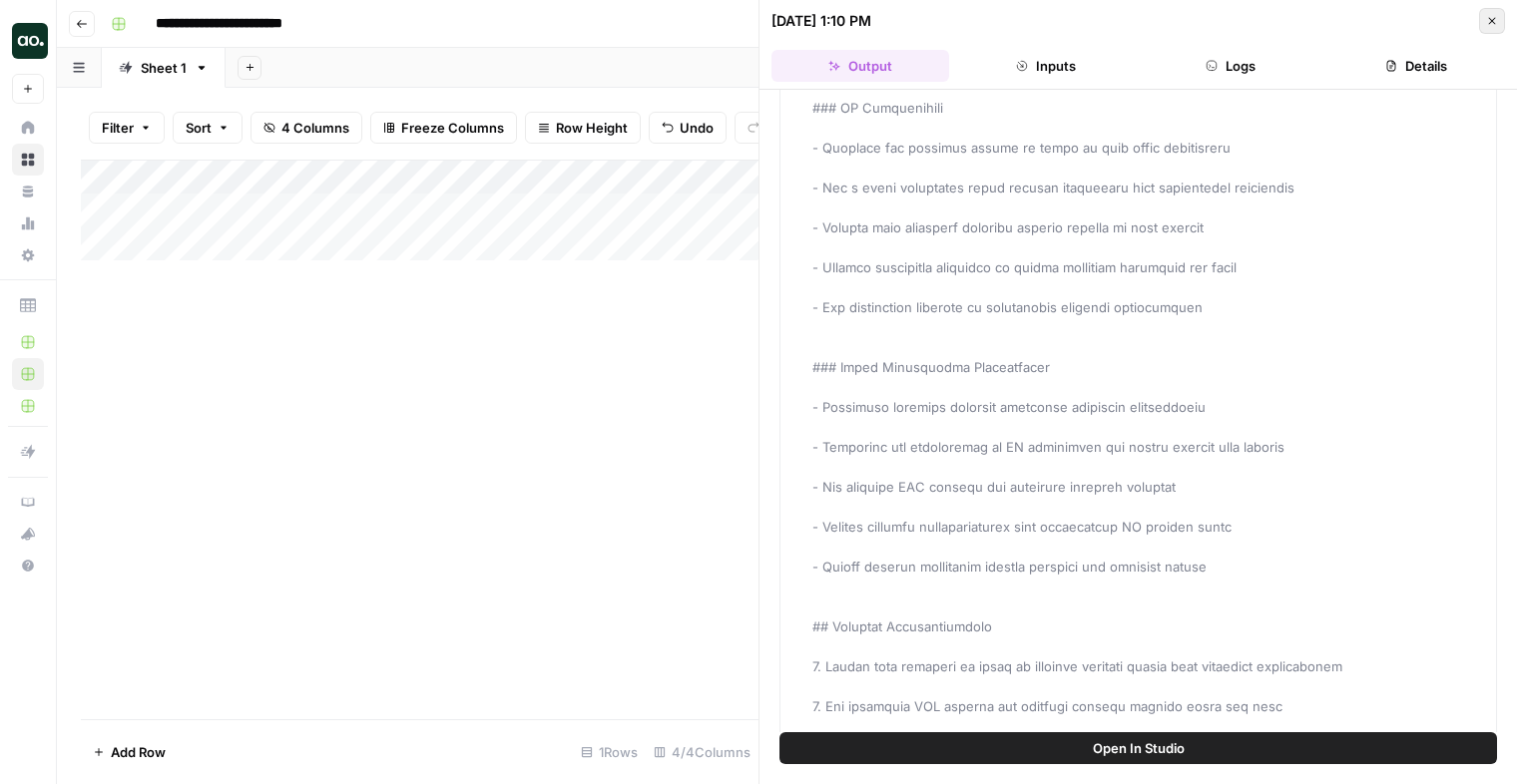 click 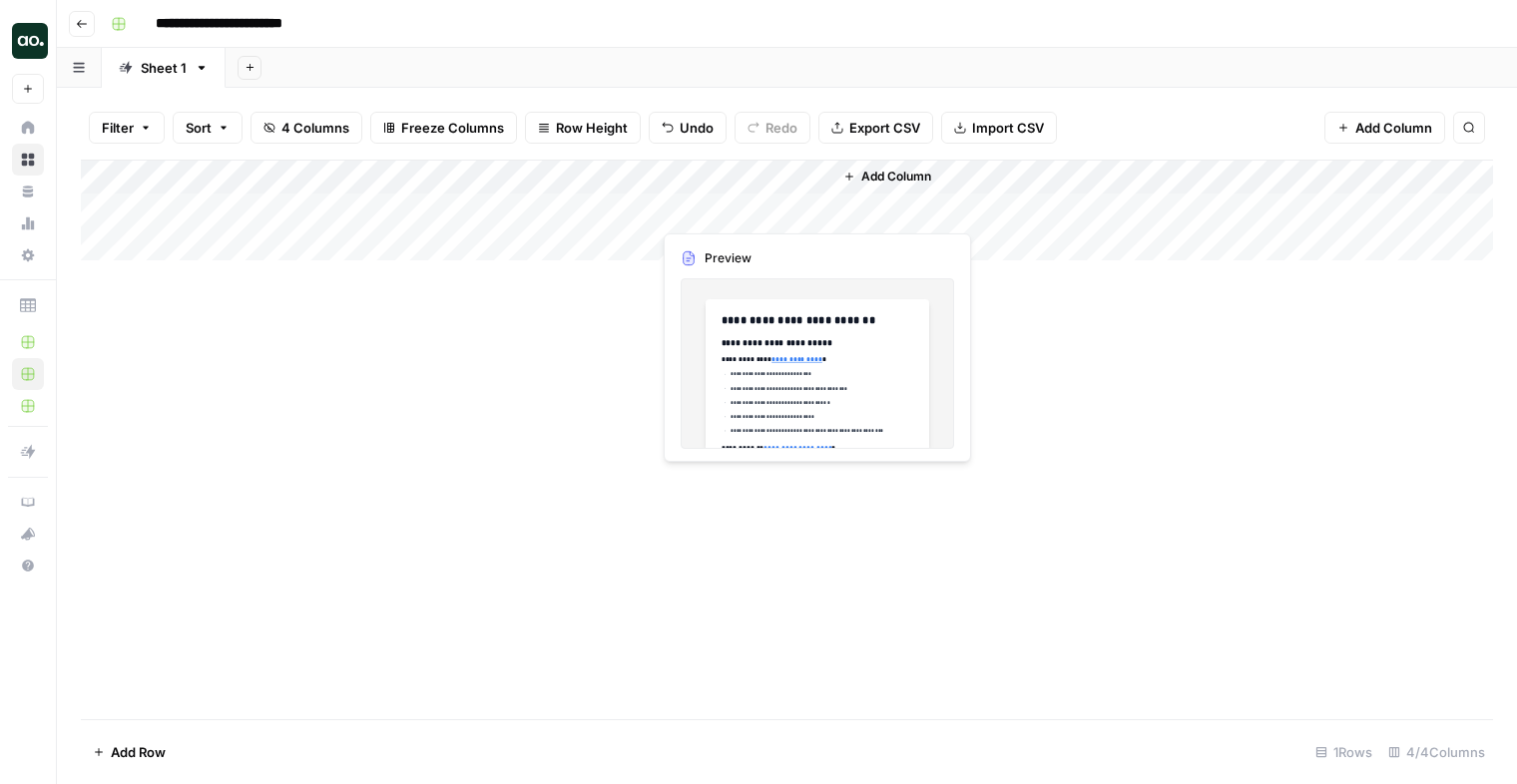 click on "Add Column" at bounding box center [786, 210] 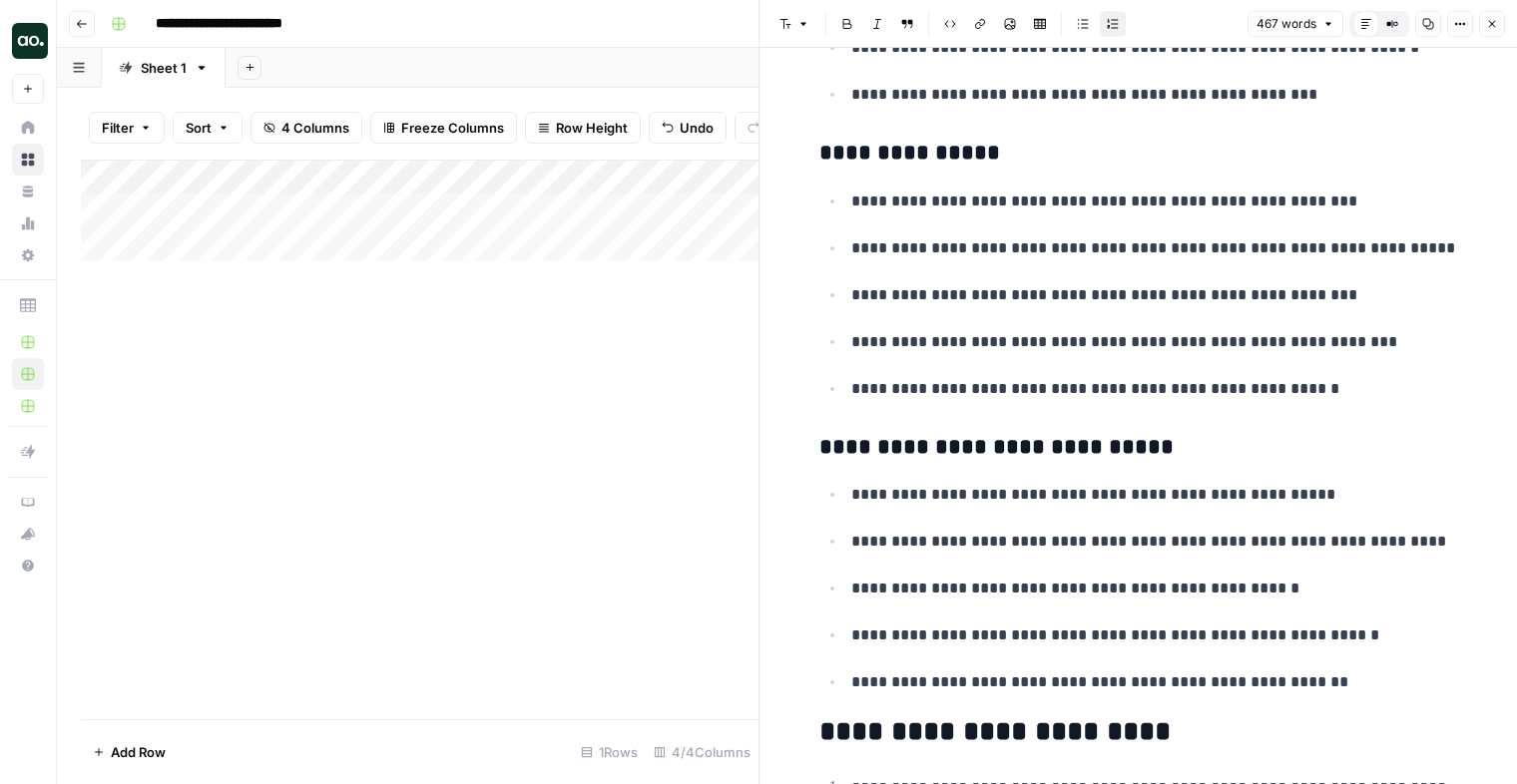 scroll, scrollTop: 2545, scrollLeft: 0, axis: vertical 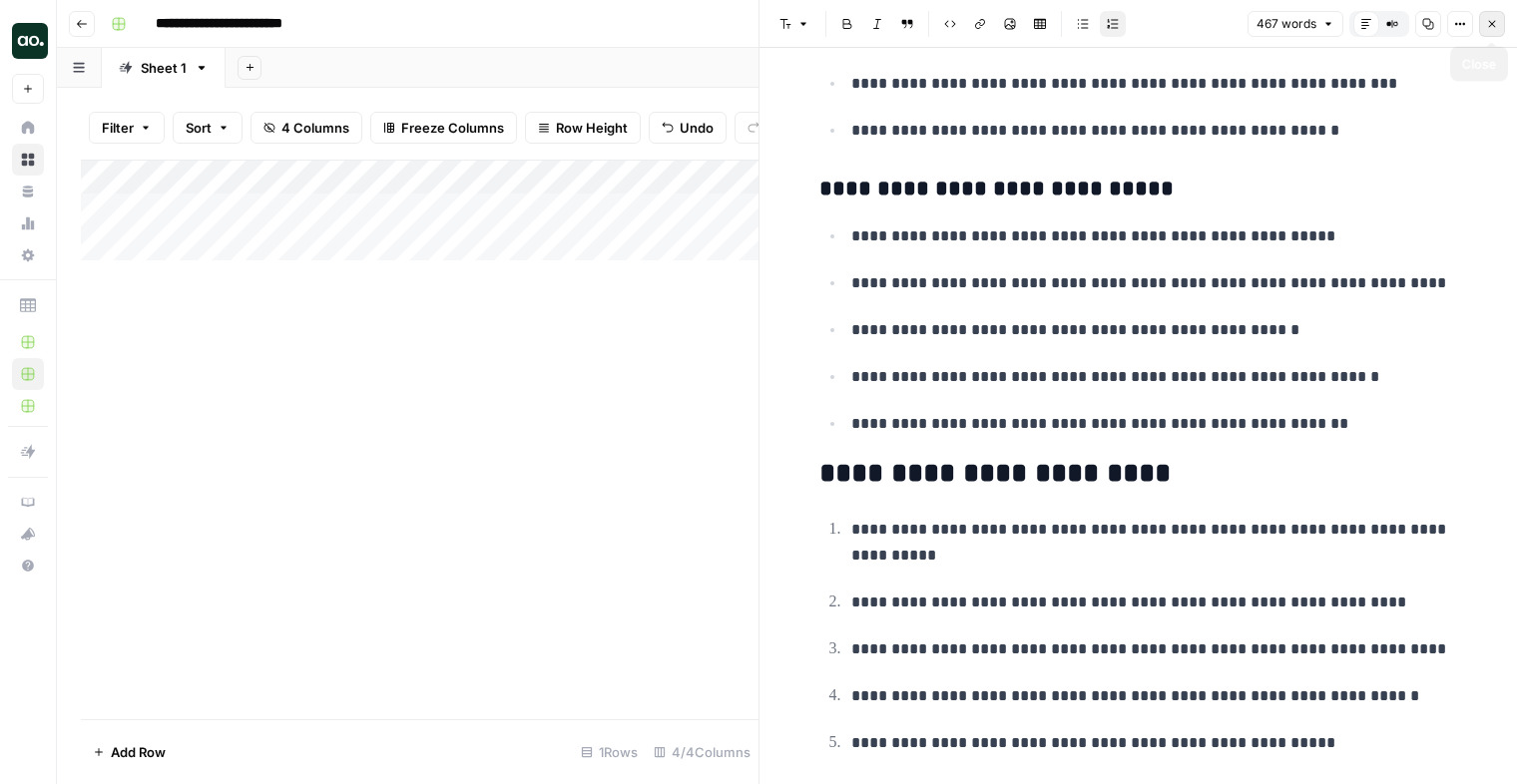 click 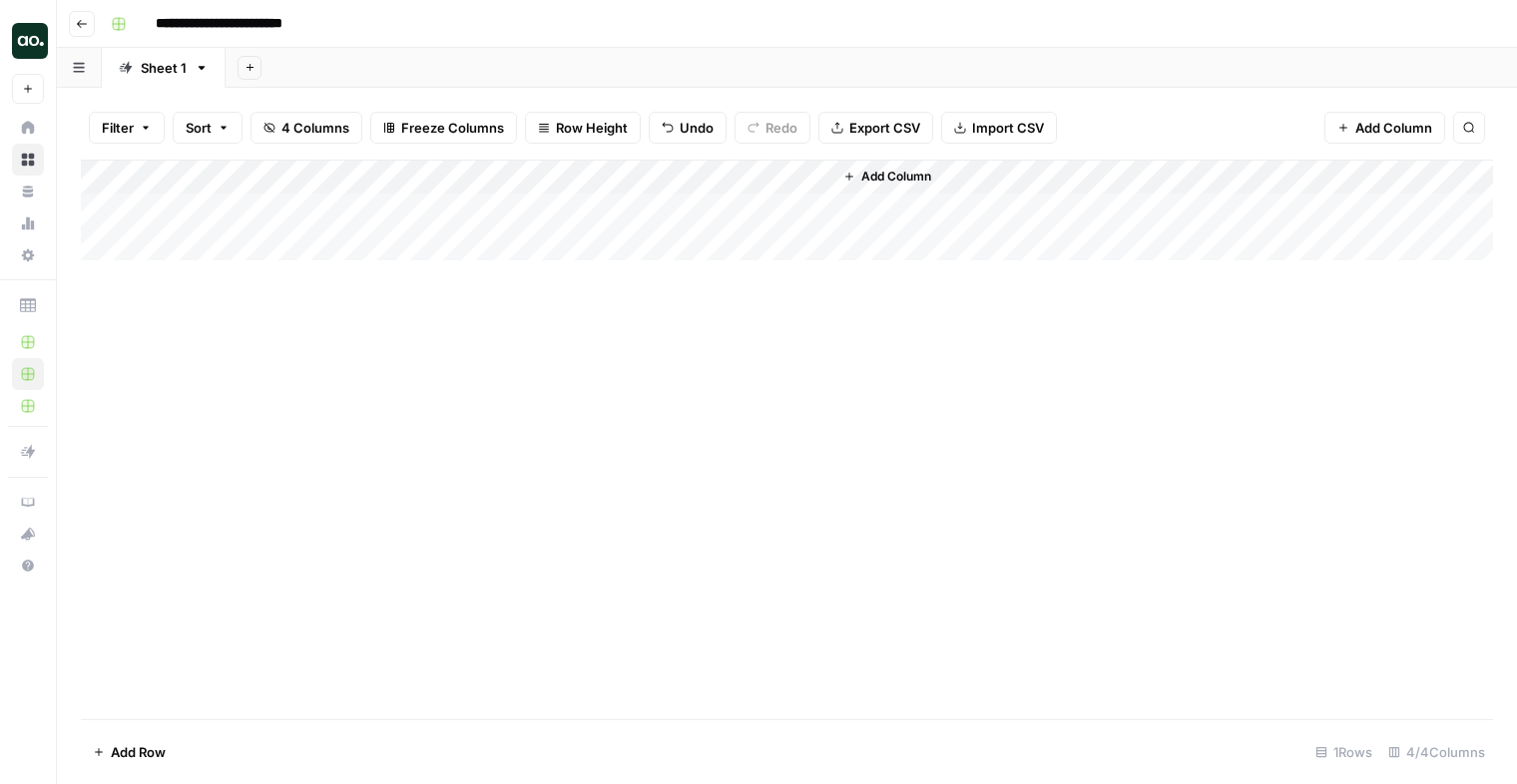 click on "Add Column" at bounding box center (786, 210) 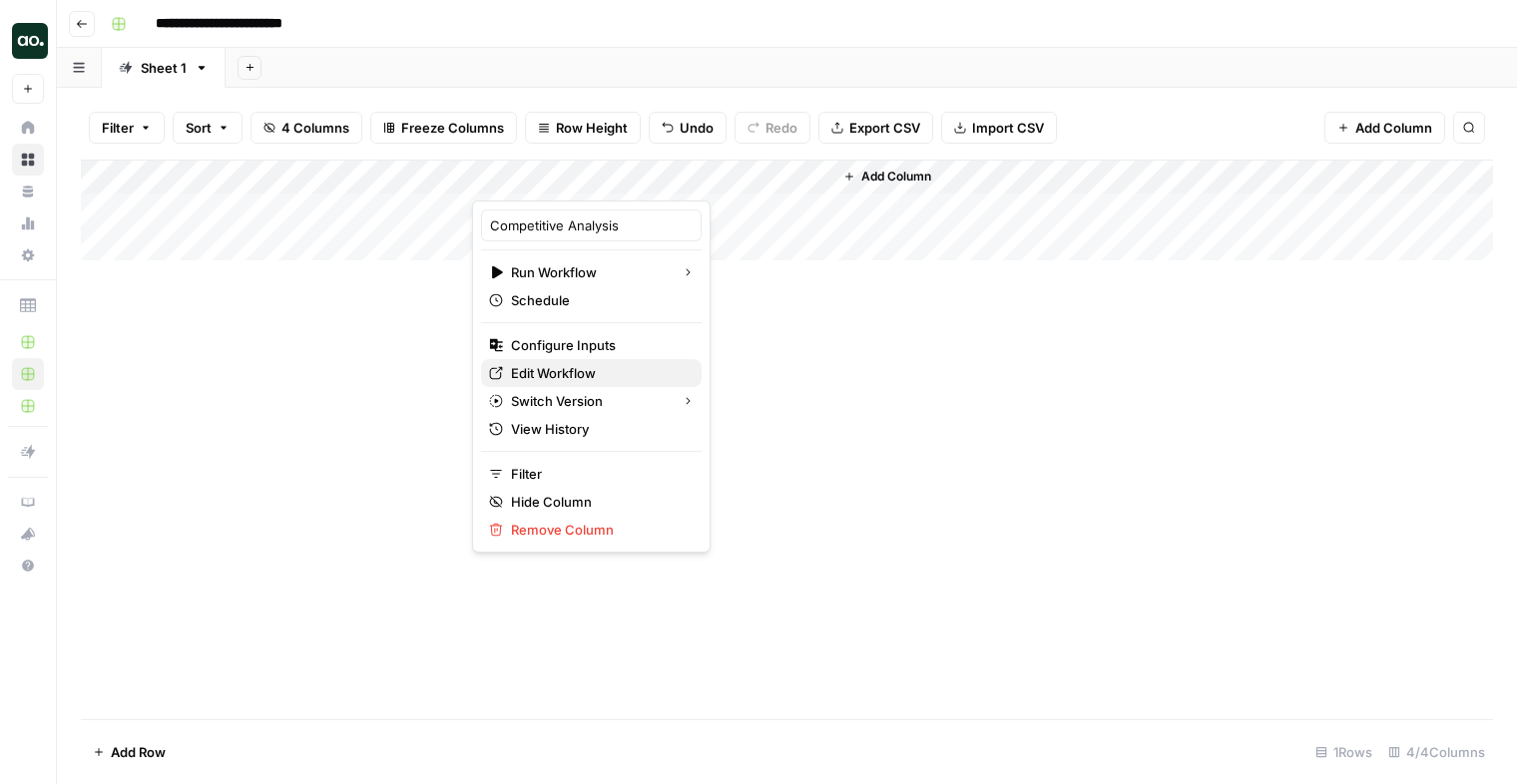 click on "Edit Workflow" at bounding box center (553, 373) 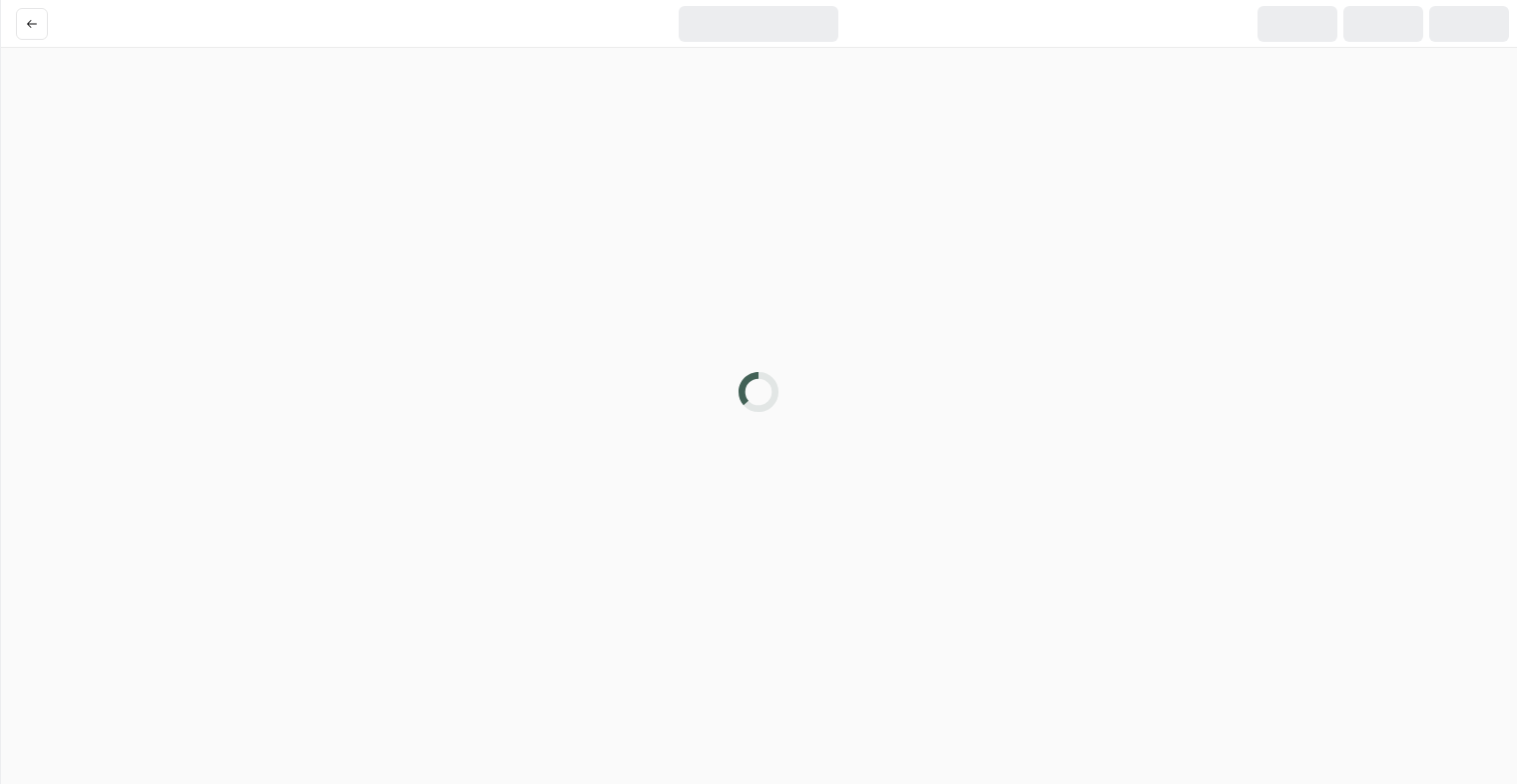 scroll, scrollTop: 0, scrollLeft: 0, axis: both 